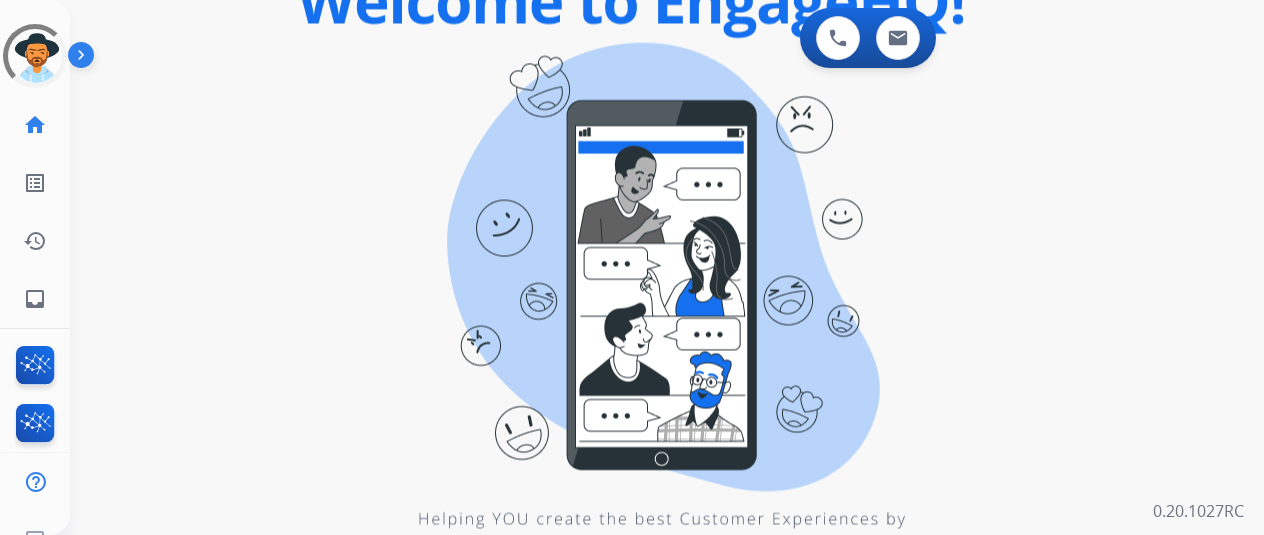 scroll, scrollTop: 0, scrollLeft: 0, axis: both 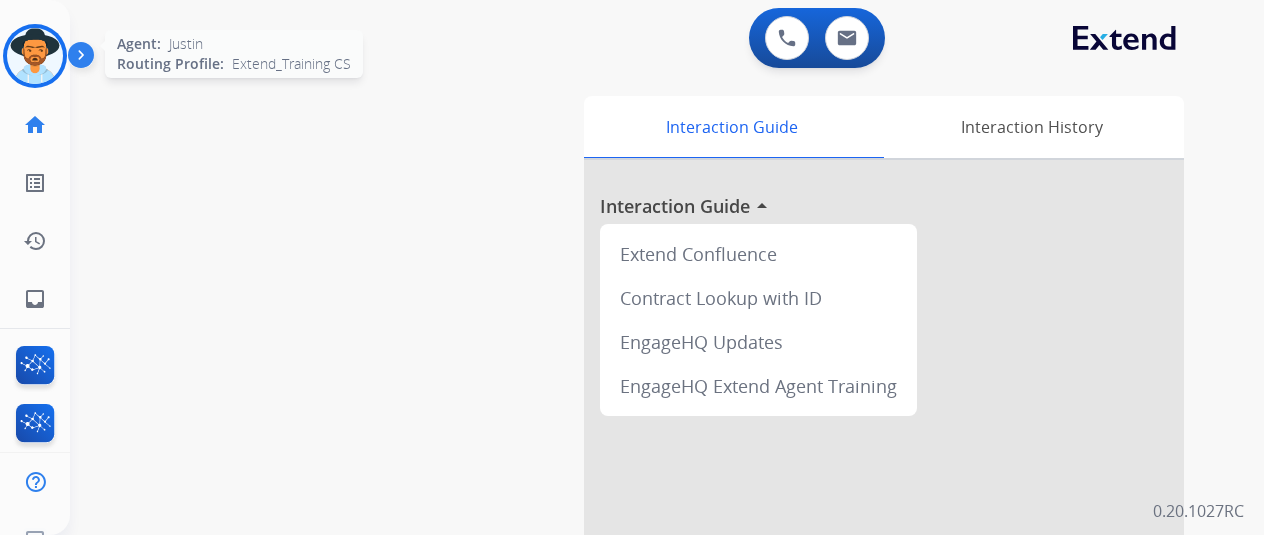 click at bounding box center (35, 56) 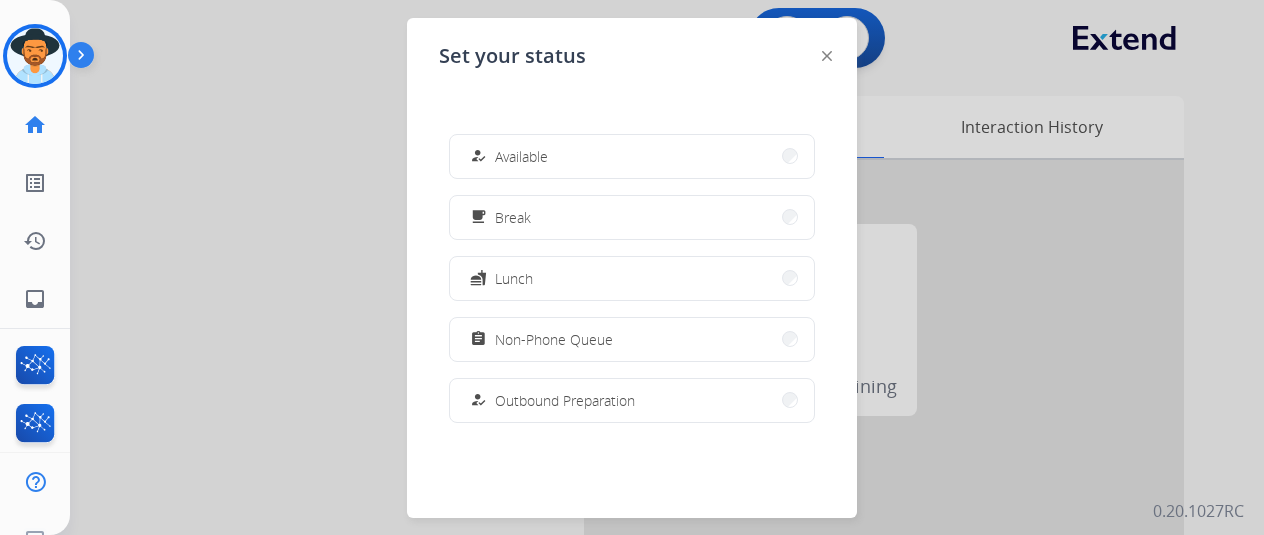 click on "how_to_reg Available free_breakfast Break fastfood Lunch assignment Non-Phone Queue how_to_reg Outbound Preparation campaign Team Huddle menu_book Training school Coaching phonelink_off System Issue login Logged In work_off Offline" at bounding box center (632, 278) 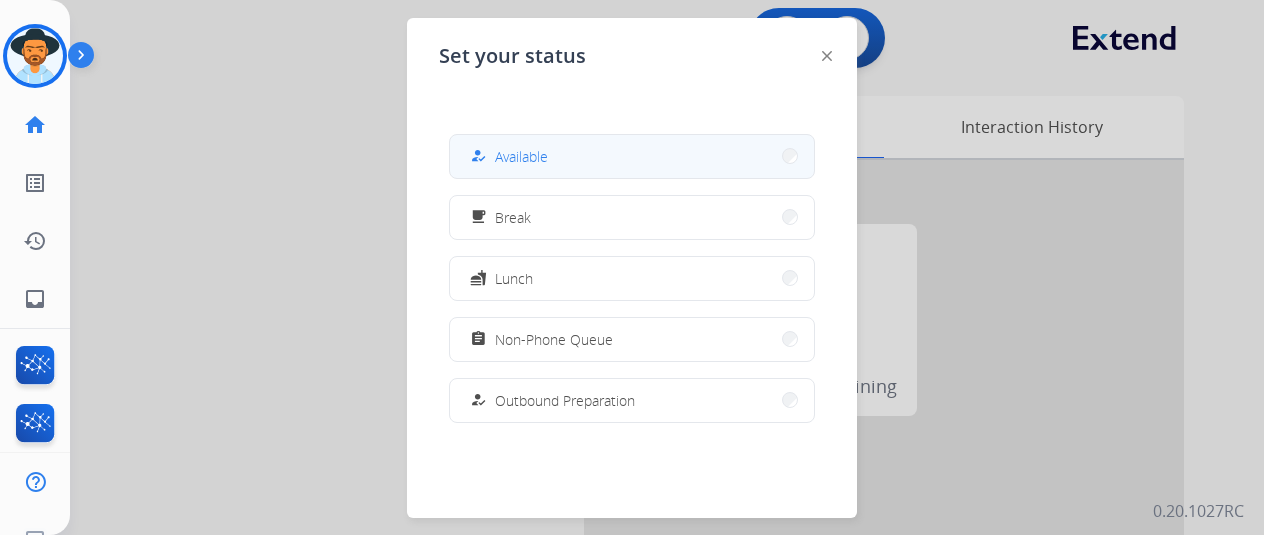 click on "how_to_reg Available" at bounding box center [632, 156] 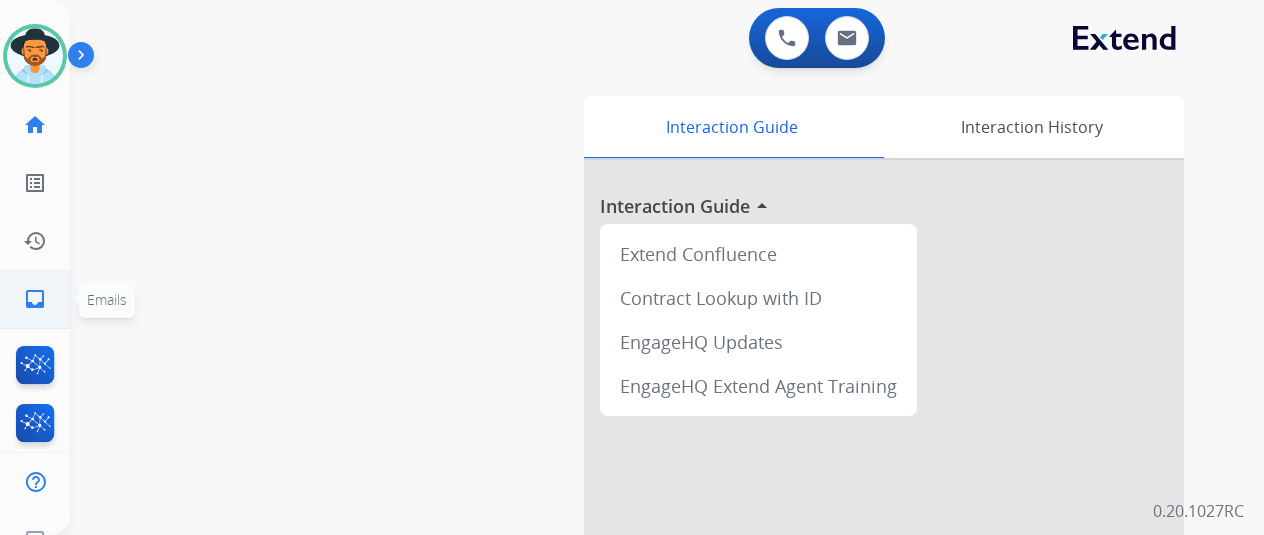 click on "inbox" 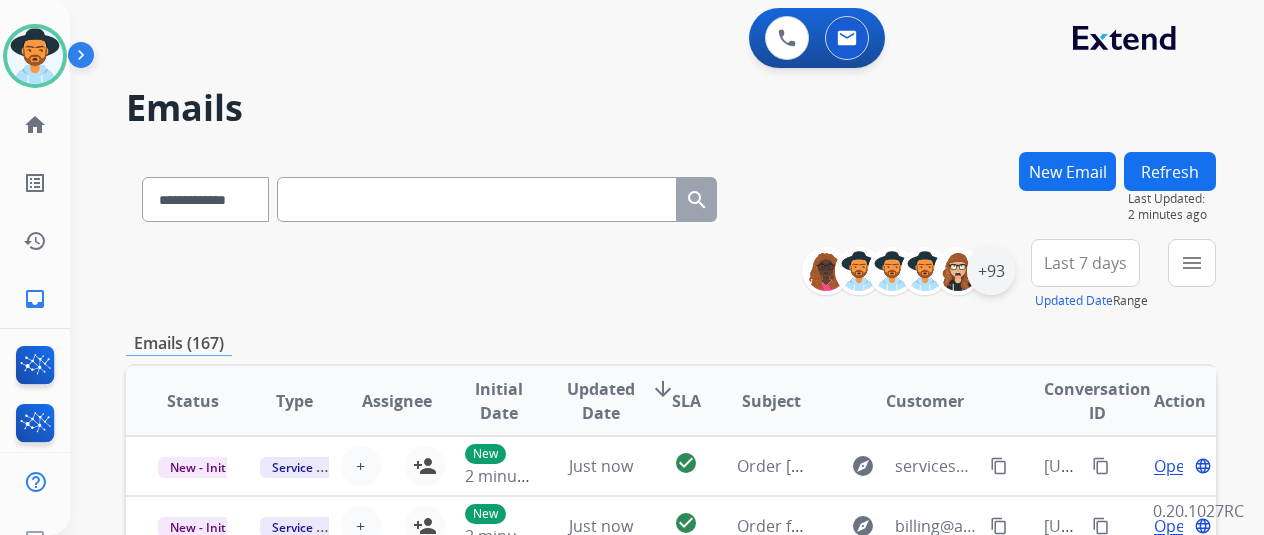 click on "+93" at bounding box center (991, 271) 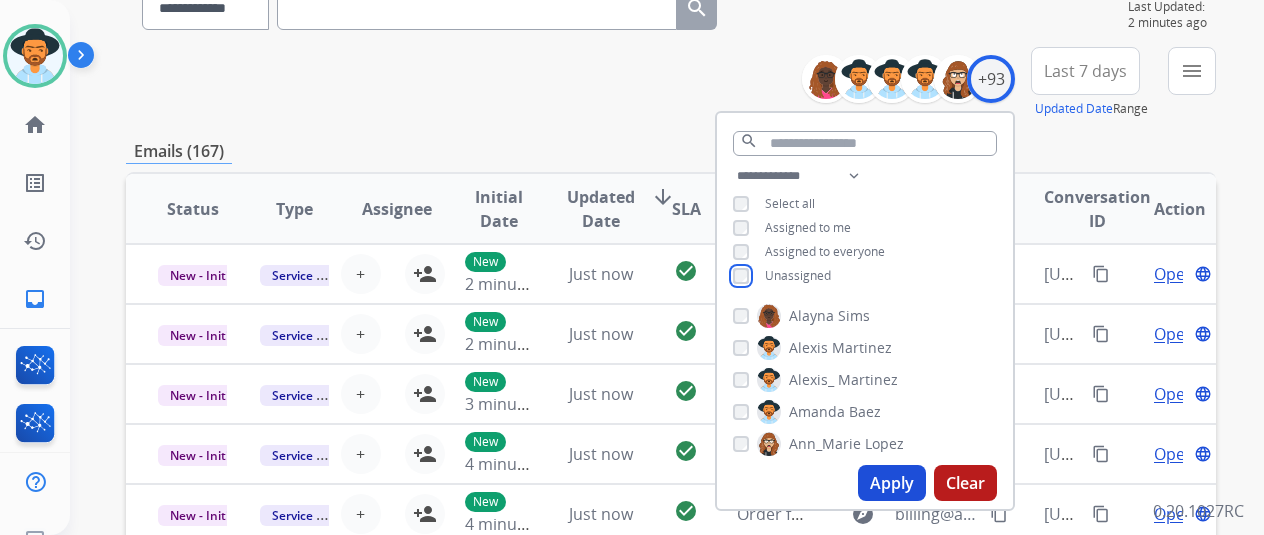 scroll, scrollTop: 200, scrollLeft: 0, axis: vertical 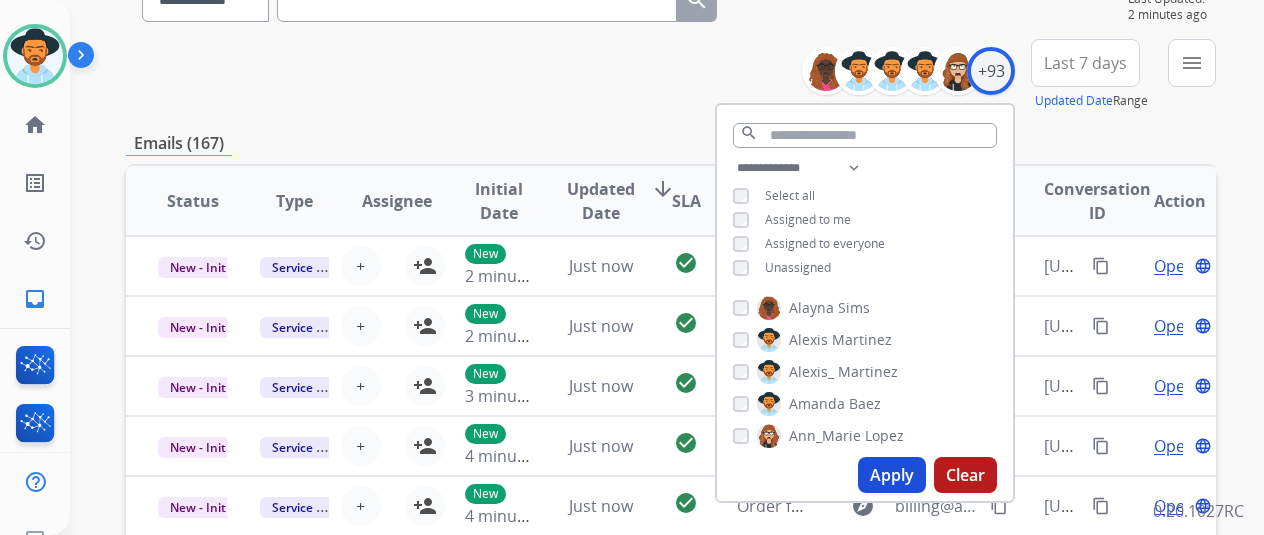 click on "Apply" at bounding box center [892, 475] 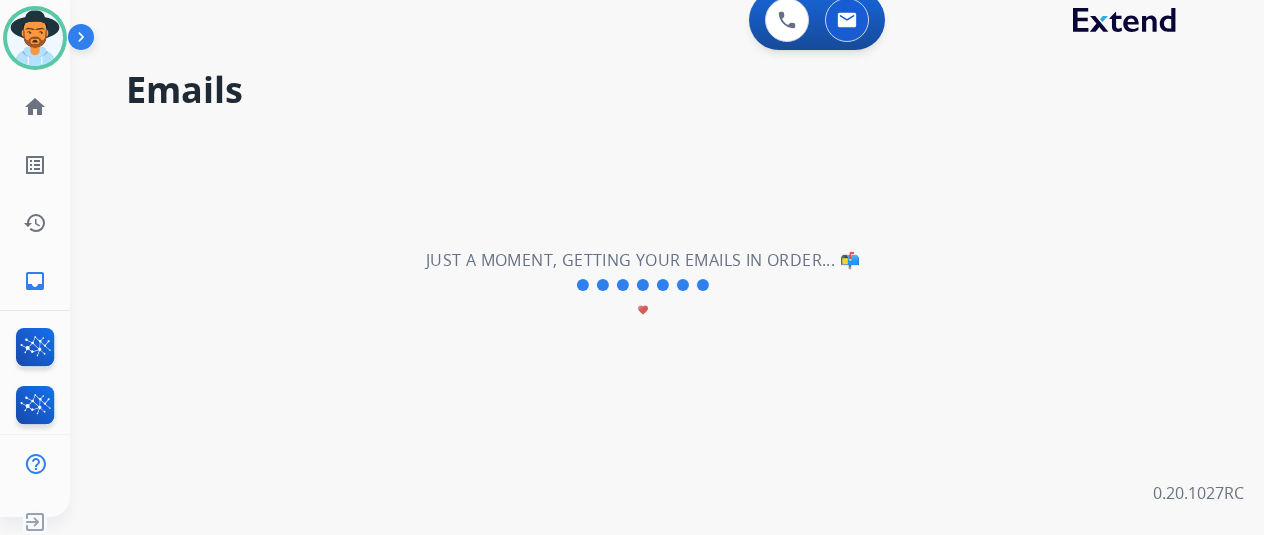 scroll, scrollTop: 24, scrollLeft: 0, axis: vertical 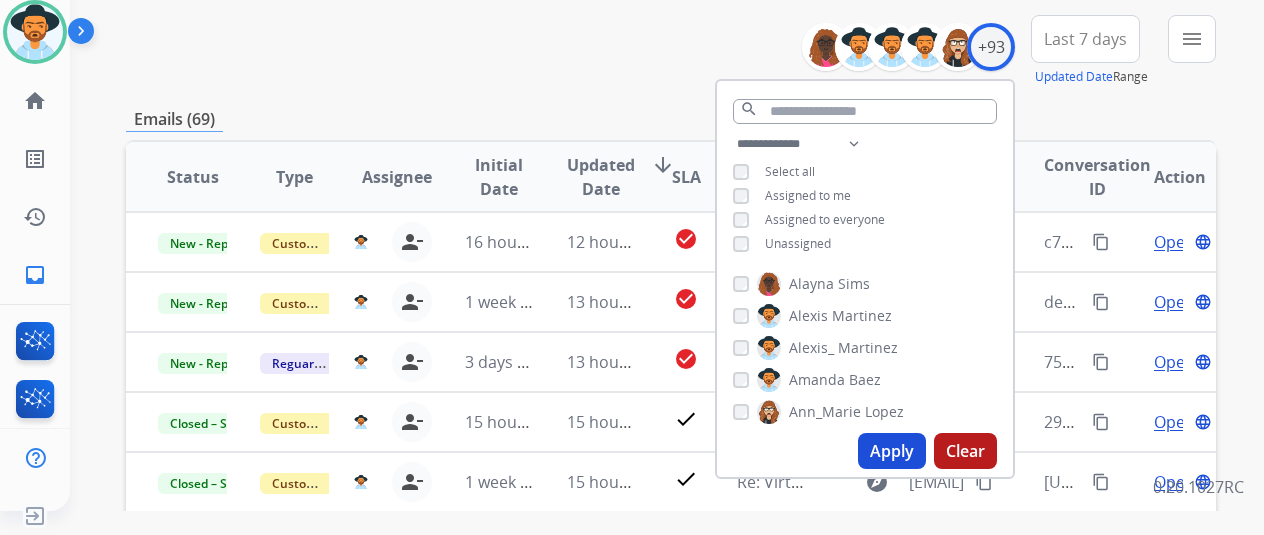 click on "**********" at bounding box center [671, 51] 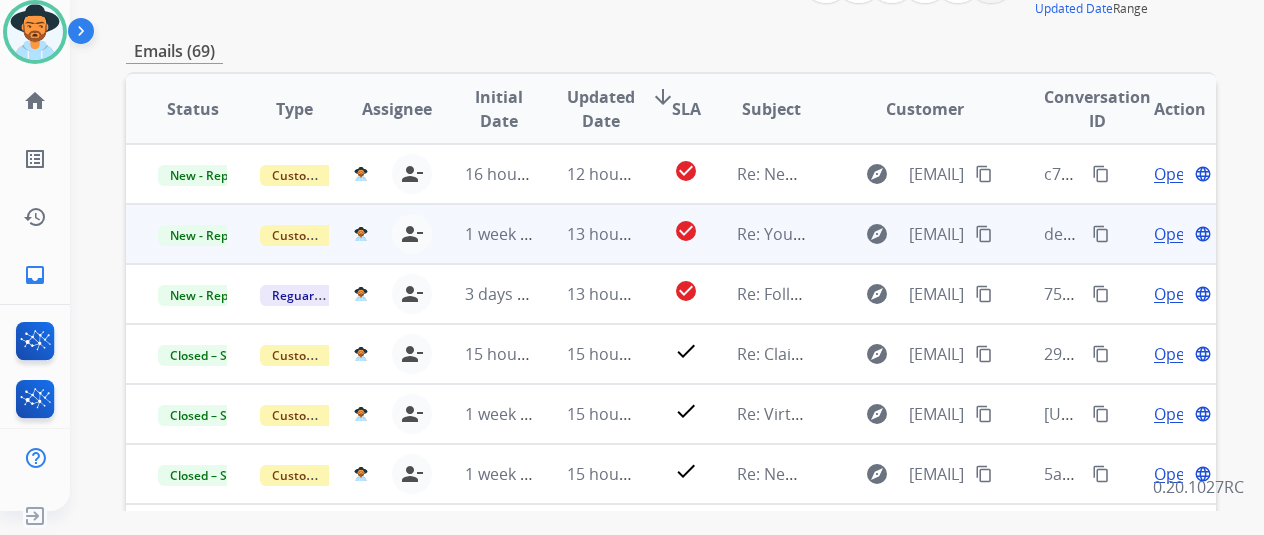 scroll, scrollTop: 300, scrollLeft: 0, axis: vertical 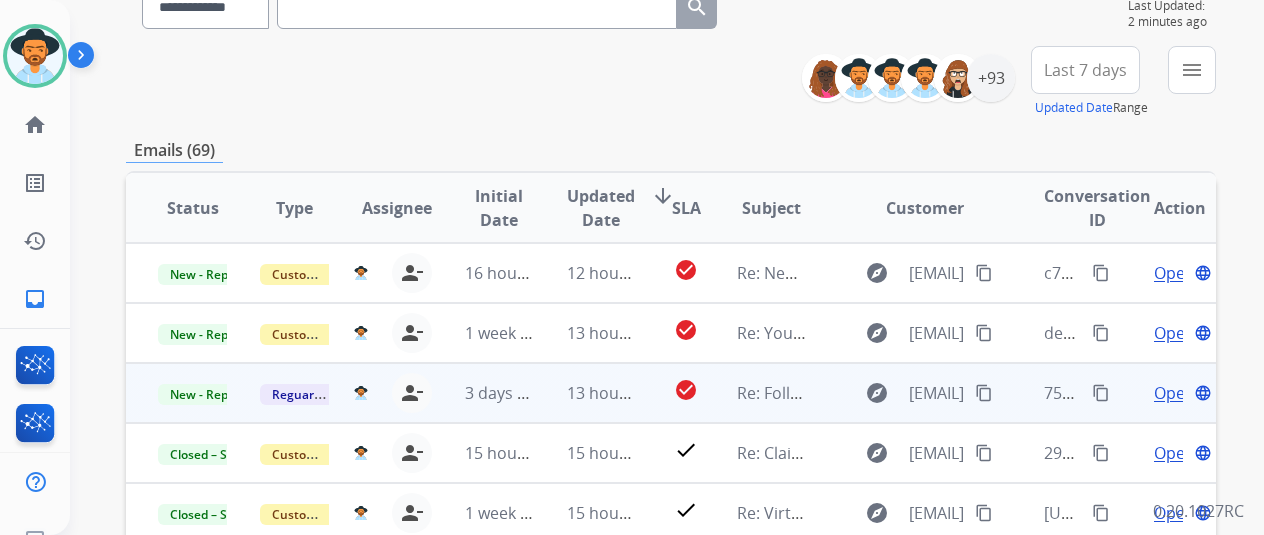 click on "Open" at bounding box center (1174, 393) 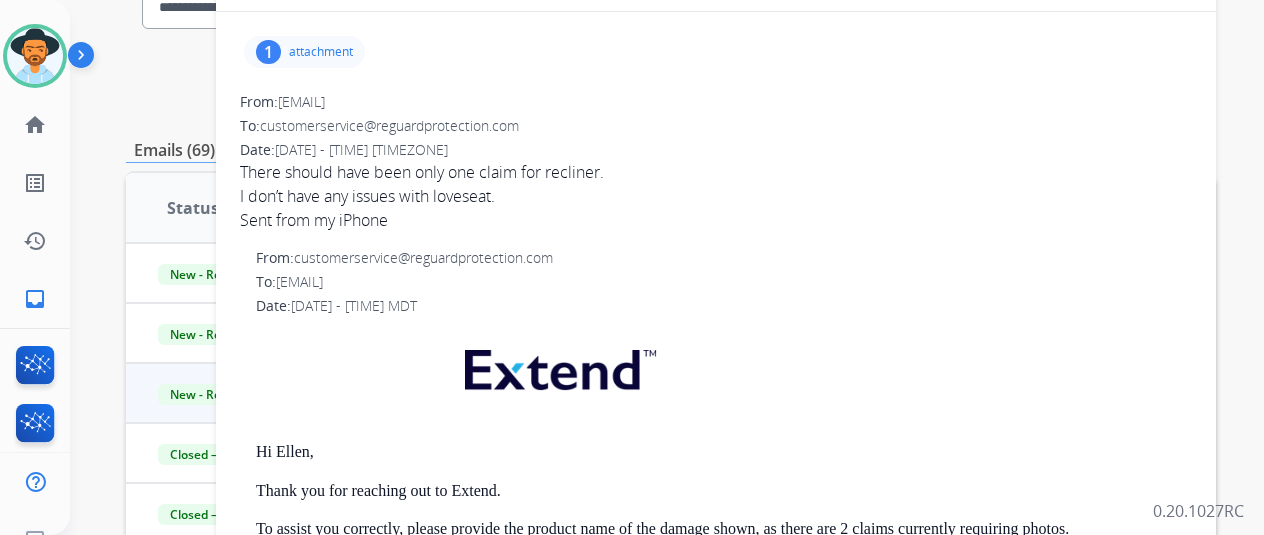scroll, scrollTop: 200, scrollLeft: 0, axis: vertical 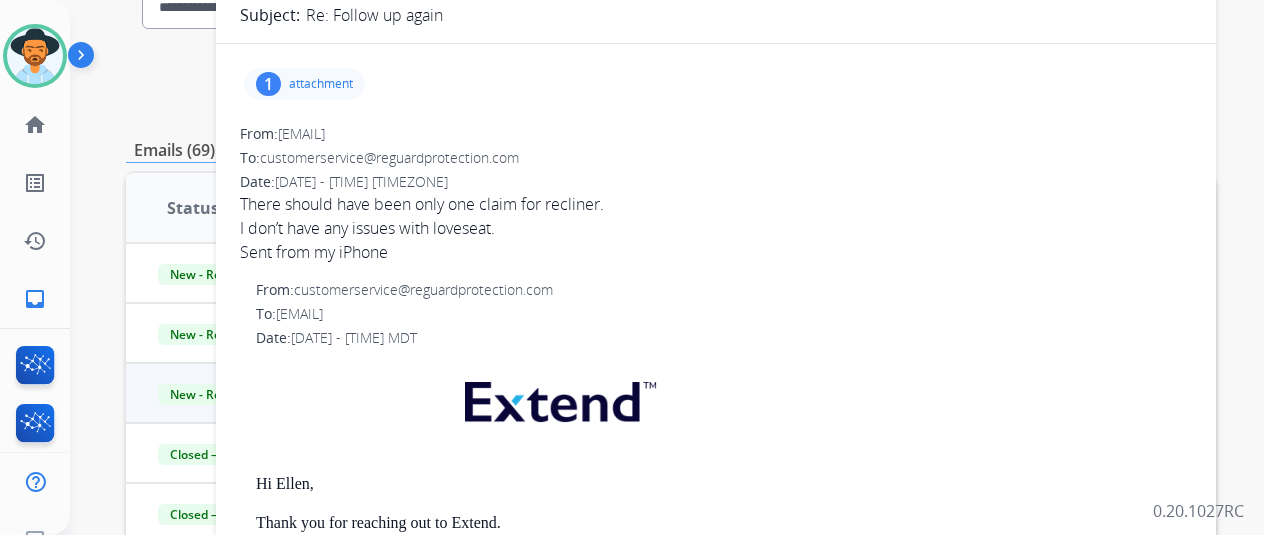 click on "1 attachment" at bounding box center (304, 84) 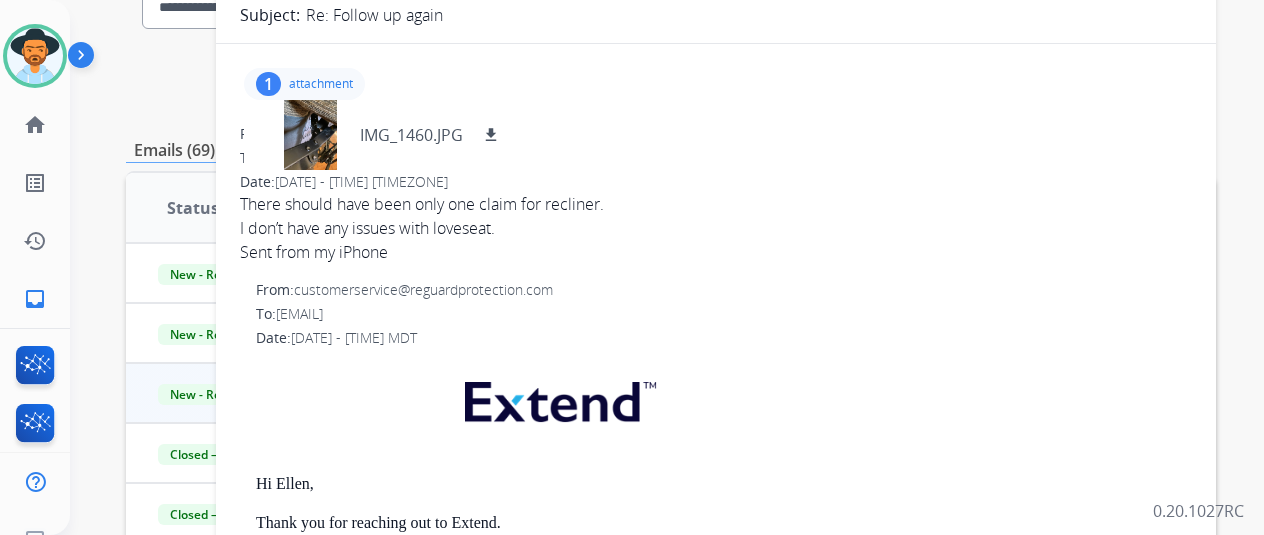 click on "1 attachment  IMG_1460.JPG  download" at bounding box center [304, 84] 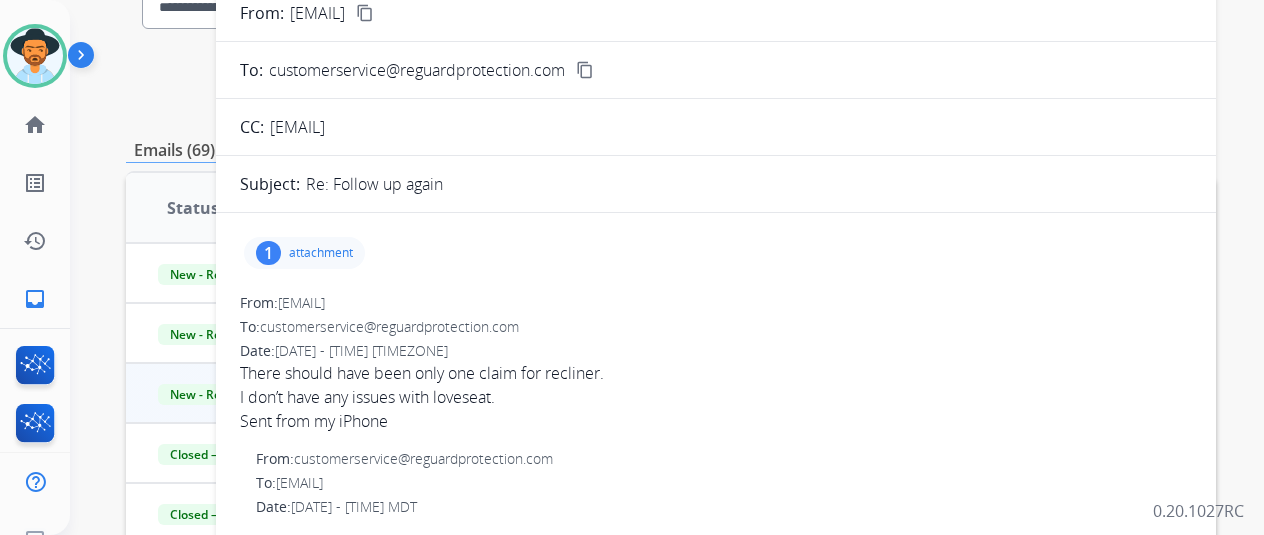 scroll, scrollTop: 0, scrollLeft: 0, axis: both 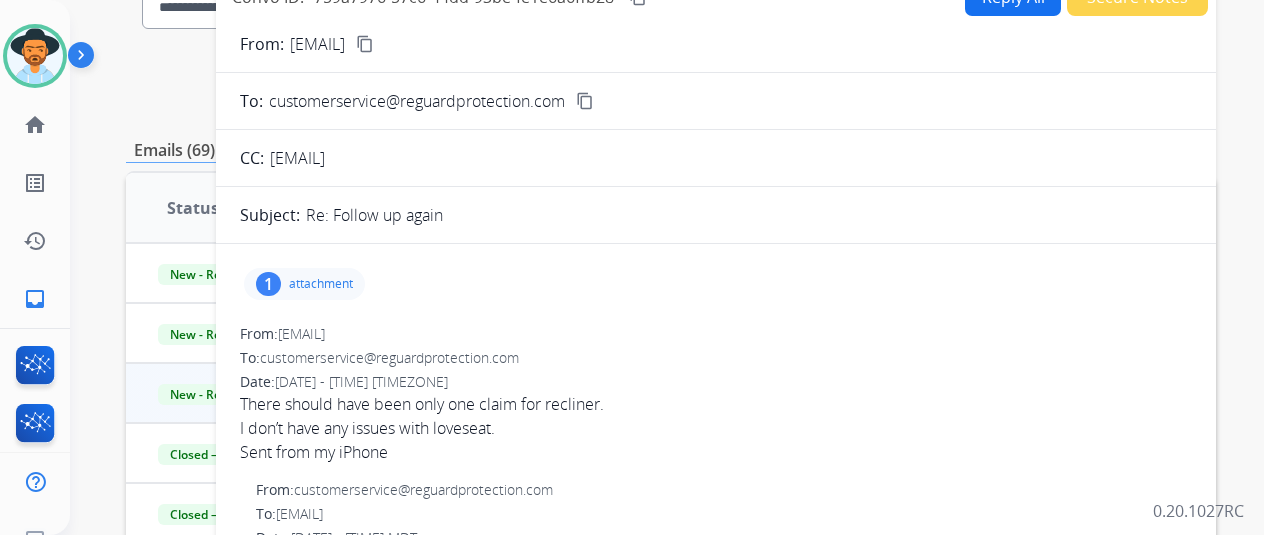 click on "1 attachment" at bounding box center [304, 284] 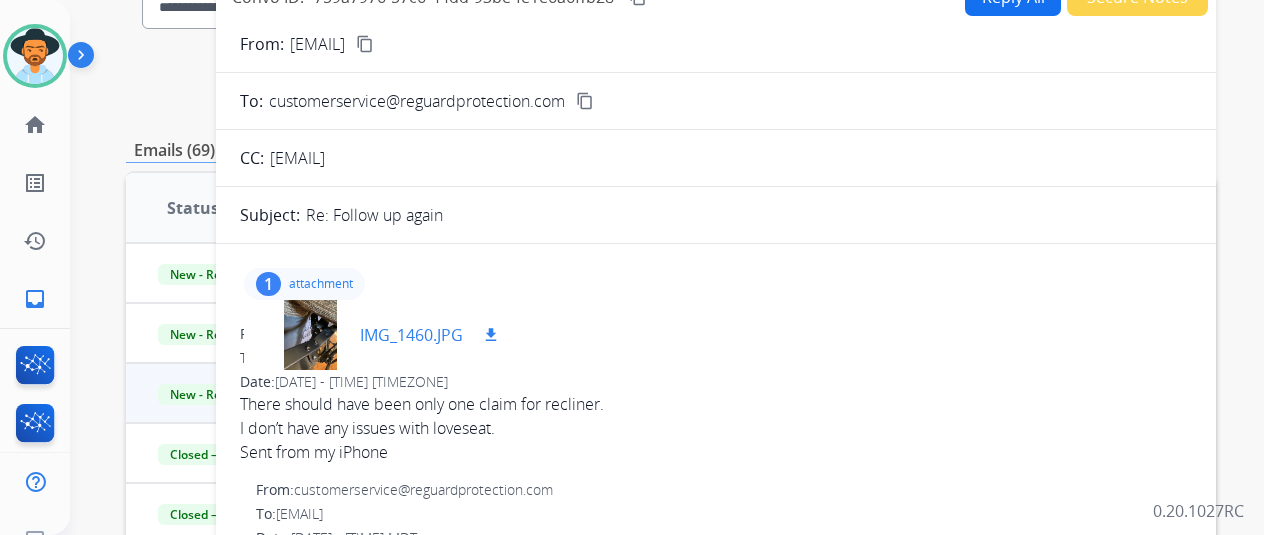 click on "download" at bounding box center [491, 335] 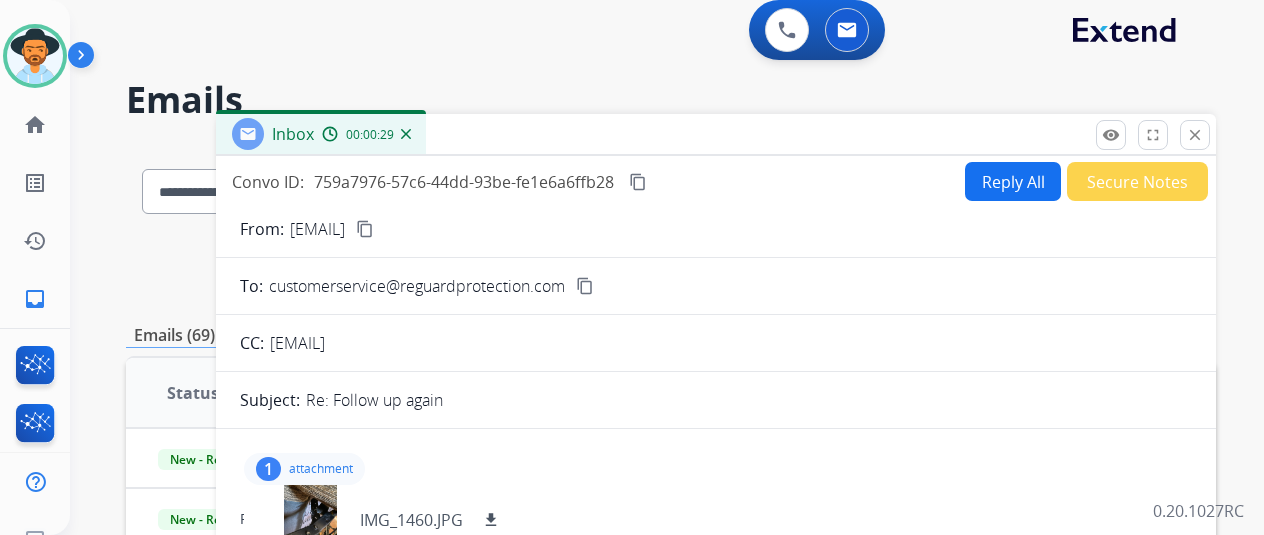 scroll, scrollTop: 0, scrollLeft: 0, axis: both 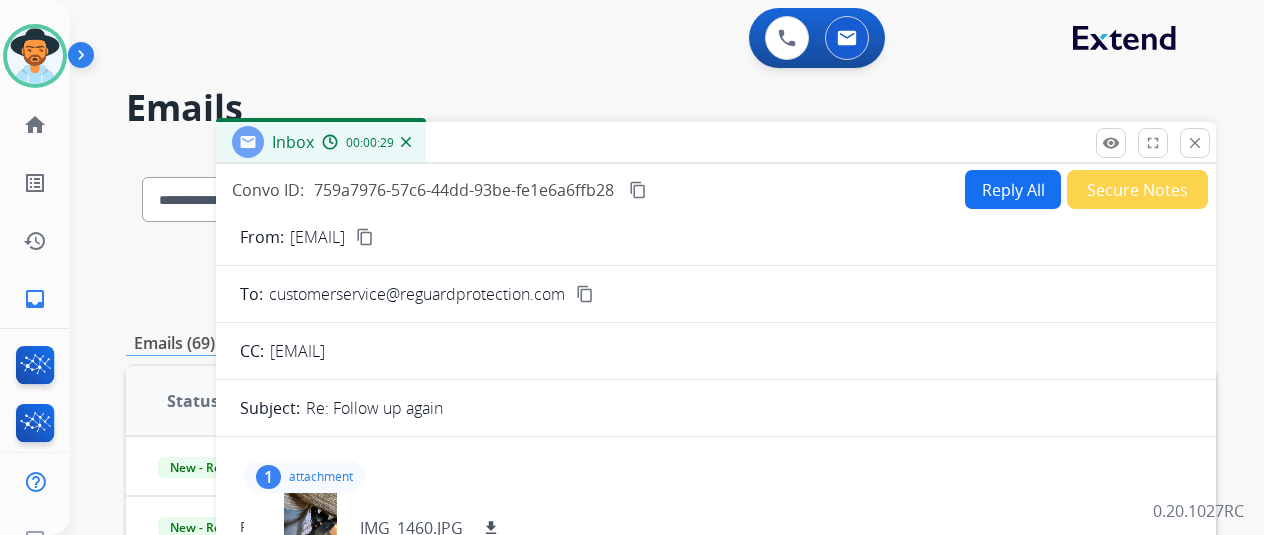 click on "From: [EMAIL] content_copy To: customerservice@reguardprotection.com content_copy CC: [EMAIL] Subject: Re: Follow up again 1 attachment IMG_1460.JPG download From: [EMAIL] To: customerservice@reguardprotection.com Date: [DATE] - [TIME] [TIMEZONE] There should have been only one claim for recliner. I don’t have any issues with loveseat. Sent from my iPhone From: customerservice@reguardprotection.com To: [EMAIL] Date: [DATE] - [TIME] [TIMEZONE] Hi Ellen, Thank you for reaching out to Extend. To assist you correctly, please provide the product name of the damage shown, as there are 2 claims currently requiring photos. Additionally, for the Reclining Loveseat/Scranto/Oak, we require: A photo of the whole product with all edges visible. Thanks for being an Extend customer. Extend Customer Support support@extend.com | www.extend.com From: [EMAIL] To: customerservice@reguardprotection.com Date: [DATE] - [TIME] [TIMEZONE]" at bounding box center [716, 1336] 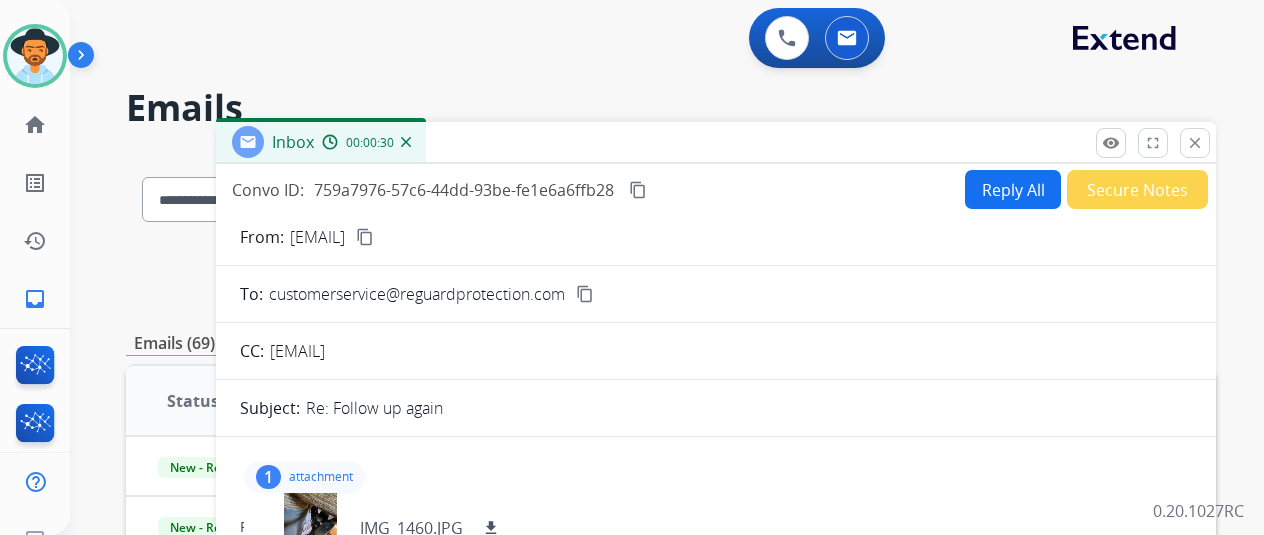 click on "content_copy" at bounding box center [365, 237] 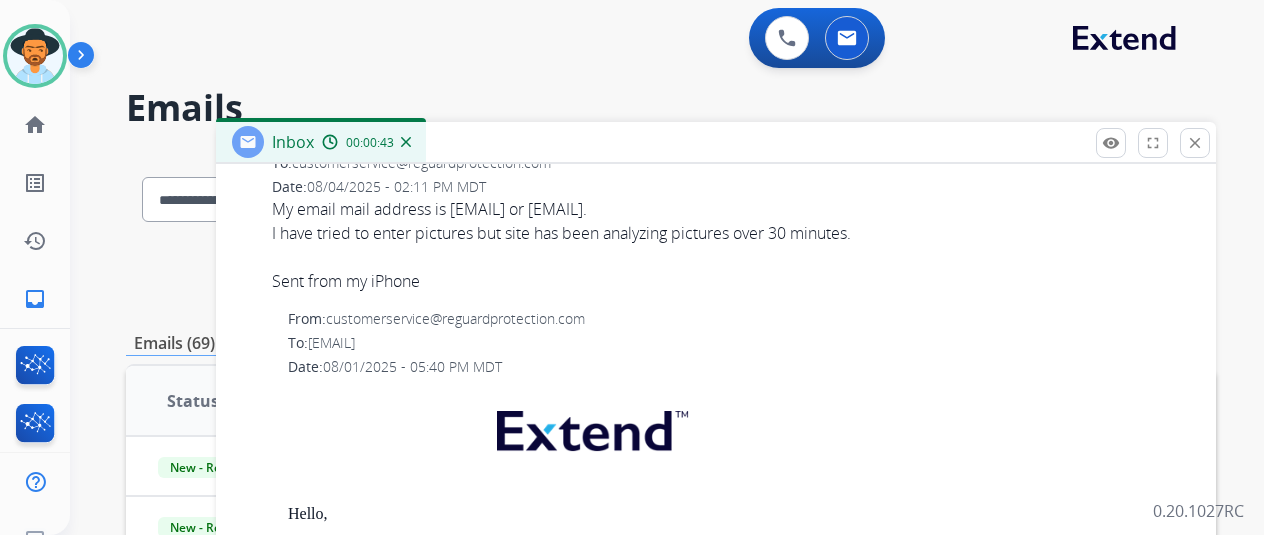 scroll, scrollTop: 1400, scrollLeft: 0, axis: vertical 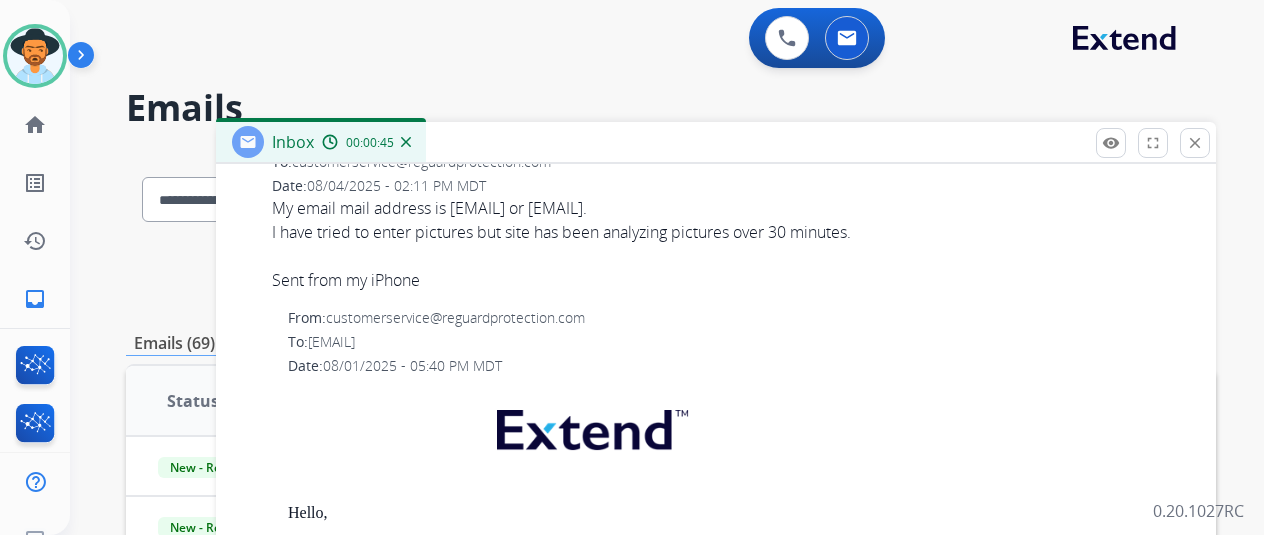 click on "My email mail address is [EMAIL] or [EMAIL]. I have tried to enter pictures but site has been analyzing pictures over 30 minutes. Sent from my iPhone" at bounding box center [732, 244] 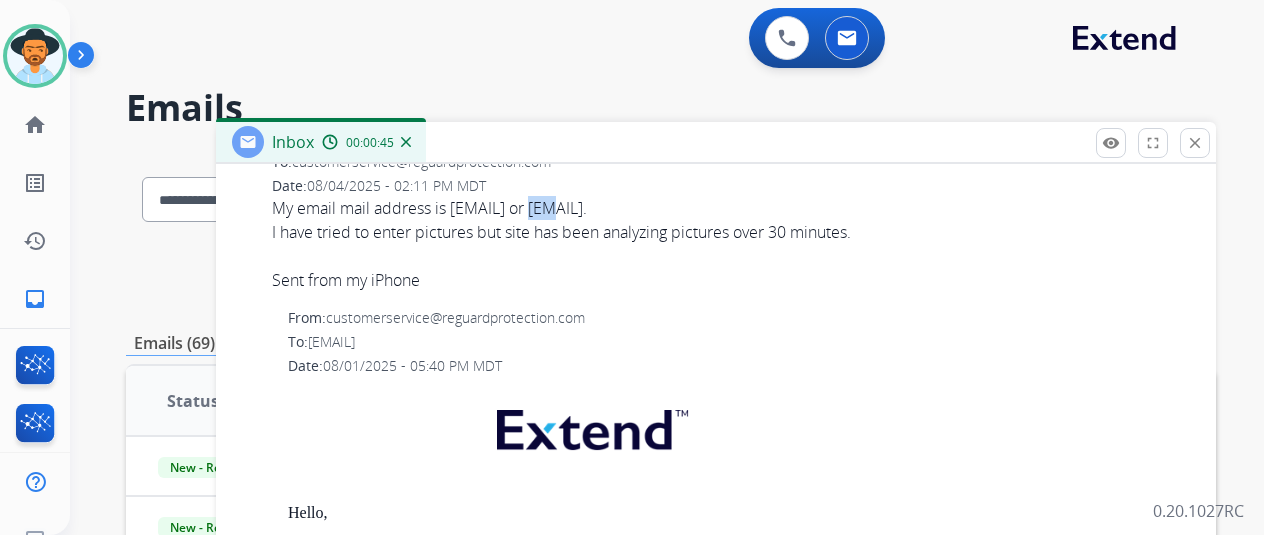 click on "My email mail address is [EMAIL] or [EMAIL]. I have tried to enter pictures but site has been analyzing pictures over 30 minutes. Sent from my iPhone" at bounding box center (732, 244) 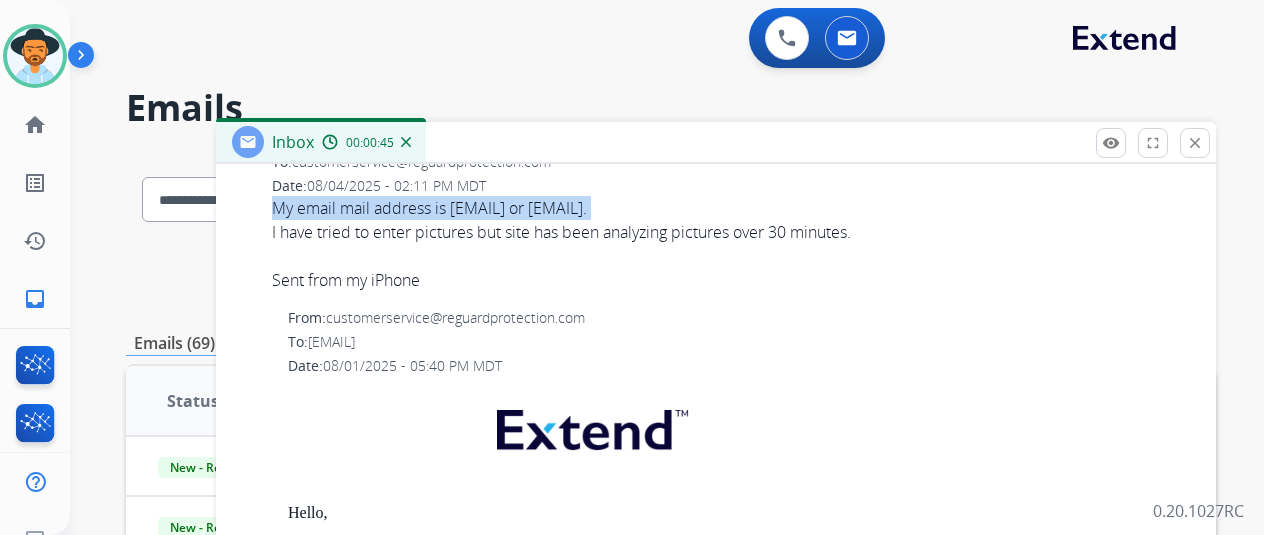 click on "My email mail address is [EMAIL] or [EMAIL]. I have tried to enter pictures but site has been analyzing pictures over 30 minutes. Sent from my iPhone" at bounding box center (732, 244) 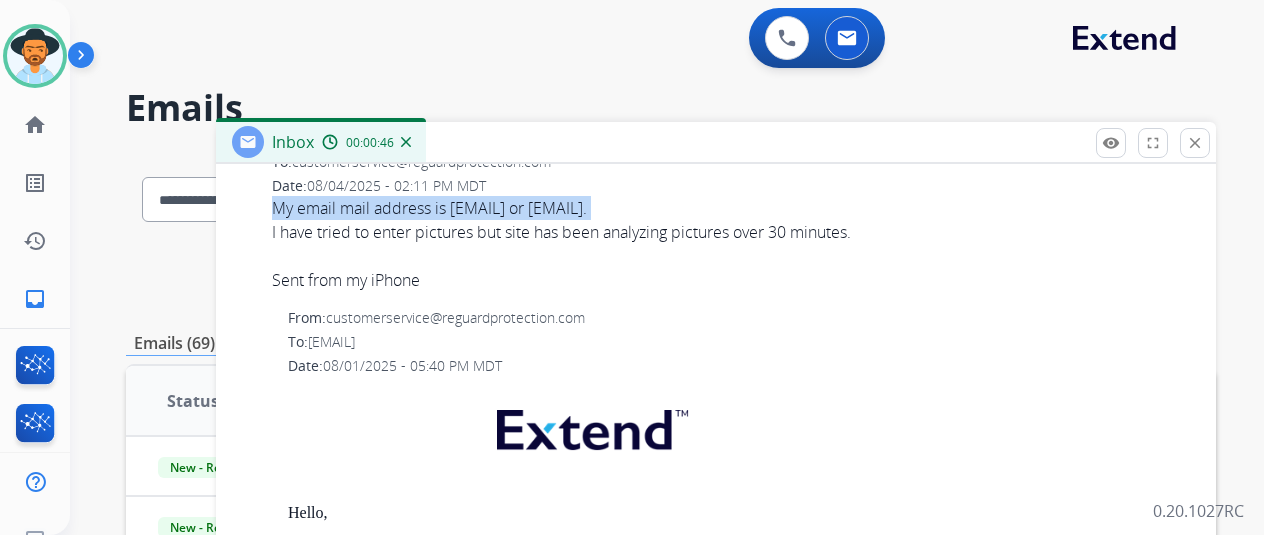 click on "My email mail address is [EMAIL] or [EMAIL]. I have tried to enter pictures but site has been analyzing pictures over 30 minutes. Sent from my iPhone" at bounding box center [732, 244] 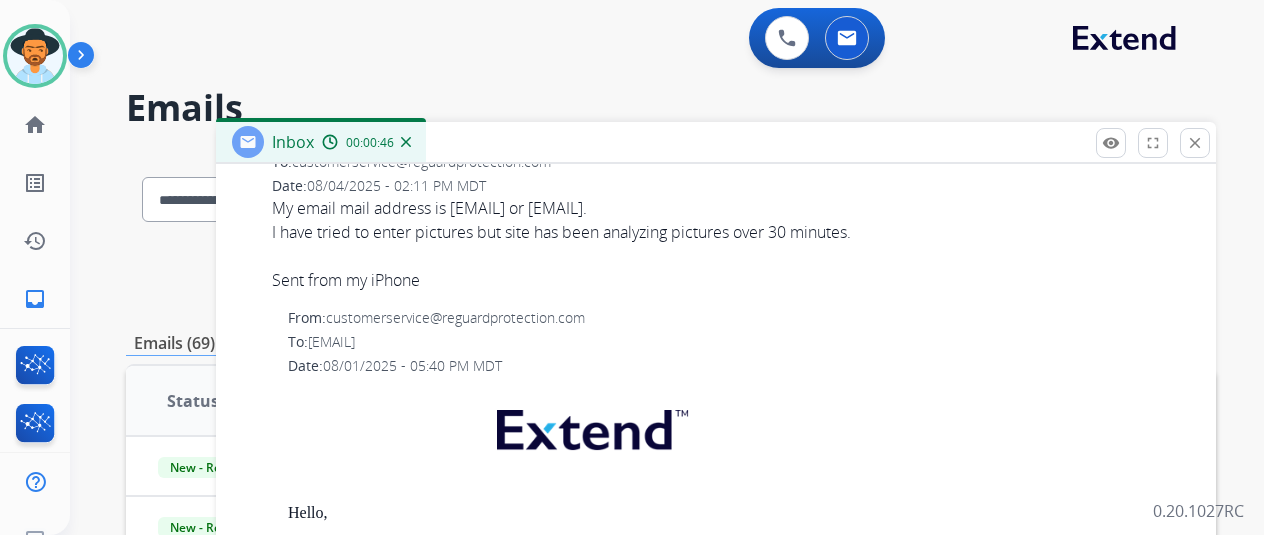 click on "I have tried to enter pictures but site has been analyzing pictures over 30 minutes." at bounding box center [732, 232] 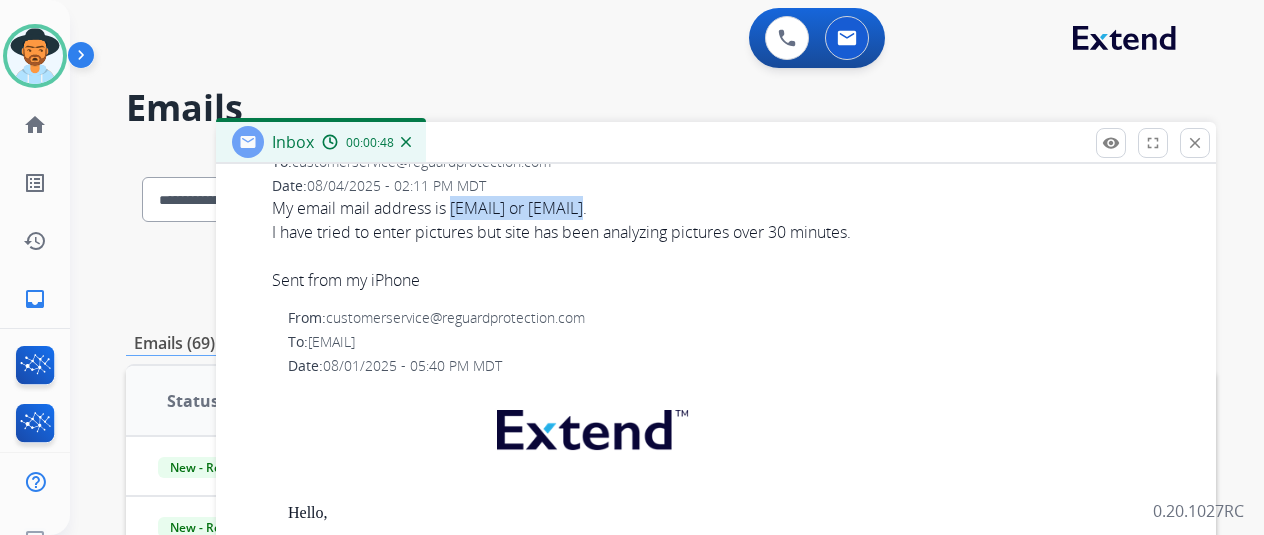 drag, startPoint x: 470, startPoint y: 210, endPoint x: 602, endPoint y: 209, distance: 132.00378 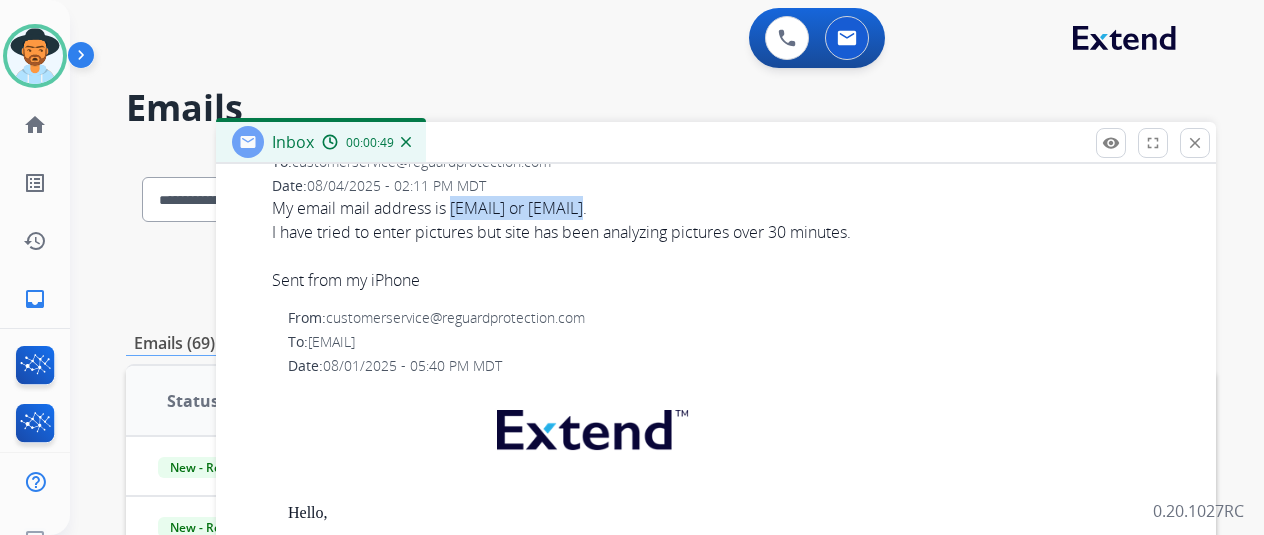 copy on "[EMAIL]" 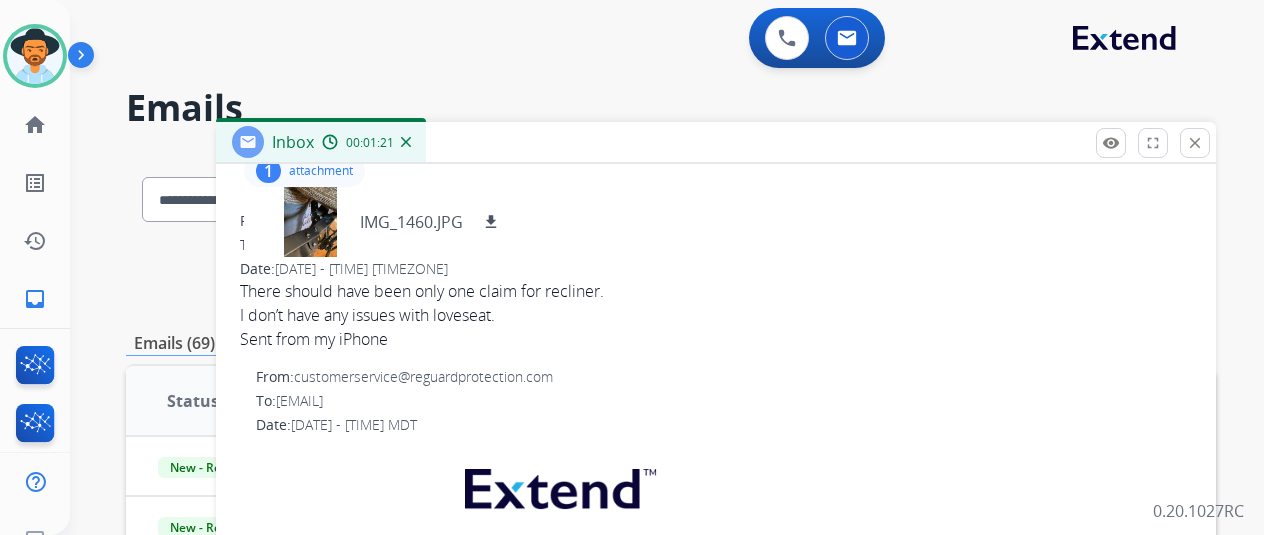 scroll, scrollTop: 300, scrollLeft: 0, axis: vertical 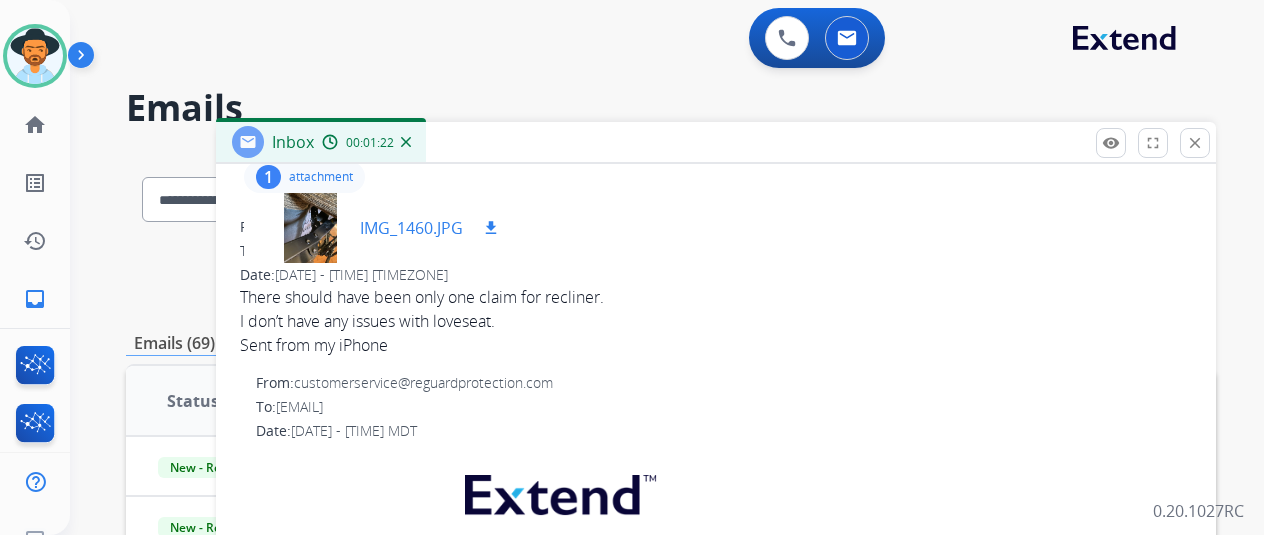 click on "IMG_1460.JPG" at bounding box center (411, 228) 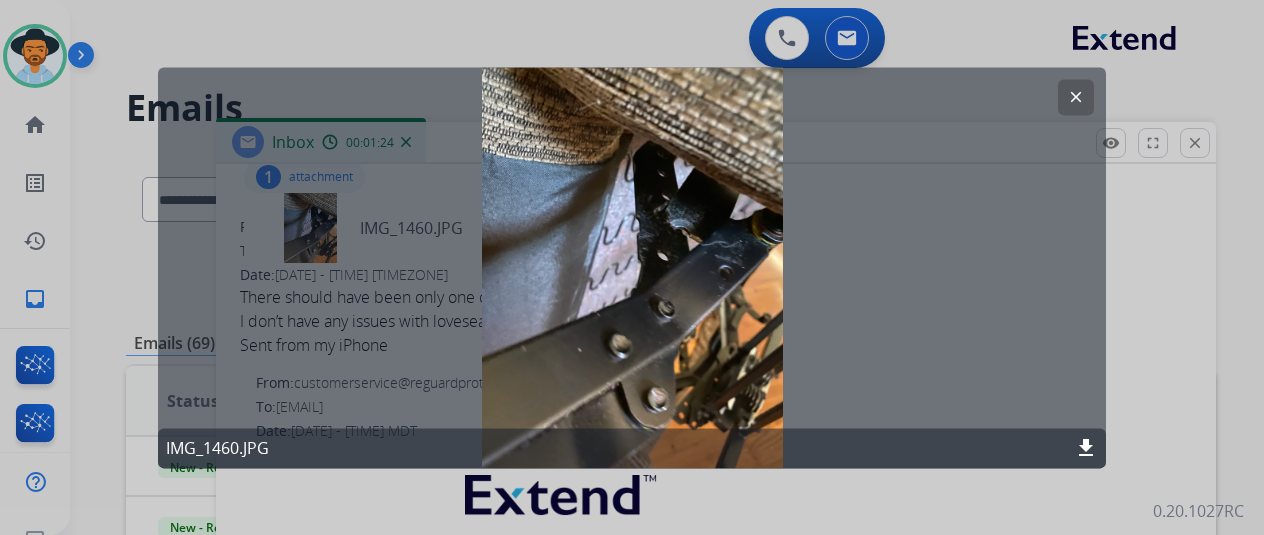 click on "clear" 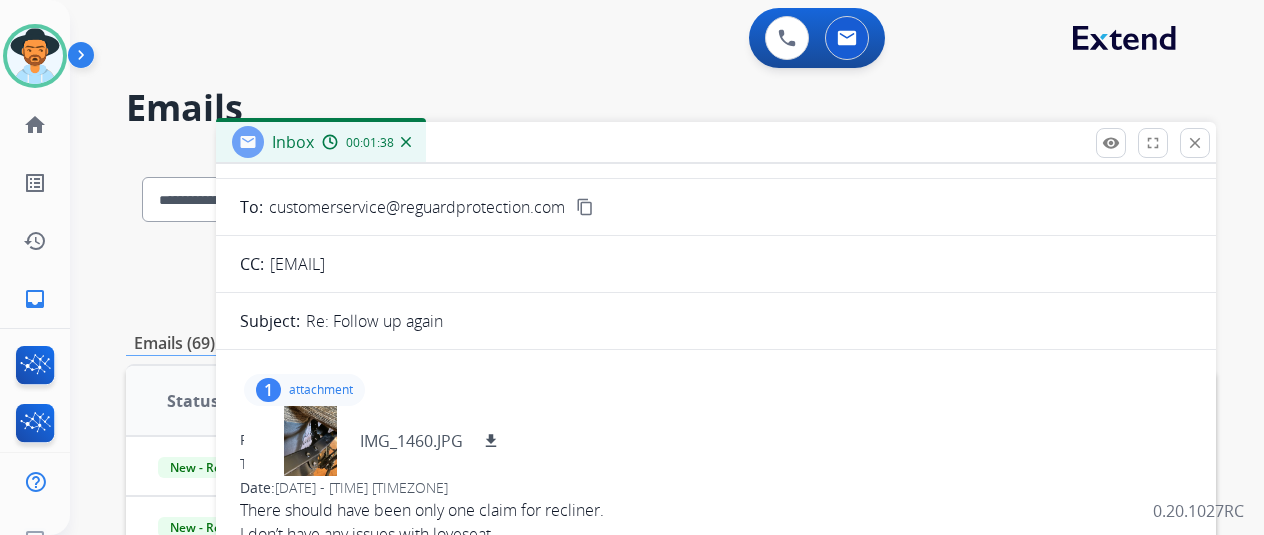 scroll, scrollTop: 0, scrollLeft: 0, axis: both 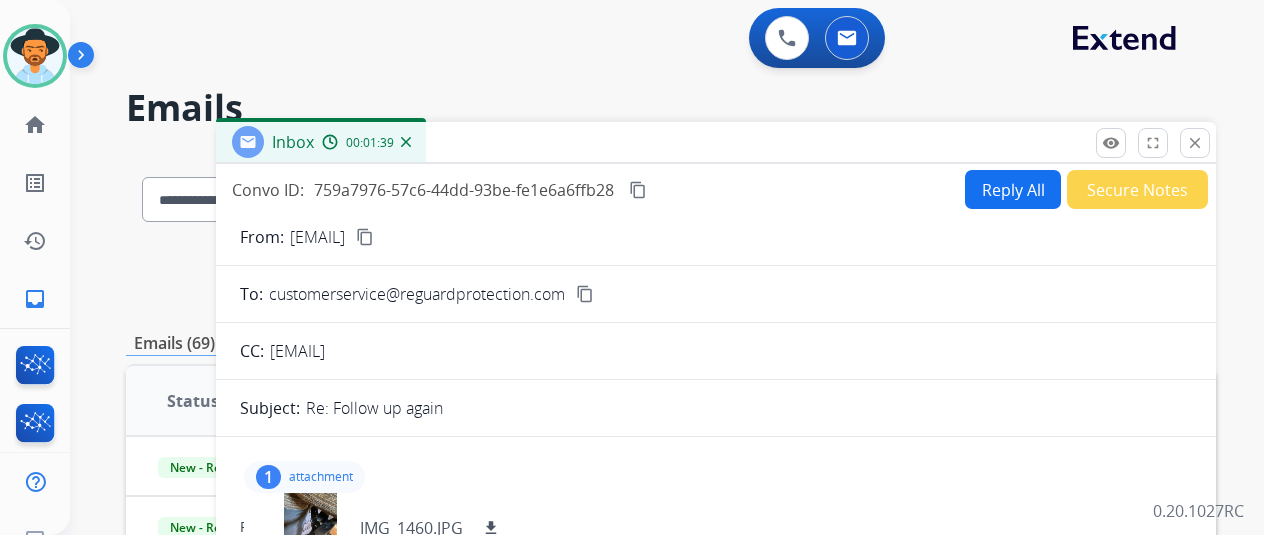 click on "Inbox  00:01:39" at bounding box center [716, 143] 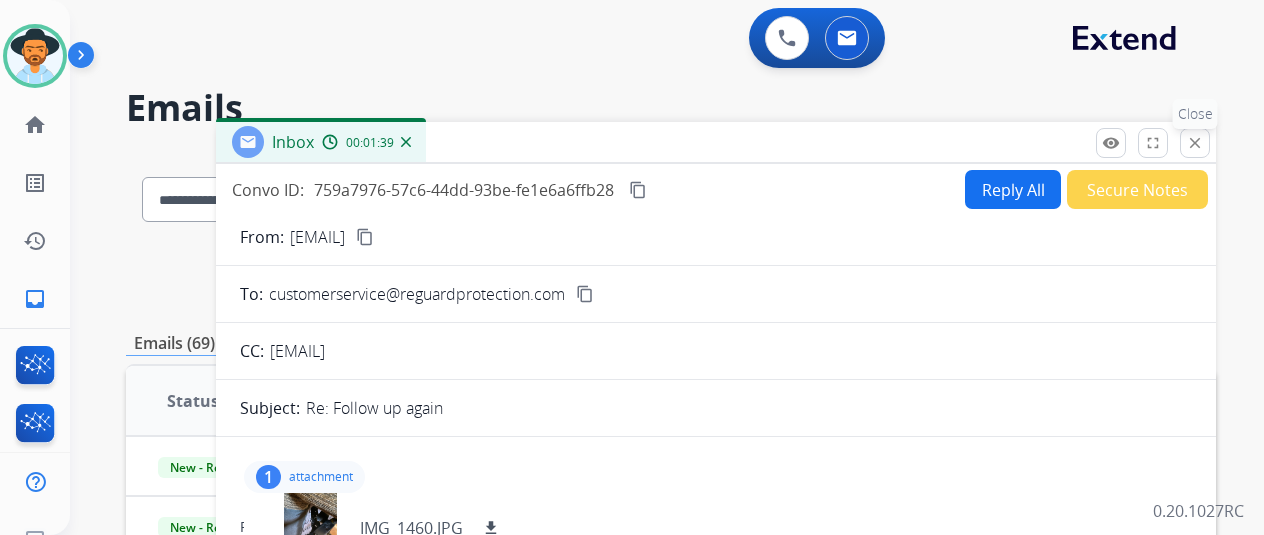 click on "close Close" at bounding box center (1195, 143) 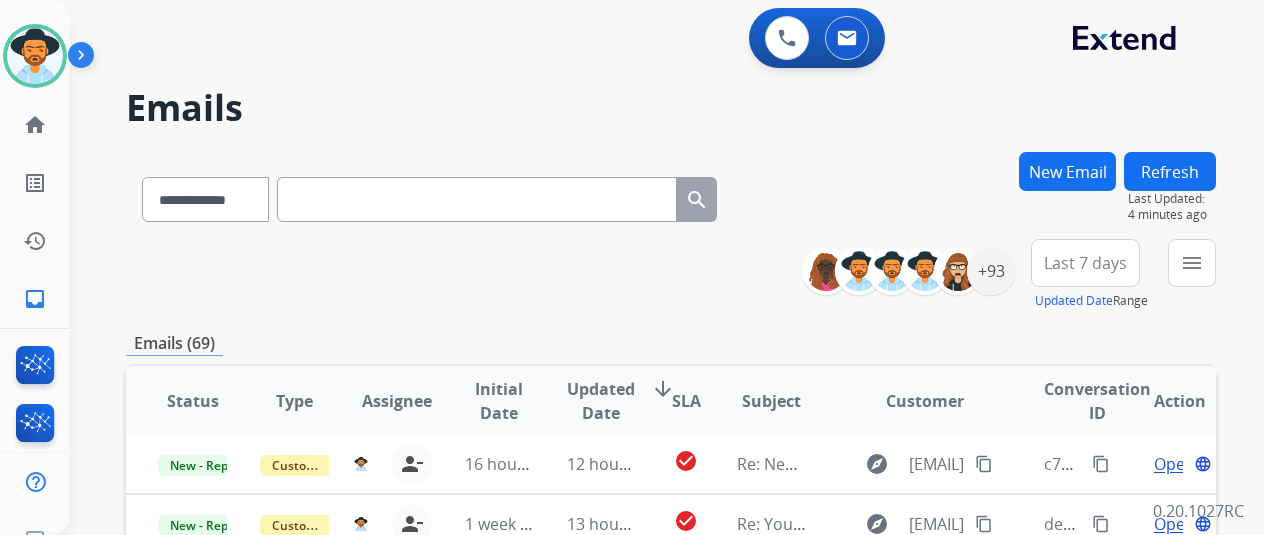 scroll, scrollTop: 18, scrollLeft: 0, axis: vertical 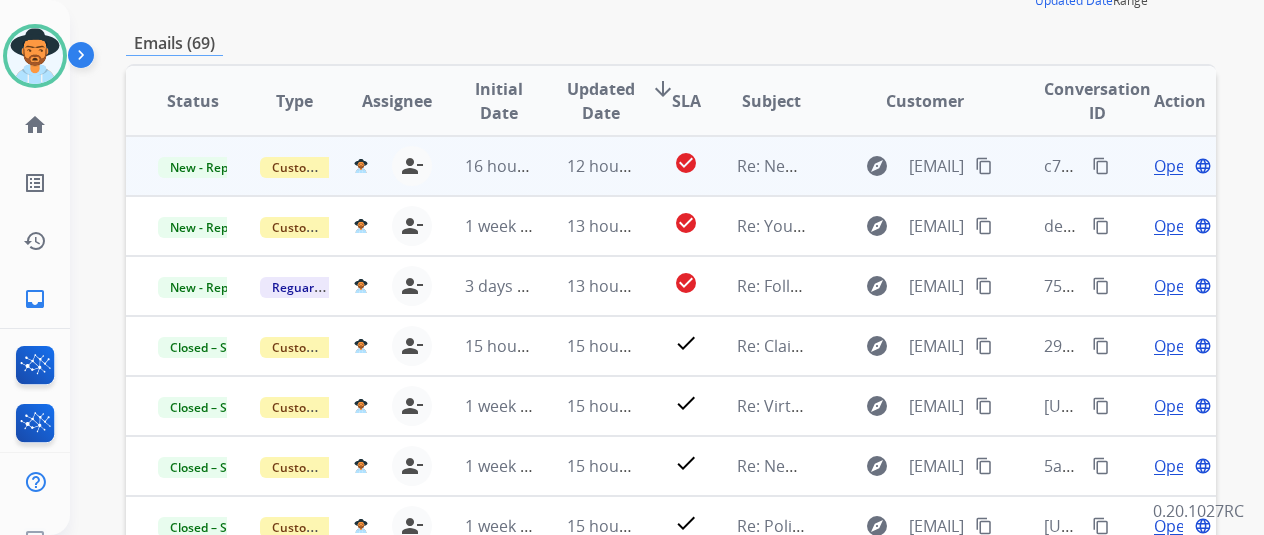 click on "Open" at bounding box center [1174, 166] 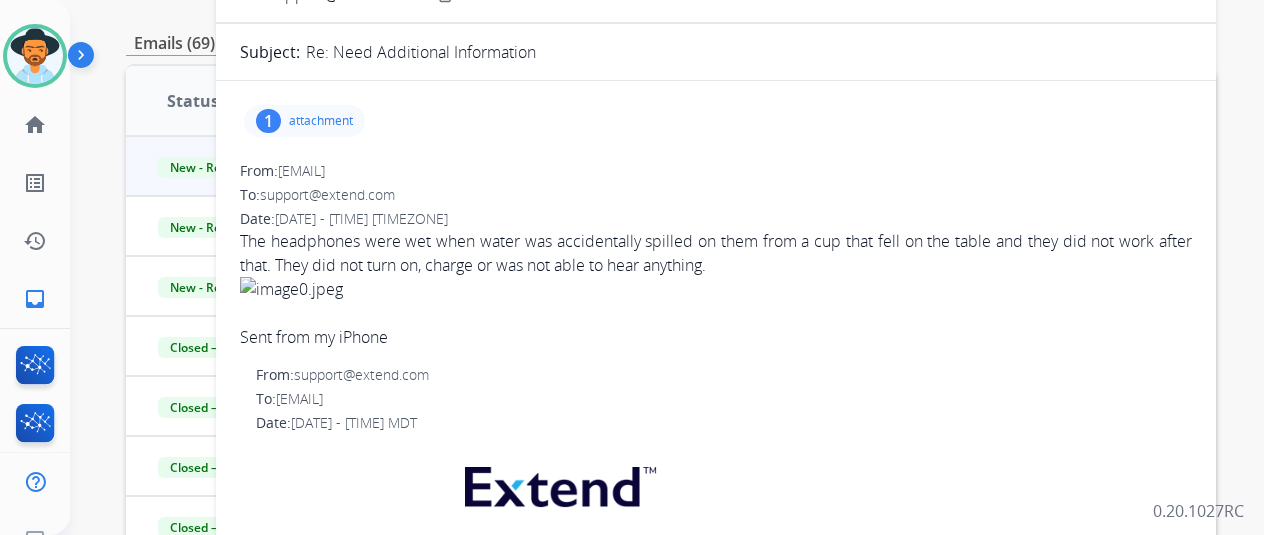 click on "1 attachment" at bounding box center (304, 121) 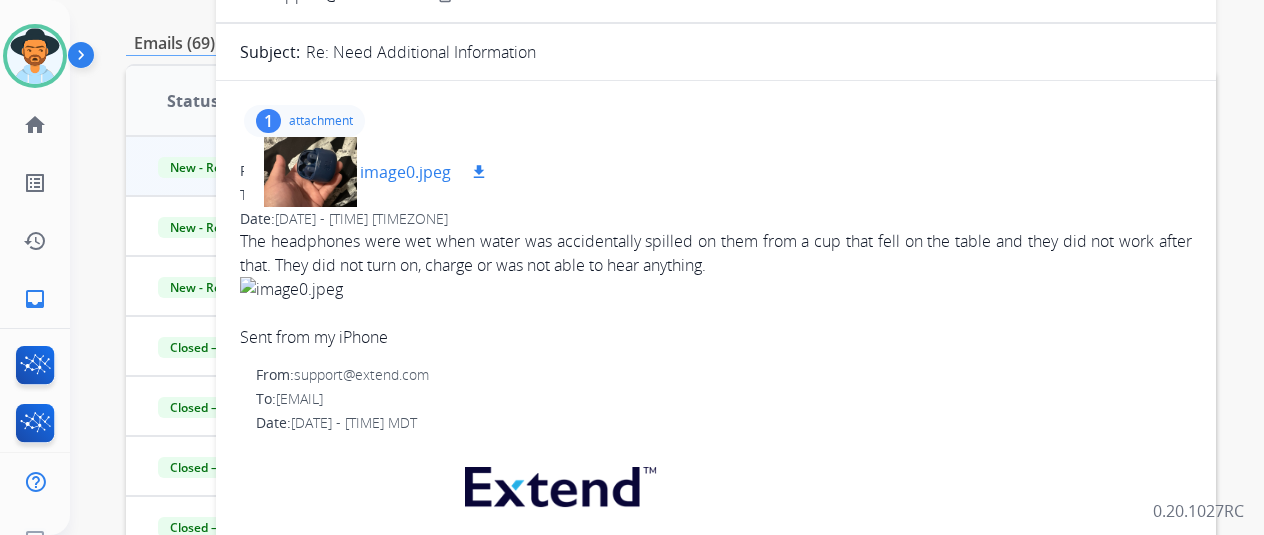 click at bounding box center [310, 172] 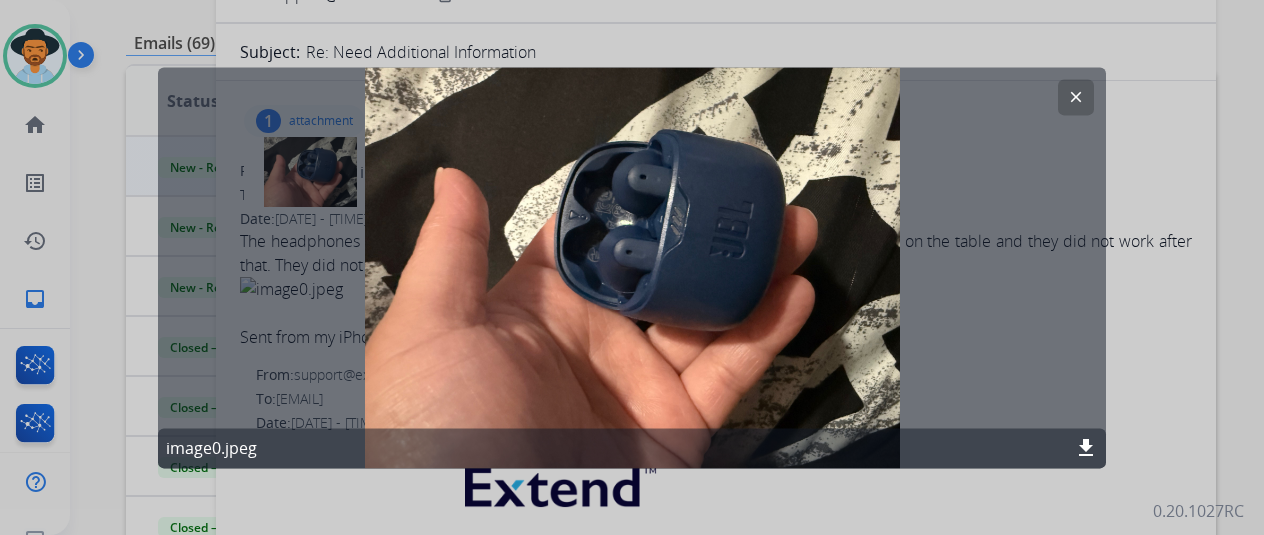 click on "clear" 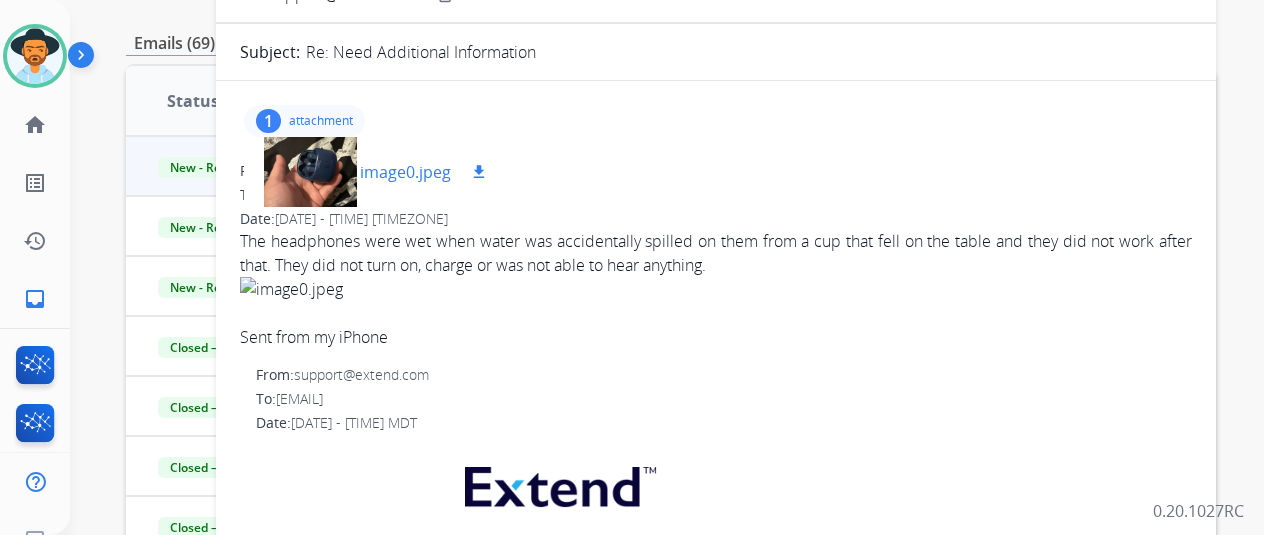 click on "image0.jpeg" at bounding box center (405, 172) 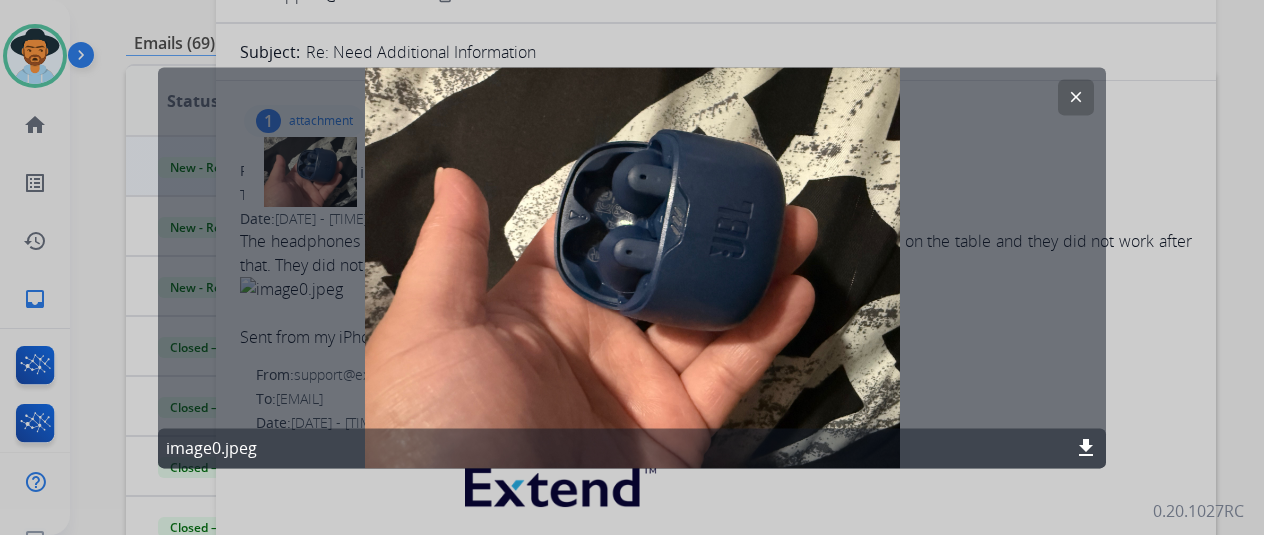 click on "clear" 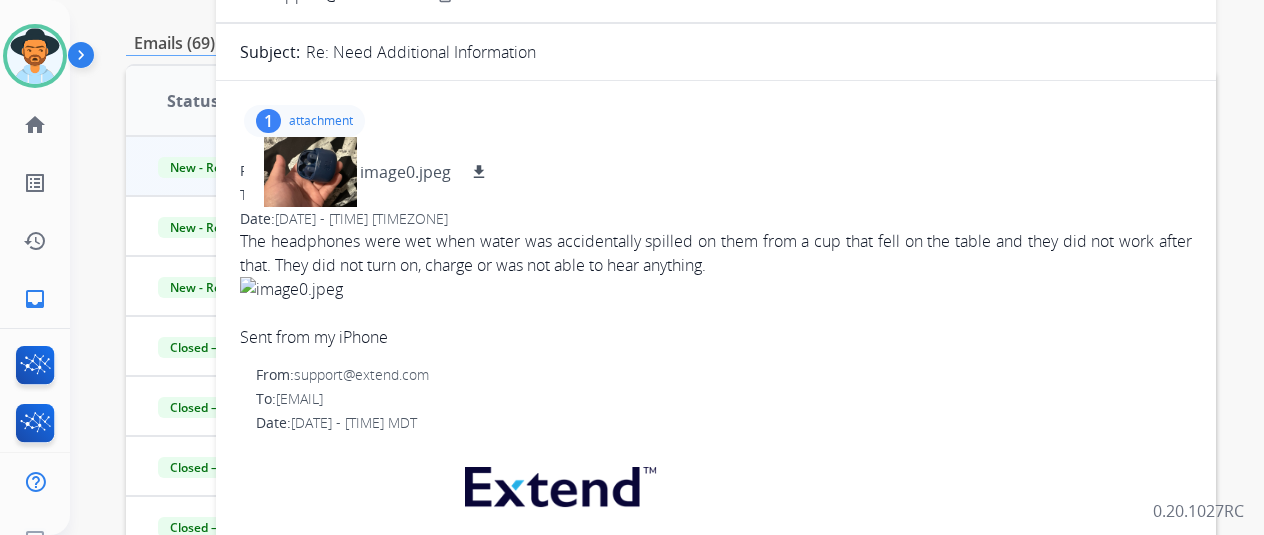 scroll, scrollTop: 0, scrollLeft: 0, axis: both 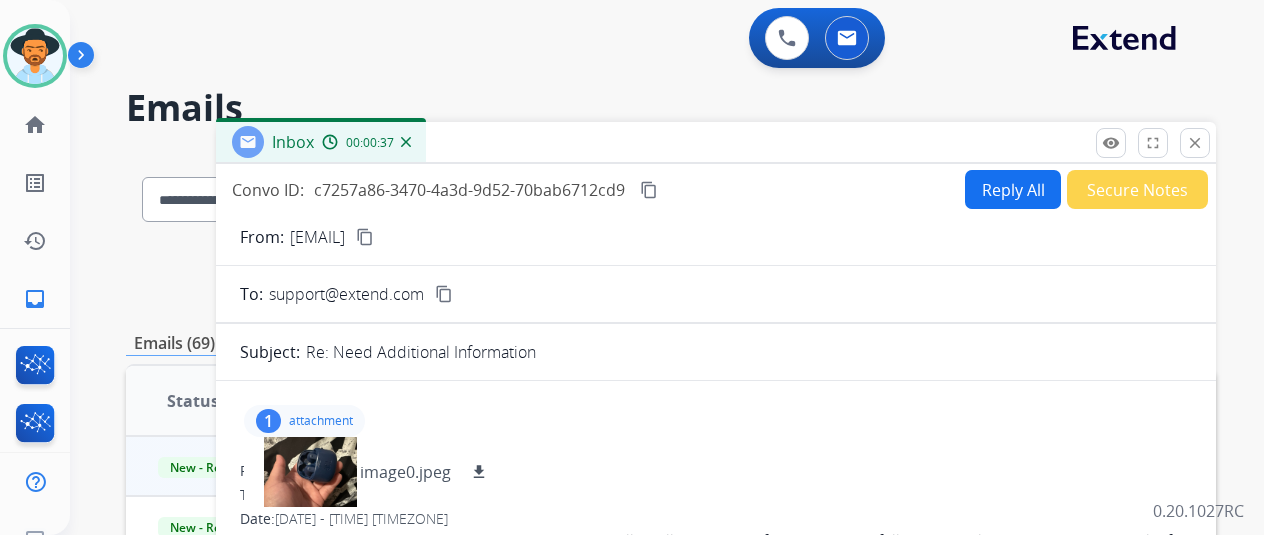 click on "From: [EMAIL] content_copy" at bounding box center [716, 237] 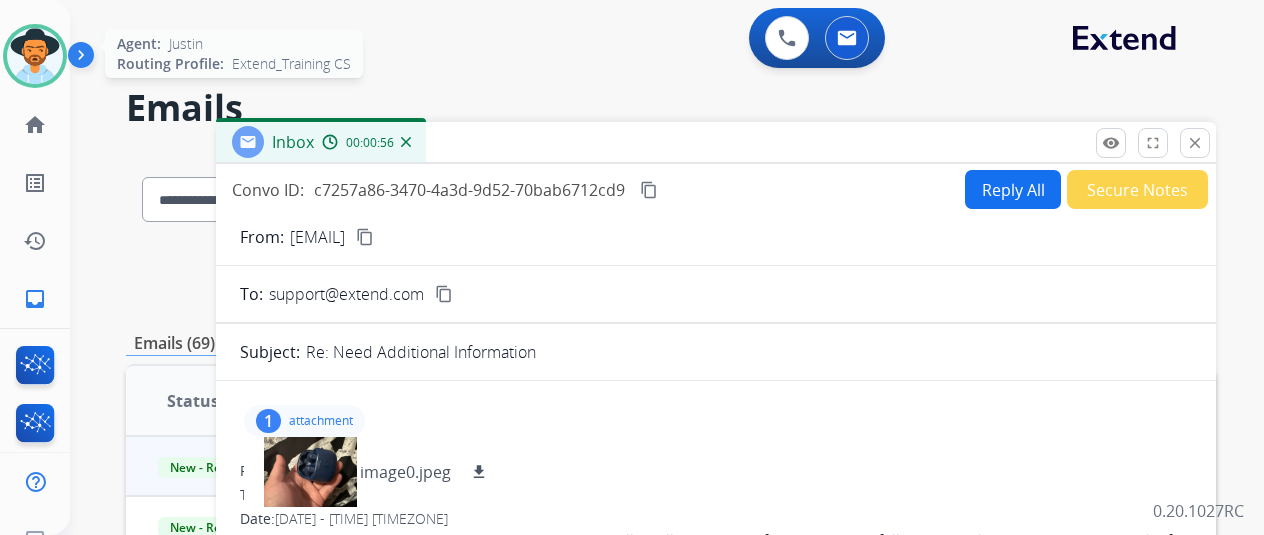 click at bounding box center [35, 56] 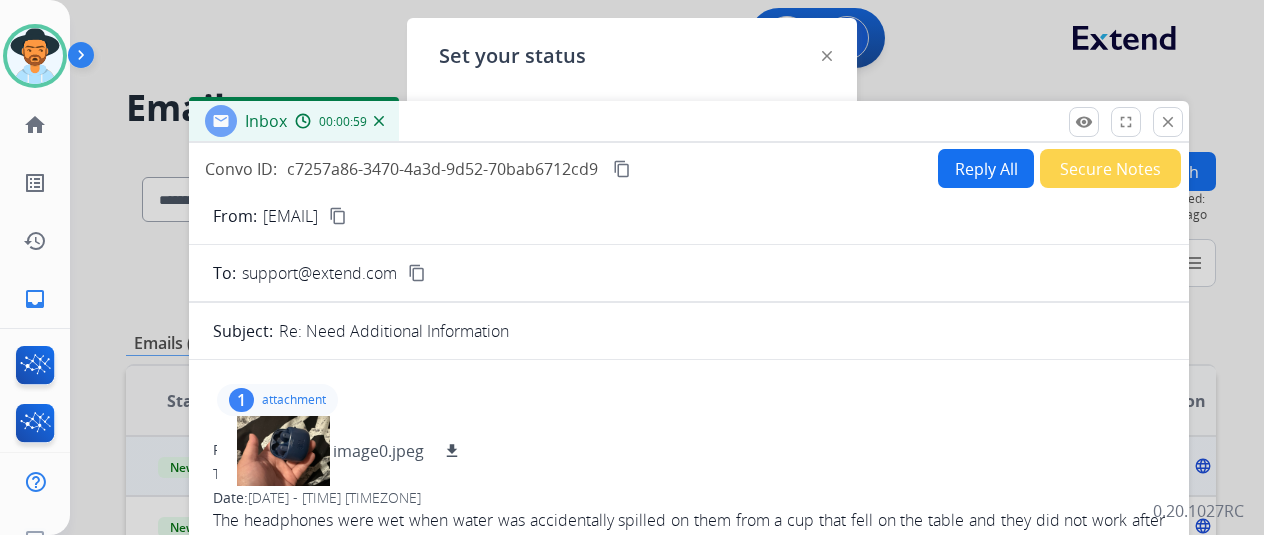drag, startPoint x: 1061, startPoint y: 142, endPoint x: 1034, endPoint y: 121, distance: 34.20526 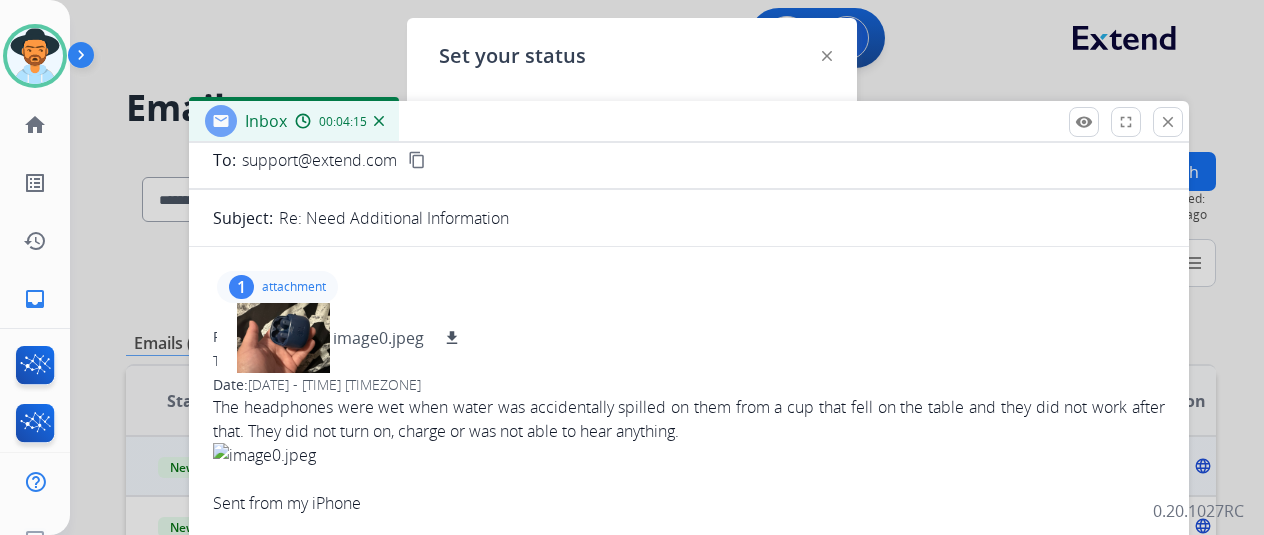 scroll, scrollTop: 300, scrollLeft: 0, axis: vertical 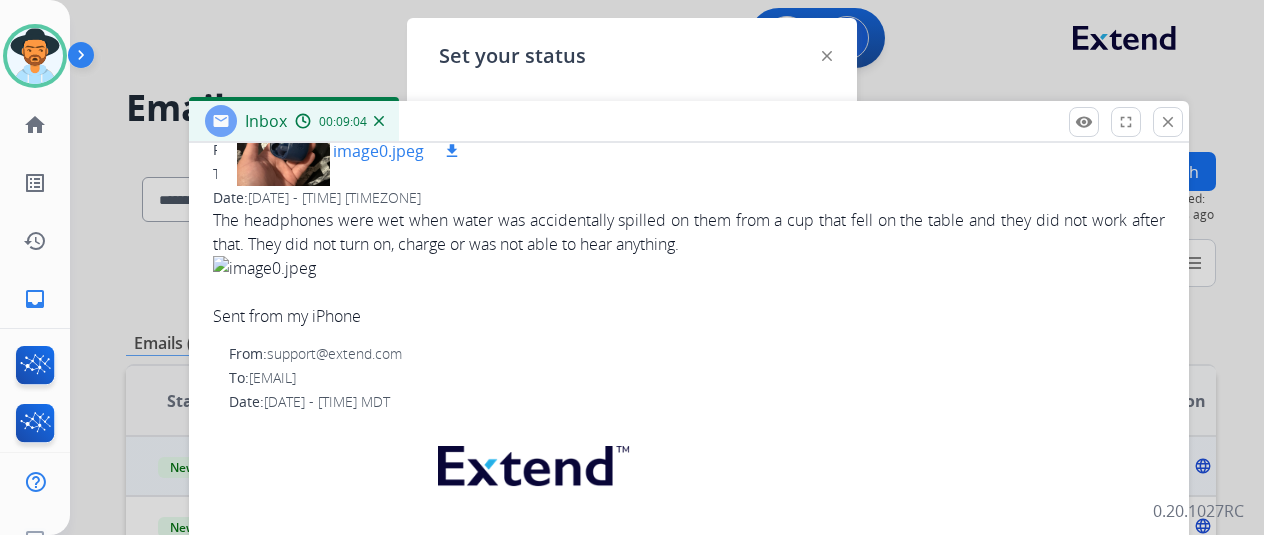 click at bounding box center (283, 151) 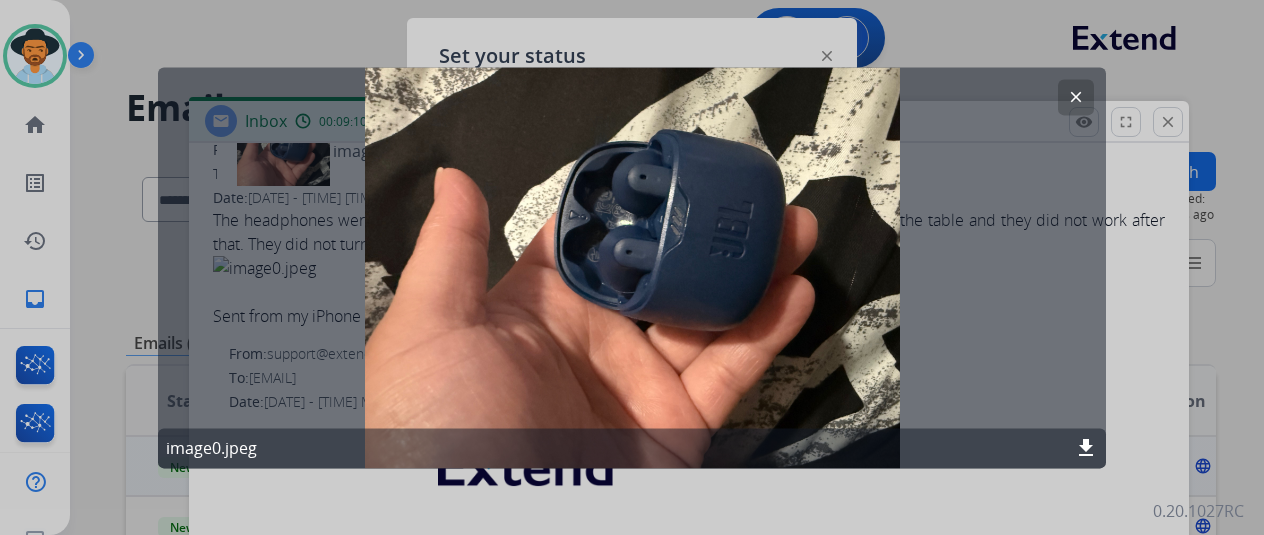click on "clear" 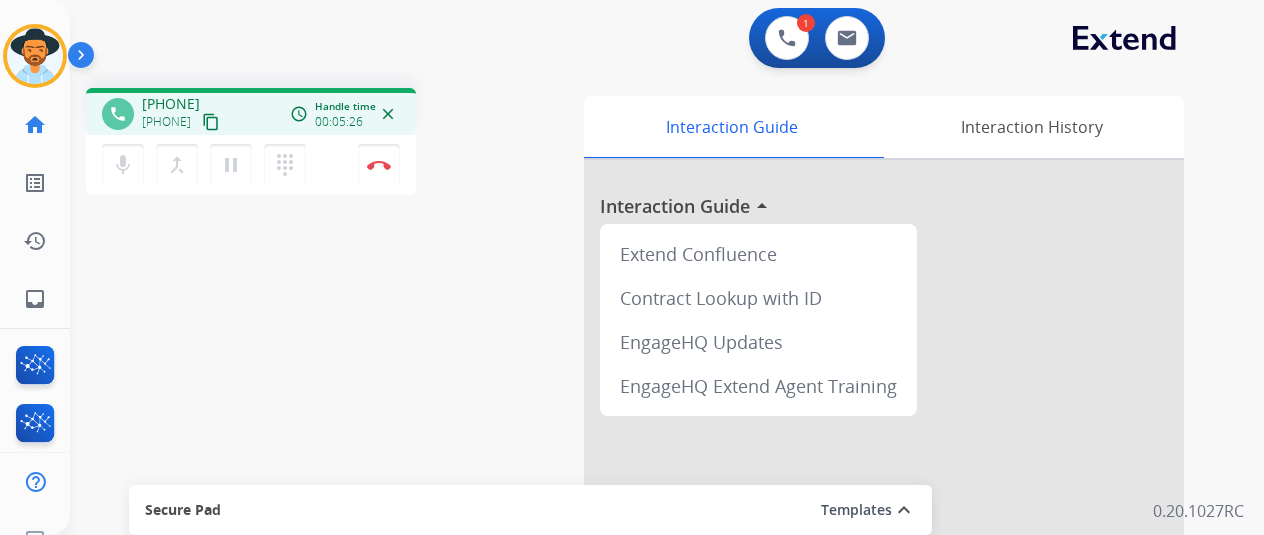 click on "dialpad Dialpad" at bounding box center [291, 165] 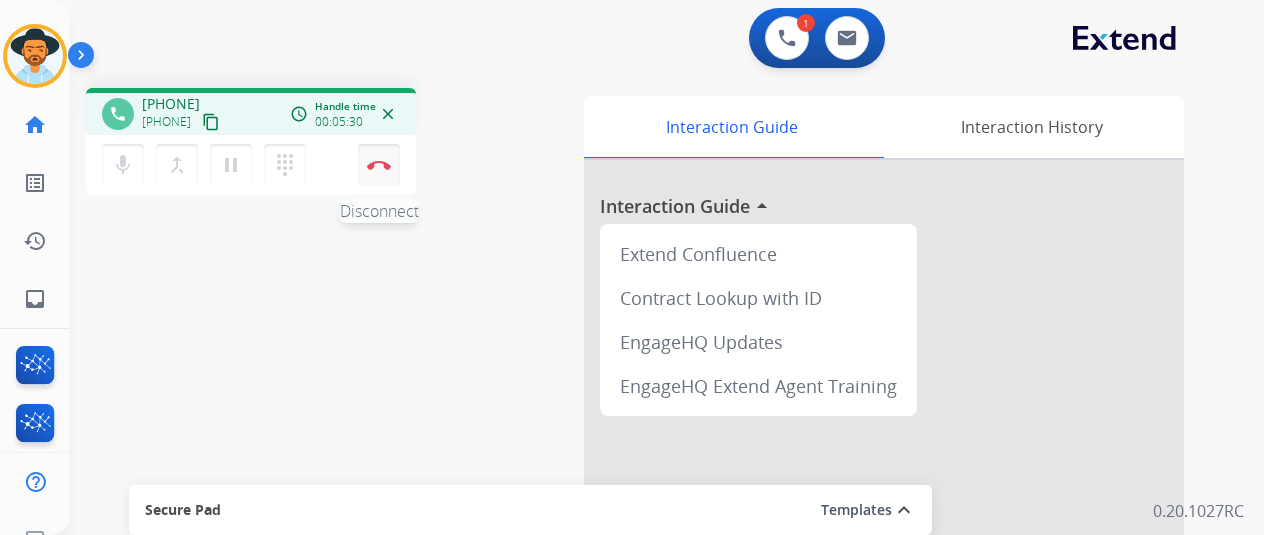 click on "Disconnect" at bounding box center (379, 165) 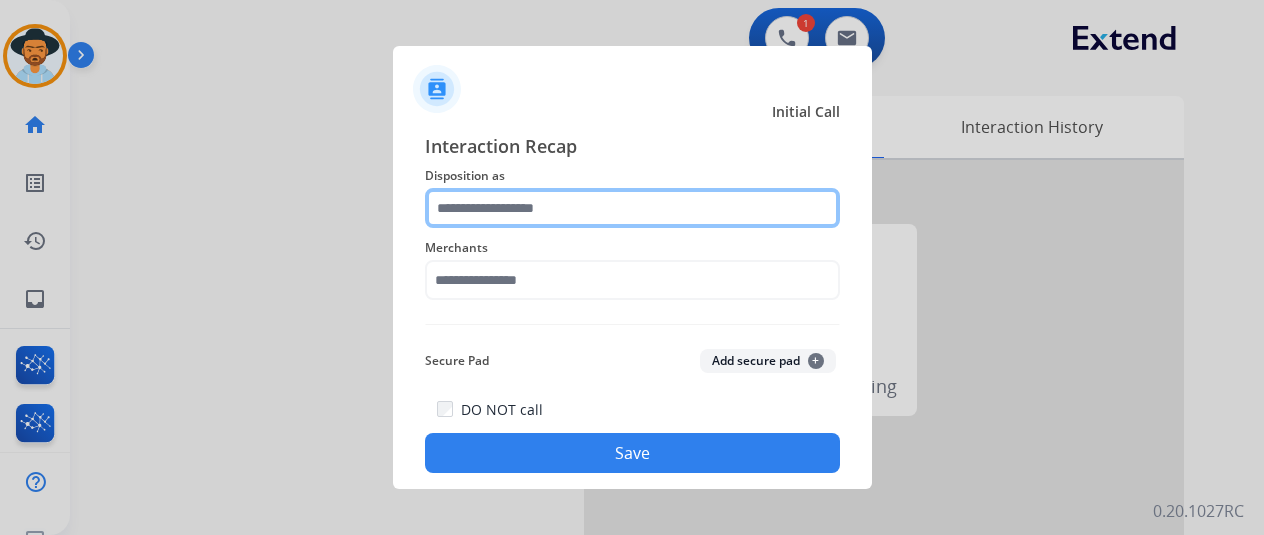 click 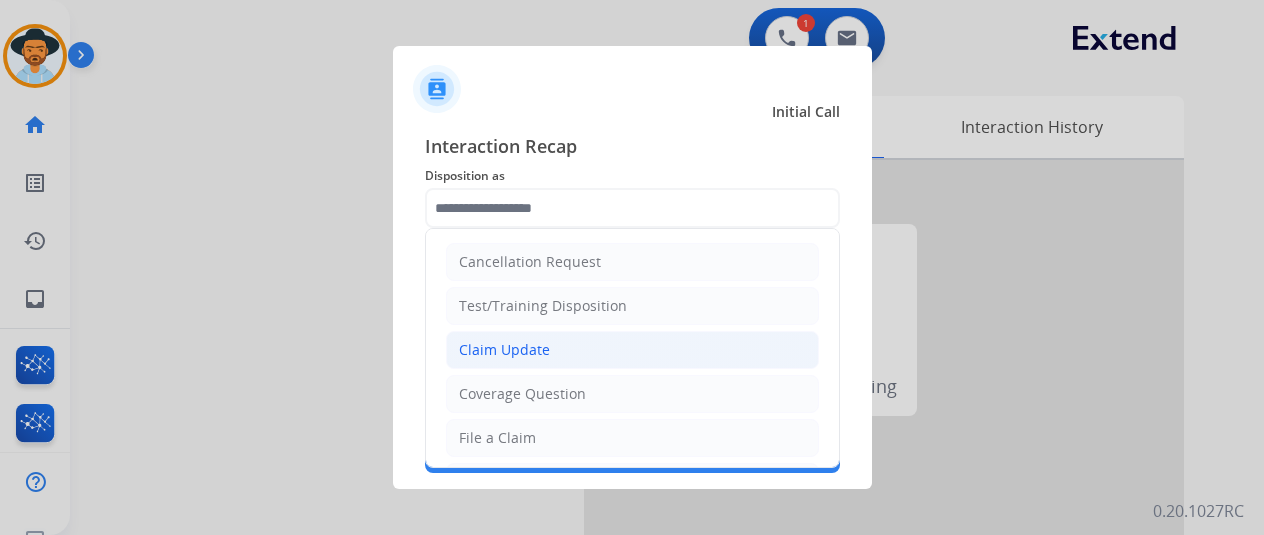 click on "Claim Update" 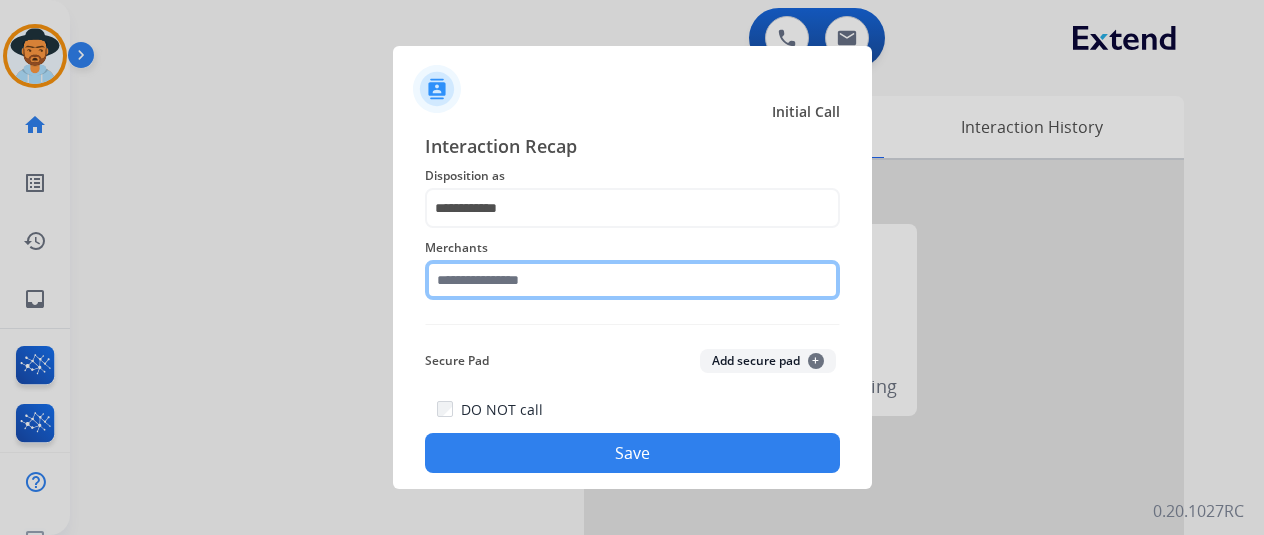 click 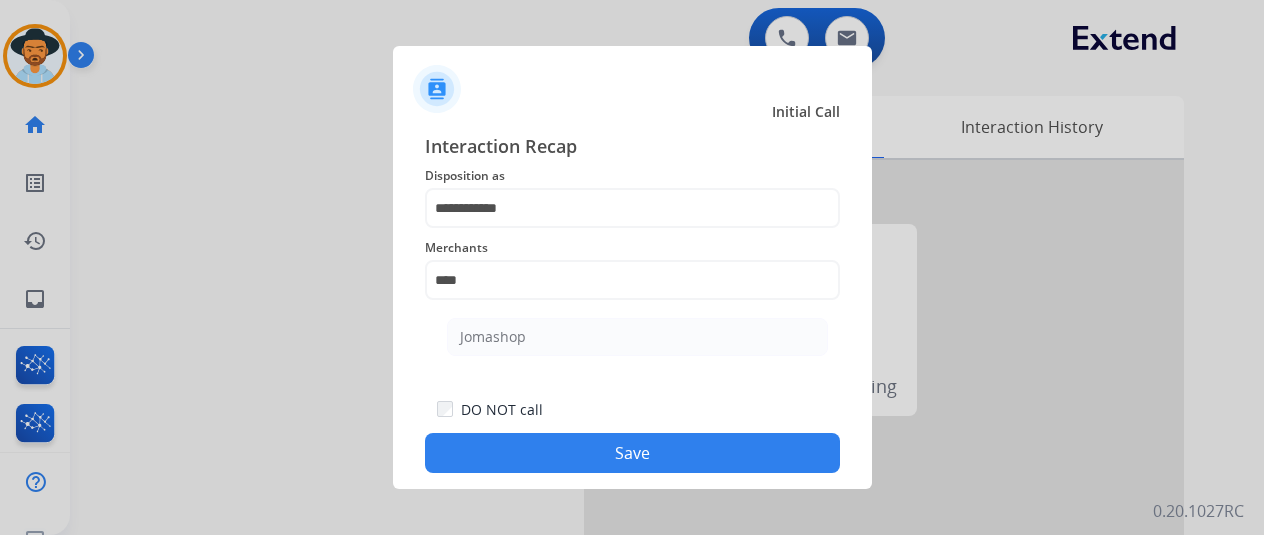 click on "Jomashop" 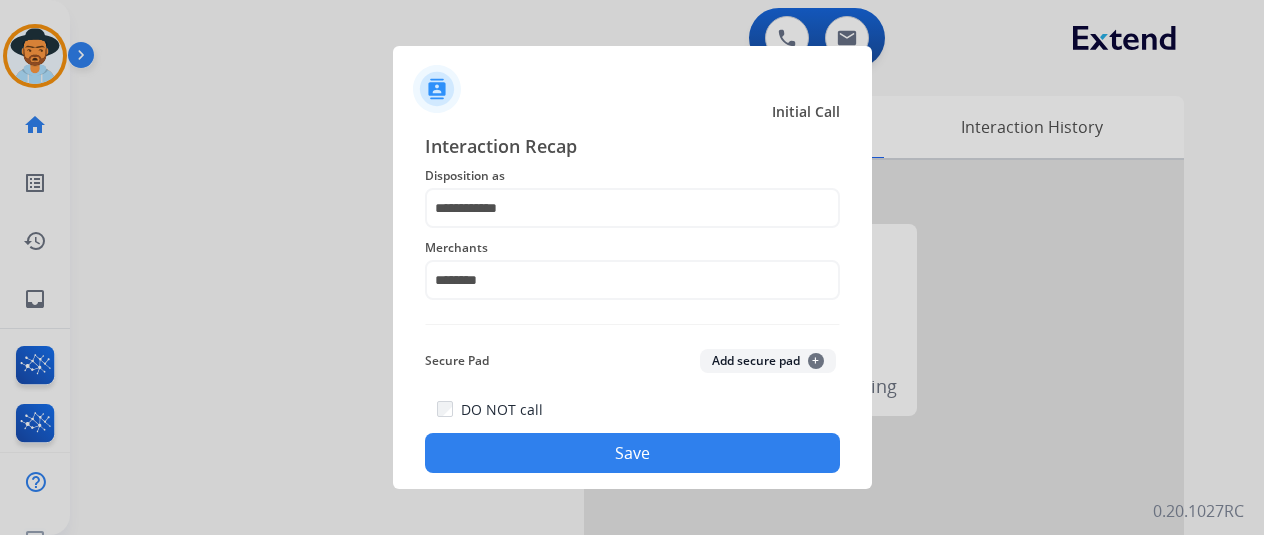 click on "Save" 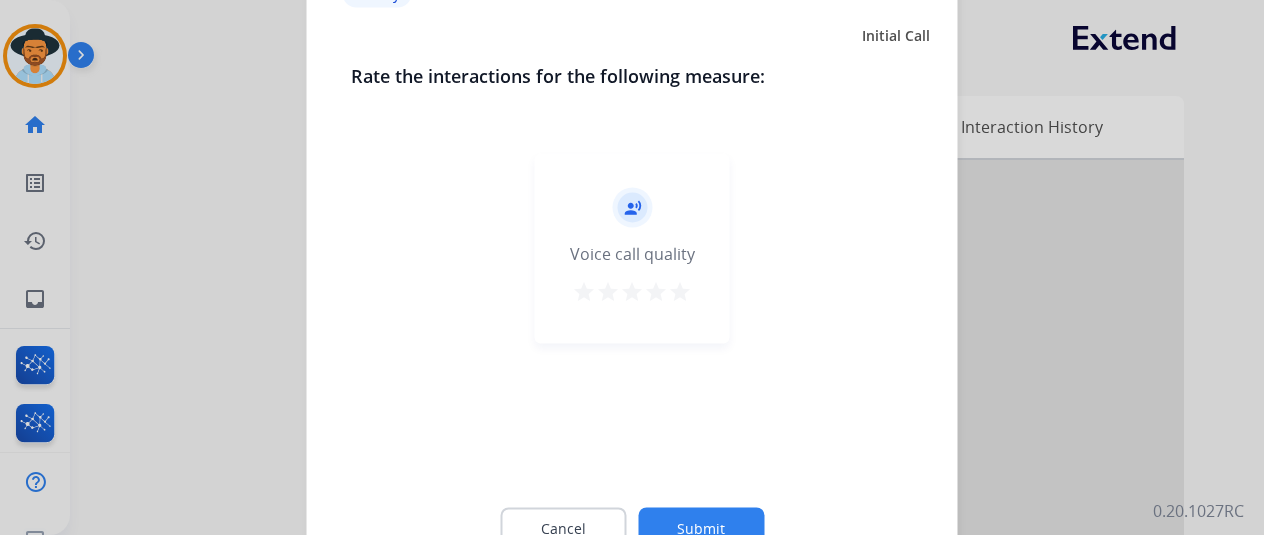 click on "star" at bounding box center [680, 291] 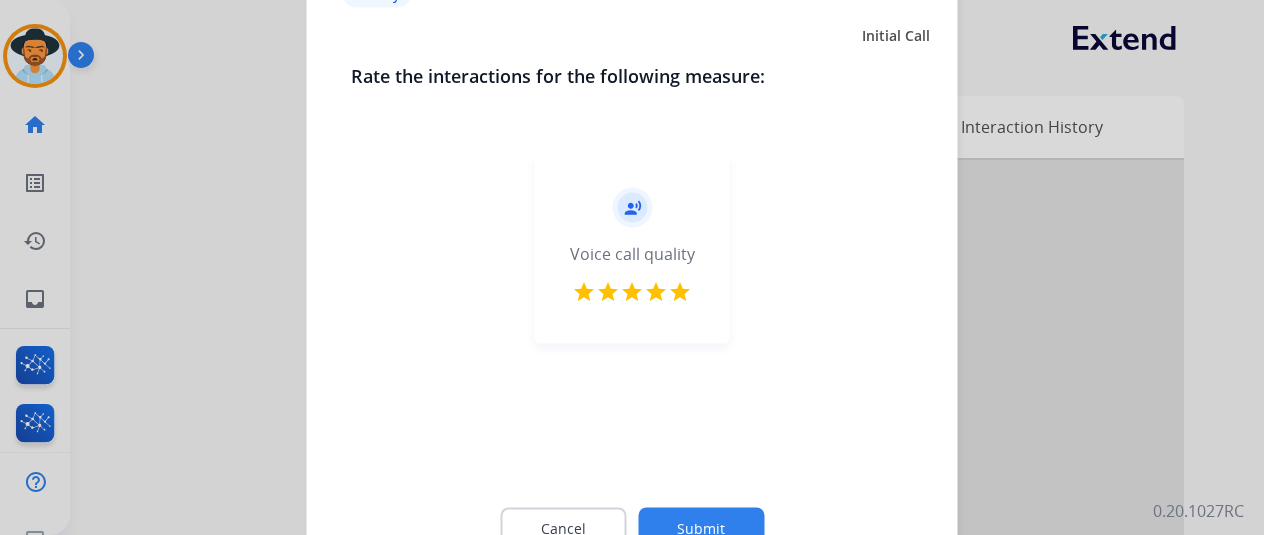 click on "Submit" 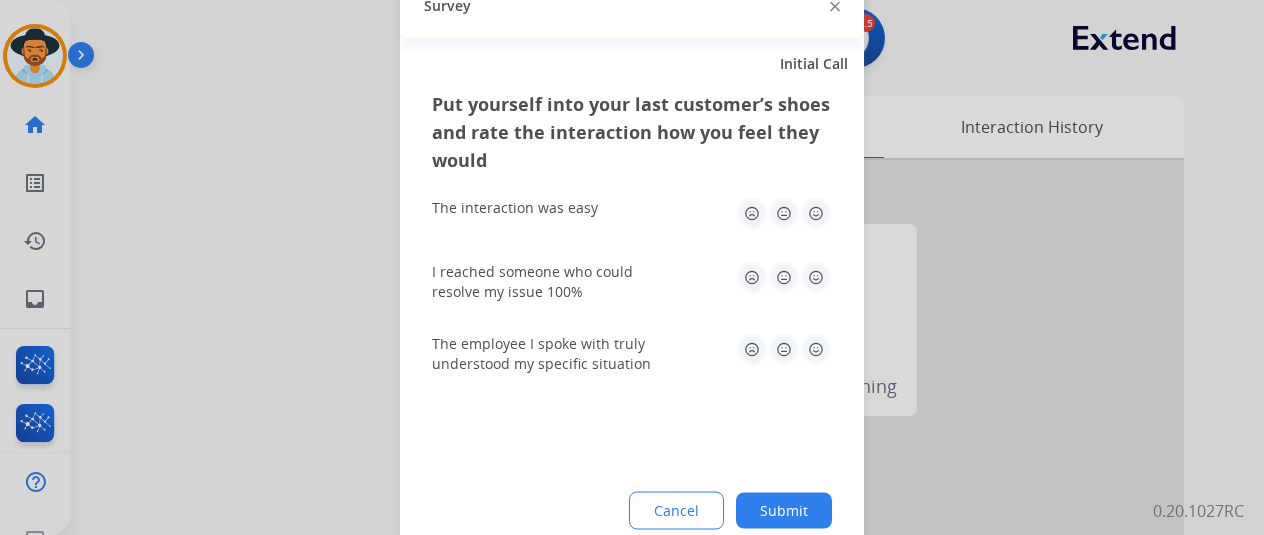 click 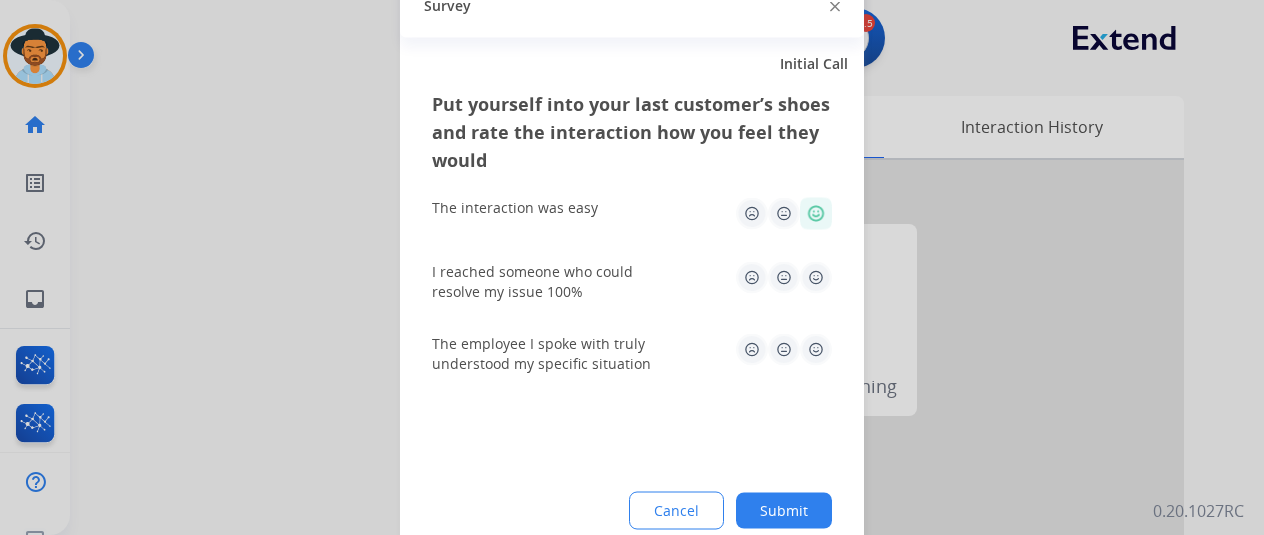 click 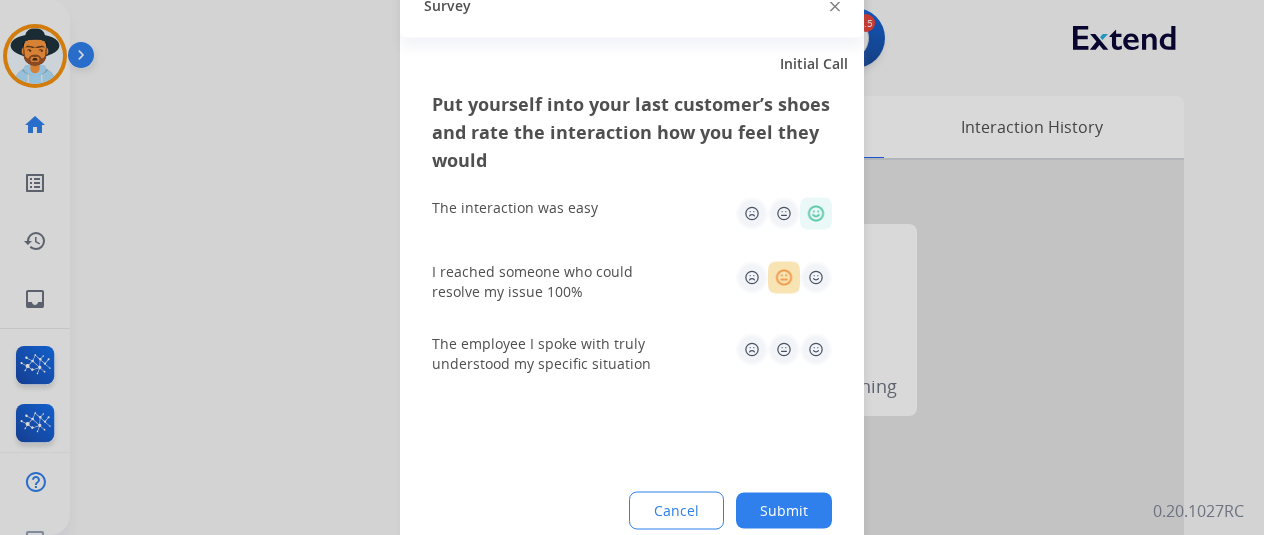 click 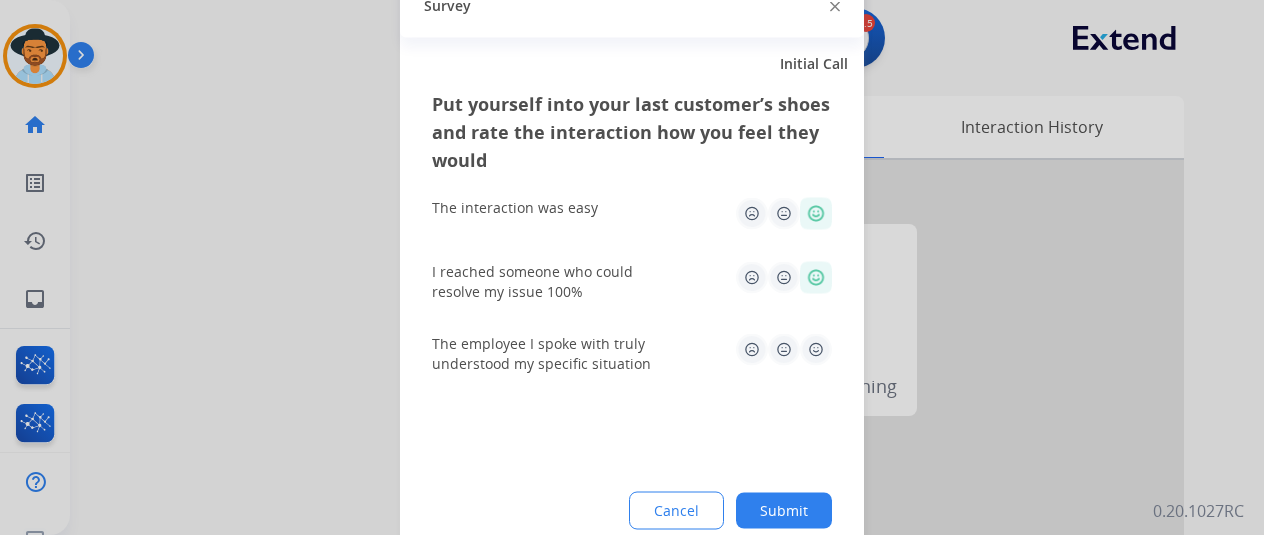 click 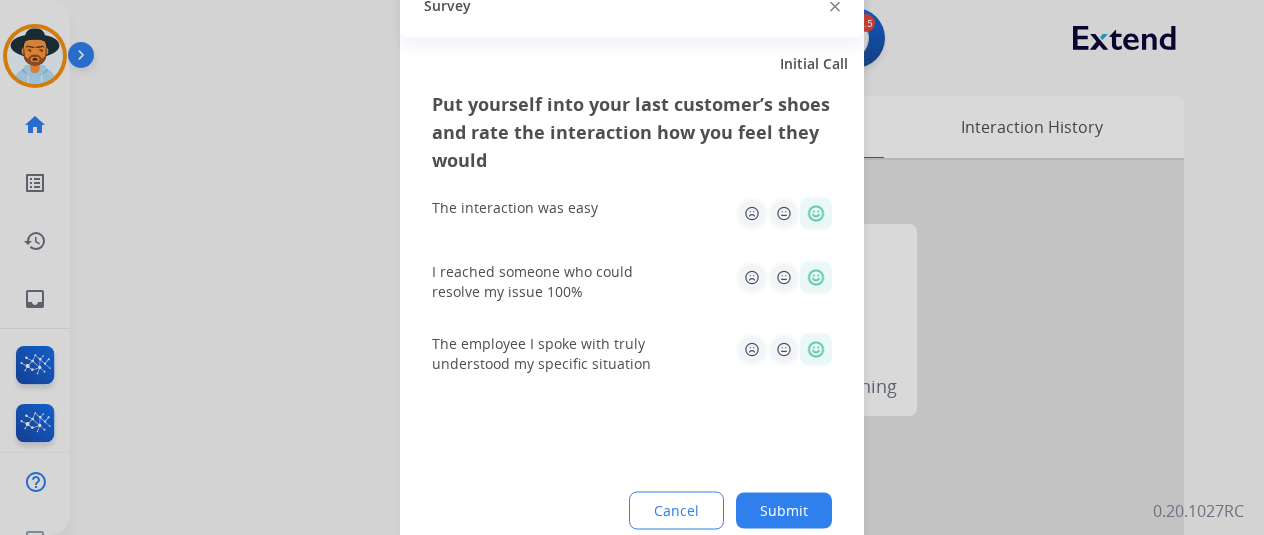 click on "Submit" 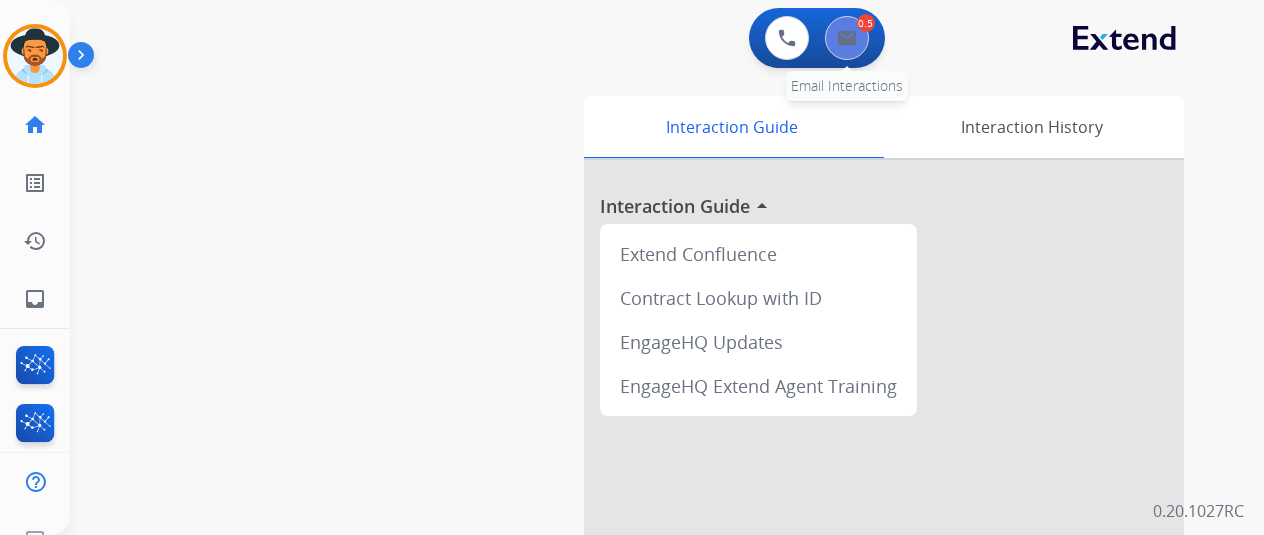 click on "0.5 Email Interactions" at bounding box center [847, 38] 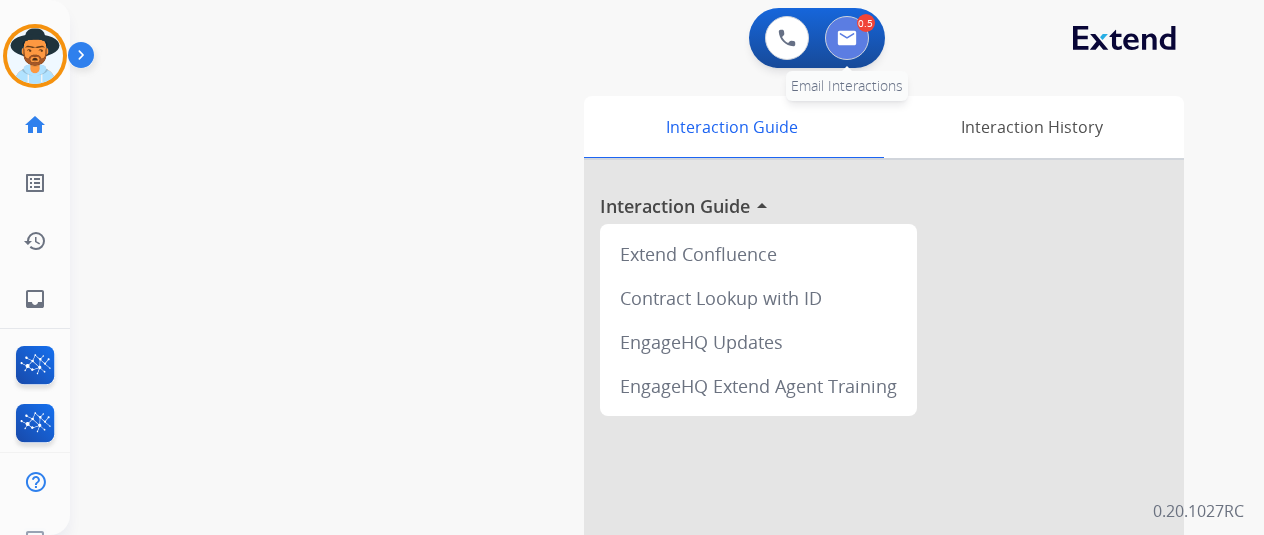 click at bounding box center [847, 38] 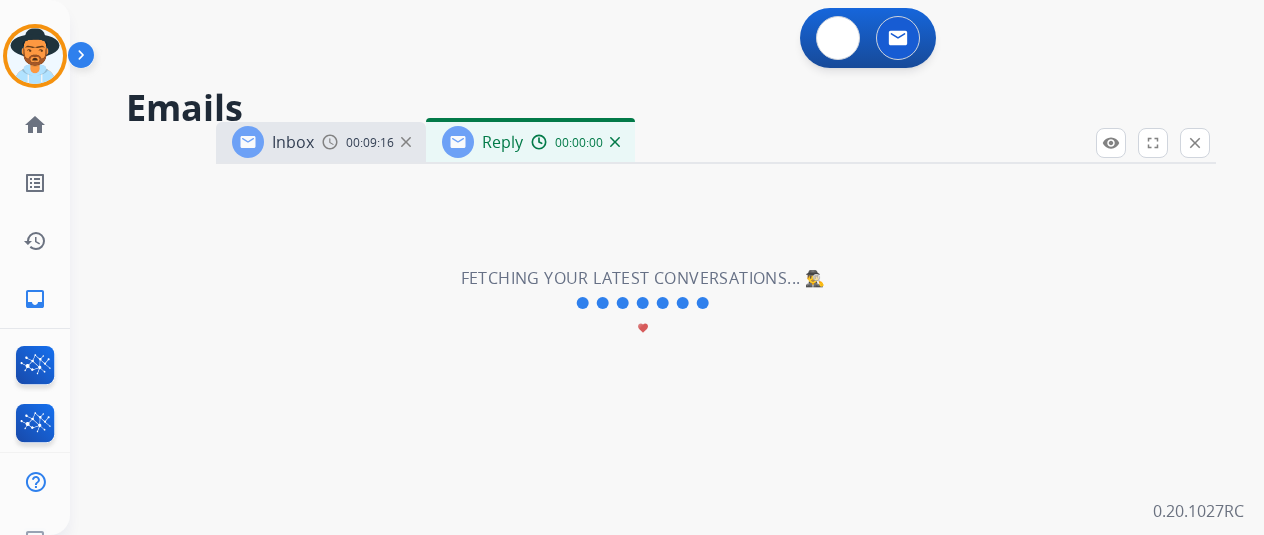 select on "**********" 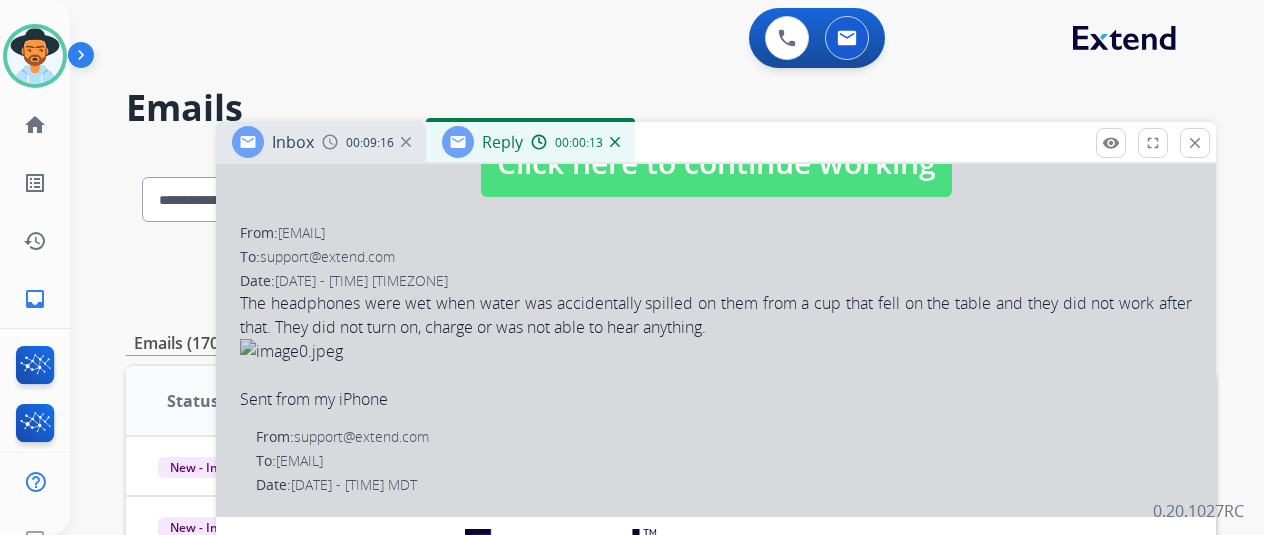scroll, scrollTop: 300, scrollLeft: 0, axis: vertical 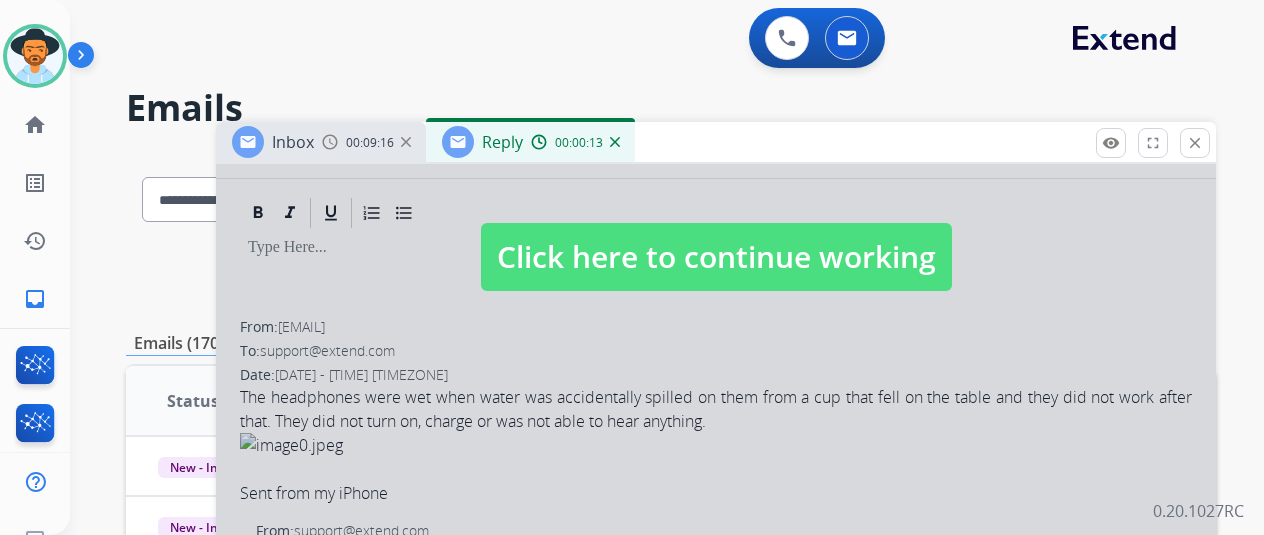 click on "Click here to continue working" at bounding box center (716, 257) 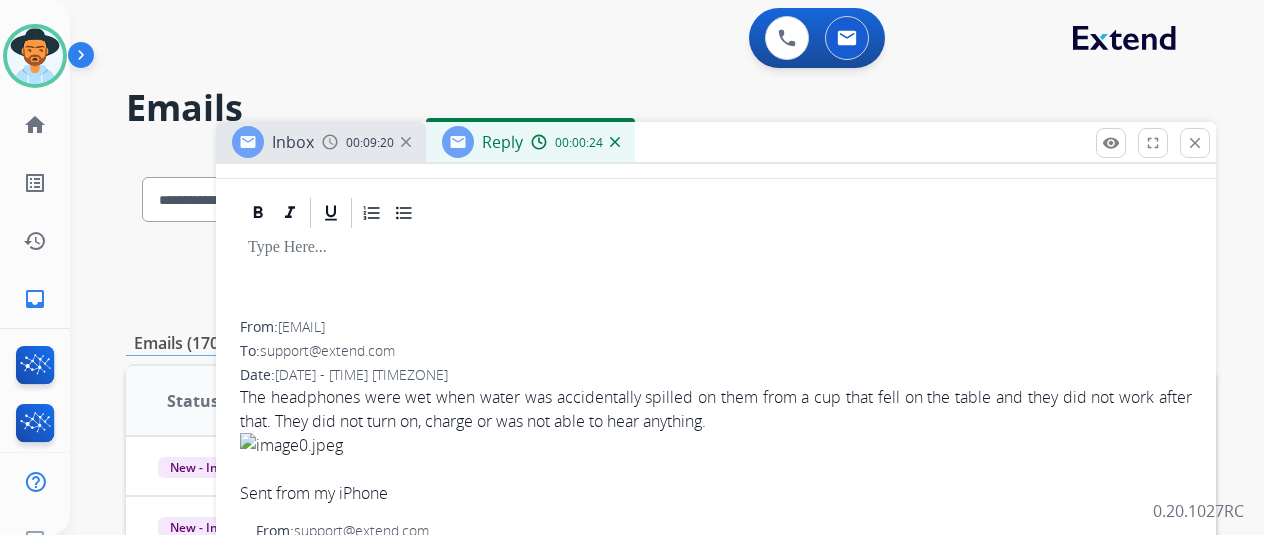 scroll, scrollTop: 0, scrollLeft: 0, axis: both 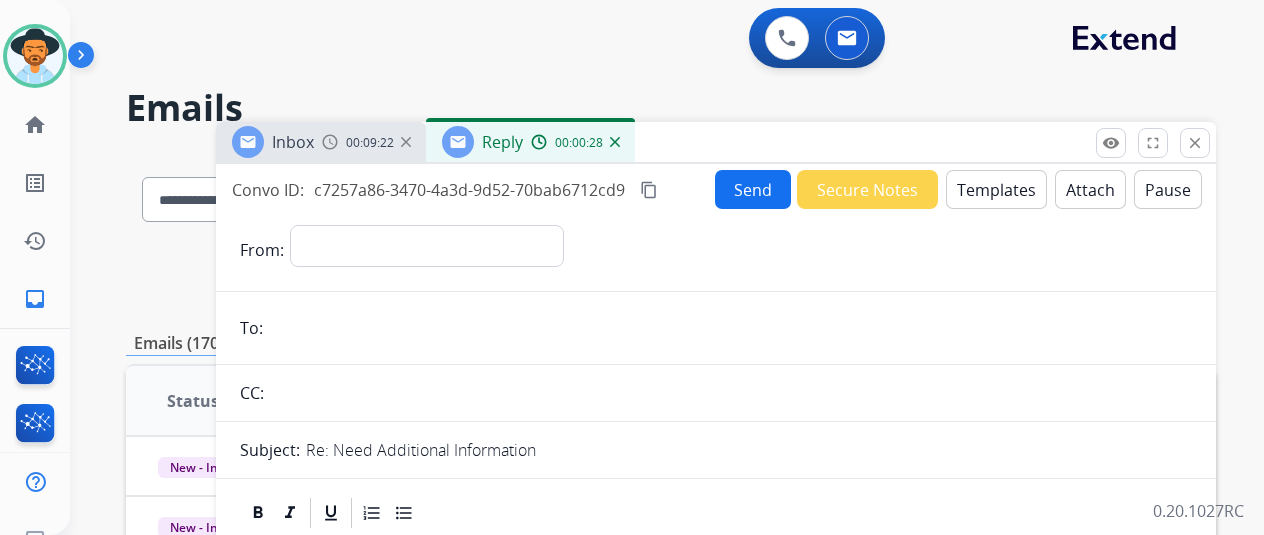 click on "content_copy" at bounding box center [649, 190] 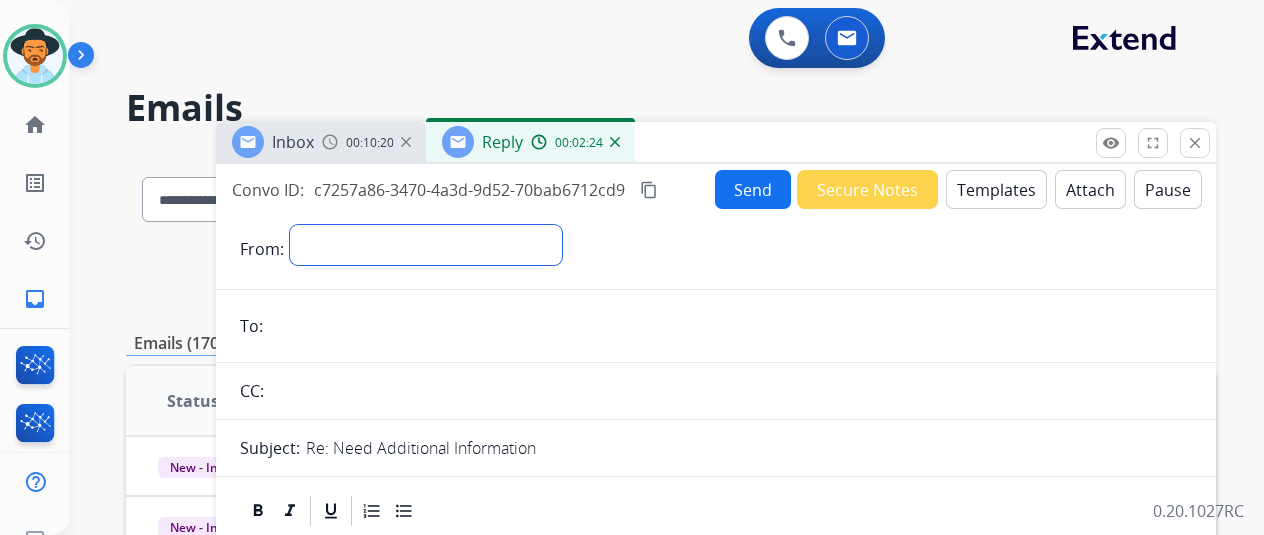 click on "**********" at bounding box center (426, 245) 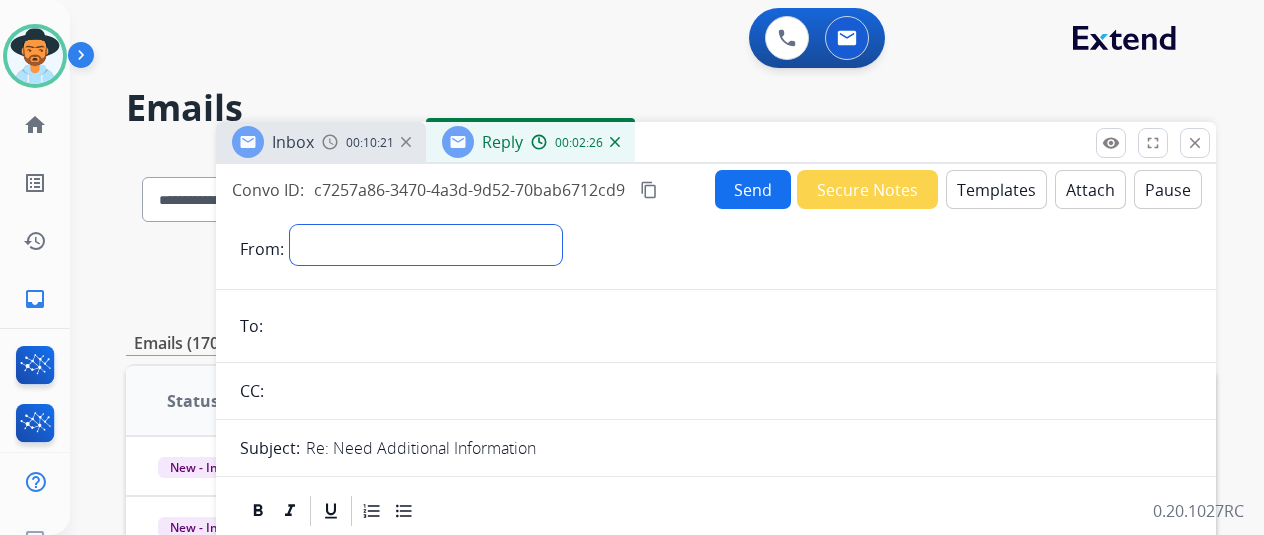 select on "**********" 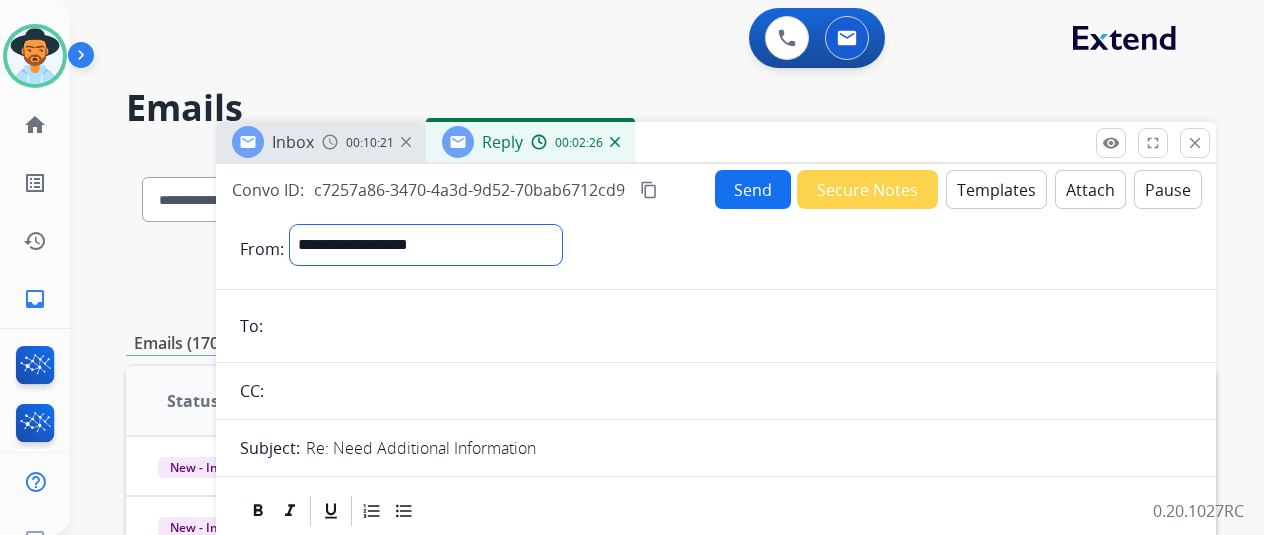 click on "**********" at bounding box center [426, 245] 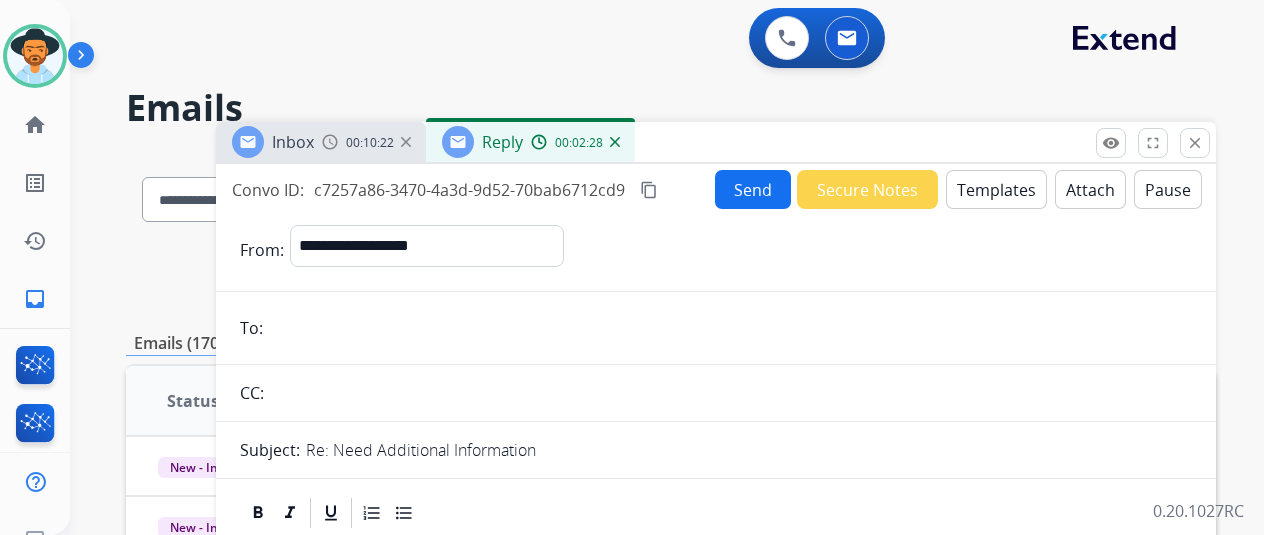 click at bounding box center (730, 328) 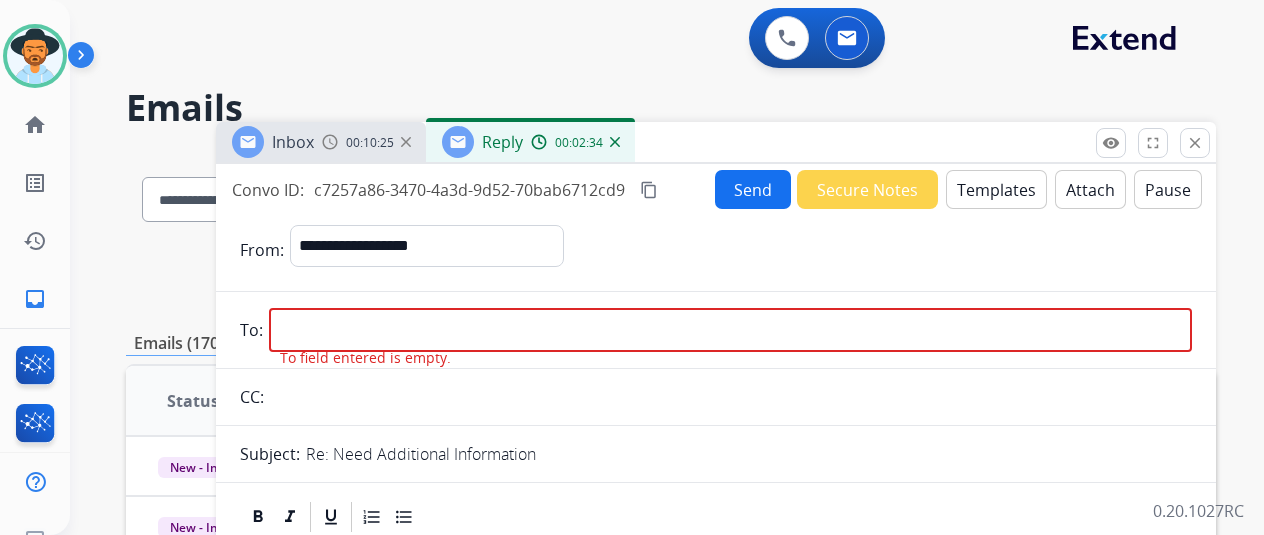 click on "To field entered is empty." at bounding box center (365, 358) 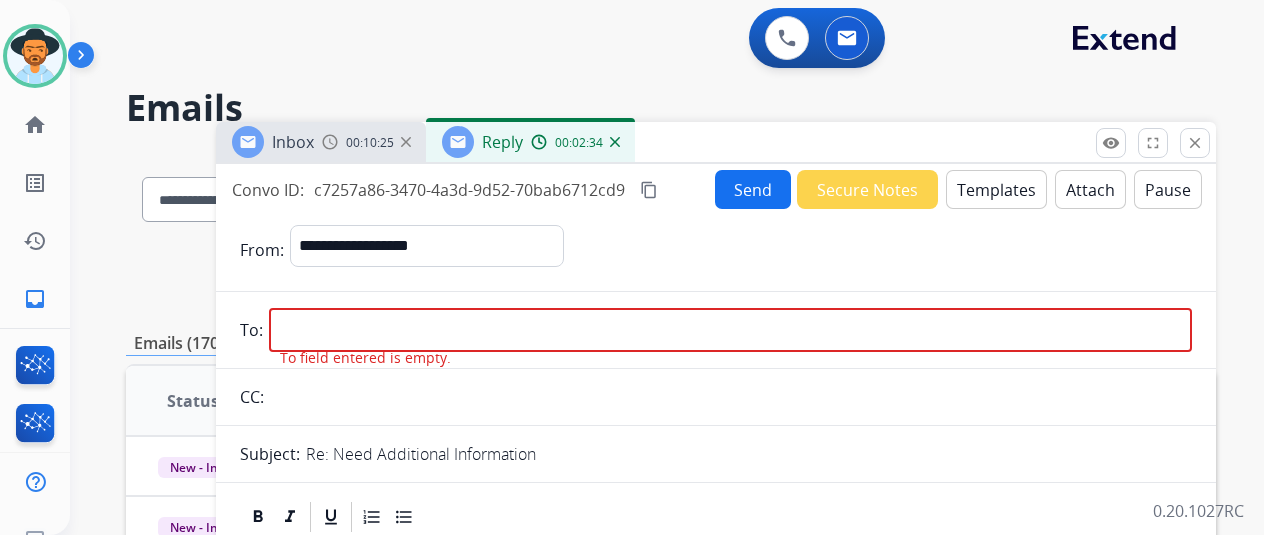 click at bounding box center (730, 330) 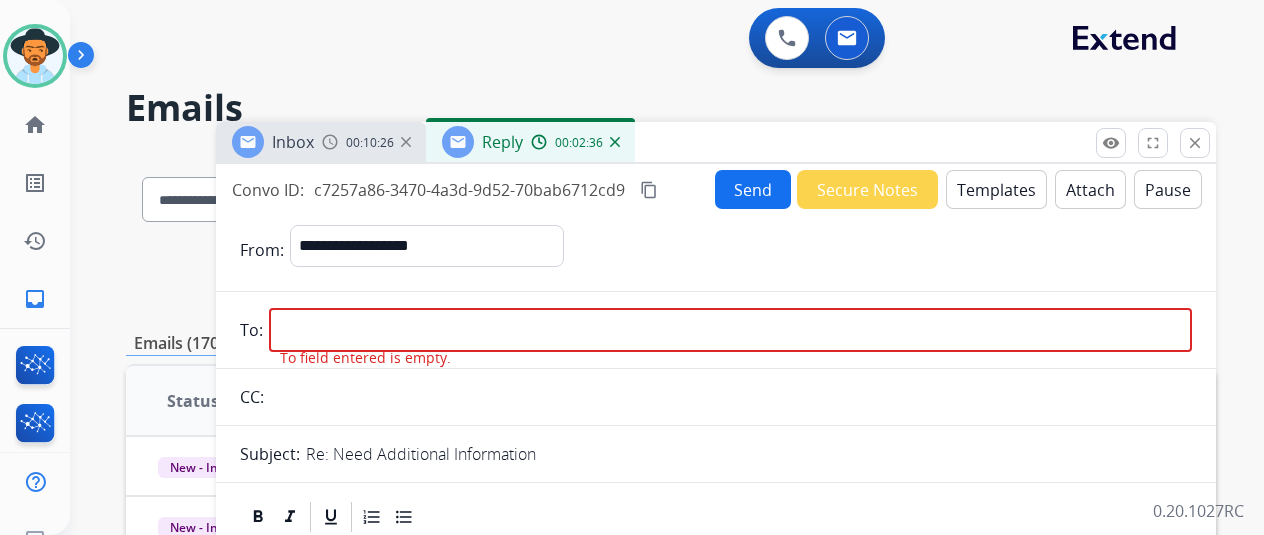 paste on "**********" 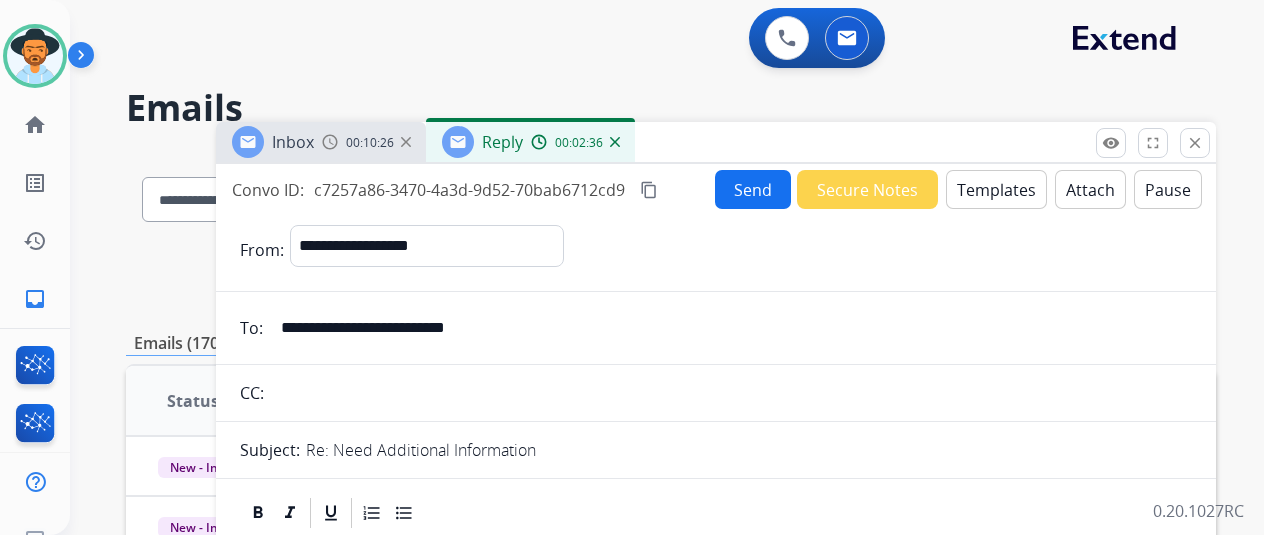 type on "**********" 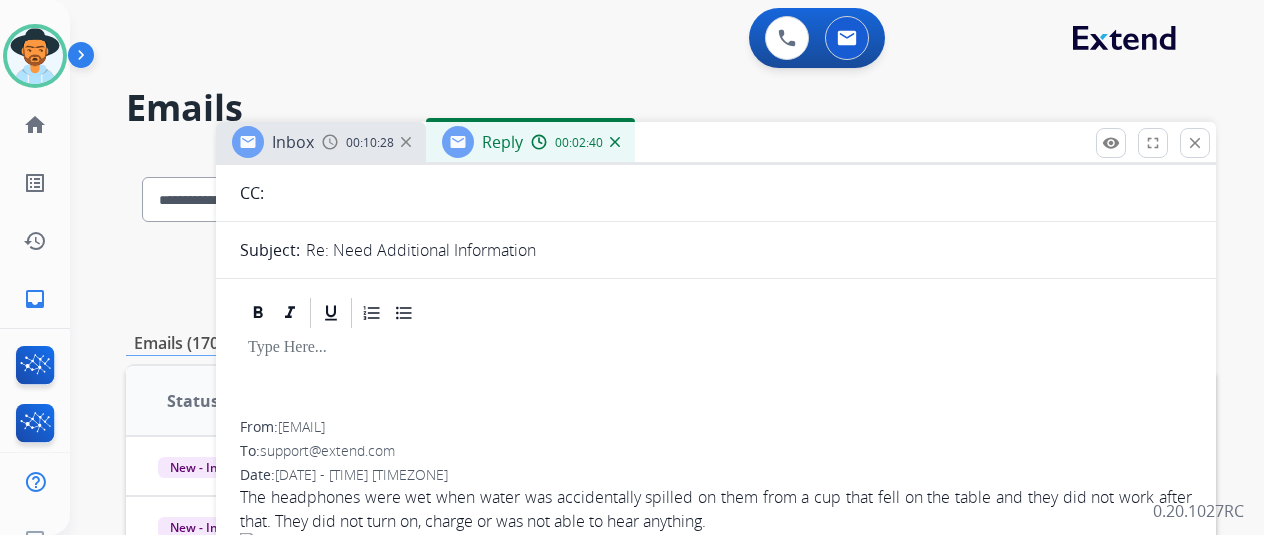 scroll, scrollTop: 0, scrollLeft: 0, axis: both 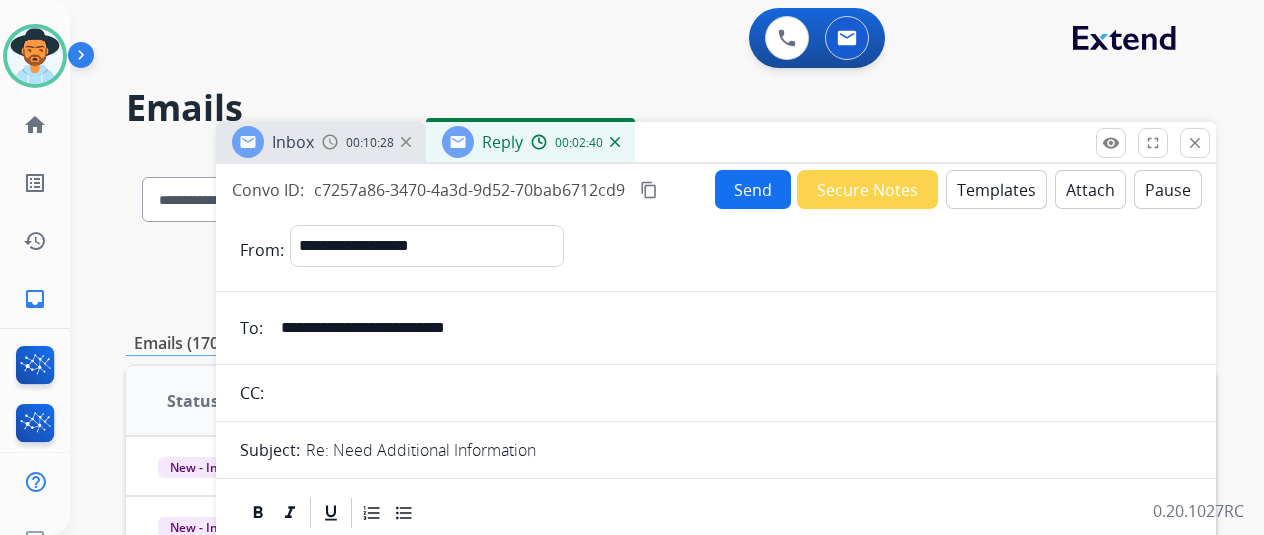 click on "Templates" at bounding box center (996, 189) 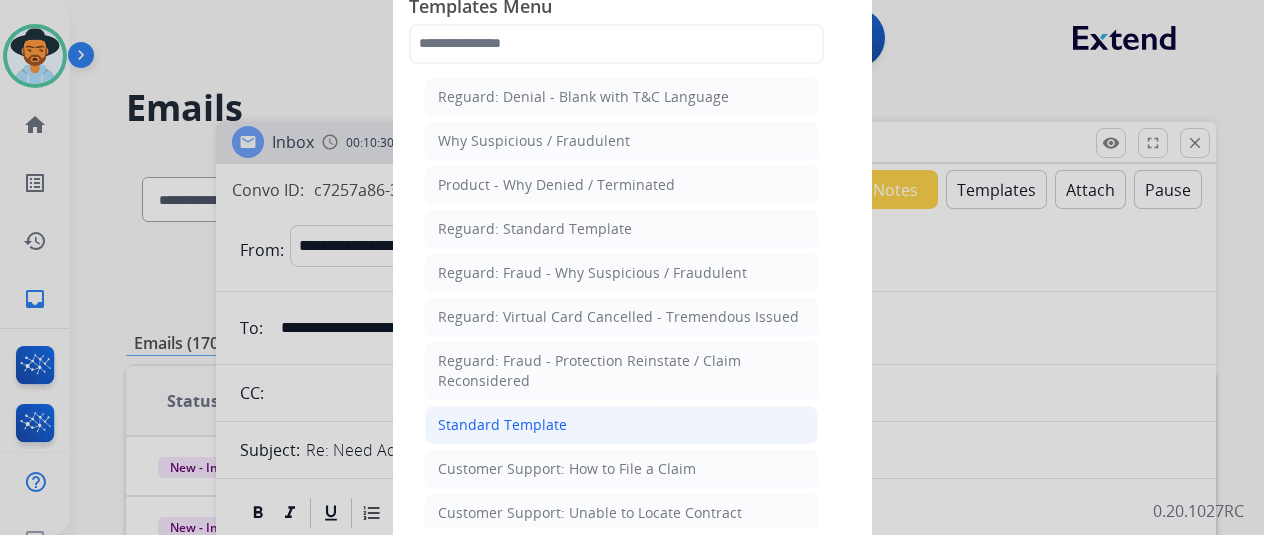 click on "Standard Template" 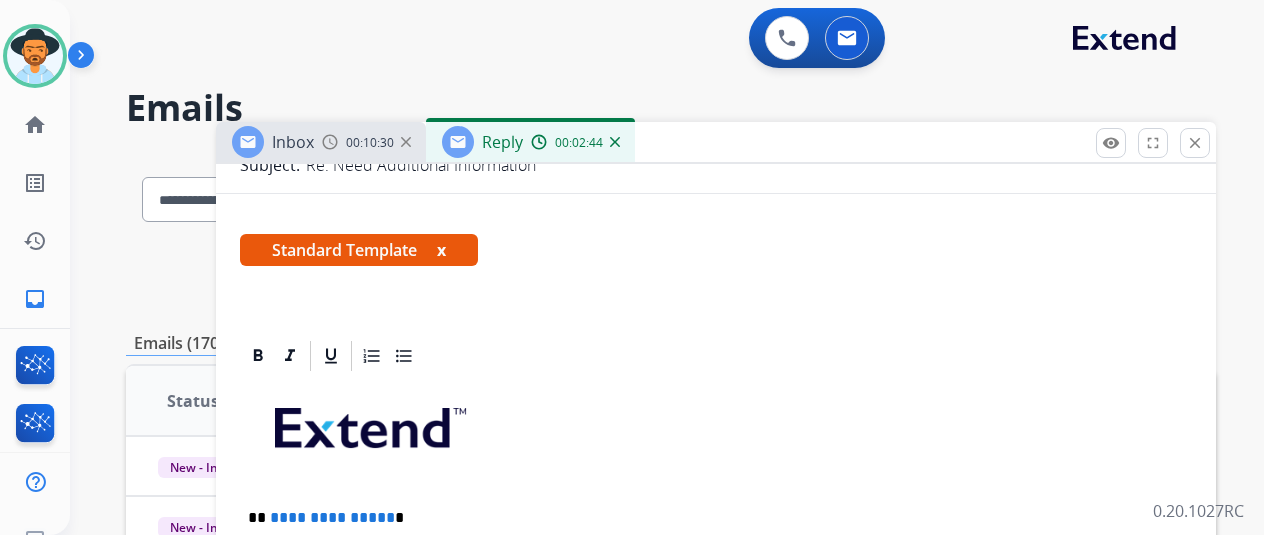 scroll, scrollTop: 400, scrollLeft: 0, axis: vertical 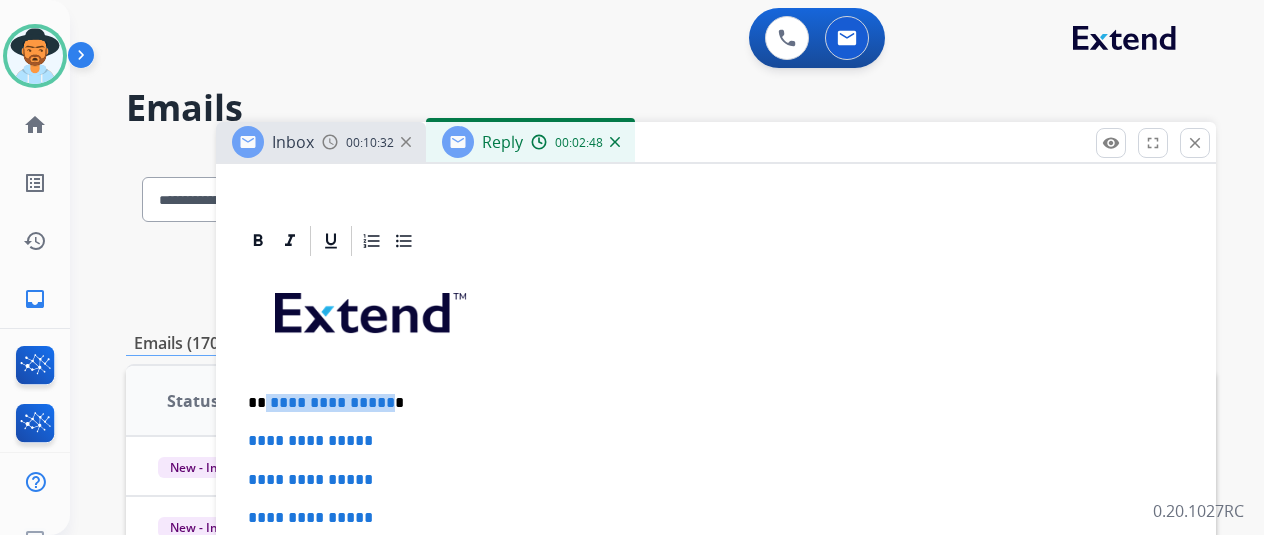 drag, startPoint x: 398, startPoint y: 404, endPoint x: 281, endPoint y: 399, distance: 117.10679 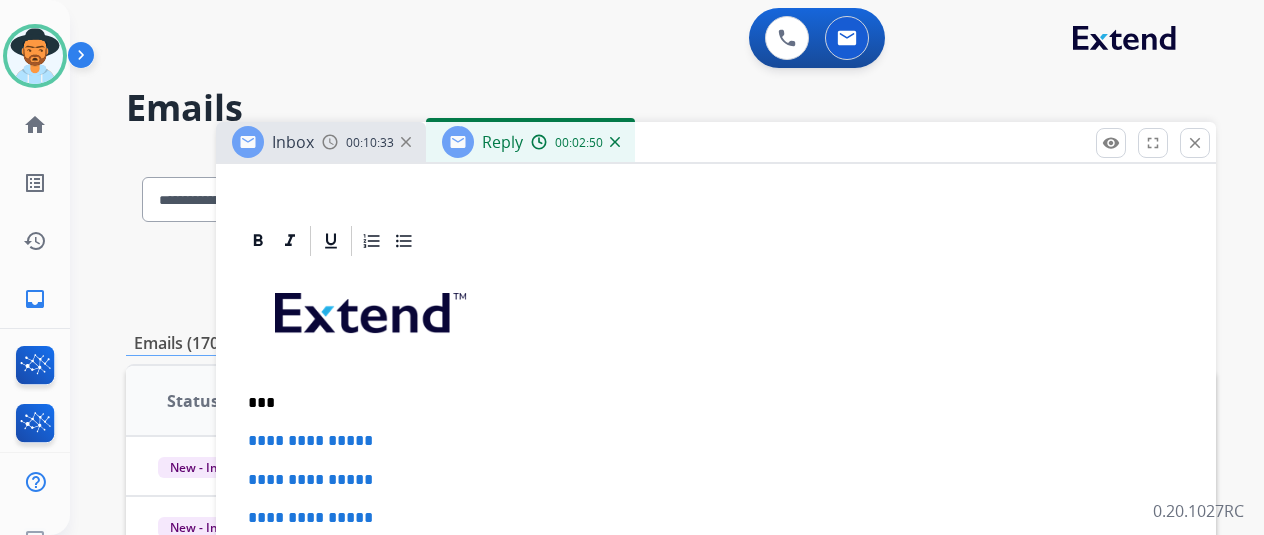 type 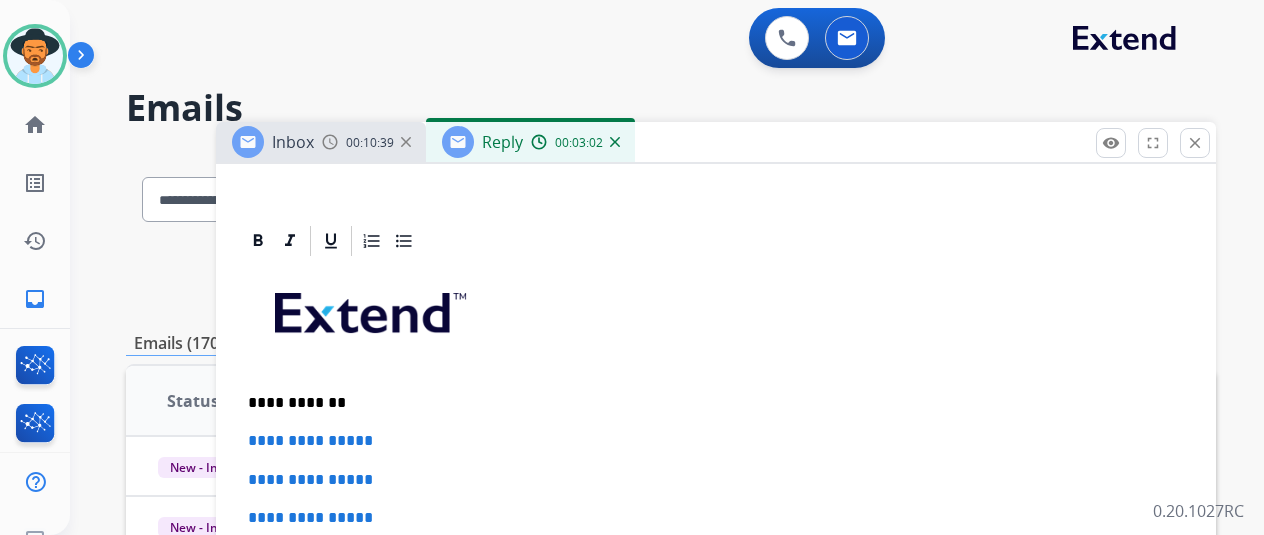 scroll, scrollTop: 2, scrollLeft: 0, axis: vertical 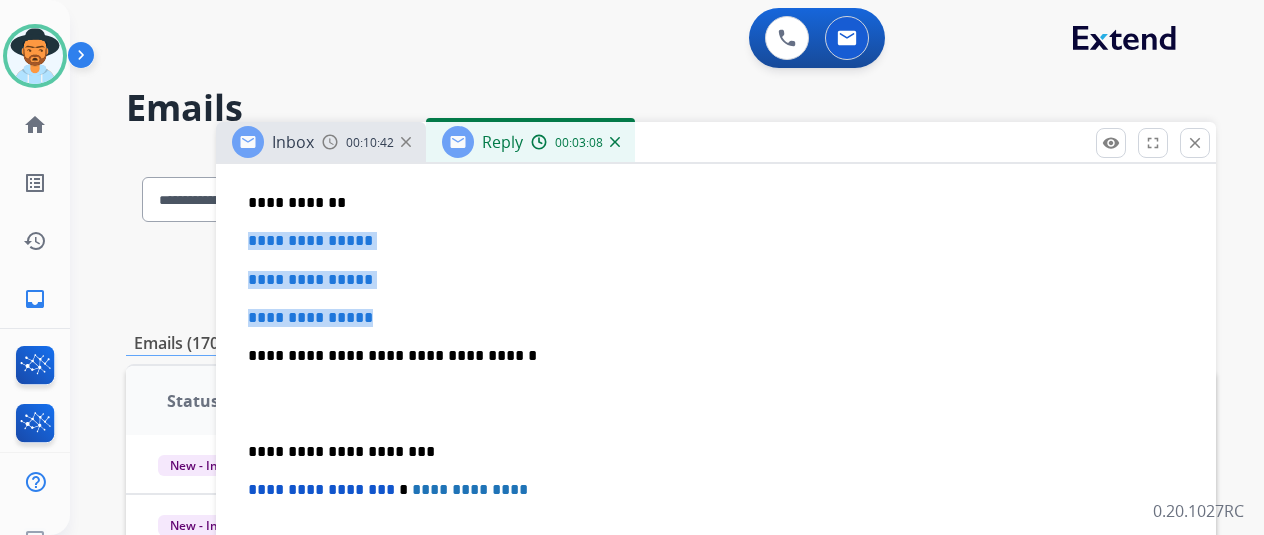drag, startPoint x: 415, startPoint y: 321, endPoint x: 262, endPoint y: 235, distance: 175.51353 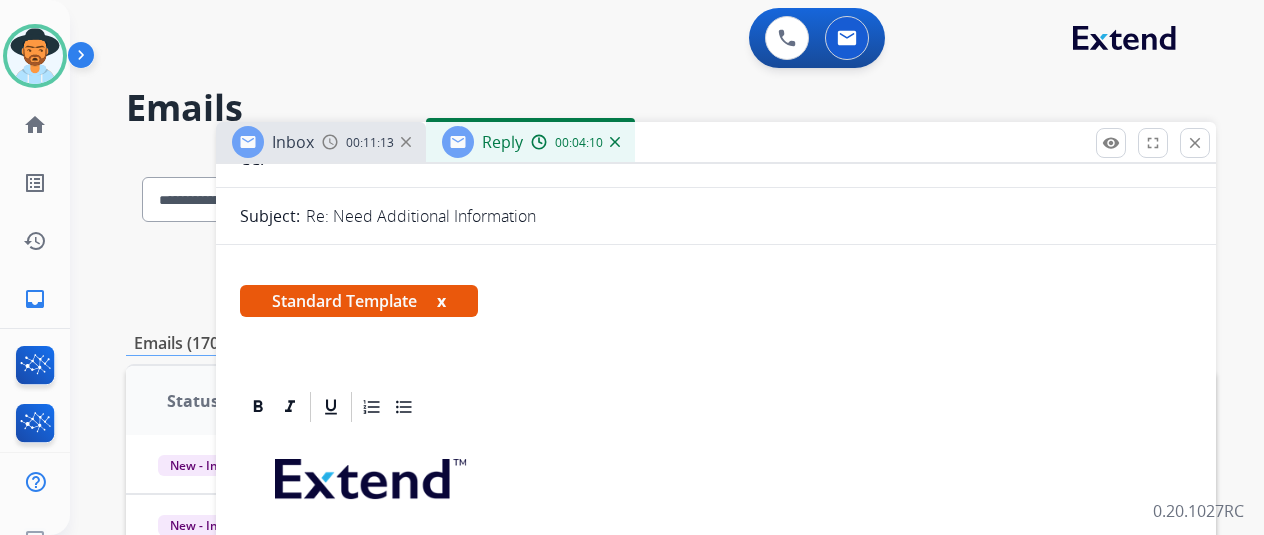 scroll, scrollTop: 0, scrollLeft: 0, axis: both 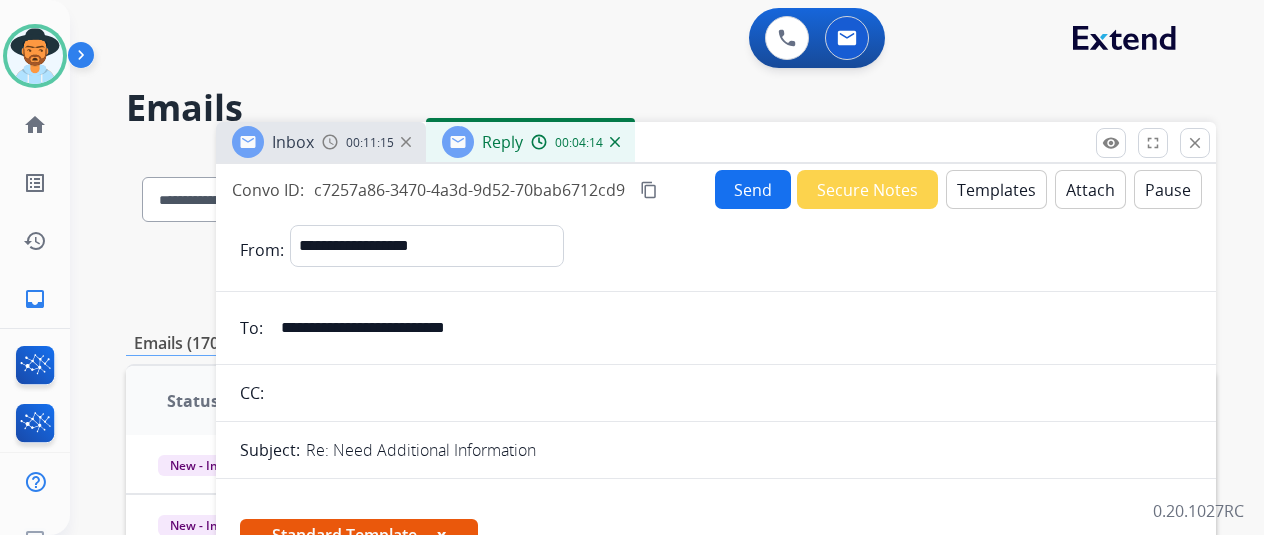 click on "Send" at bounding box center (753, 189) 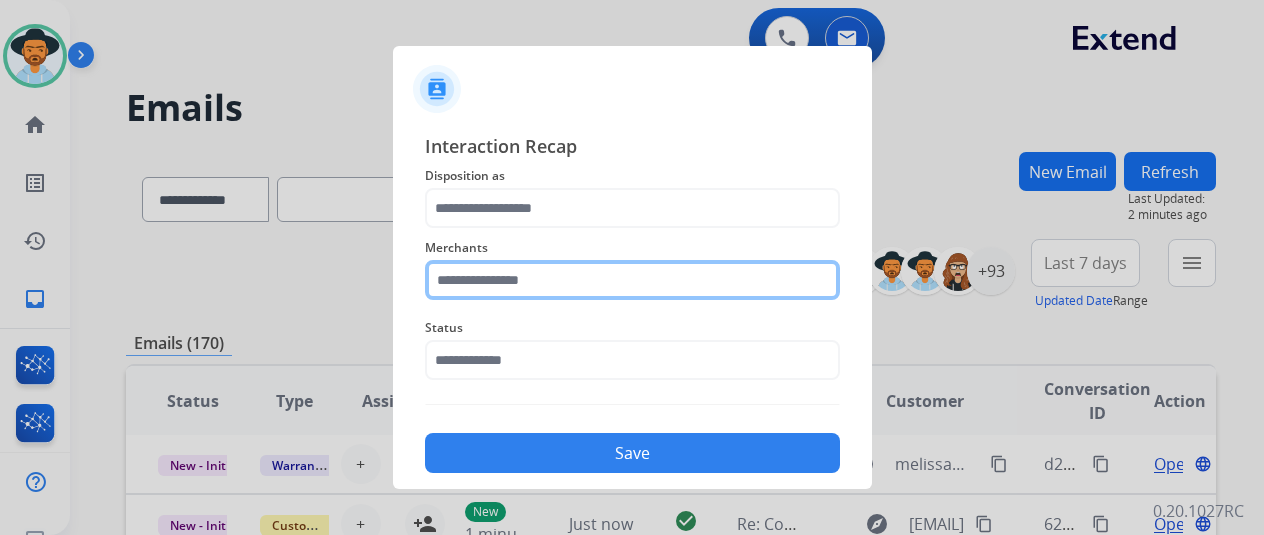 click 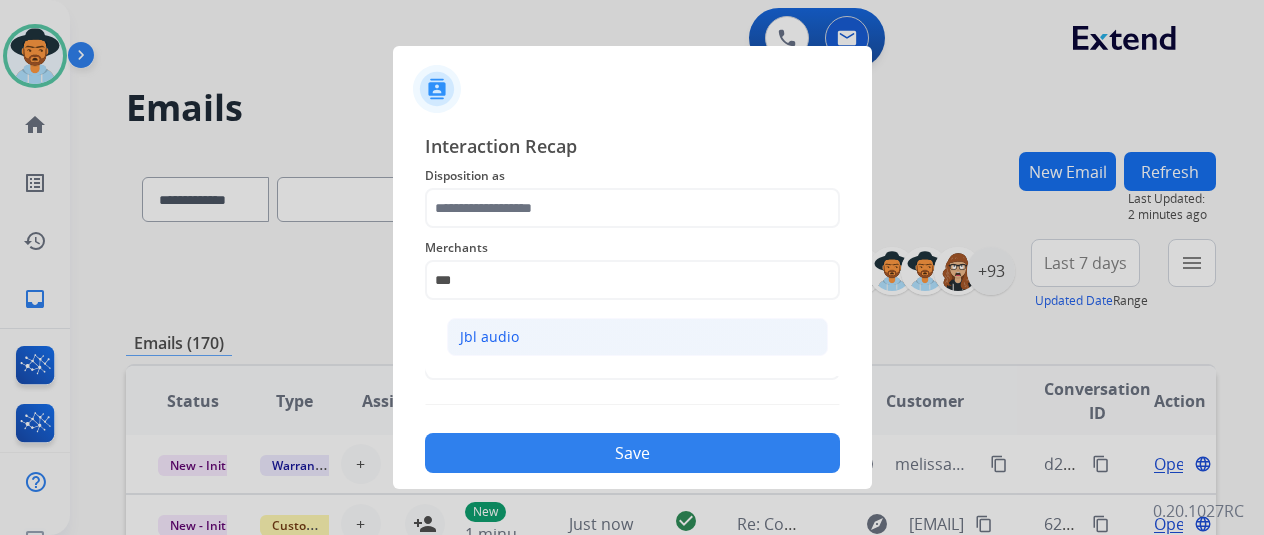 click on "Jbl audio" 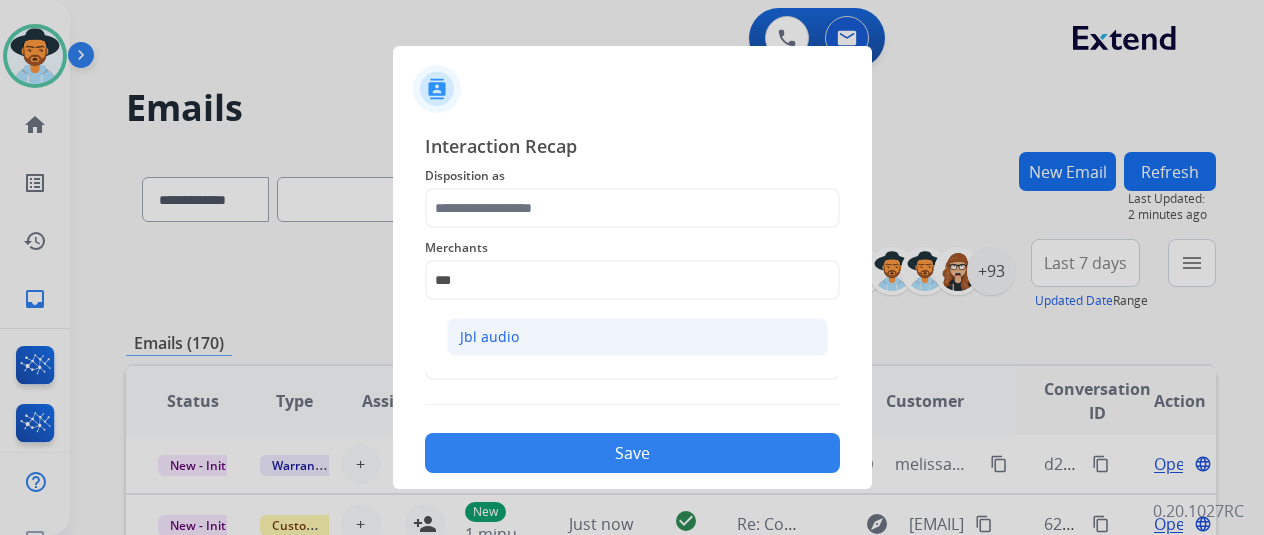 type on "*********" 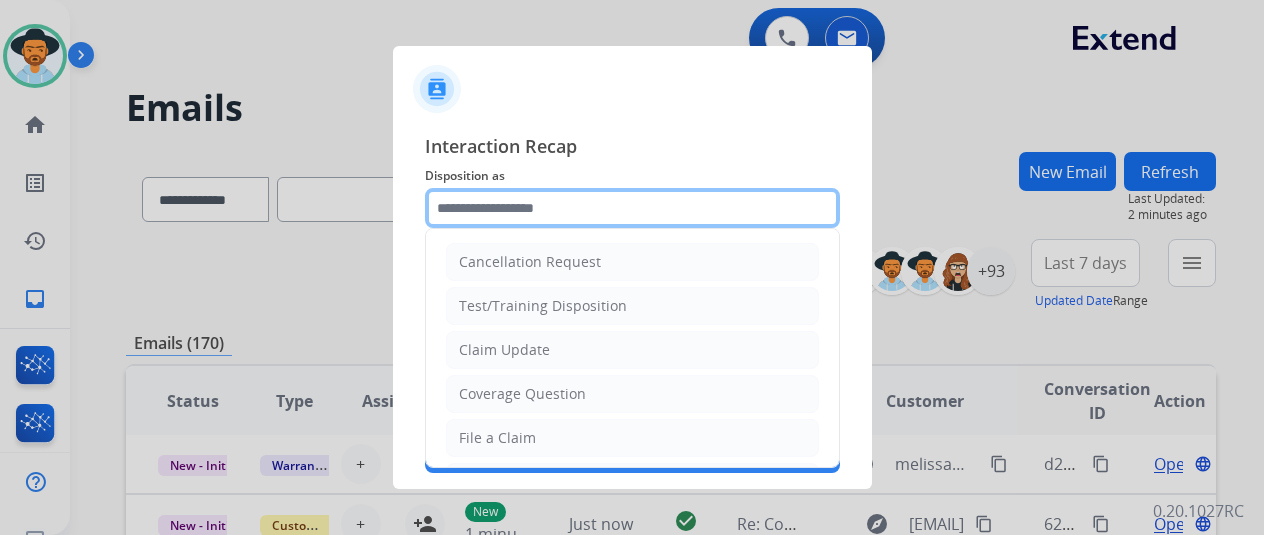 click 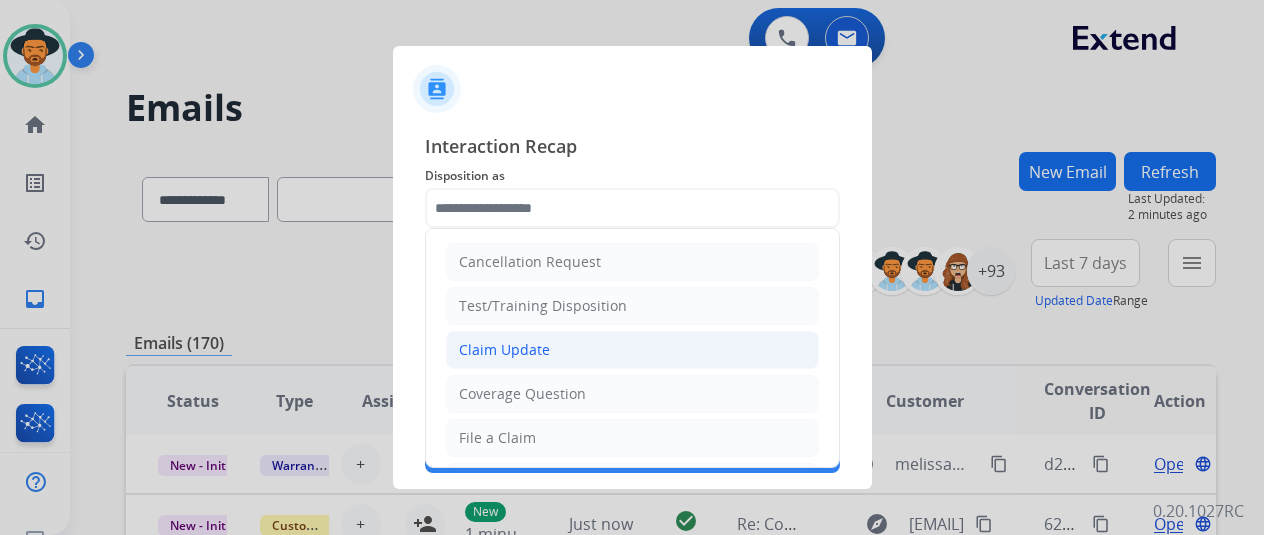 click on "Claim Update" 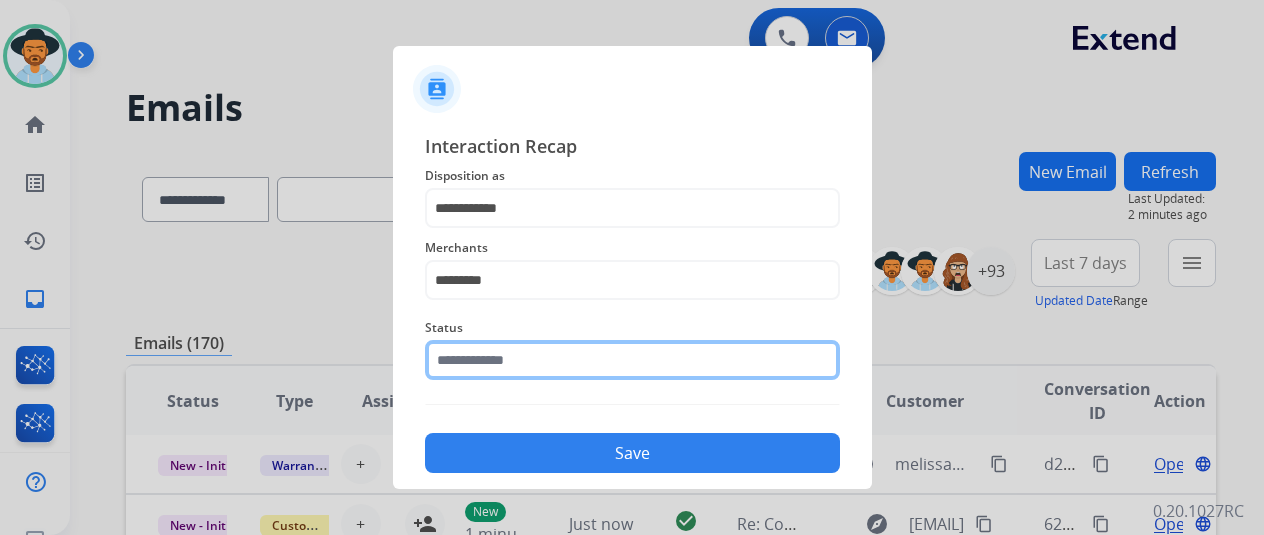 click 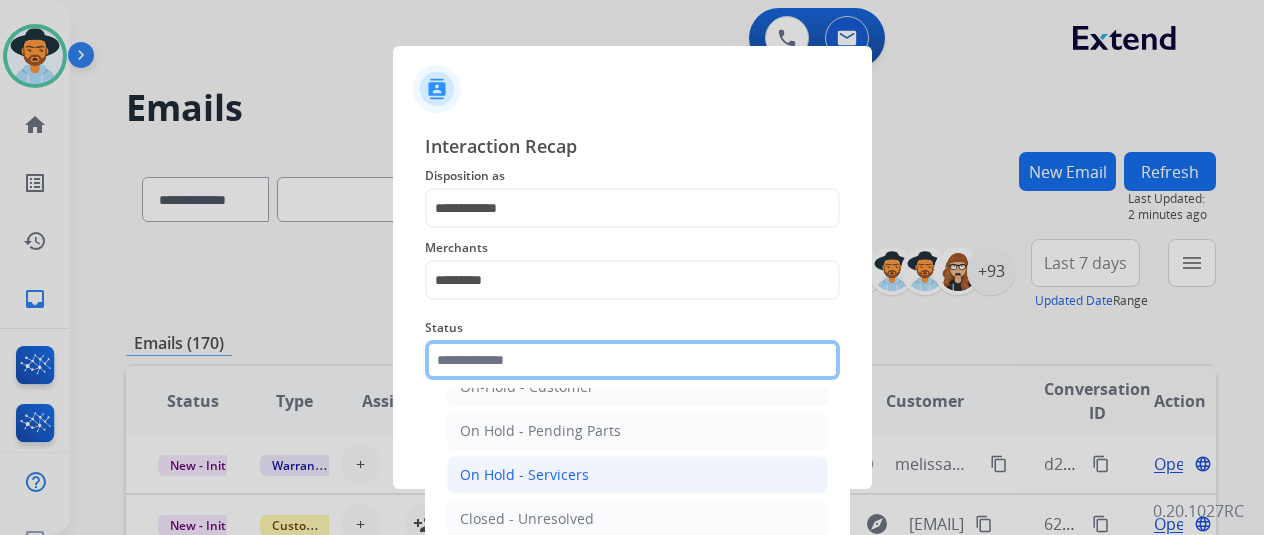 scroll, scrollTop: 100, scrollLeft: 0, axis: vertical 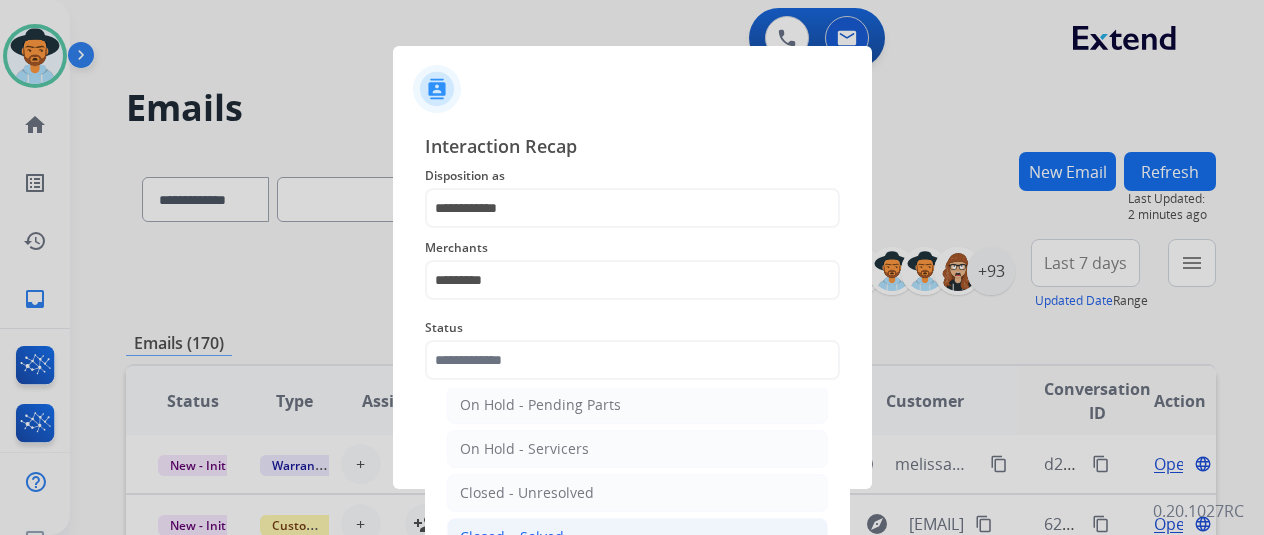 click on "Closed – Solved" 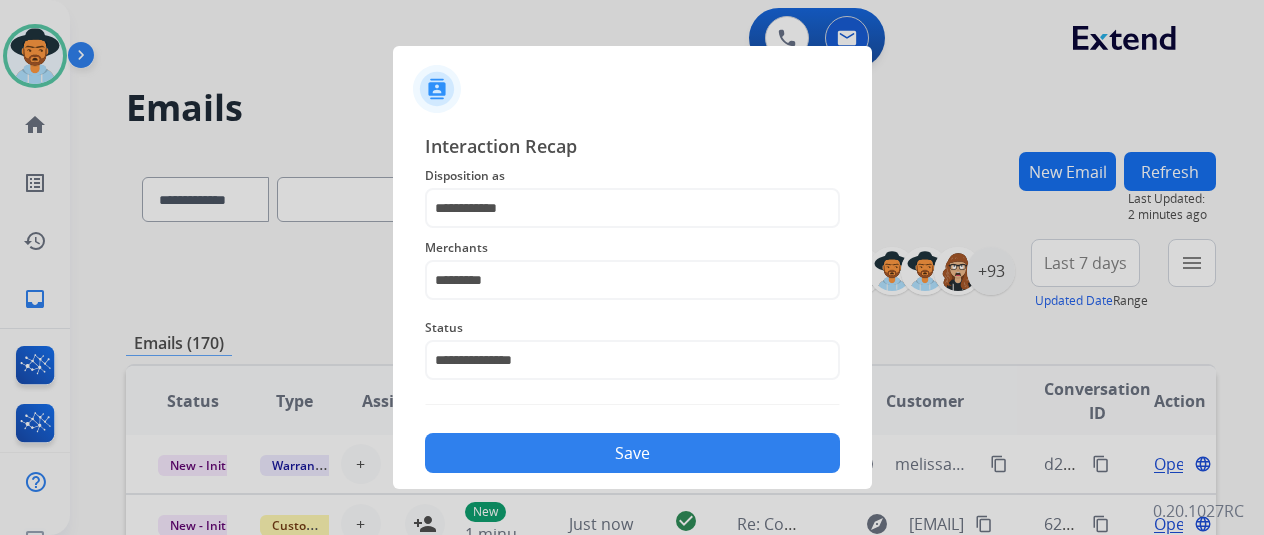 click on "Save" 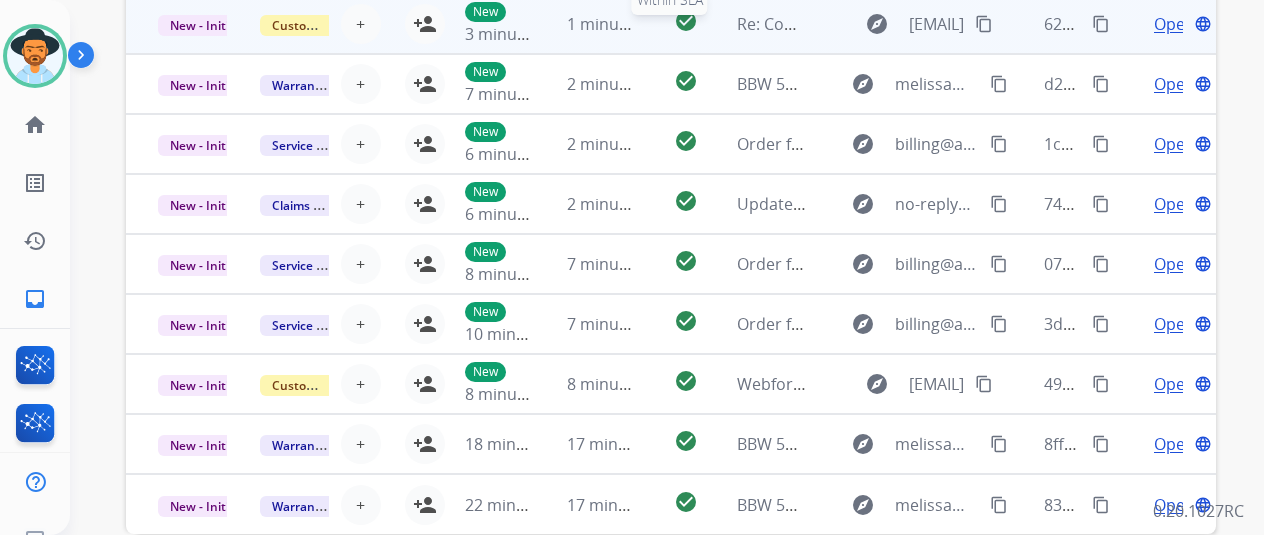 scroll, scrollTop: 400, scrollLeft: 0, axis: vertical 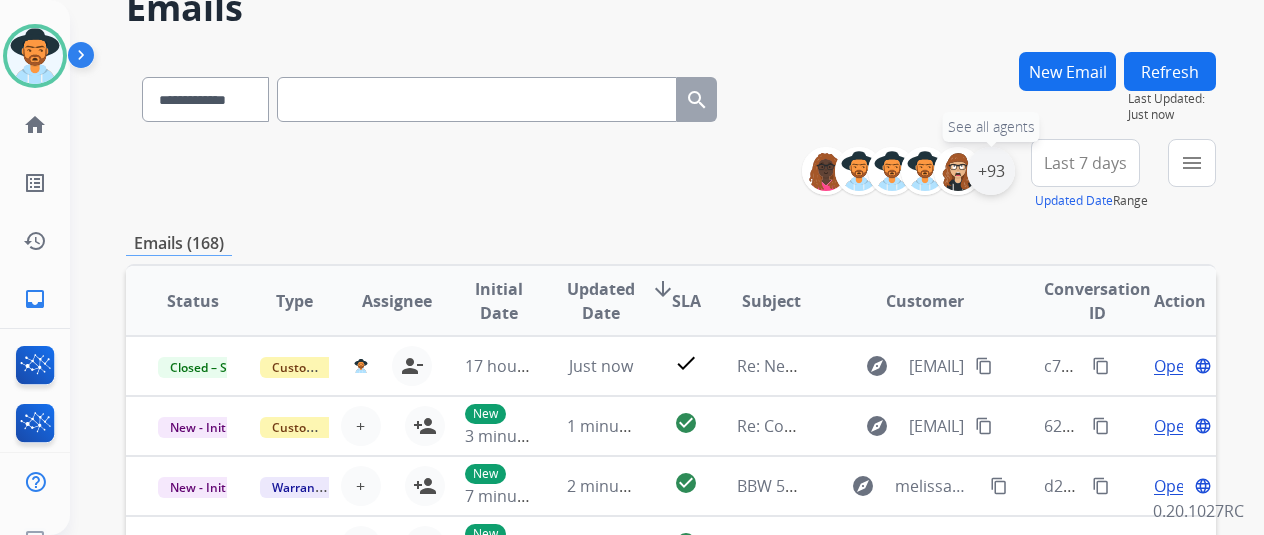 click on "+93" at bounding box center (991, 171) 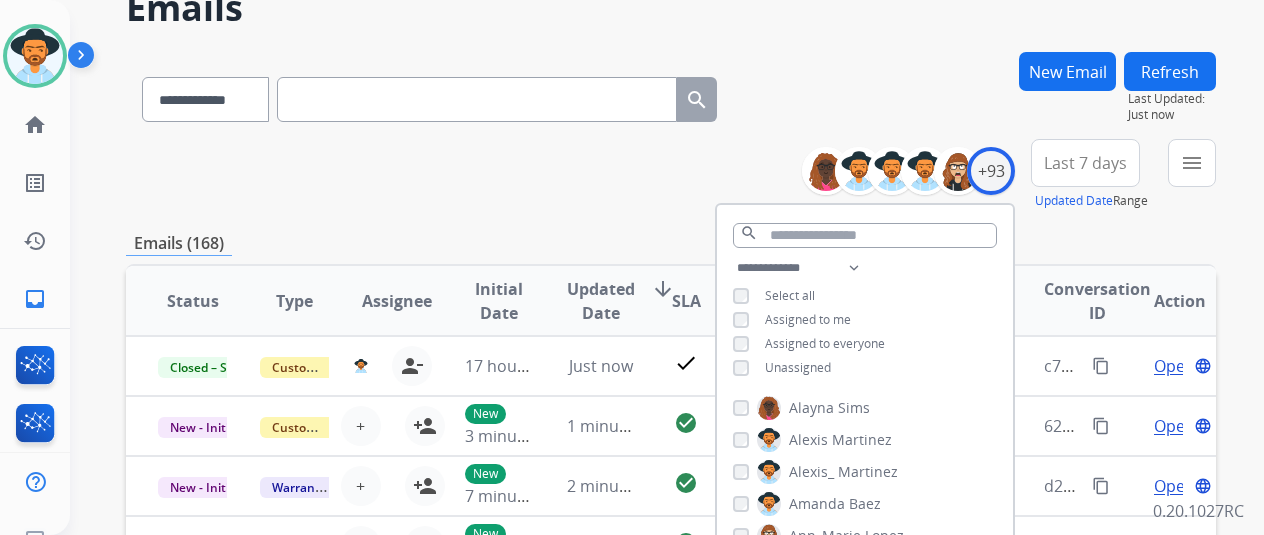 click on "Unassigned" at bounding box center [798, 367] 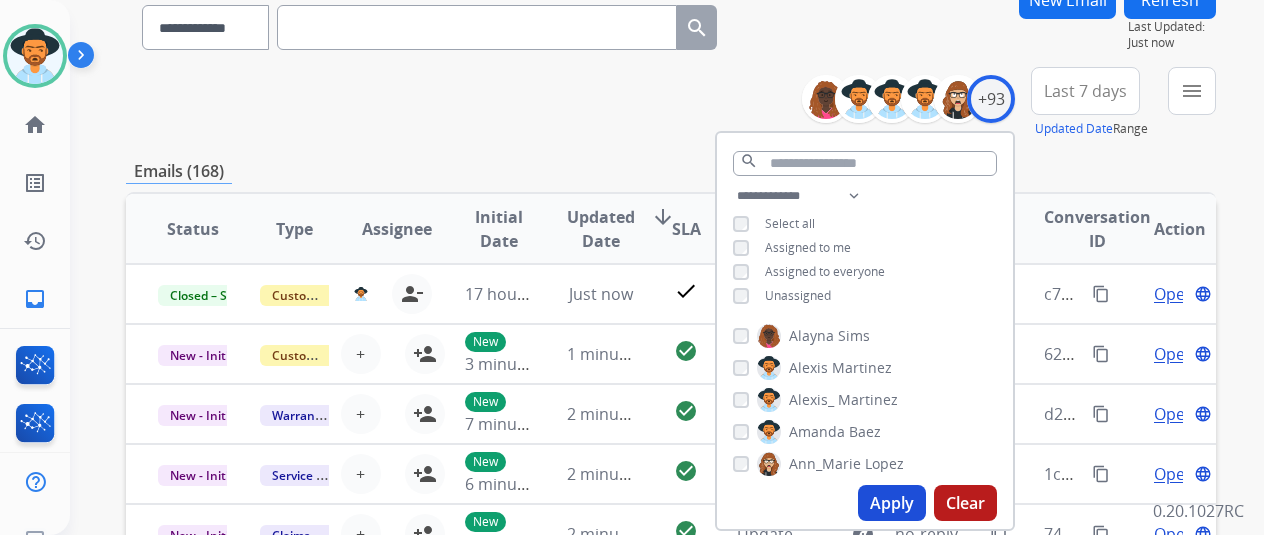 scroll, scrollTop: 200, scrollLeft: 0, axis: vertical 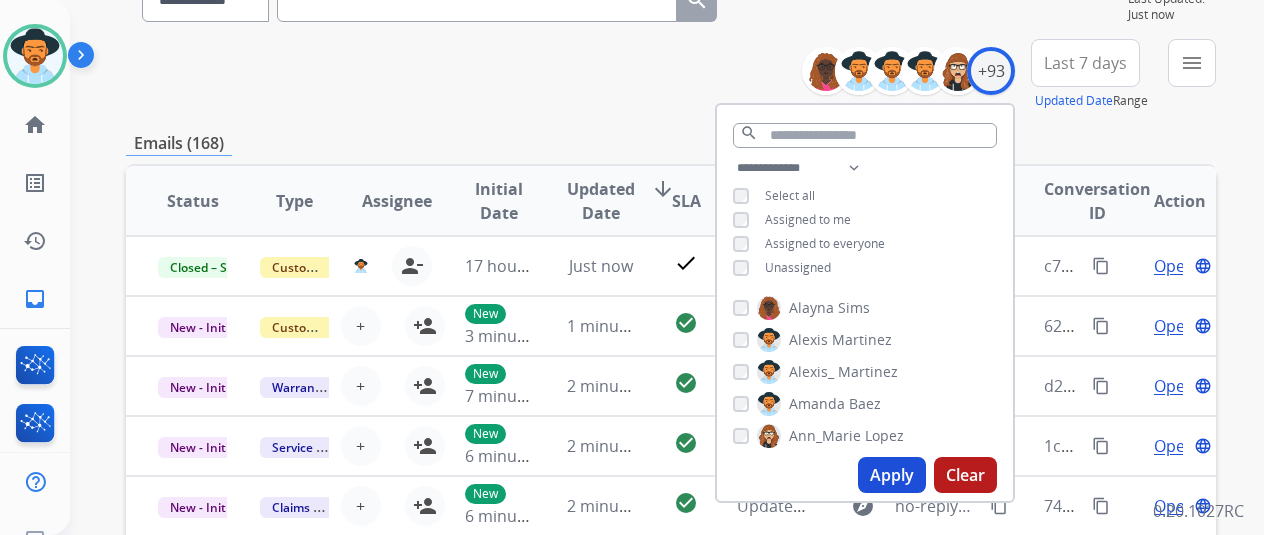 click on "Apply" at bounding box center (892, 475) 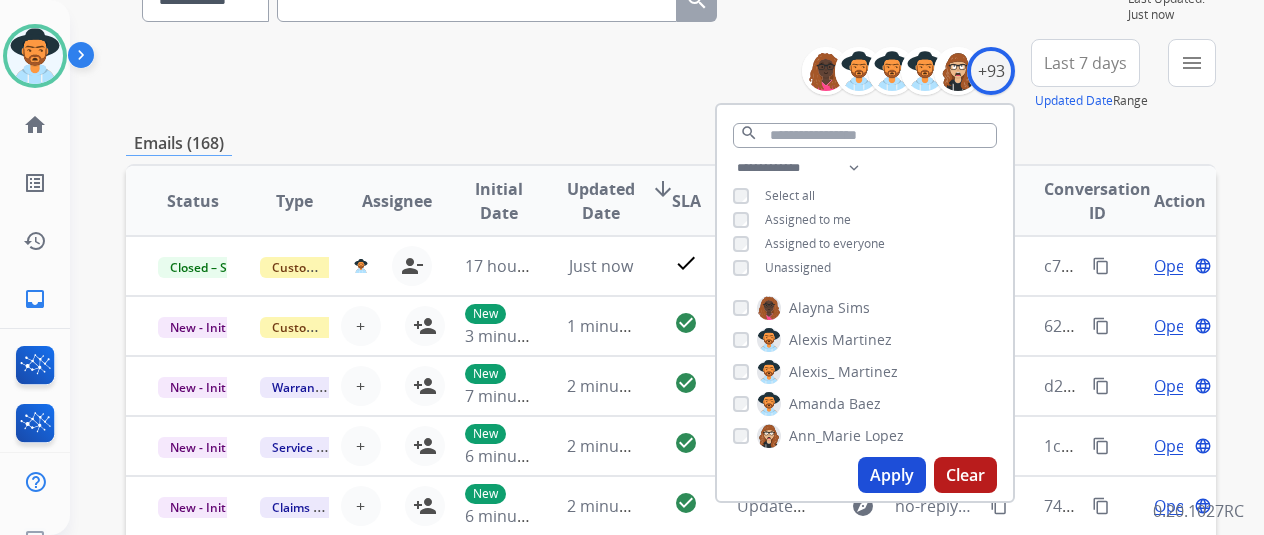 scroll, scrollTop: 0, scrollLeft: 0, axis: both 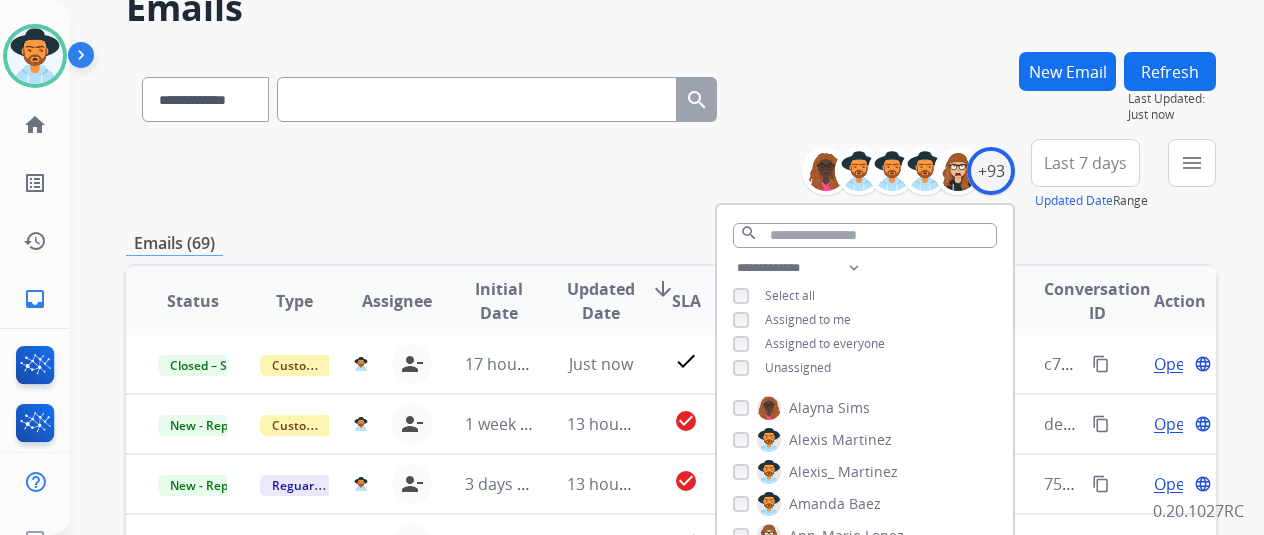 click on "**********" at bounding box center (671, 175) 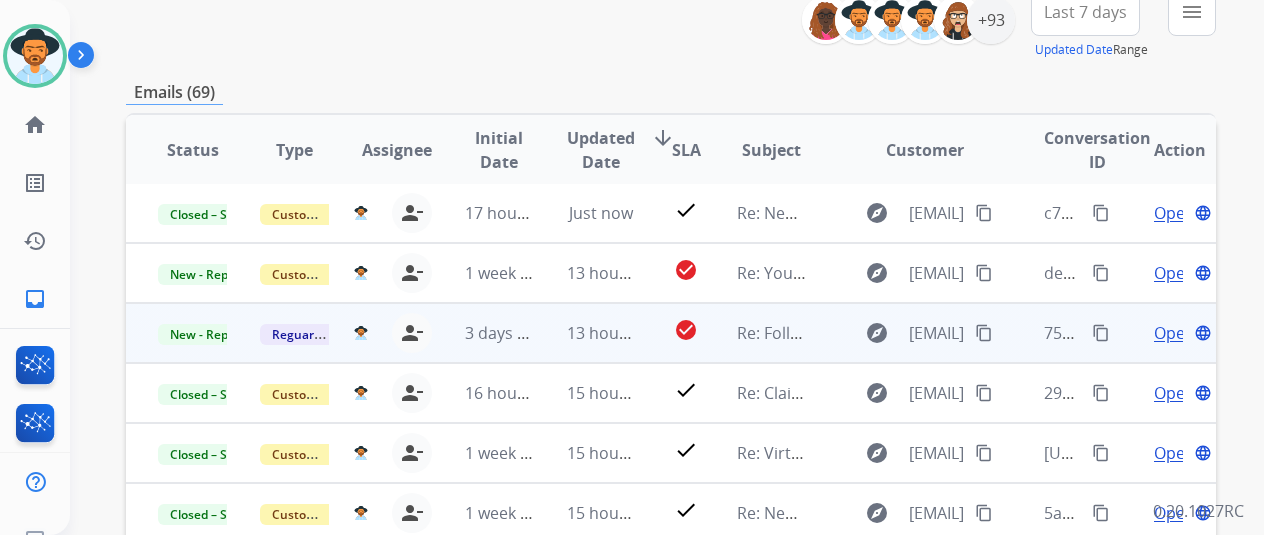 scroll, scrollTop: 400, scrollLeft: 0, axis: vertical 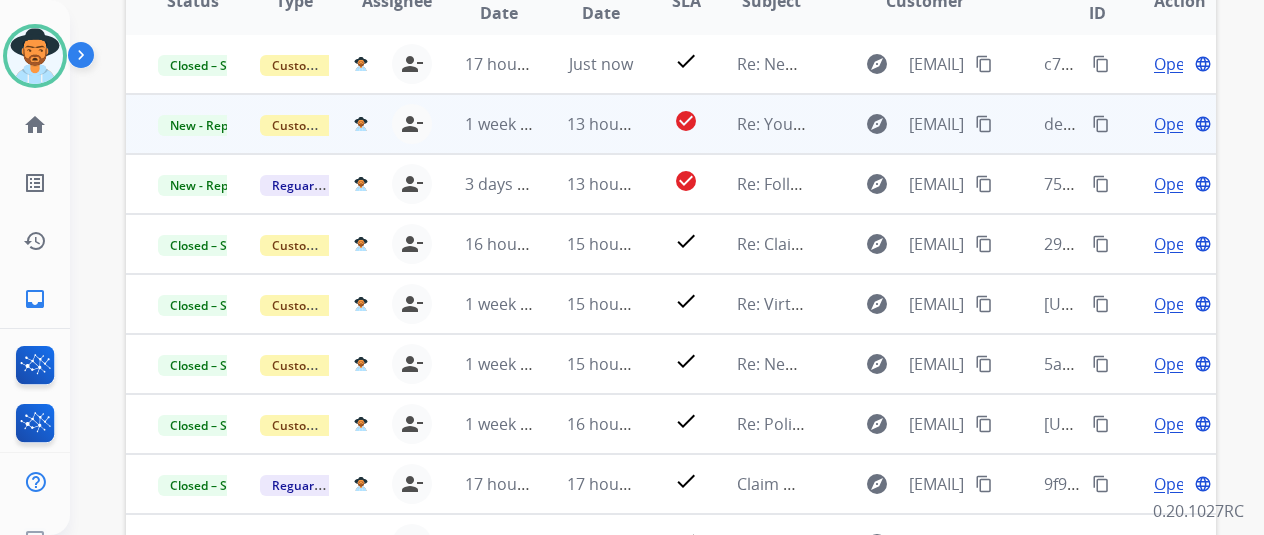 click on "Open" at bounding box center (1174, 124) 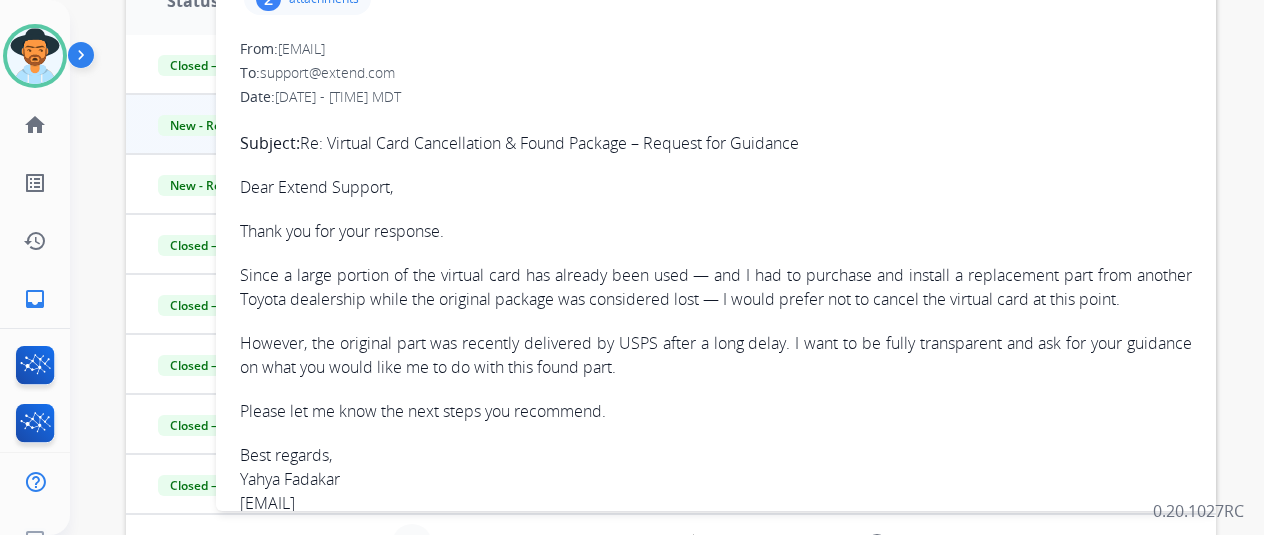 scroll, scrollTop: 0, scrollLeft: 0, axis: both 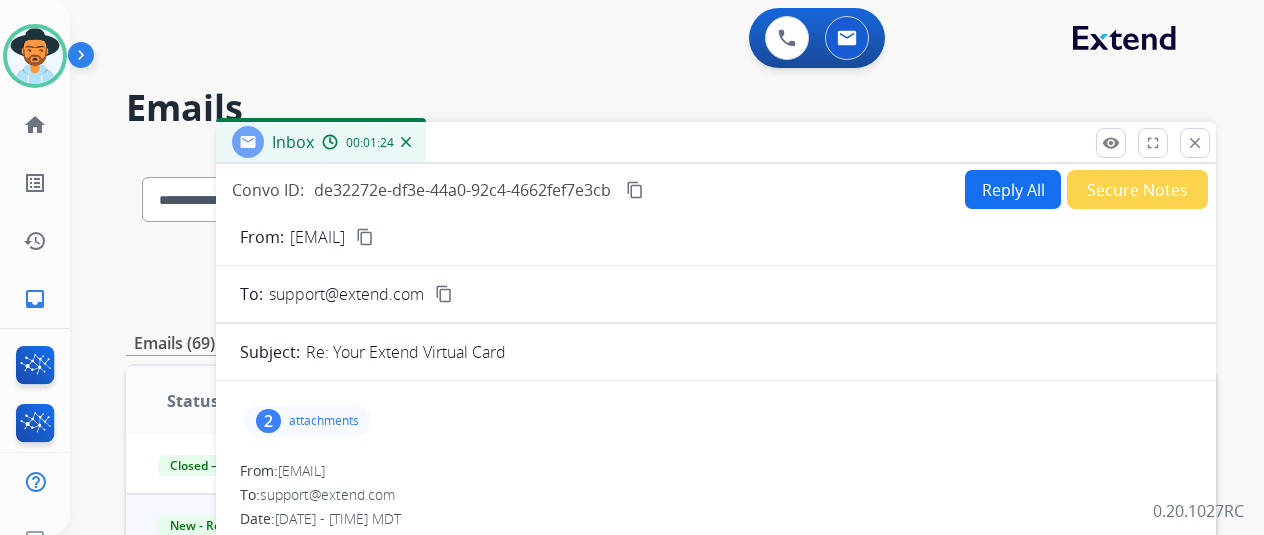 click on "2 attachments" at bounding box center (716, 421) 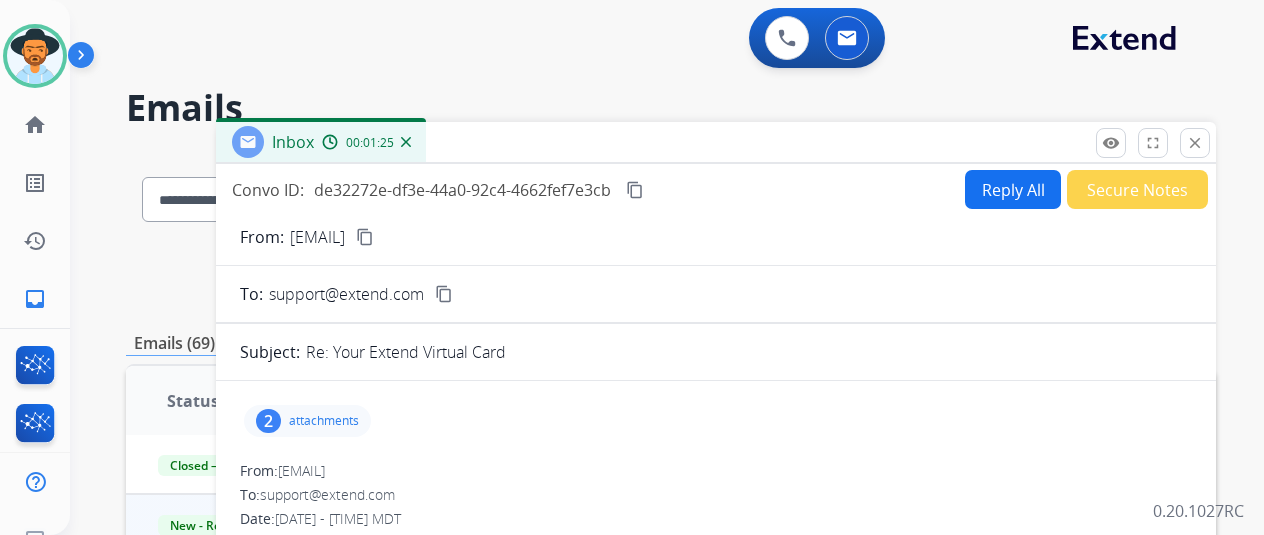 click on "2 attachments" at bounding box center (307, 421) 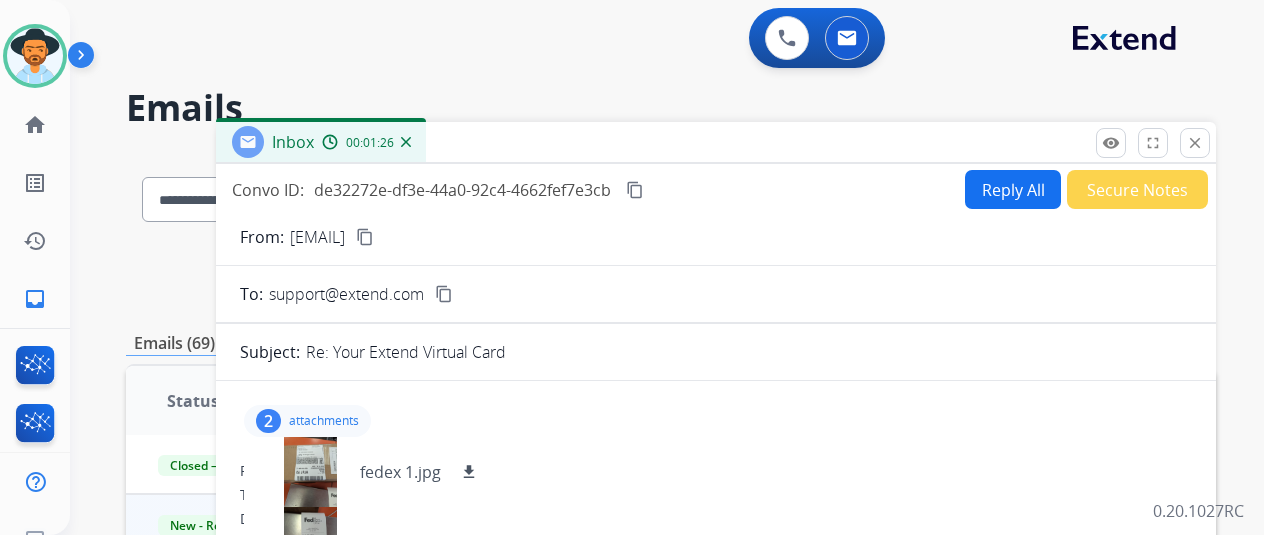 click on "2 attachments  fedex 1.jpg  download  fedex 2.jpg  download" at bounding box center [716, 421] 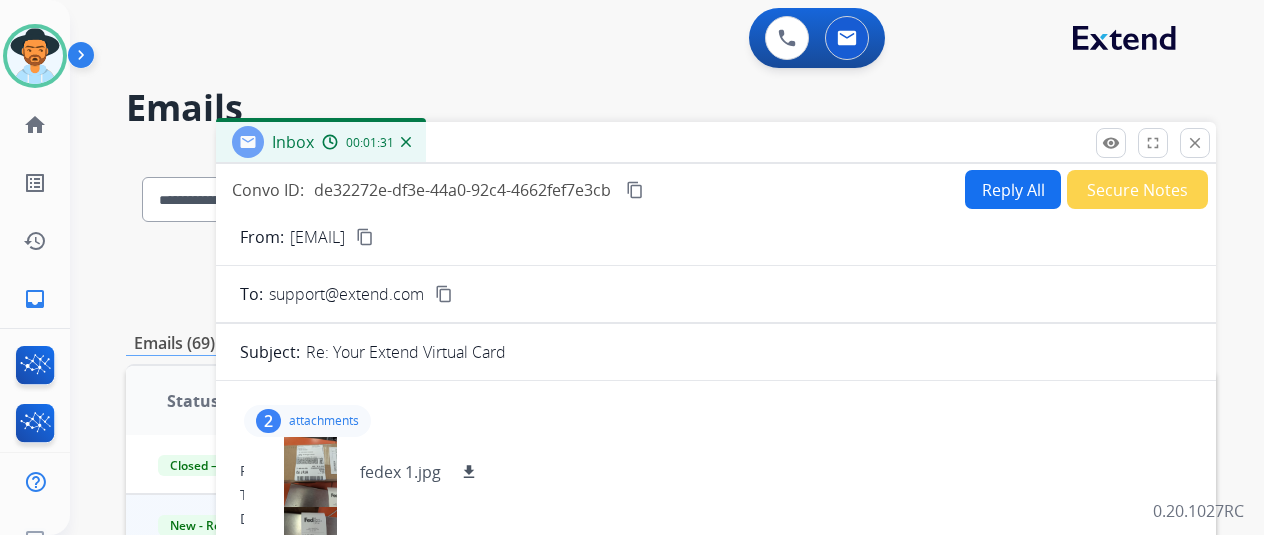 click on "Reply All" at bounding box center (1013, 189) 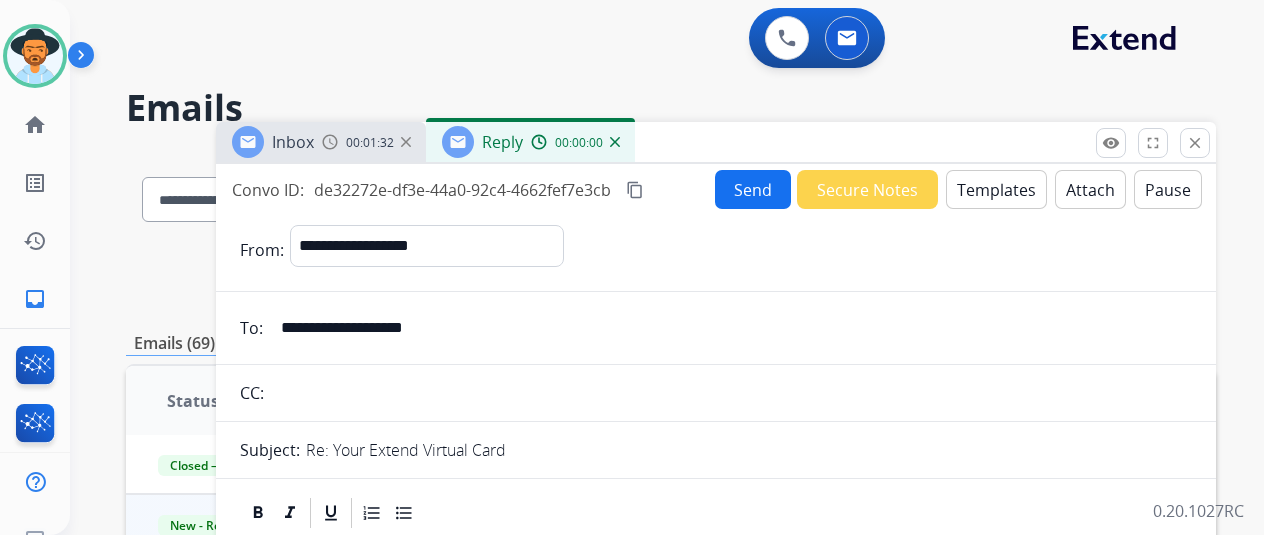 click on "Templates" at bounding box center (996, 189) 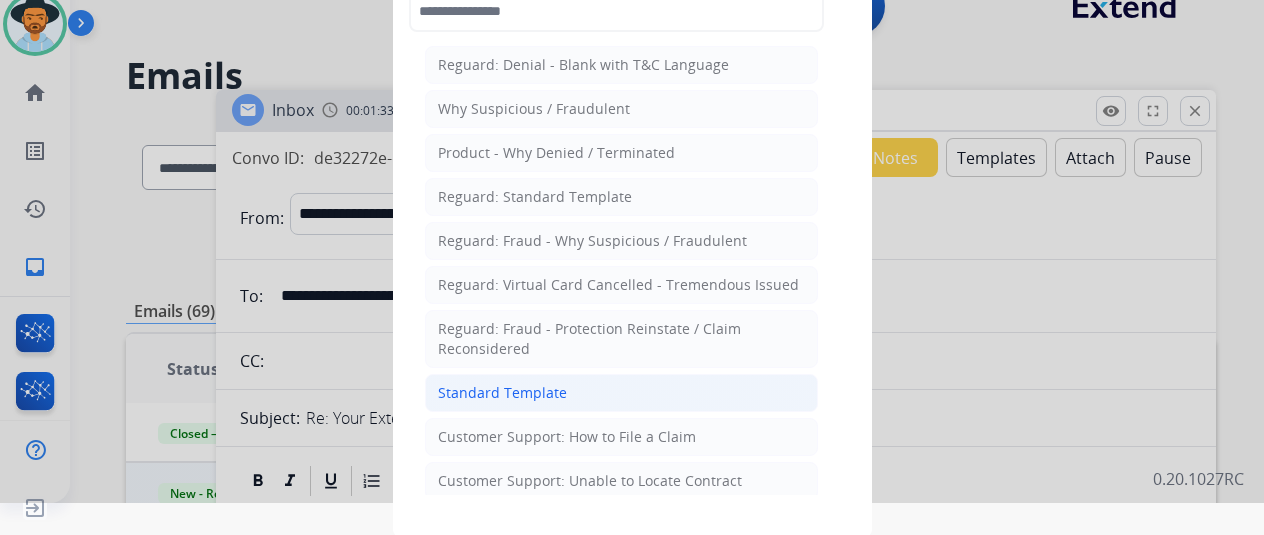 click on "Standard Template" 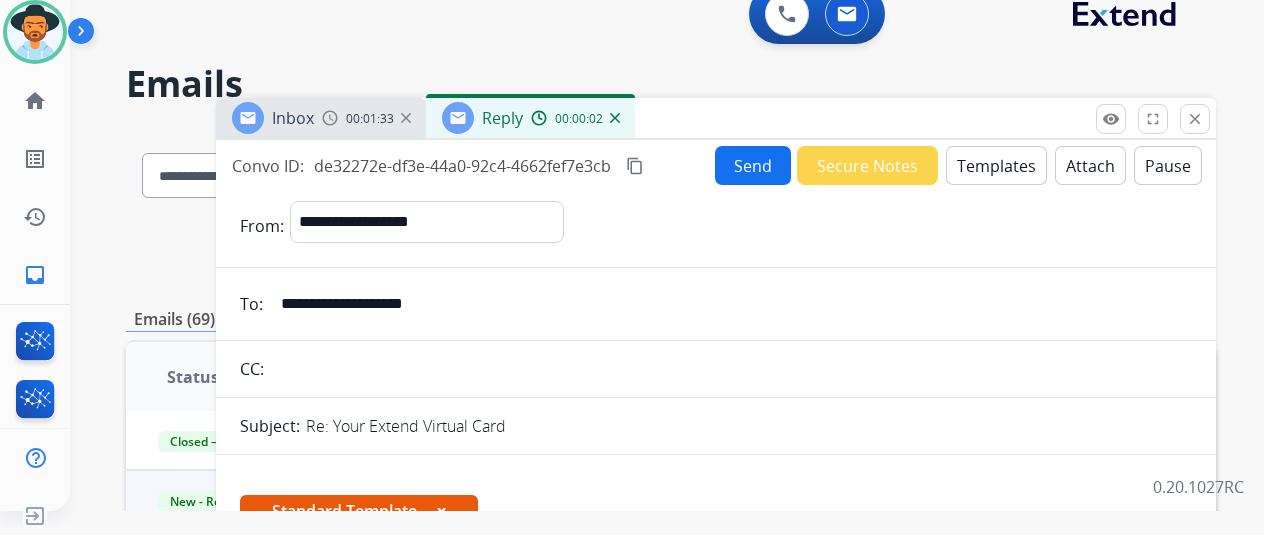 scroll, scrollTop: 24, scrollLeft: 0, axis: vertical 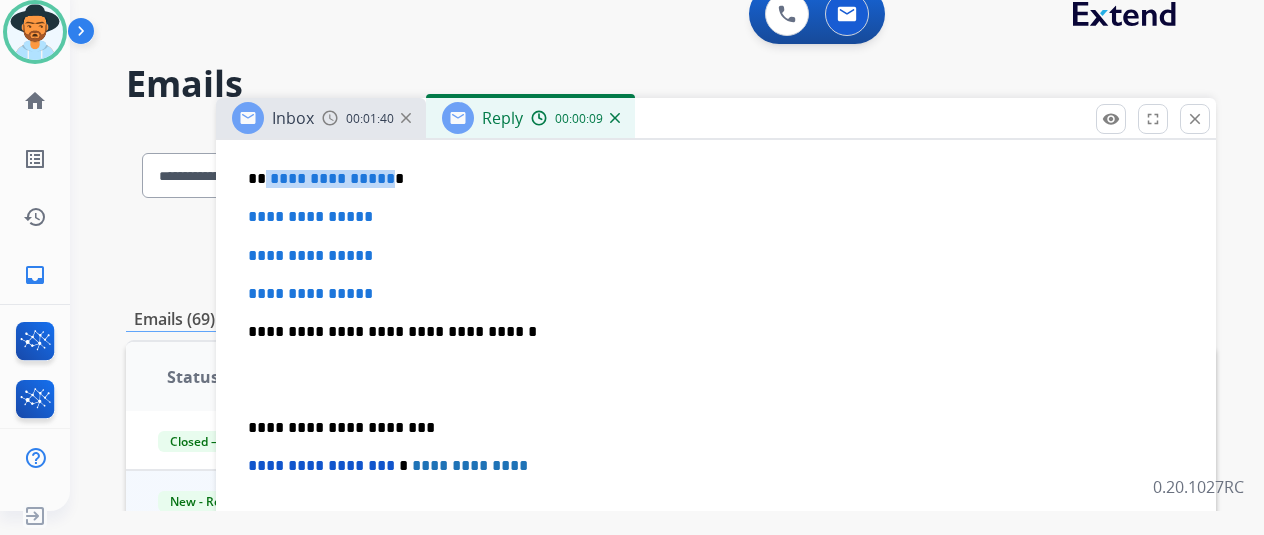 drag, startPoint x: 396, startPoint y: 179, endPoint x: 281, endPoint y: 183, distance: 115.06954 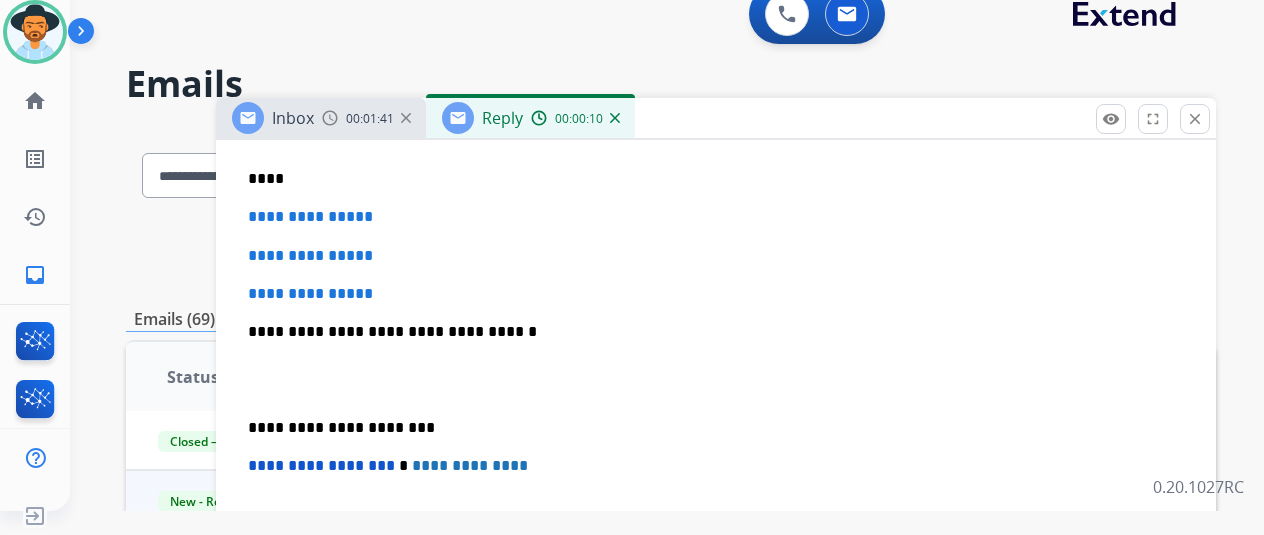 type 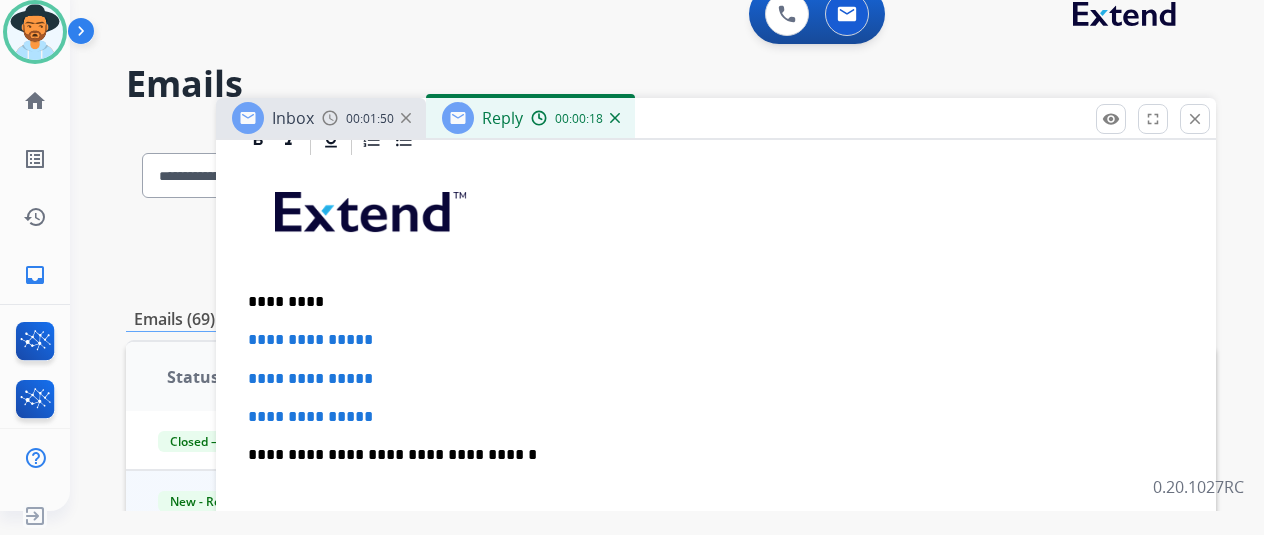 scroll, scrollTop: 500, scrollLeft: 0, axis: vertical 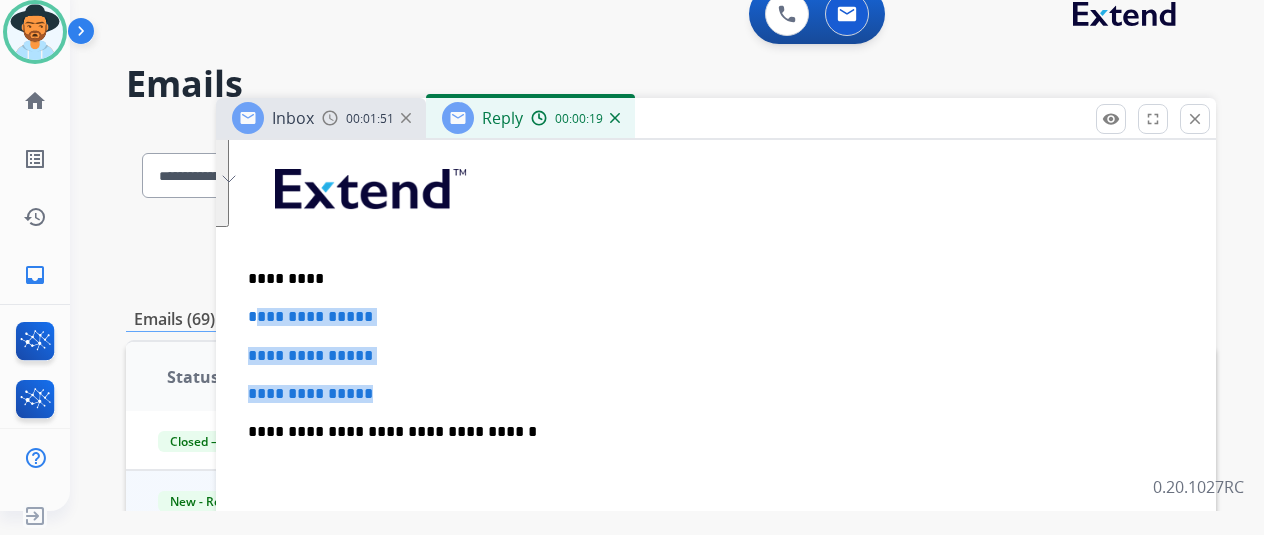 drag, startPoint x: 434, startPoint y: 392, endPoint x: 267, endPoint y: 314, distance: 184.31766 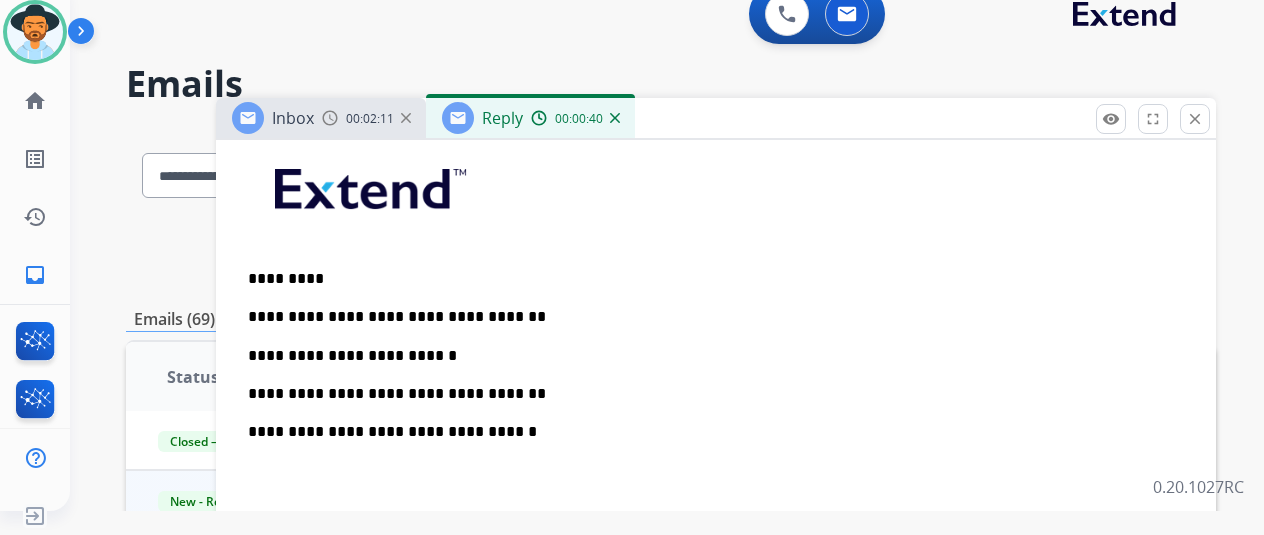 click on "**********" at bounding box center [716, 479] 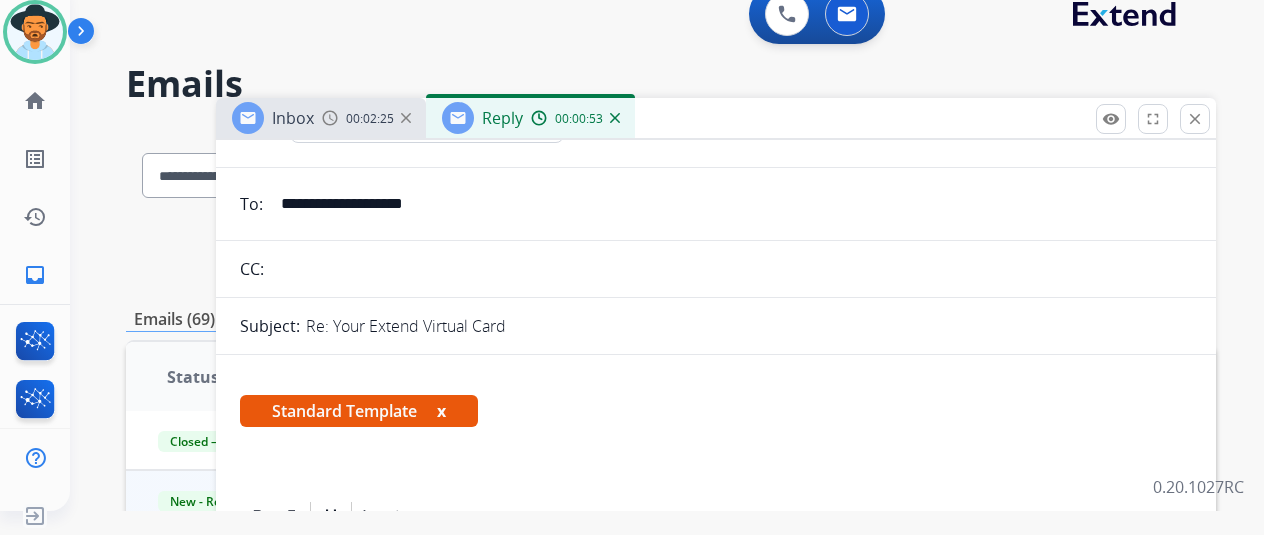 scroll, scrollTop: 0, scrollLeft: 0, axis: both 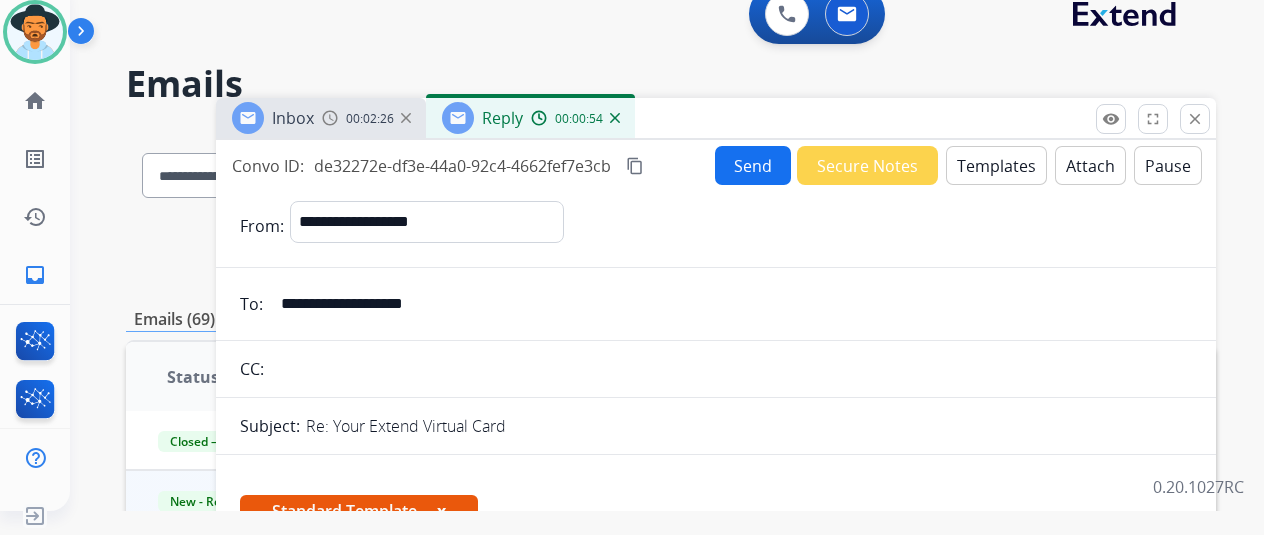 click on "Send" at bounding box center (753, 165) 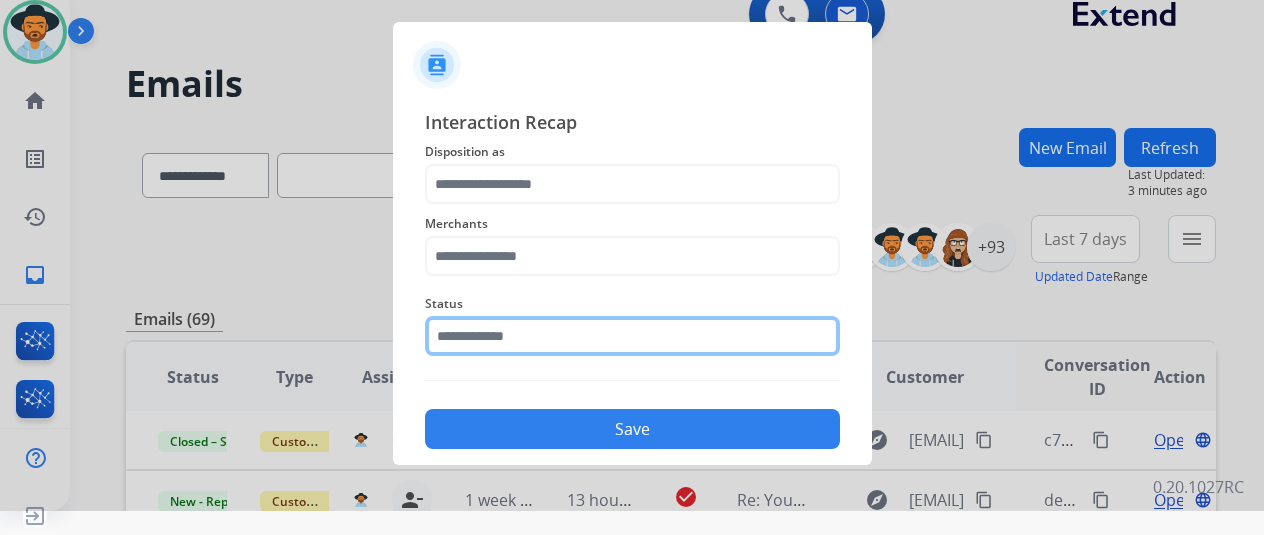 click 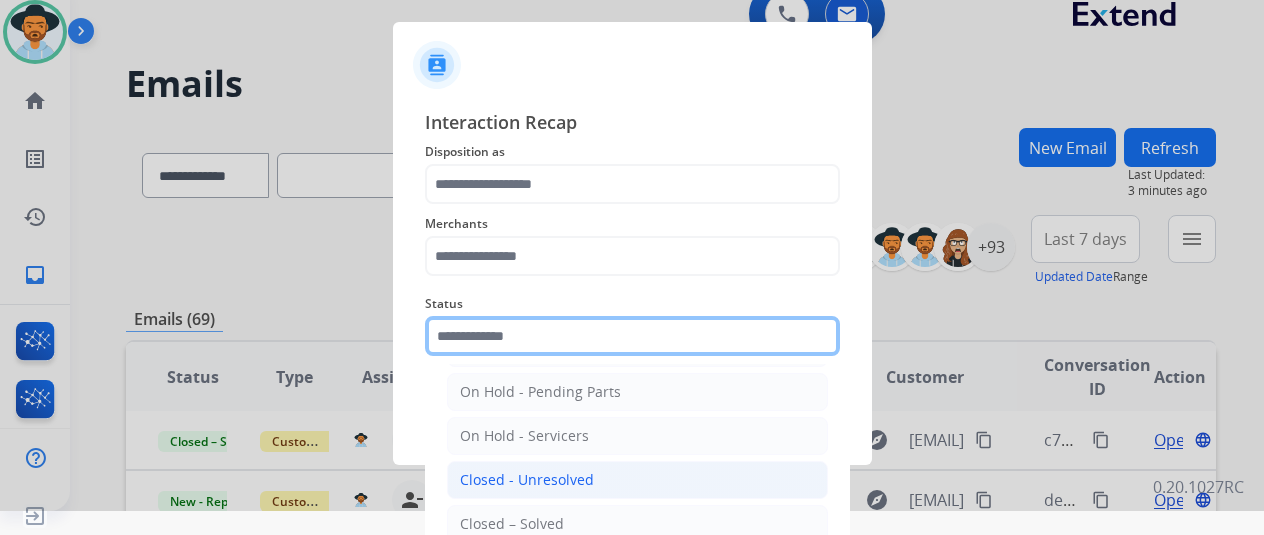 scroll, scrollTop: 114, scrollLeft: 0, axis: vertical 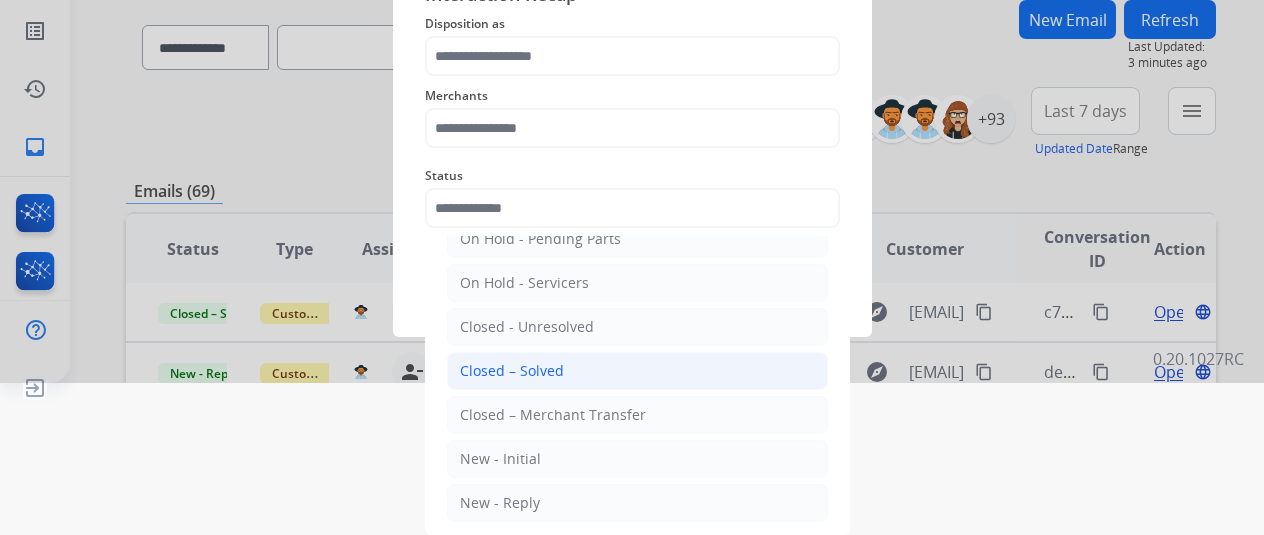 click on "Closed – Solved" 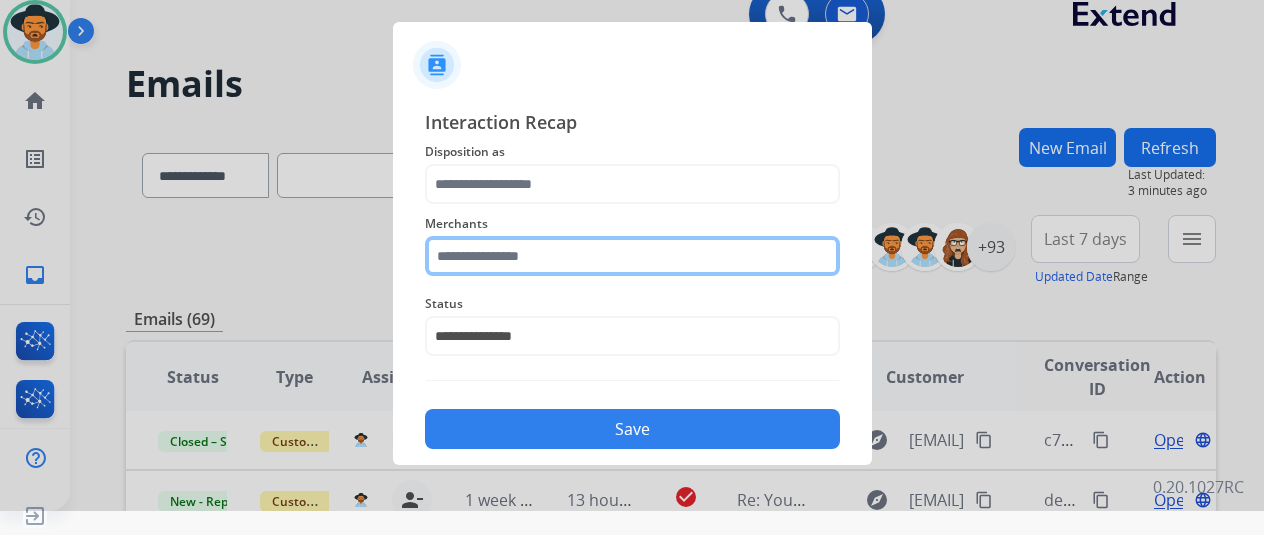 click on "Merchants" 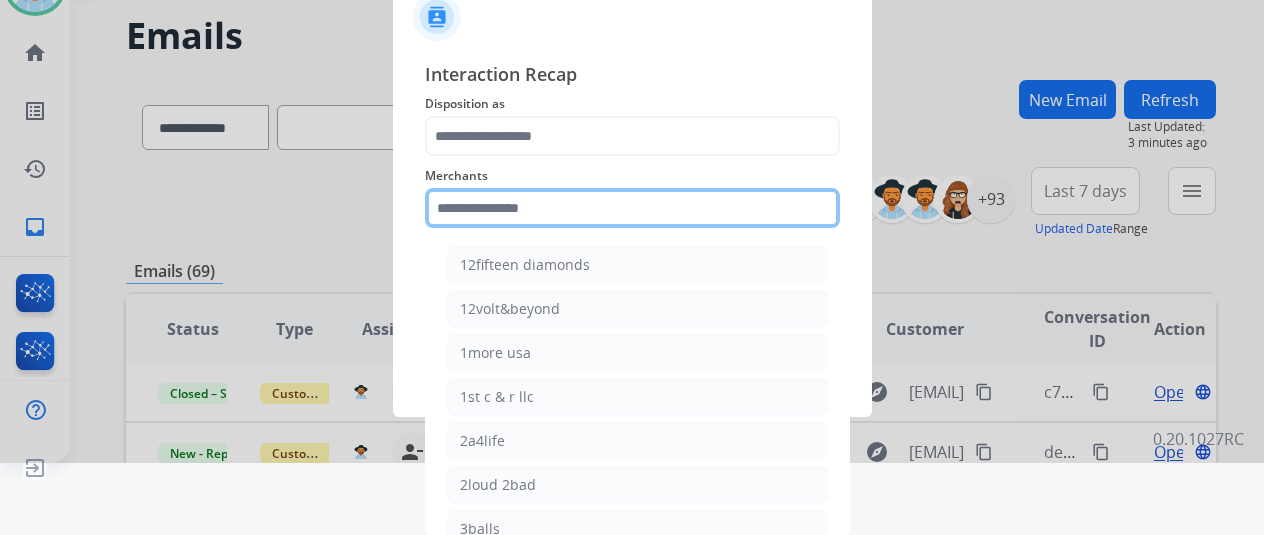 click 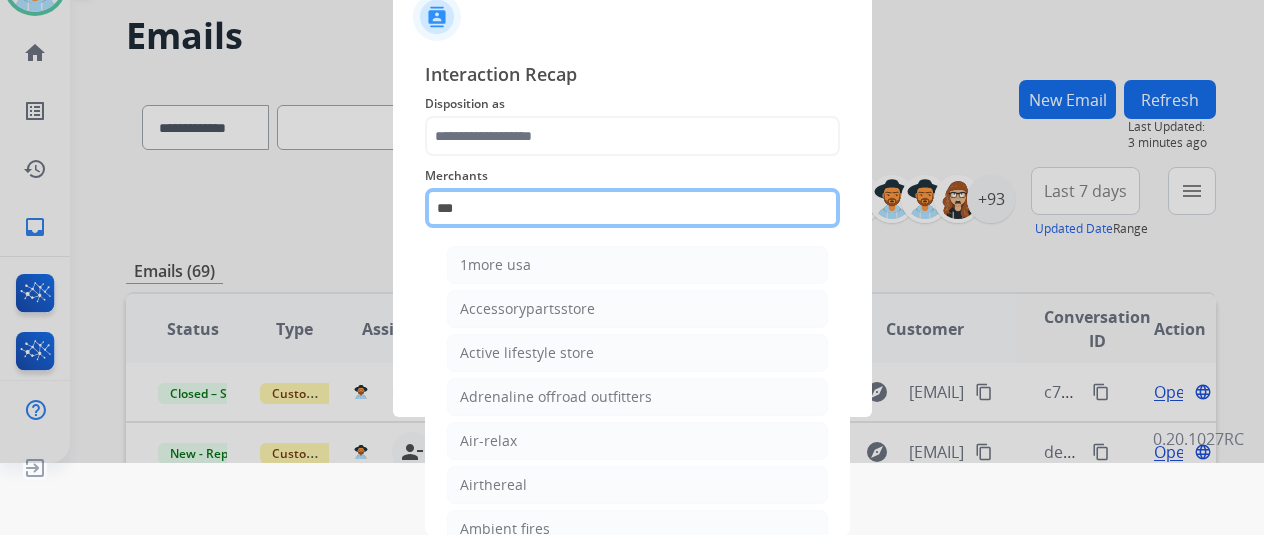 scroll, scrollTop: 24, scrollLeft: 0, axis: vertical 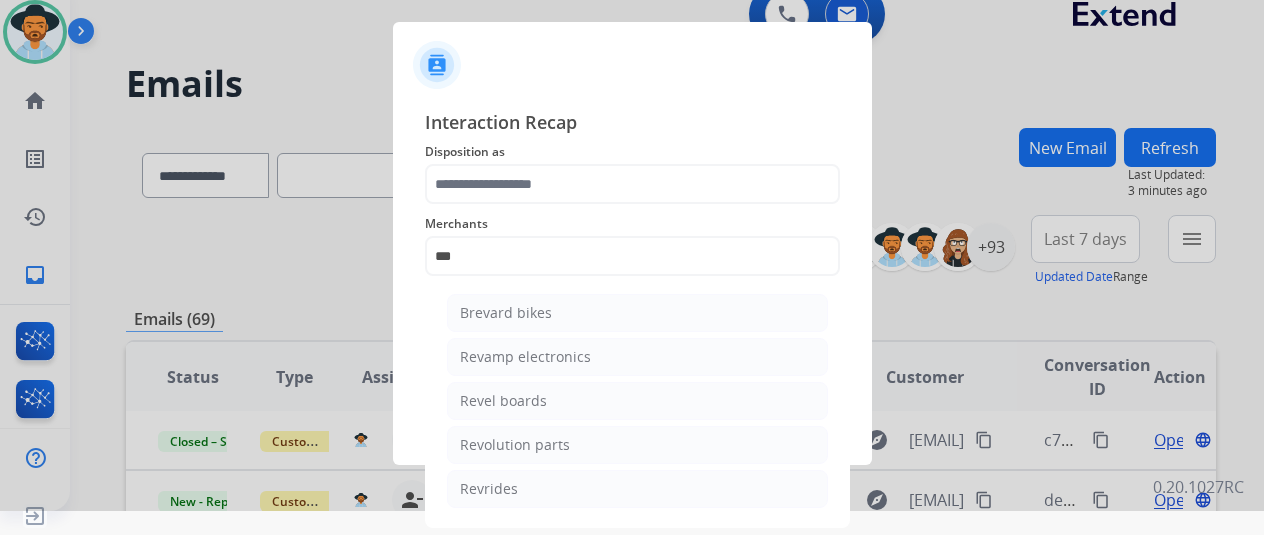 click on "Revolution parts" 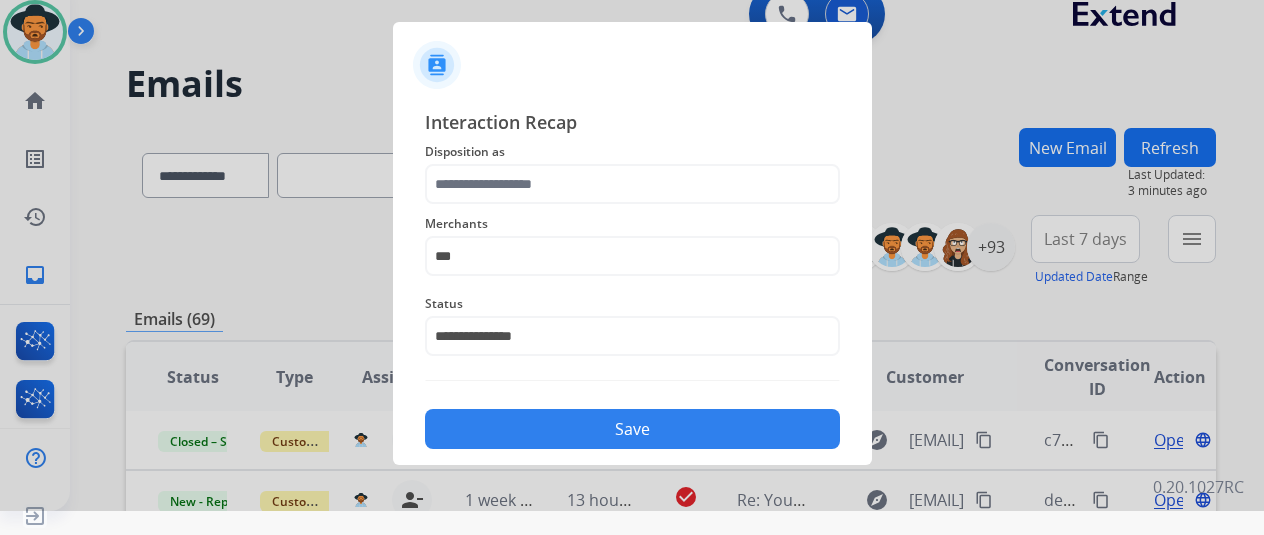 type on "**********" 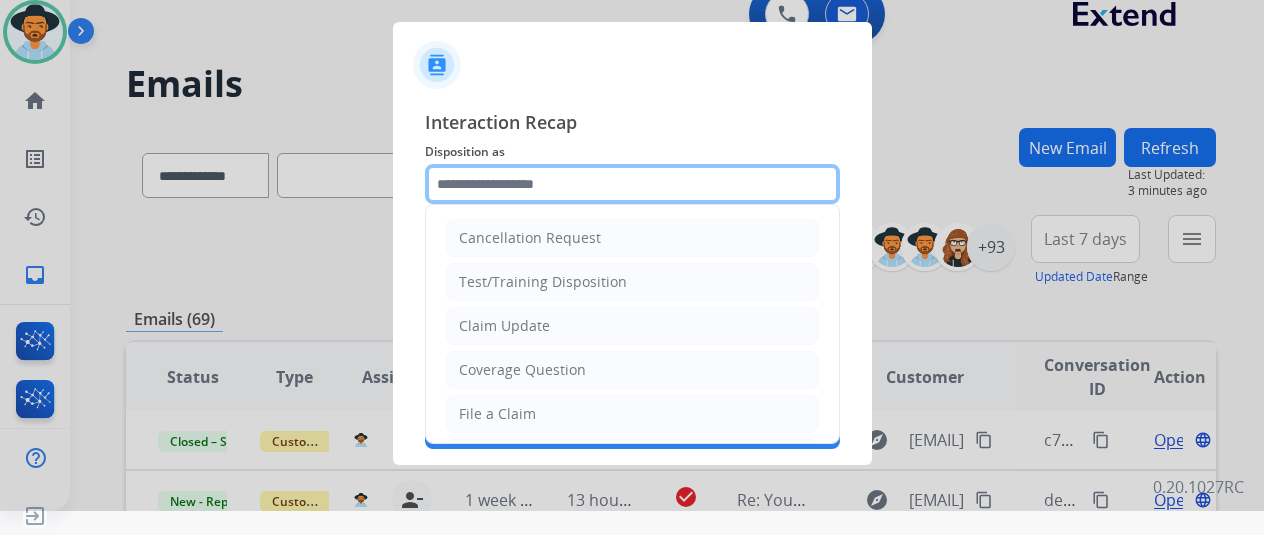 click 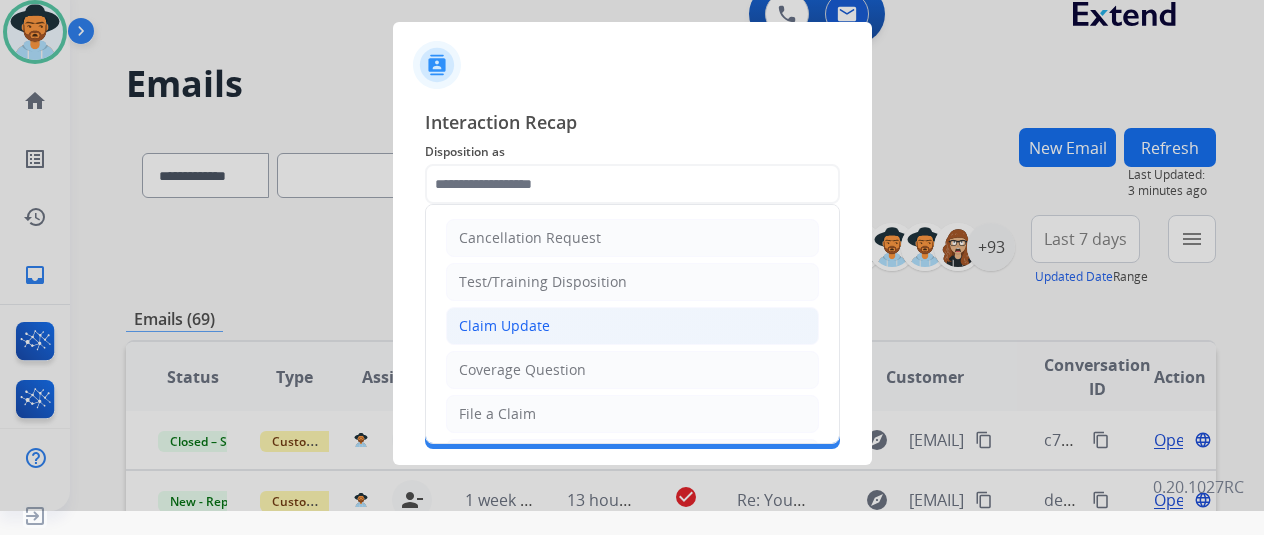 click on "Claim Update" 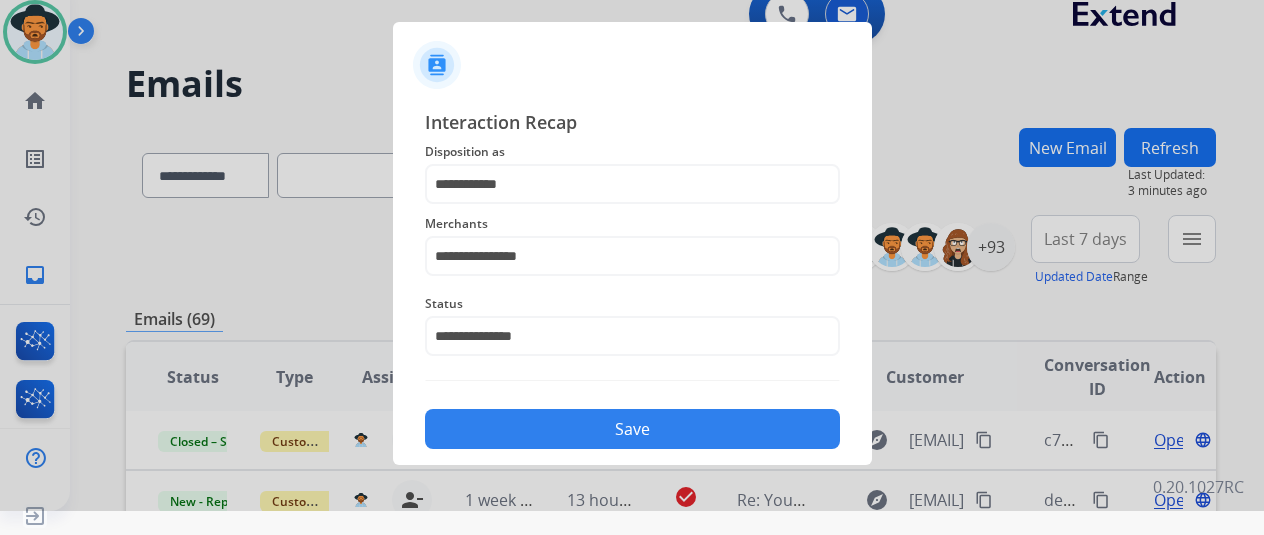 click on "Save" 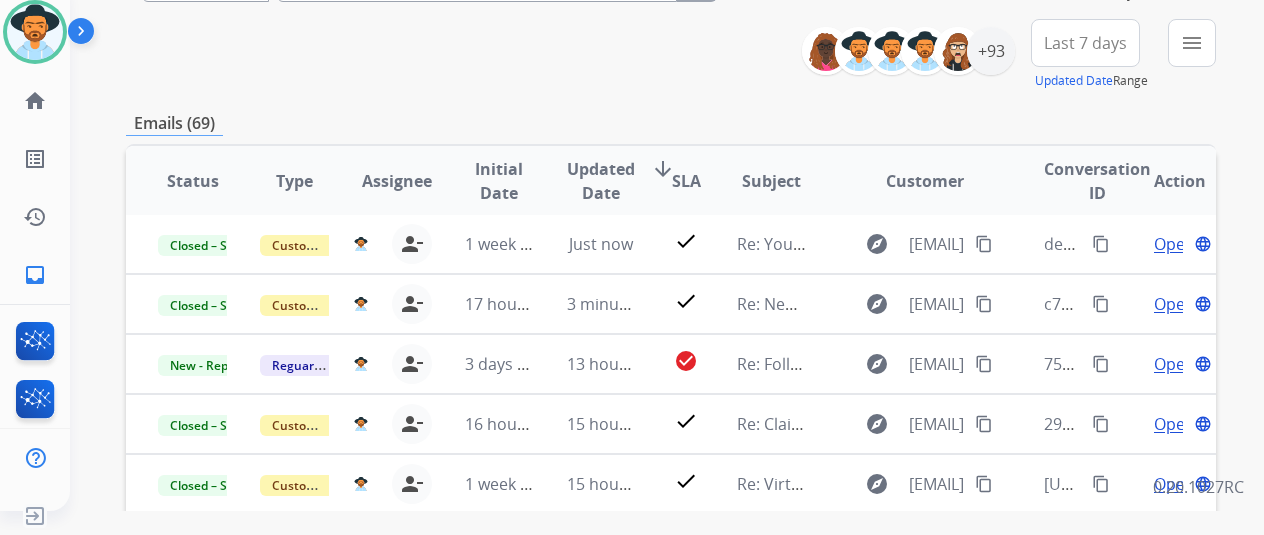 scroll, scrollTop: 200, scrollLeft: 0, axis: vertical 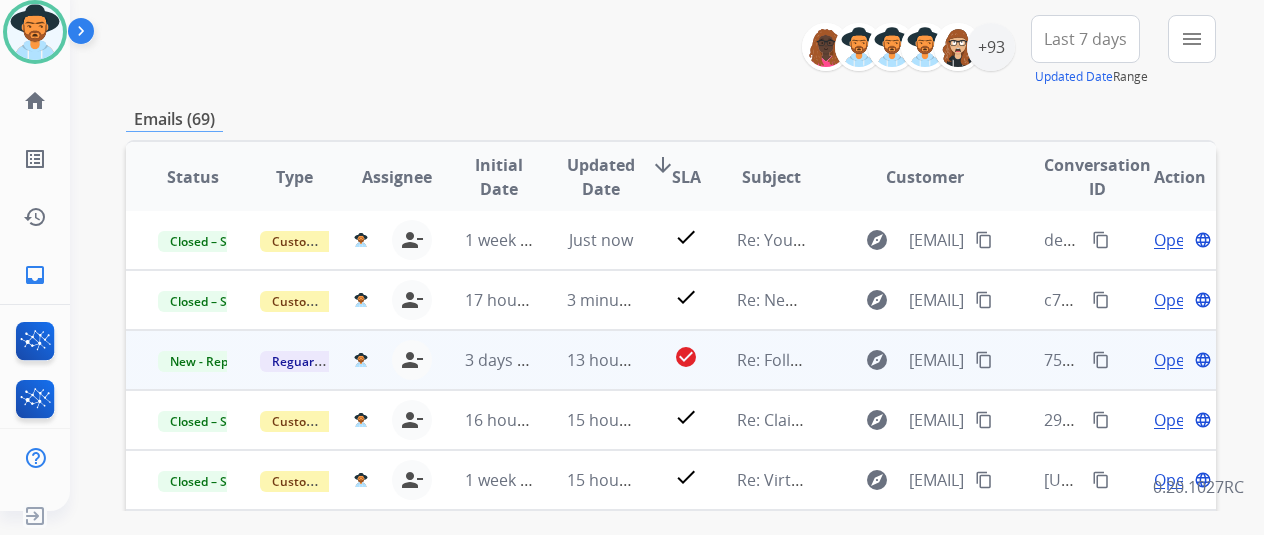 click on "Open" at bounding box center (1174, 360) 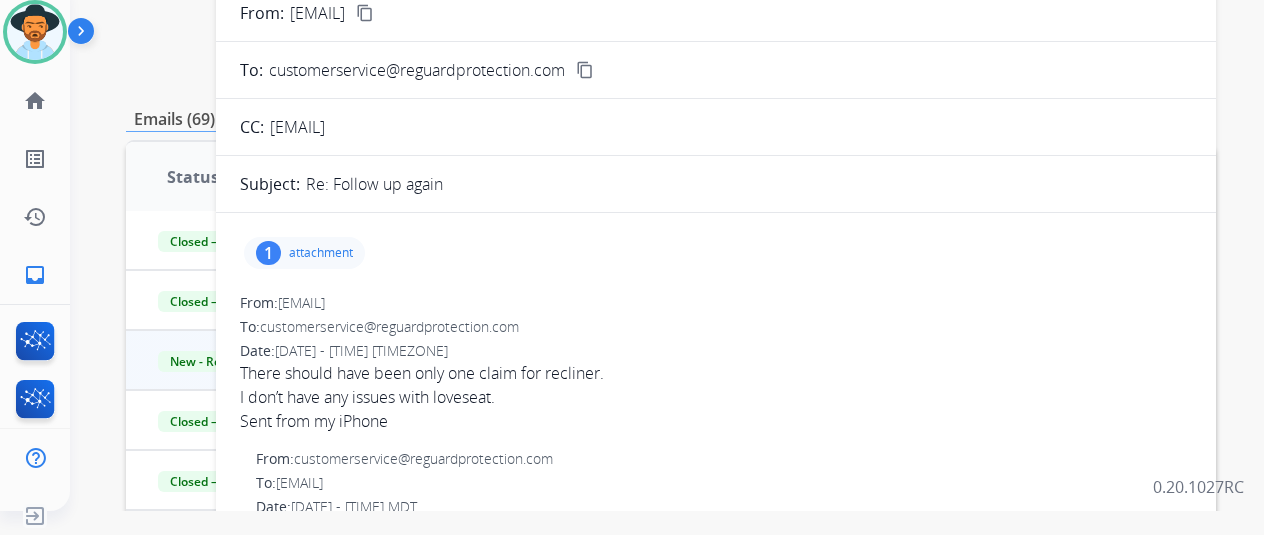 scroll, scrollTop: 0, scrollLeft: 0, axis: both 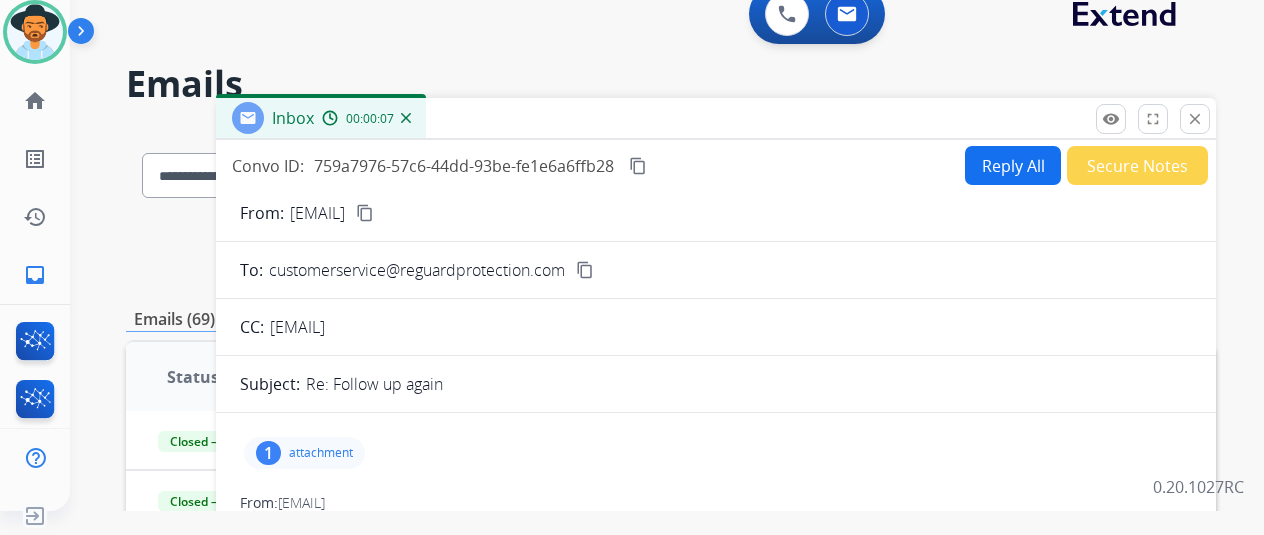 click on "attachment" at bounding box center [321, 453] 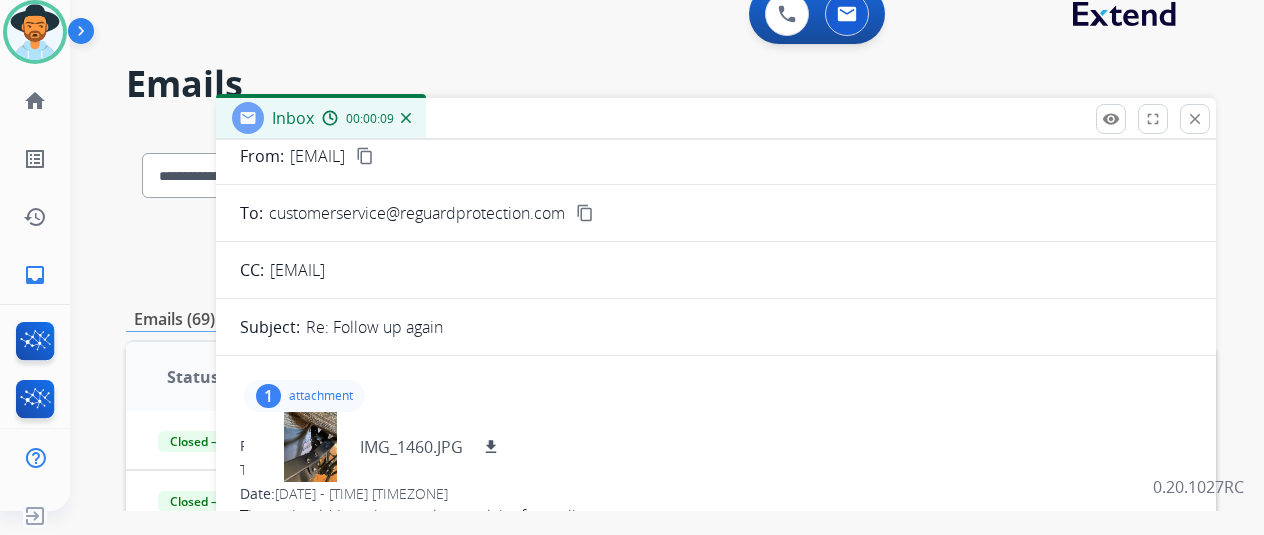 scroll, scrollTop: 0, scrollLeft: 0, axis: both 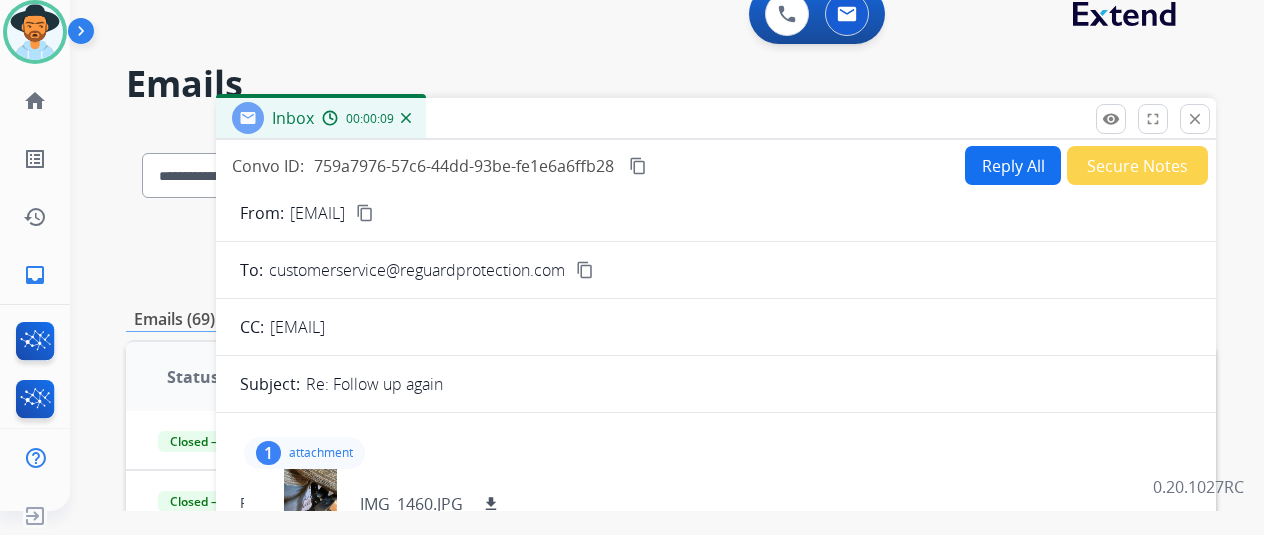 click on "remove_red_eye Logs fullscreen Expand close Close" at bounding box center (1153, 119) 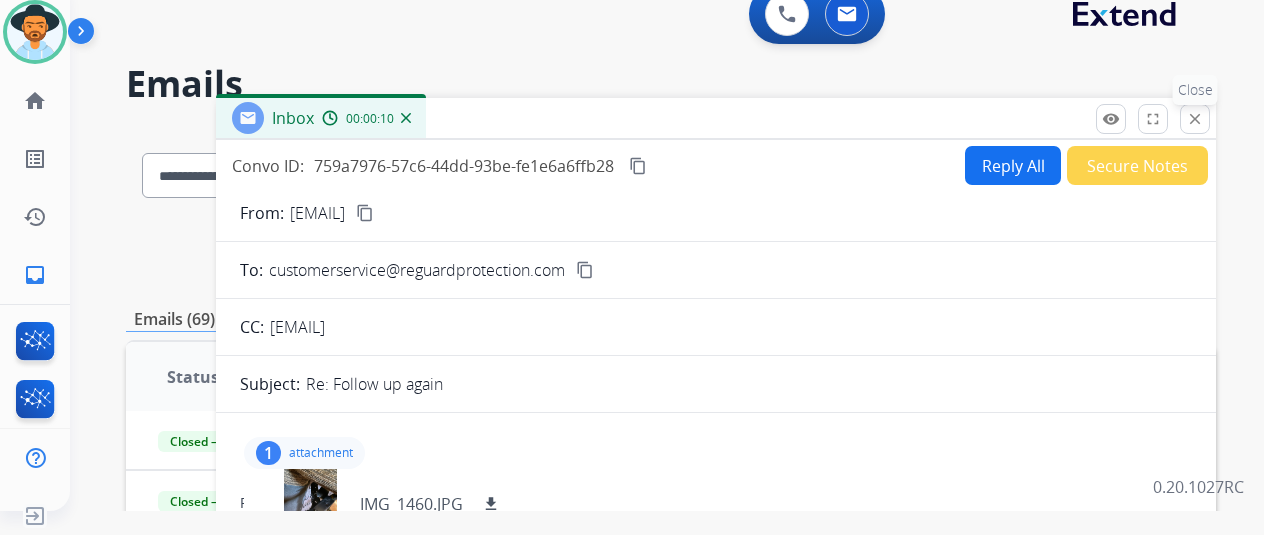 click on "close Close" at bounding box center (1195, 119) 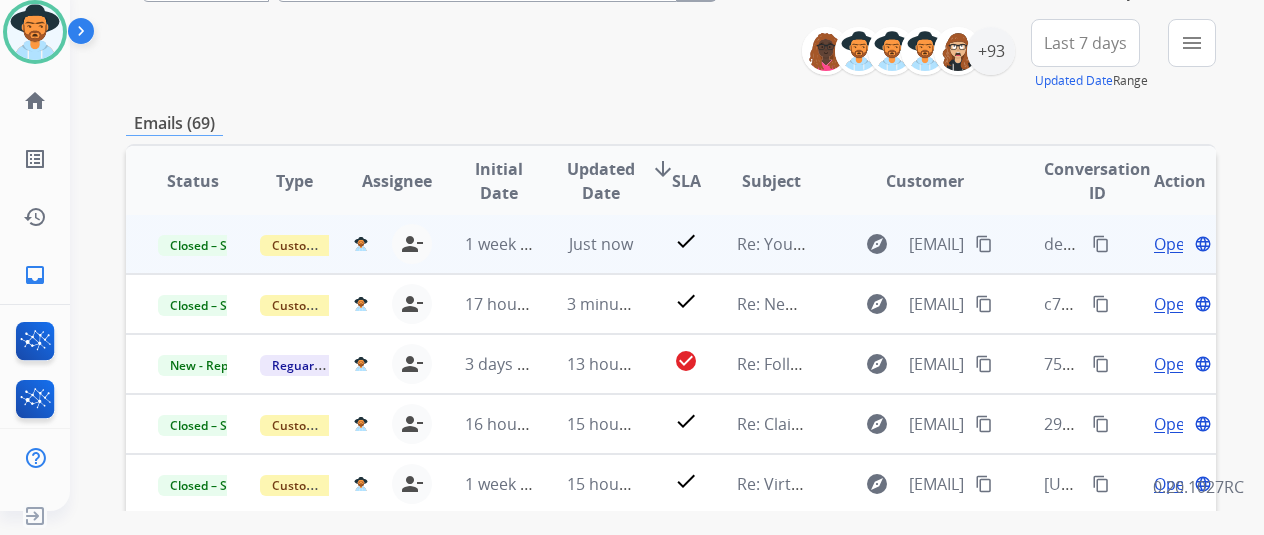 scroll, scrollTop: 200, scrollLeft: 0, axis: vertical 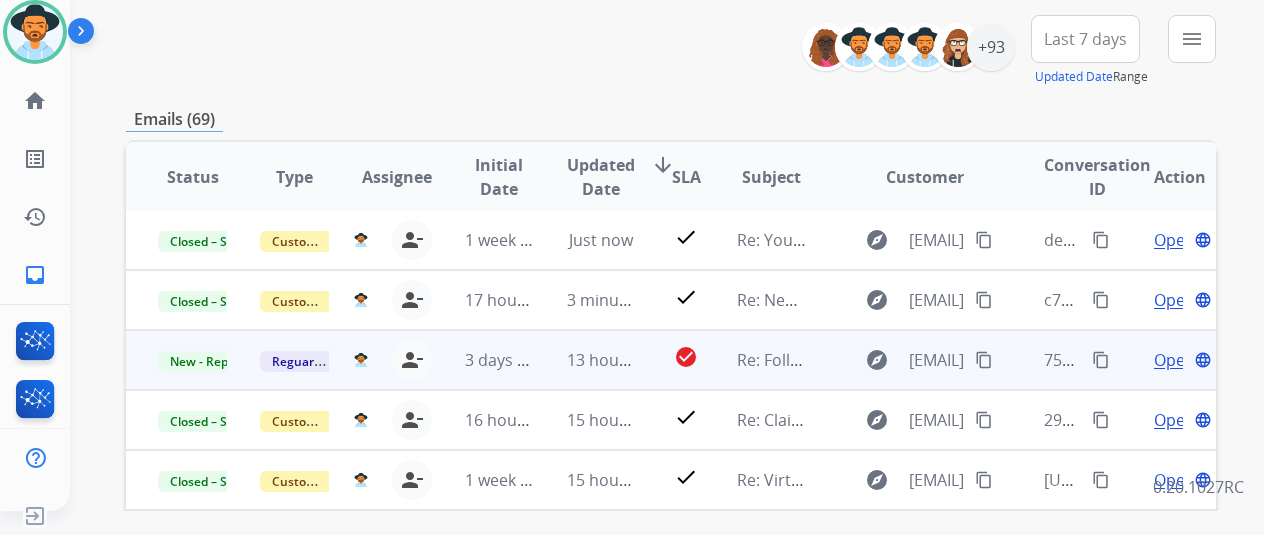 click on "Open" at bounding box center [1174, 360] 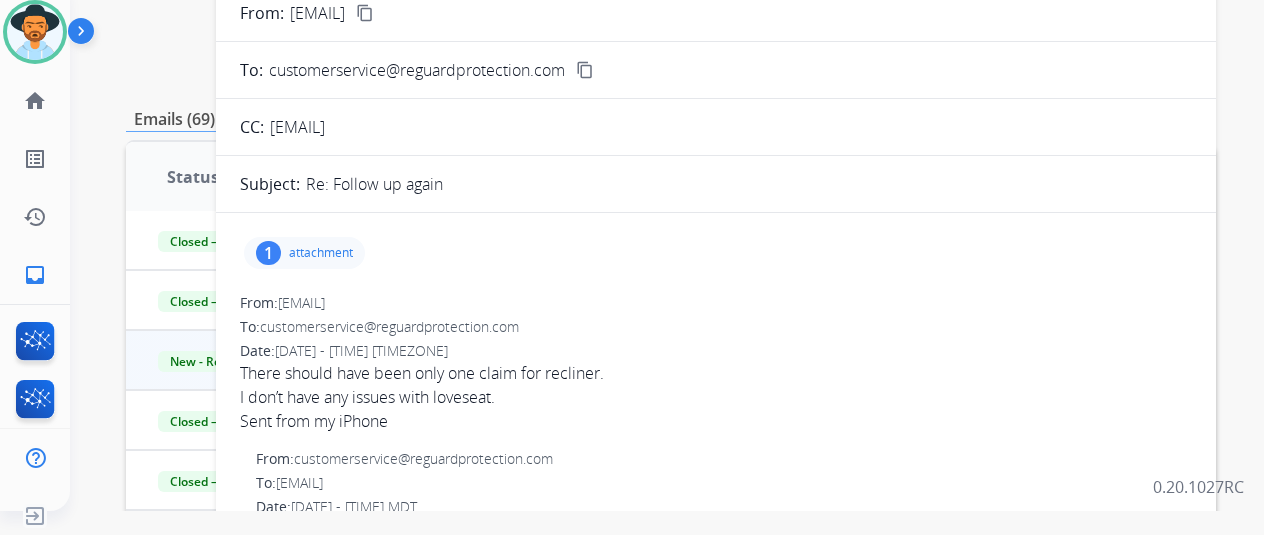 click on "1 attachment" at bounding box center [304, 253] 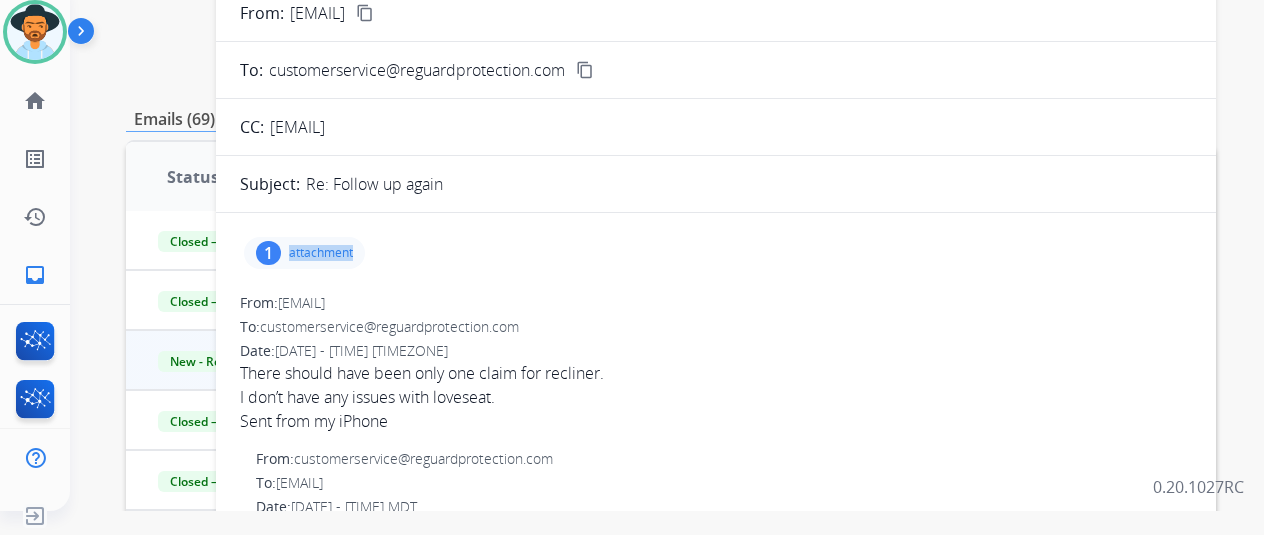 click on "1 attachment" at bounding box center [304, 253] 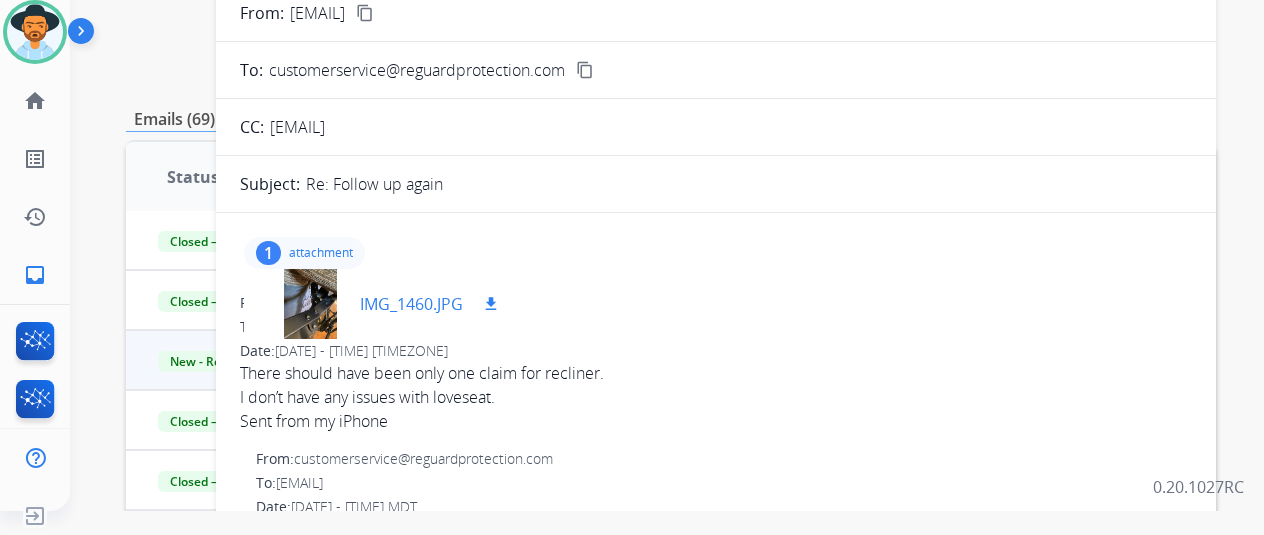 click on "IMG_1460.JPG" at bounding box center [411, 304] 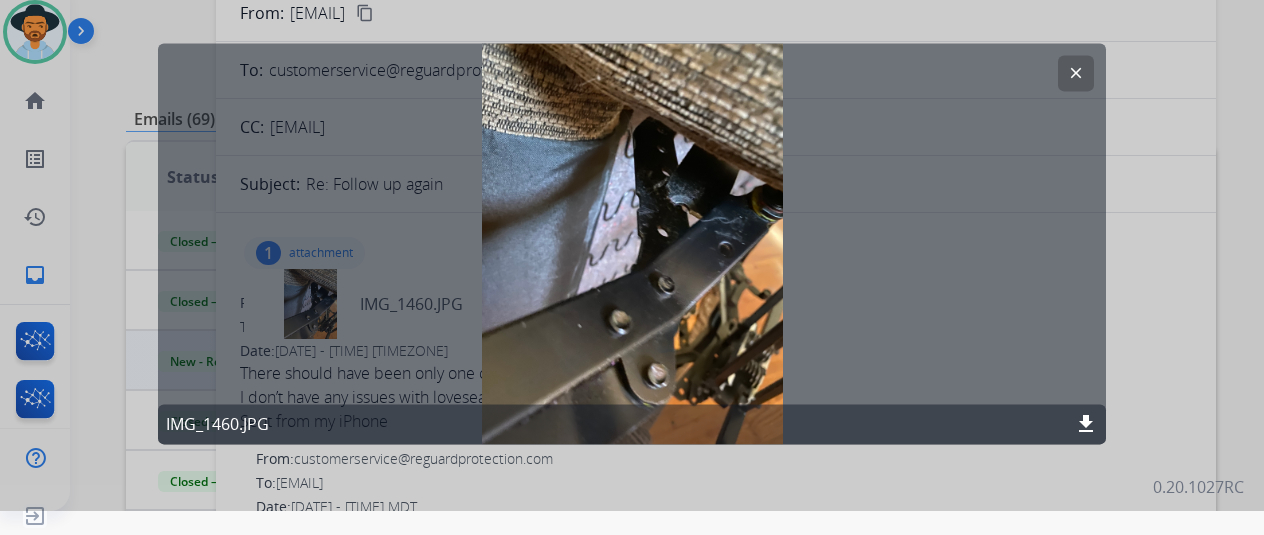 click on "download" 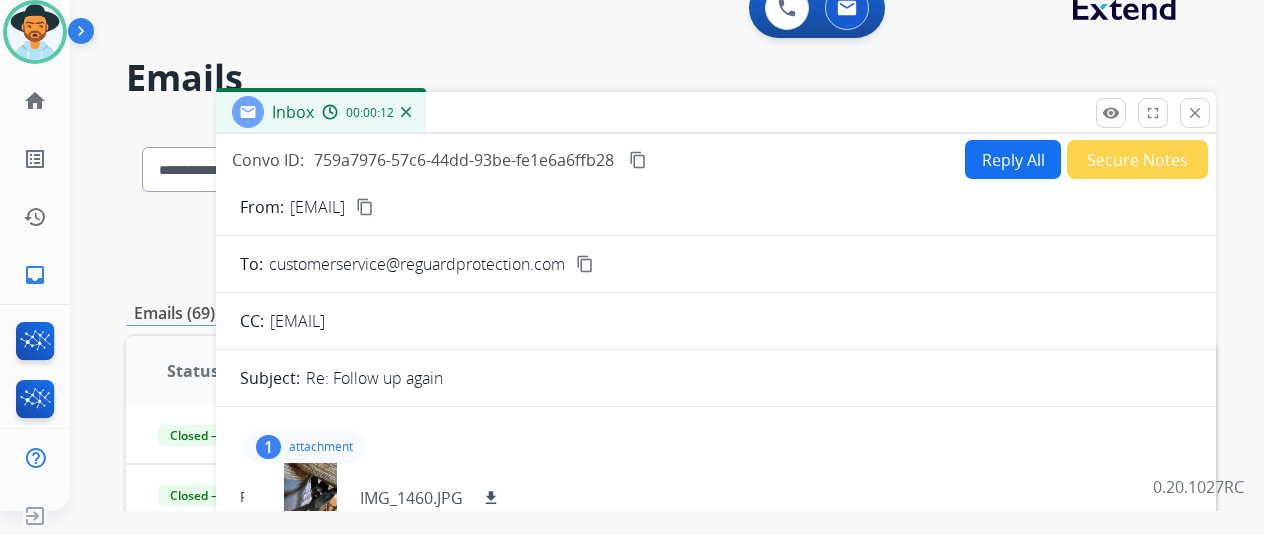 scroll, scrollTop: 0, scrollLeft: 0, axis: both 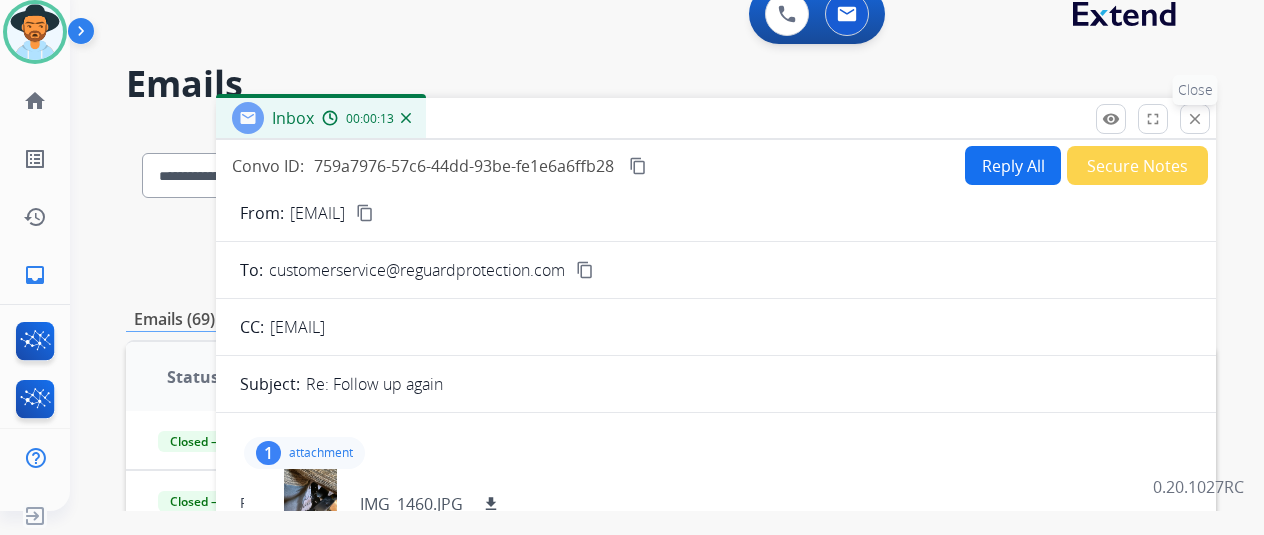 click on "close" at bounding box center [1195, 119] 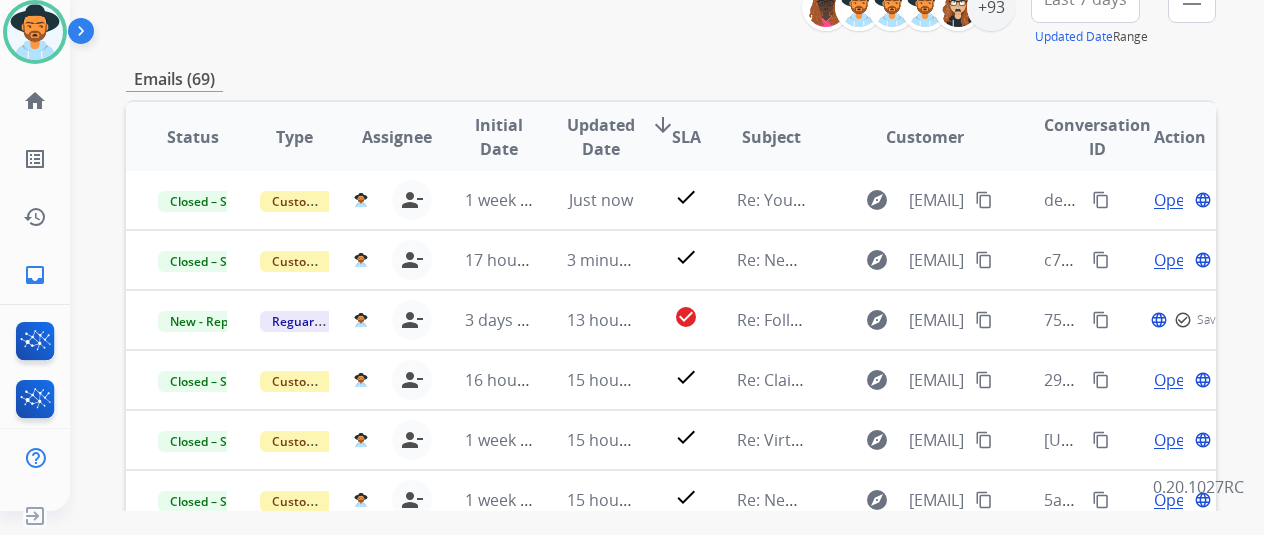scroll, scrollTop: 400, scrollLeft: 0, axis: vertical 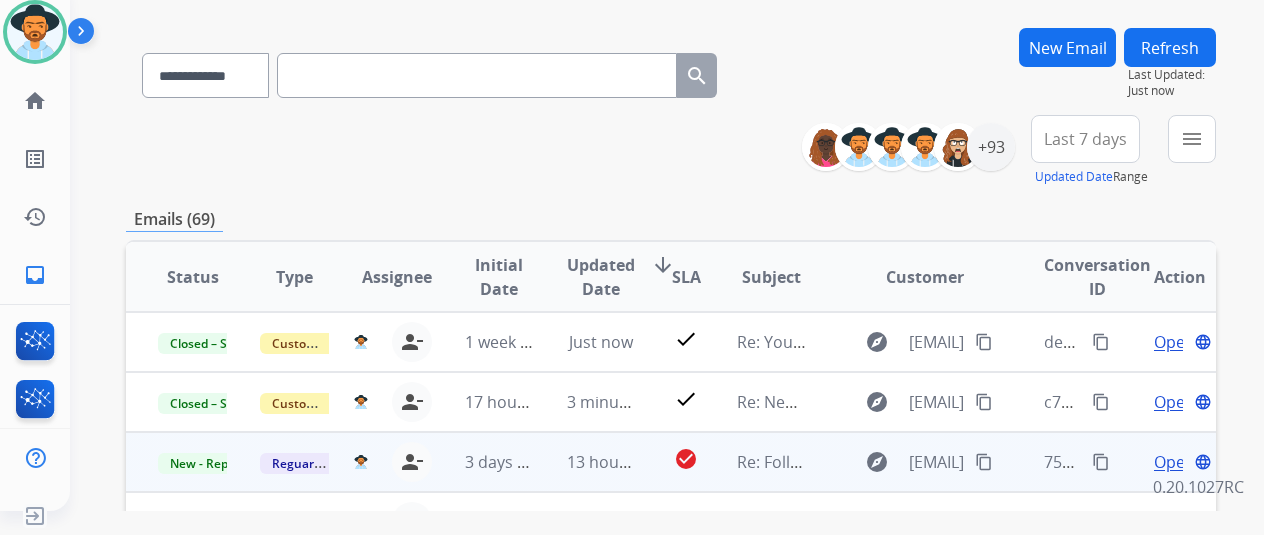 click on "content_copy" at bounding box center (984, 462) 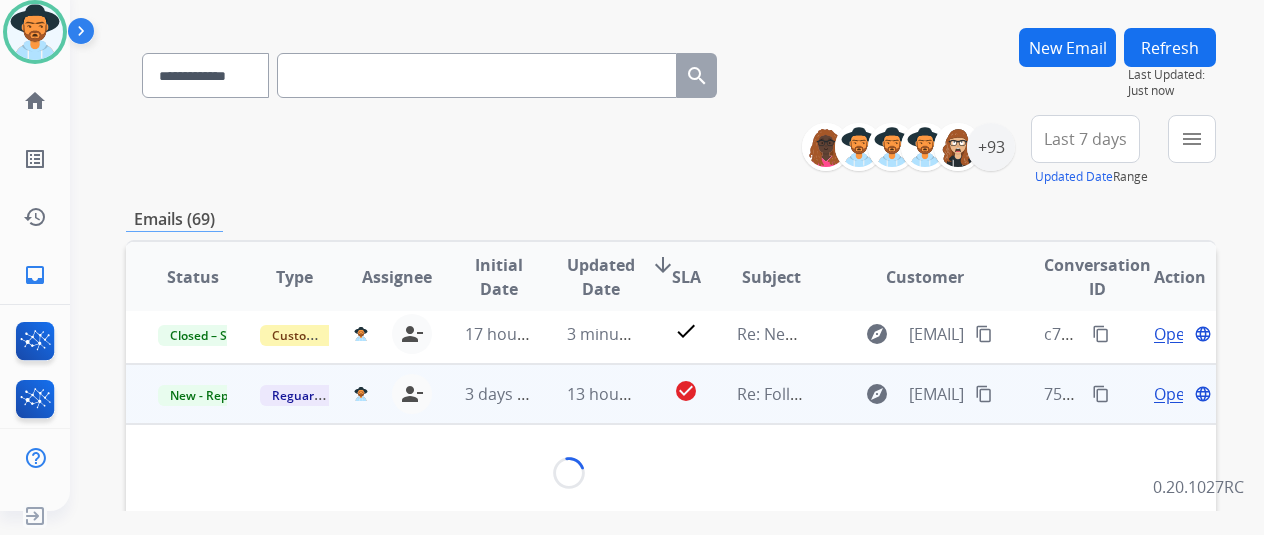scroll, scrollTop: 100, scrollLeft: 0, axis: vertical 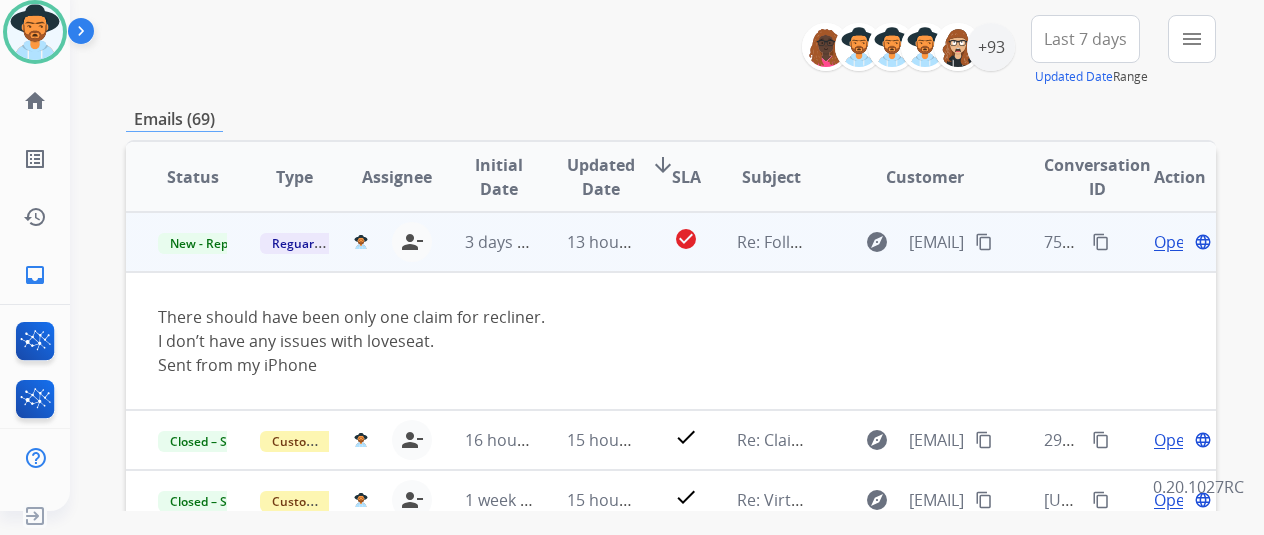 click on "Open" at bounding box center [1174, 242] 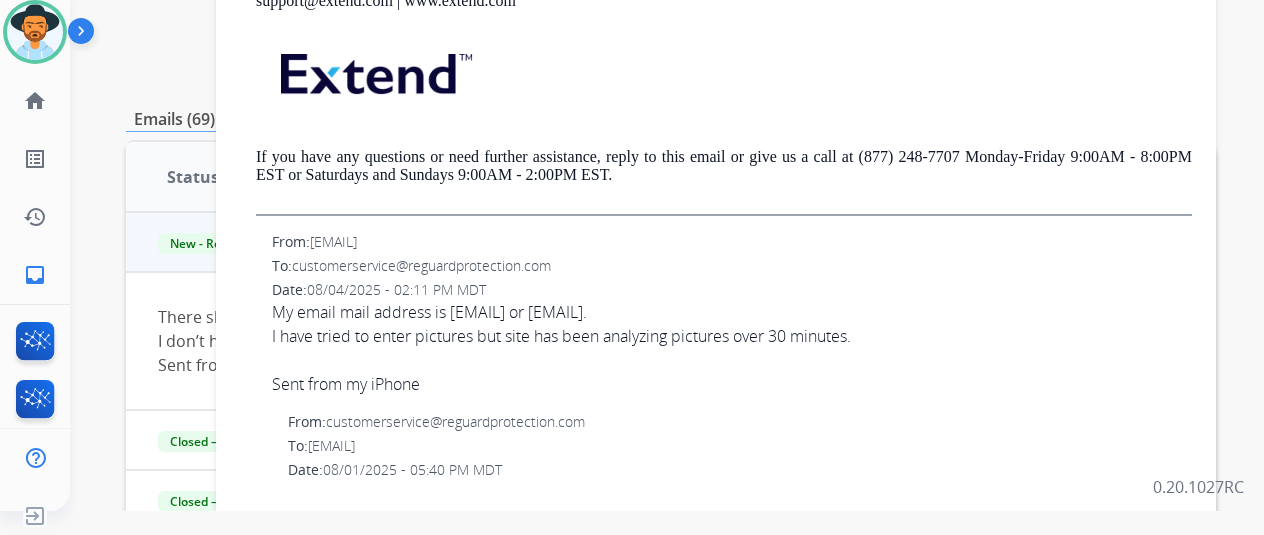 scroll, scrollTop: 1200, scrollLeft: 0, axis: vertical 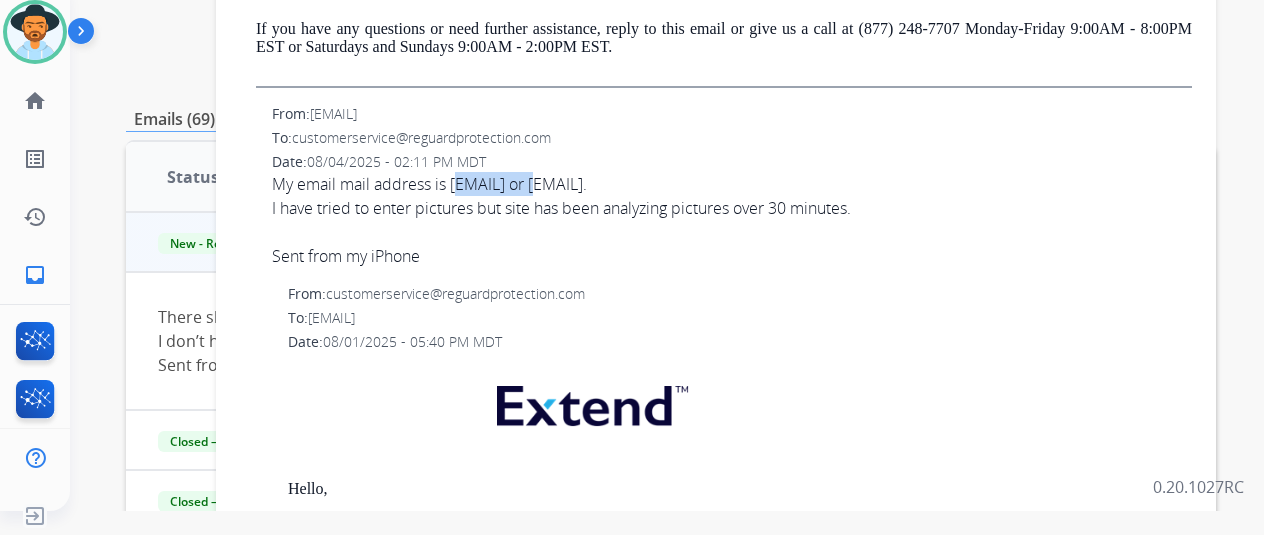 drag, startPoint x: 472, startPoint y: 185, endPoint x: 560, endPoint y: 185, distance: 88 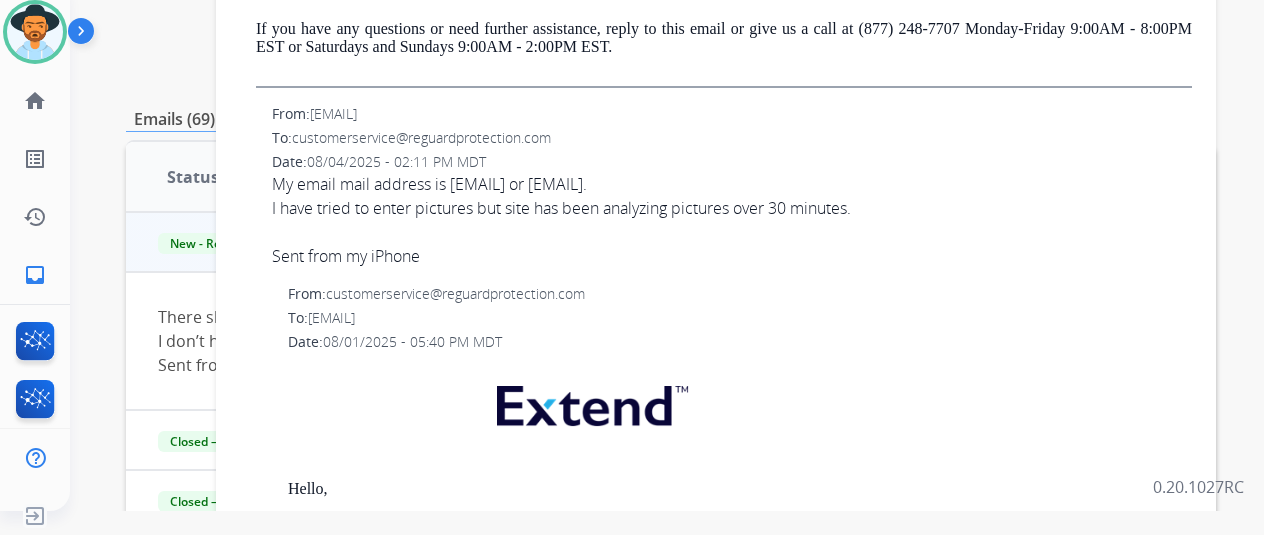 click on "My email mail address is [EMAIL] or [EMAIL]. I have tried to enter pictures but site has been analyzing pictures over 30 minutes. Sent from my iPhone" at bounding box center (732, 220) 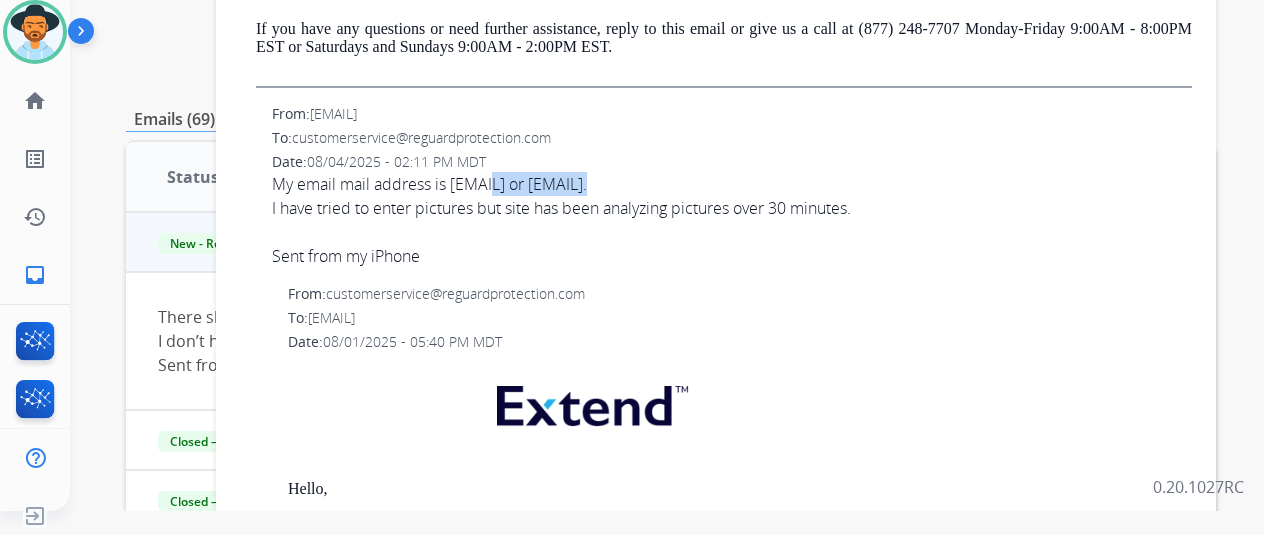 drag, startPoint x: 602, startPoint y: 189, endPoint x: 480, endPoint y: 189, distance: 122 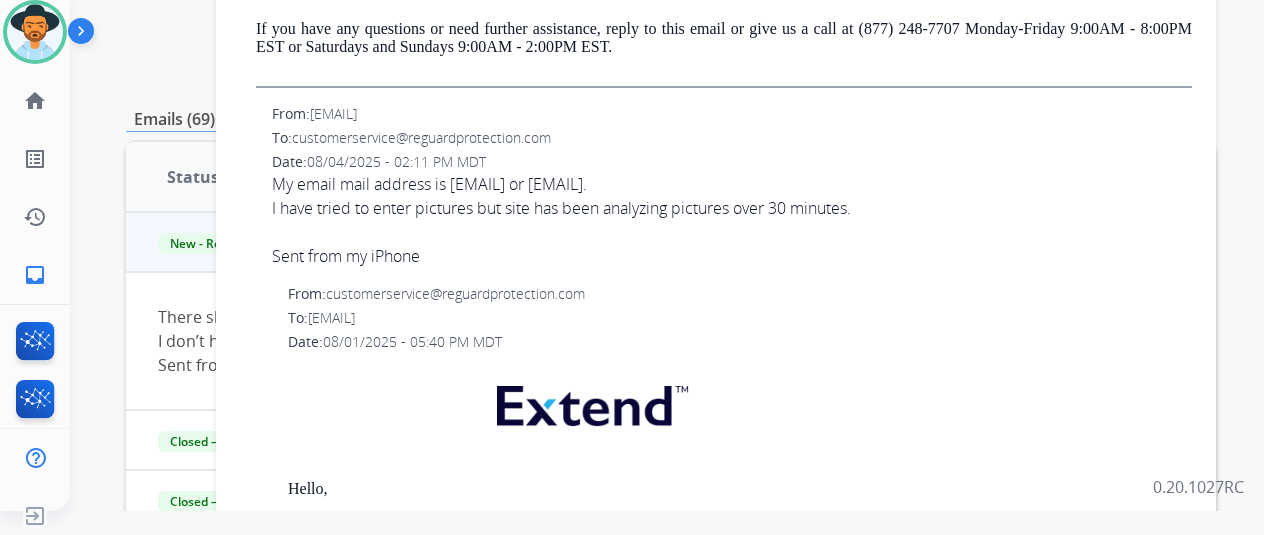 click on "My email mail address is [EMAIL] or [EMAIL]. I have tried to enter pictures but site has been analyzing pictures over 30 minutes. Sent from my iPhone" at bounding box center [732, 220] 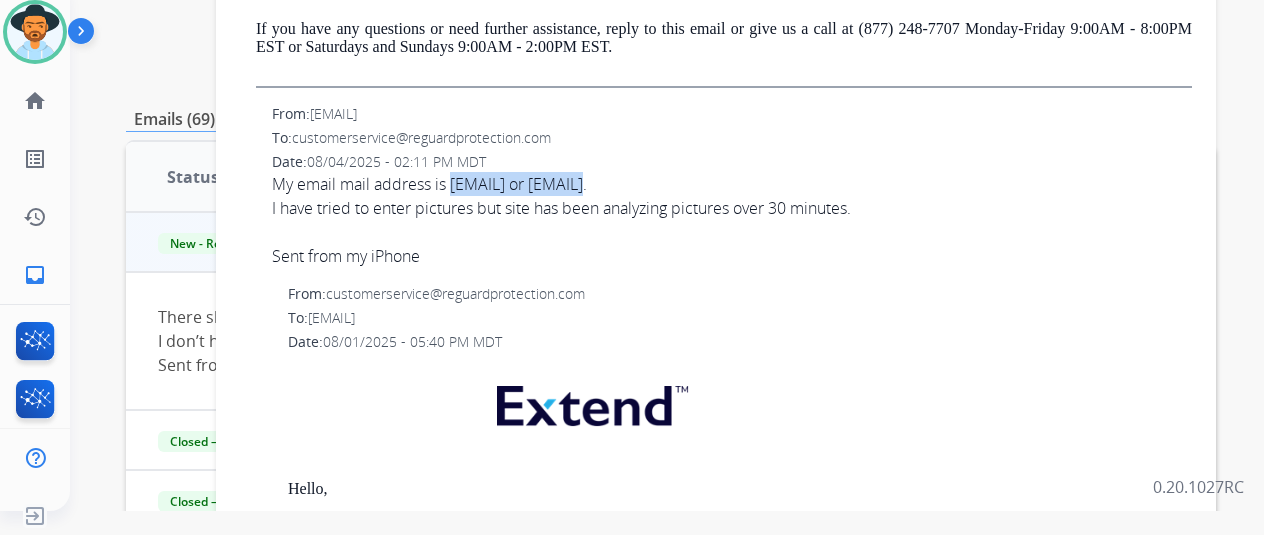 drag, startPoint x: 469, startPoint y: 186, endPoint x: 599, endPoint y: 187, distance: 130.00385 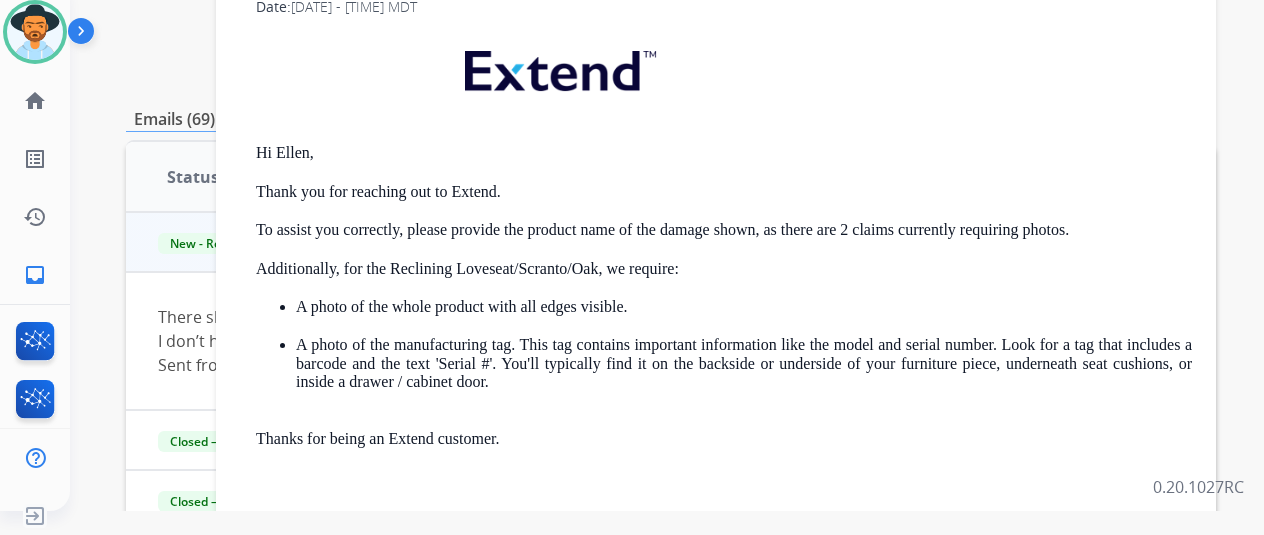 scroll, scrollTop: 0, scrollLeft: 0, axis: both 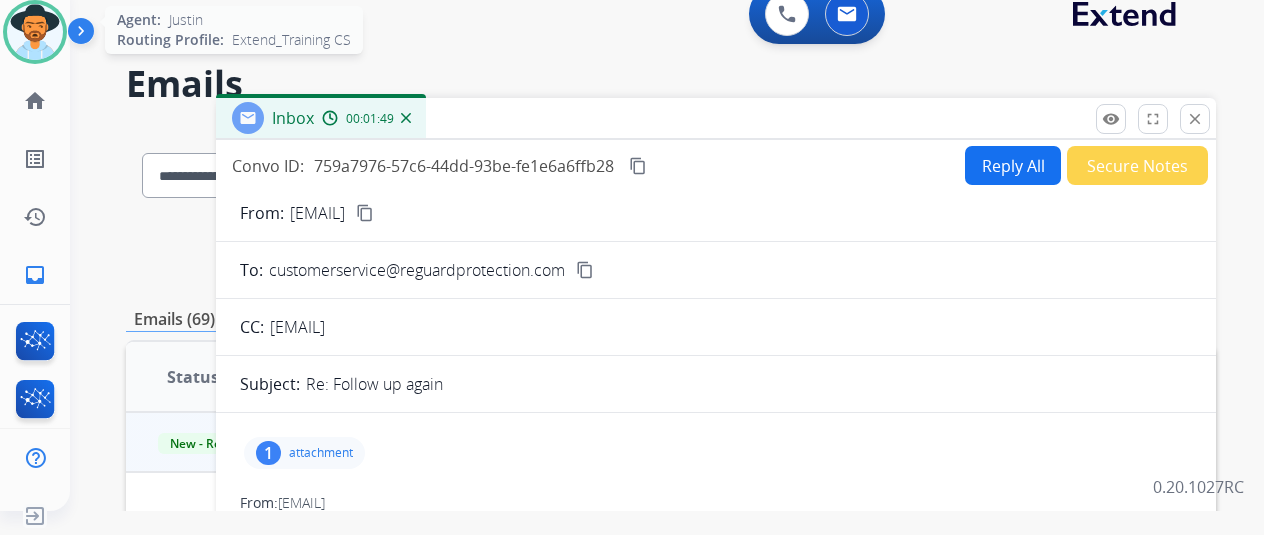 click at bounding box center (35, 32) 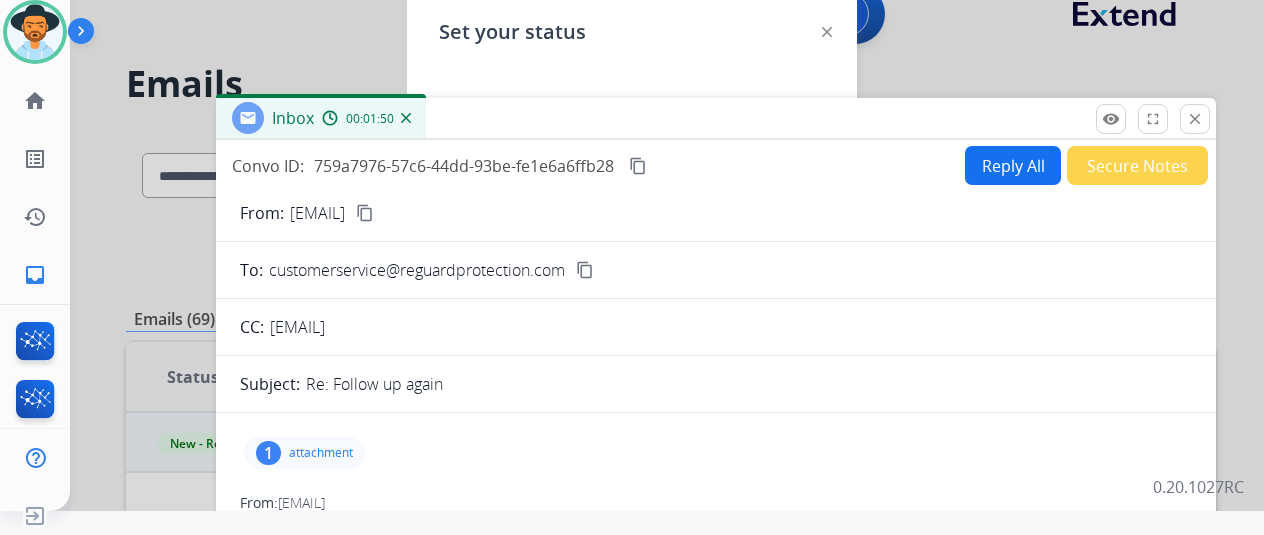 click on "Inbox  00:01:50" at bounding box center (716, 119) 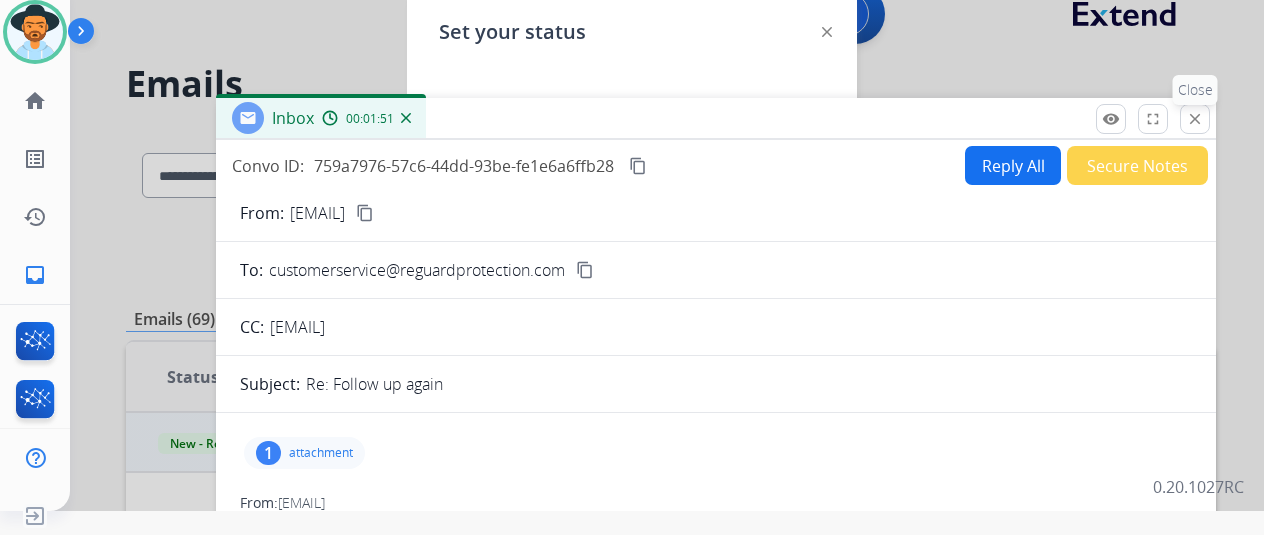 click on "close" at bounding box center [1195, 119] 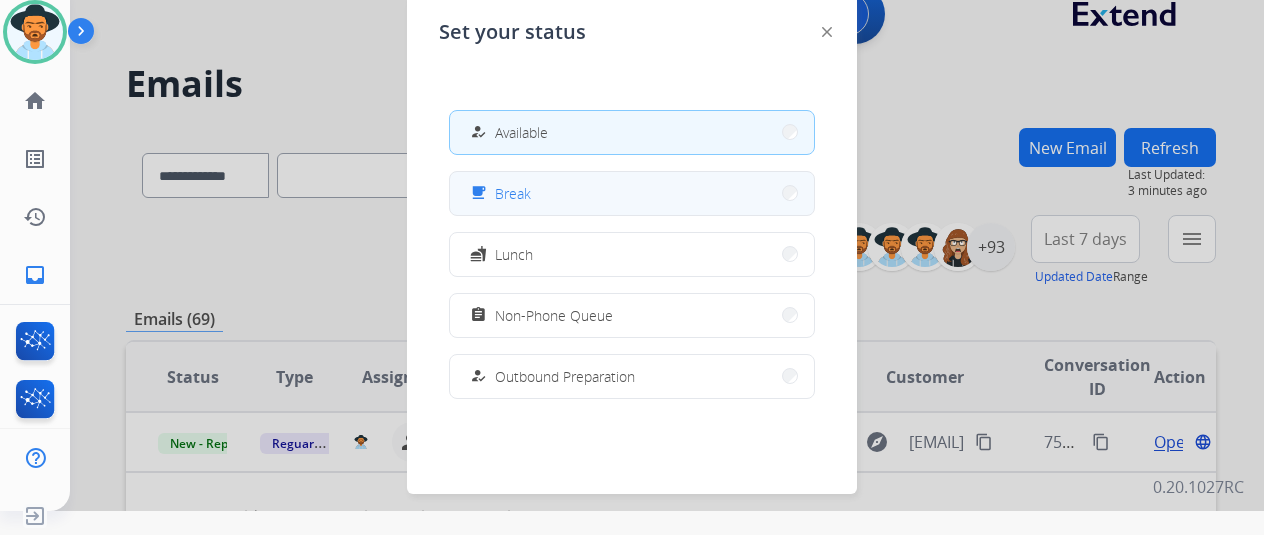 click on "free_breakfast Break" at bounding box center (632, 193) 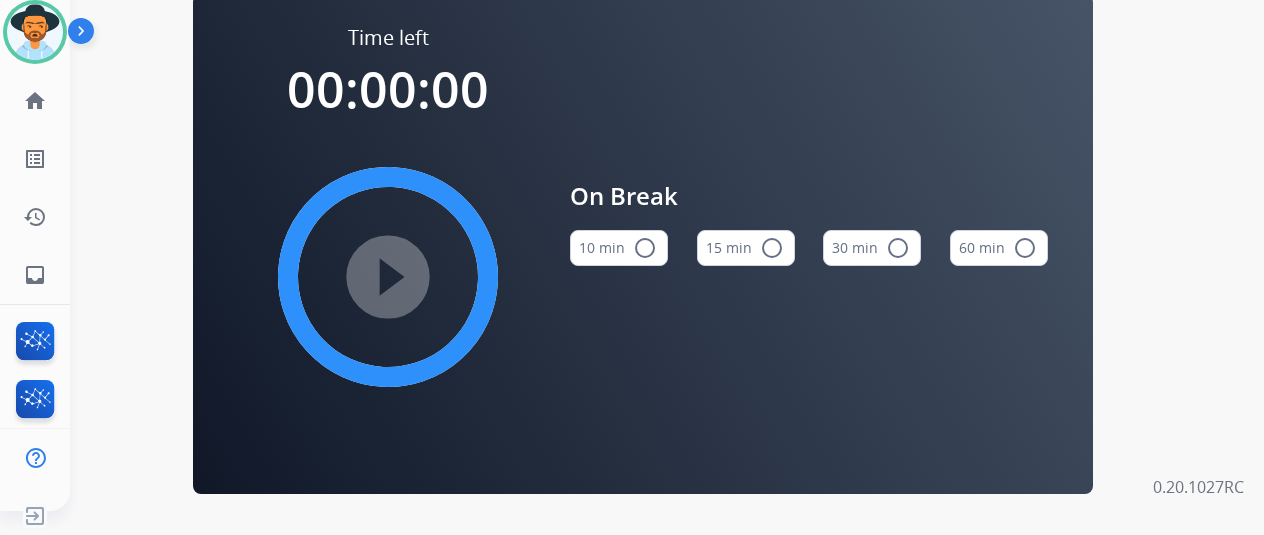 scroll, scrollTop: 0, scrollLeft: 0, axis: both 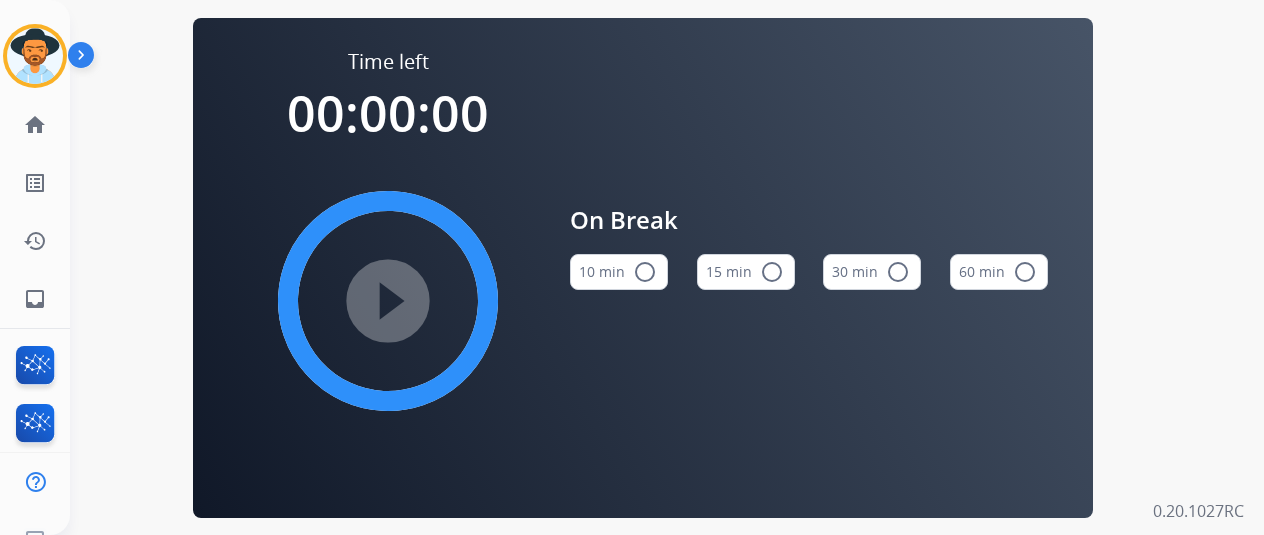 click on "Time left 00:00:00 play_circle_filled On Break  10 min  radio_button_unchecked  15 min  radio_button_unchecked  30 min  radio_button_unchecked  60 min  radio_button_unchecked" at bounding box center (643, 267) 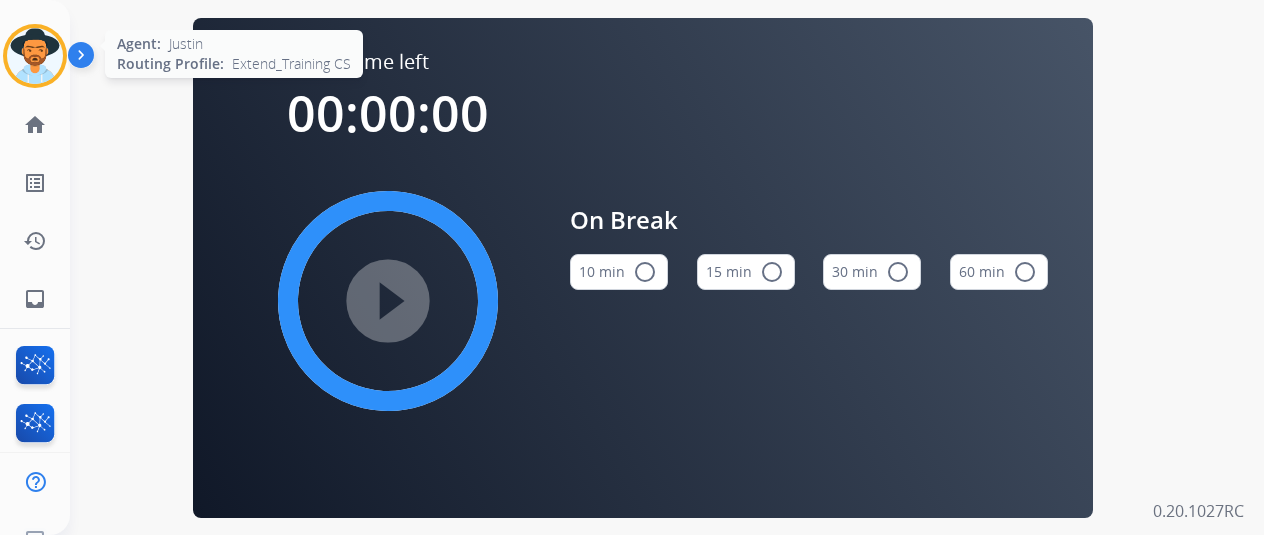 click at bounding box center (35, 56) 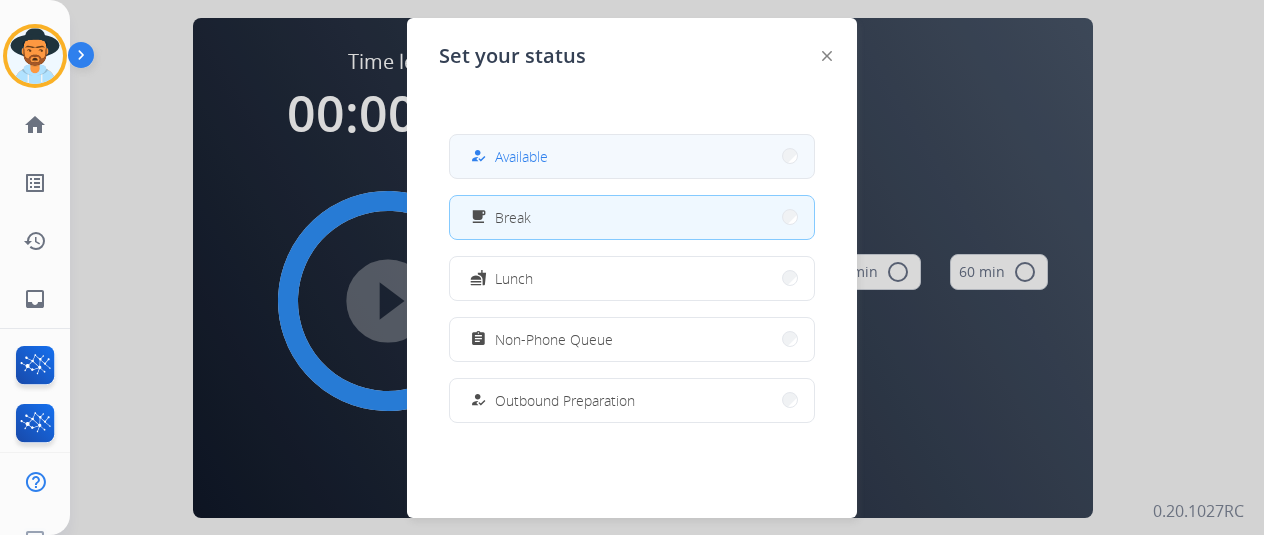 click on "how_to_reg Available" at bounding box center [632, 156] 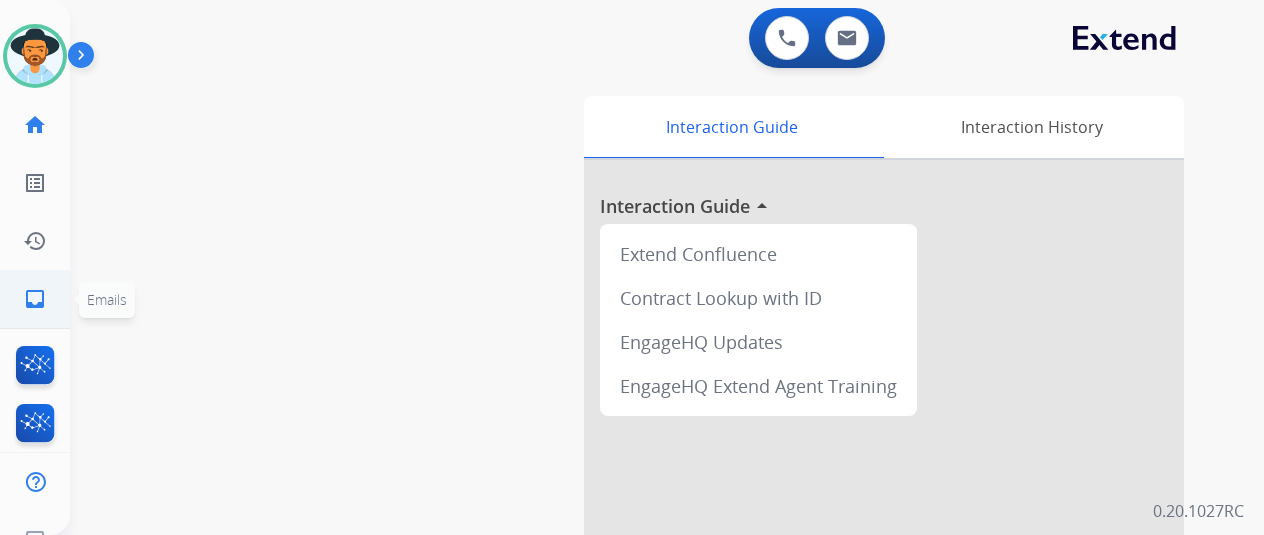click on "inbox  Emails" 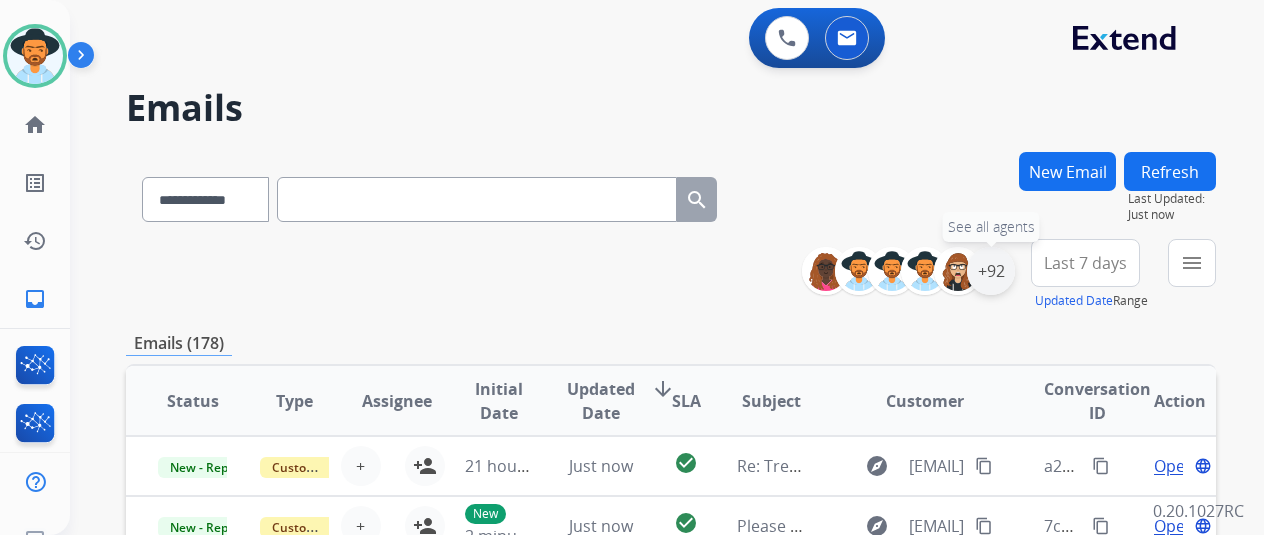 click on "+92" at bounding box center [991, 271] 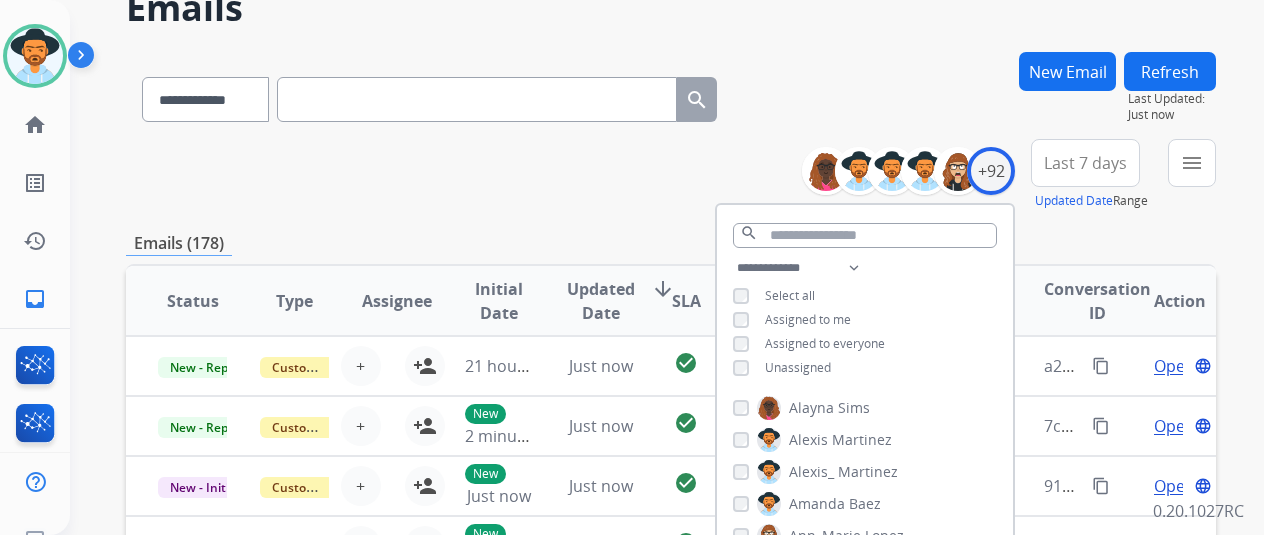 click on "Unassigned" at bounding box center [798, 367] 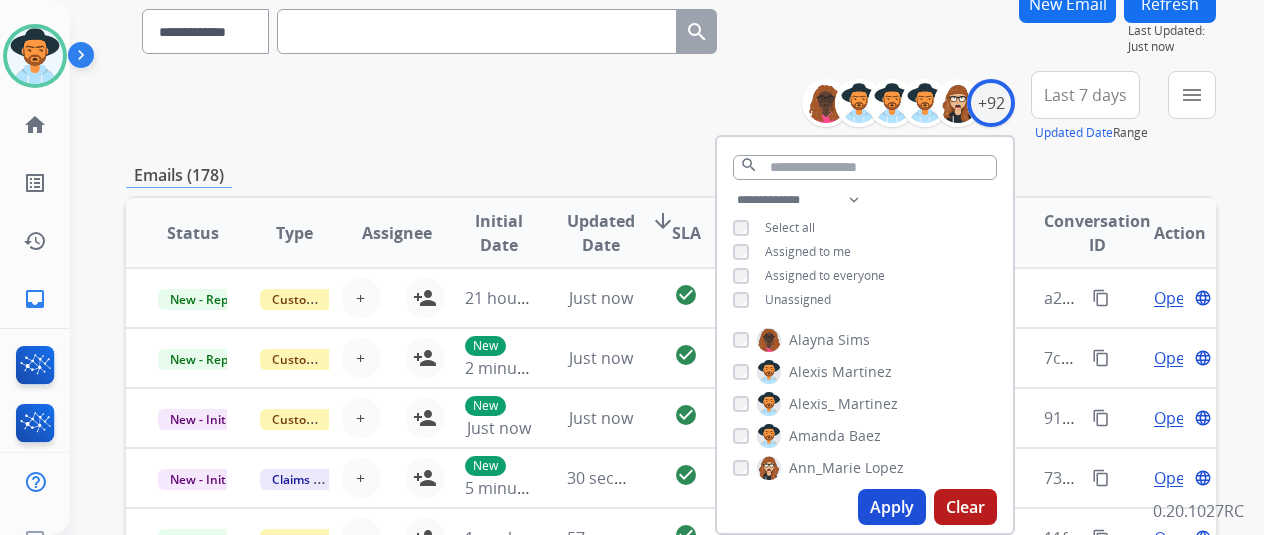 scroll, scrollTop: 200, scrollLeft: 0, axis: vertical 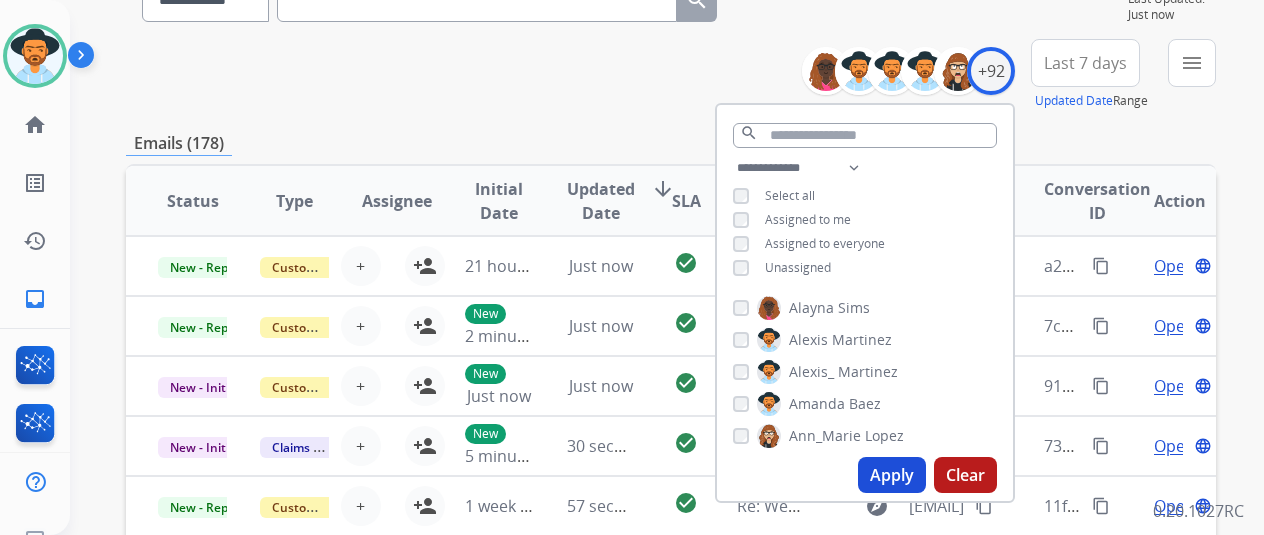click on "Apply" at bounding box center [892, 475] 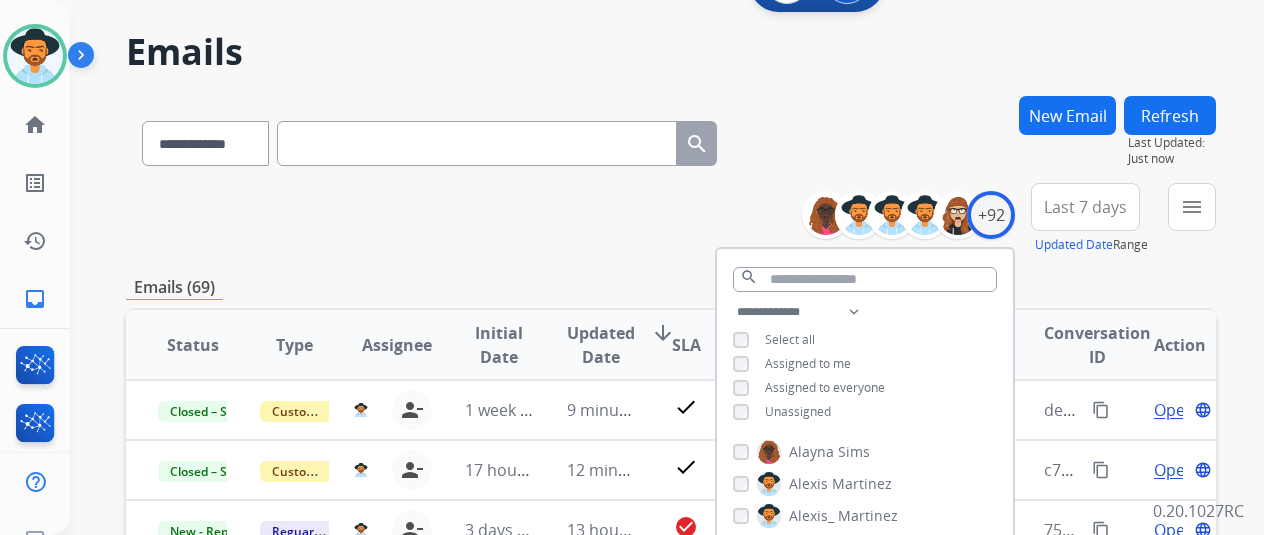 scroll, scrollTop: 100, scrollLeft: 0, axis: vertical 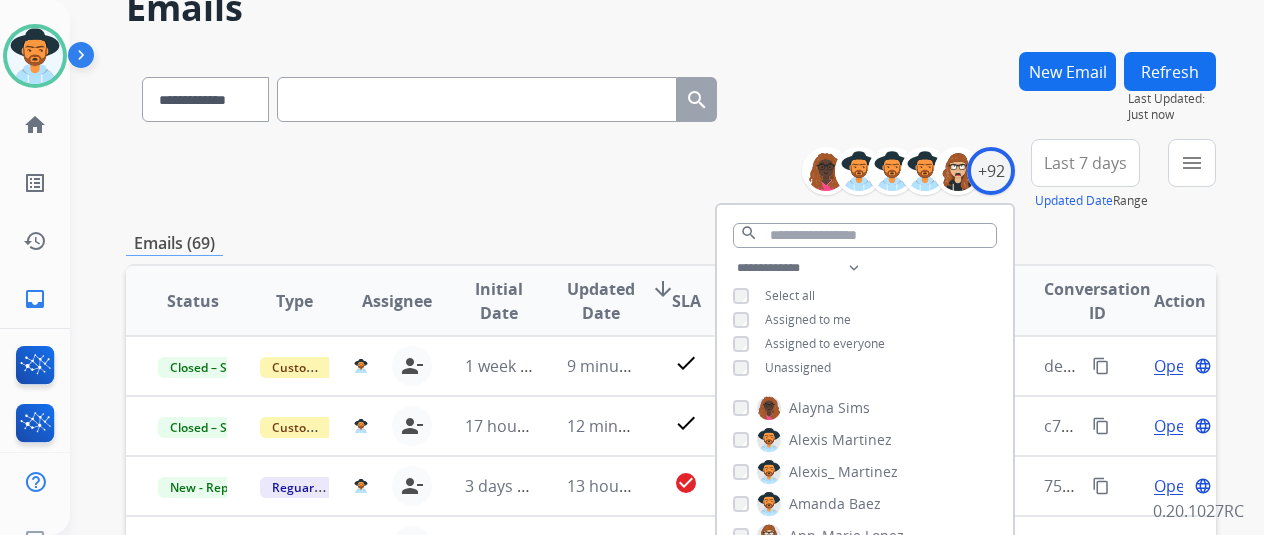 click on "Emails (69)" at bounding box center (671, 243) 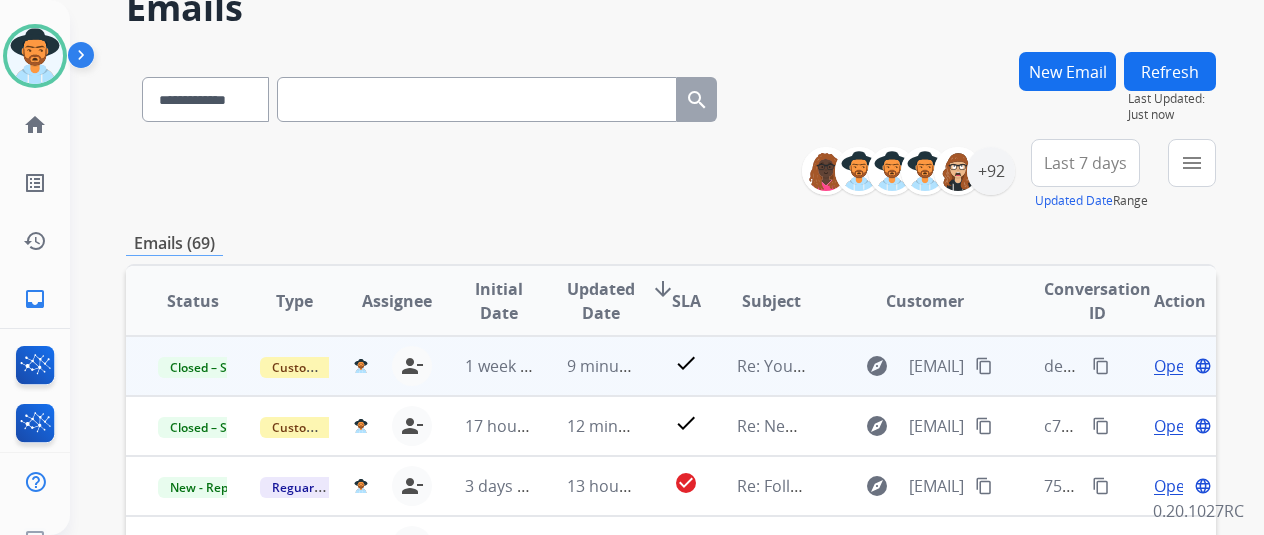scroll, scrollTop: 2, scrollLeft: 0, axis: vertical 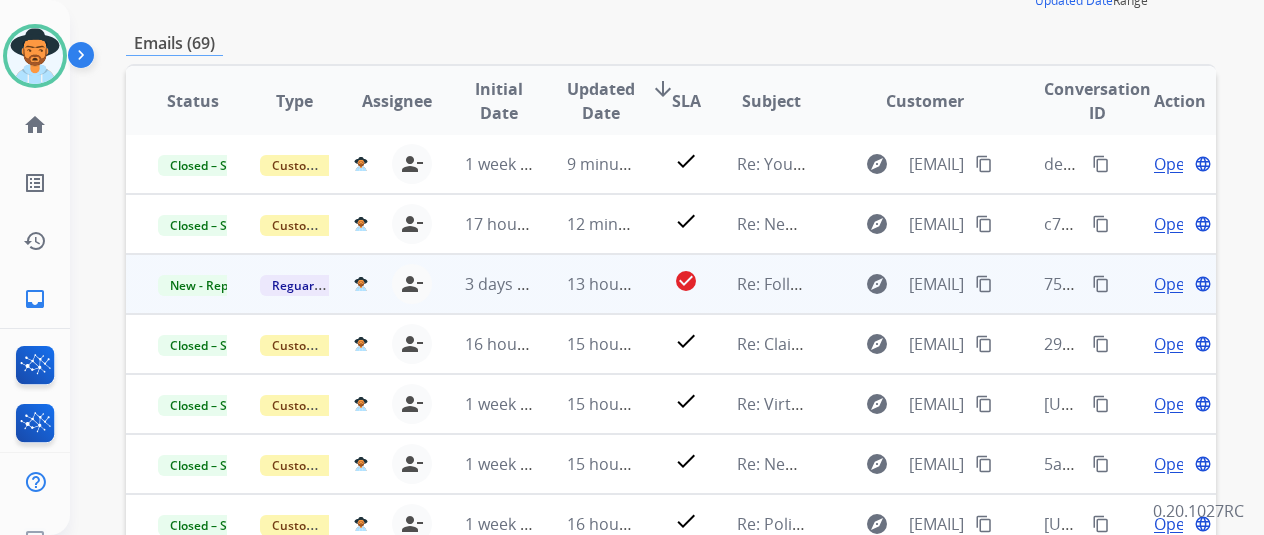 click on "Open" at bounding box center [1174, 284] 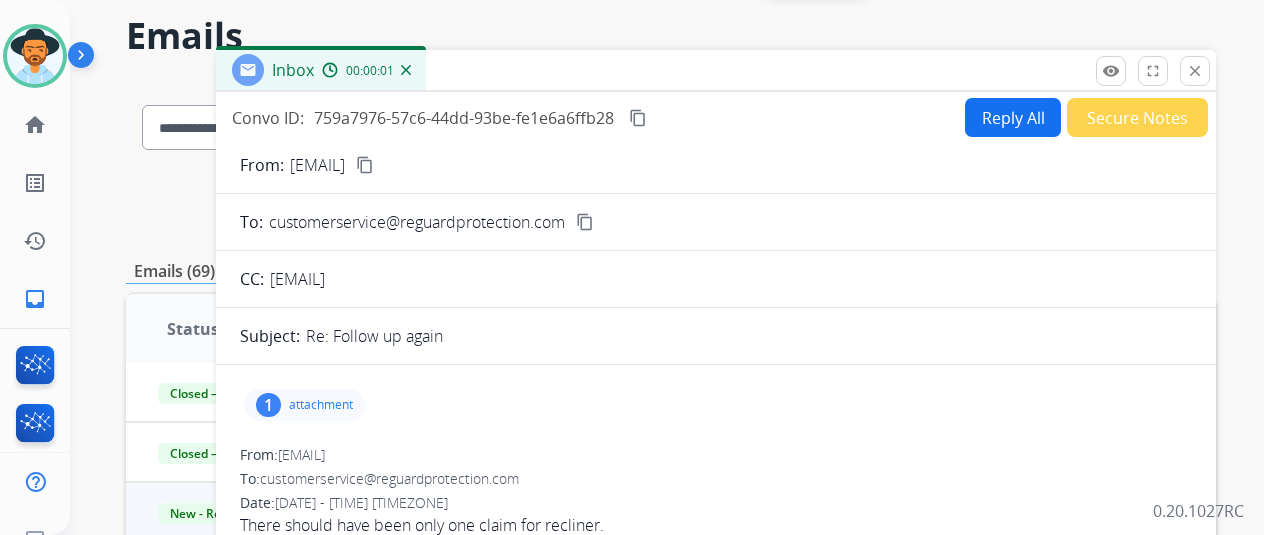 scroll, scrollTop: 0, scrollLeft: 0, axis: both 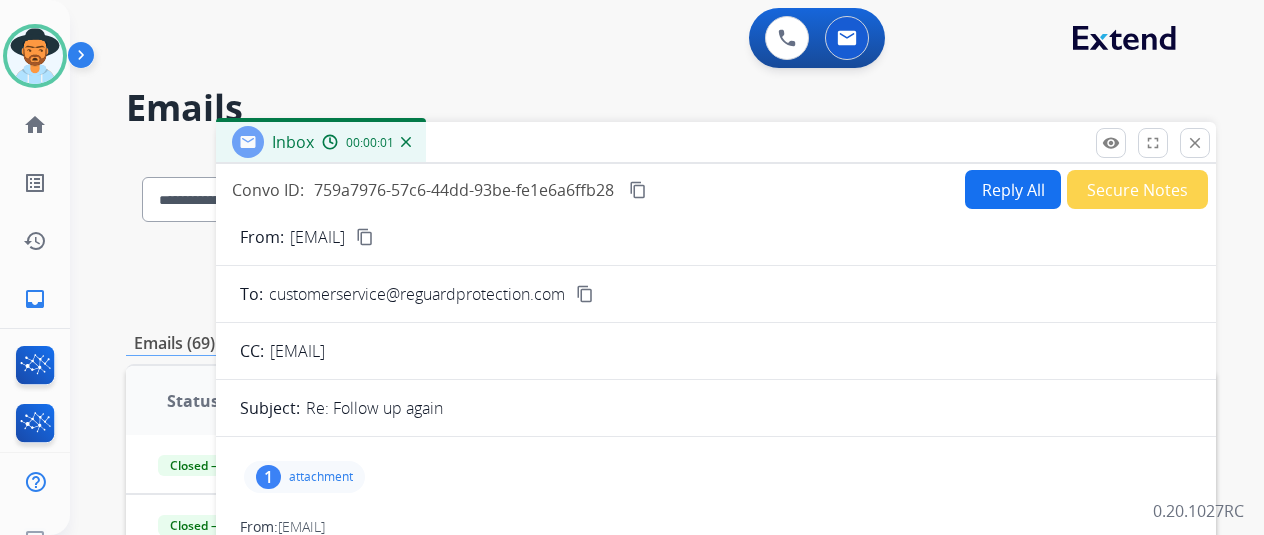click on "Reply All" at bounding box center (1013, 189) 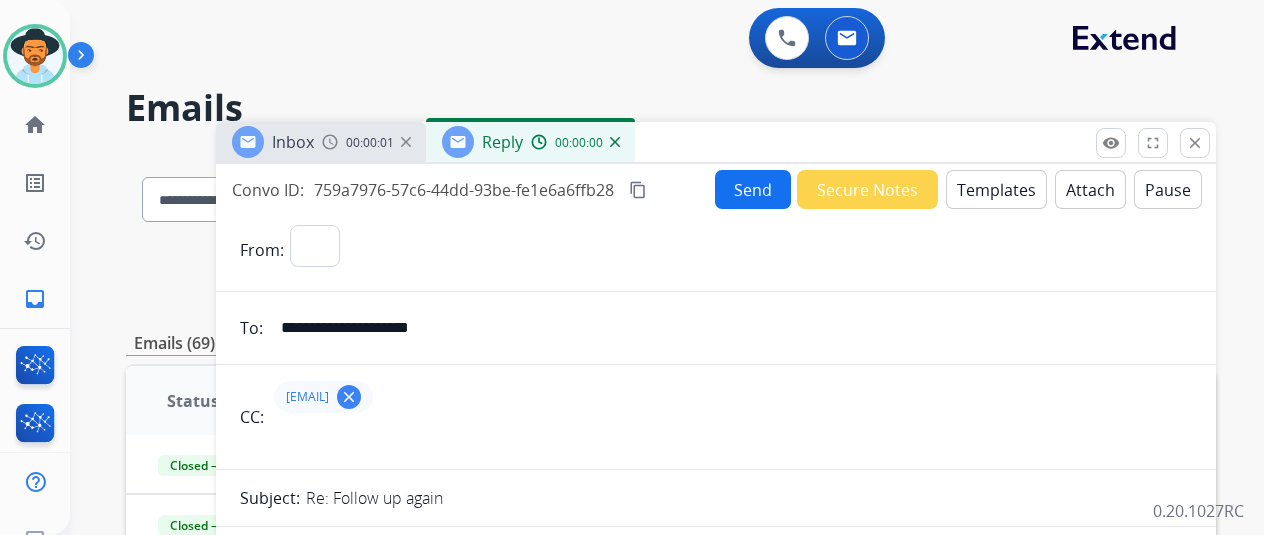 select on "**********" 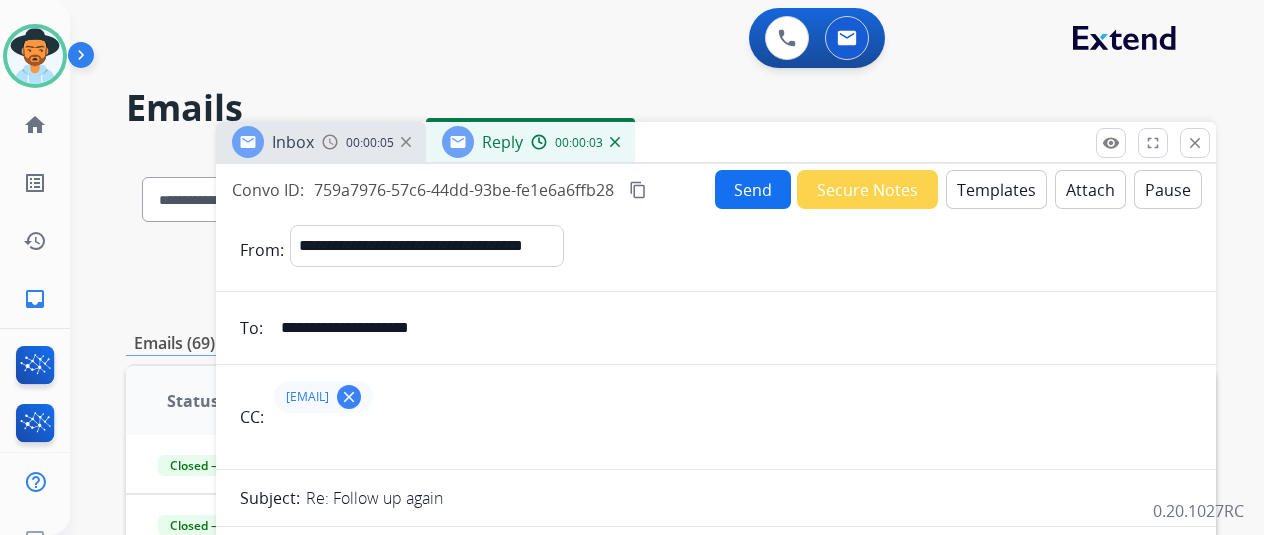 click on "Templates" at bounding box center (996, 189) 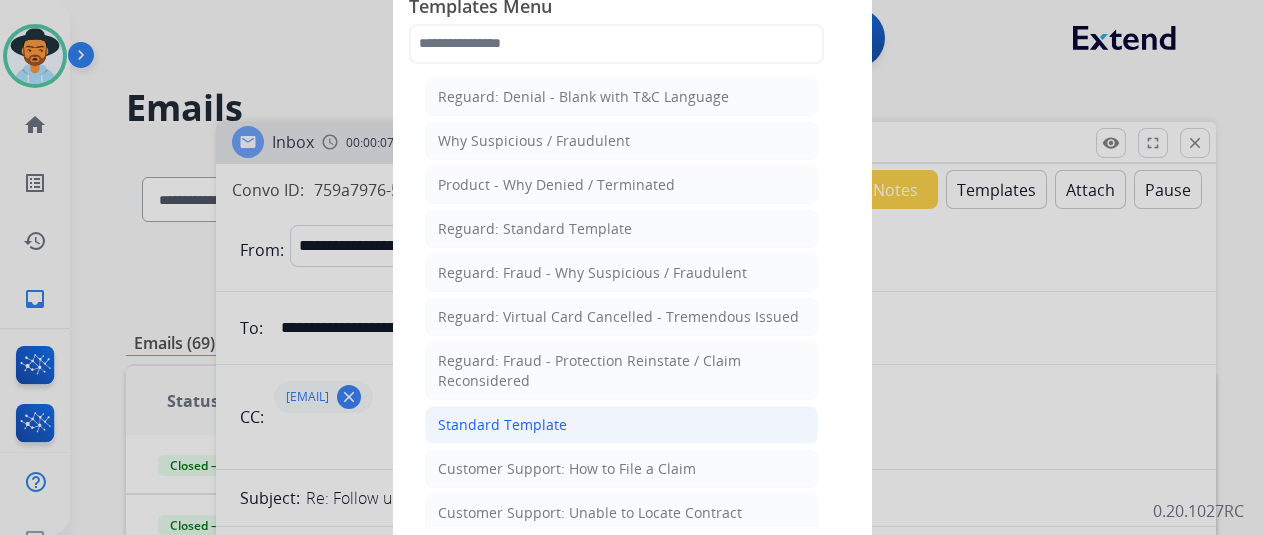 click on "Standard Template" 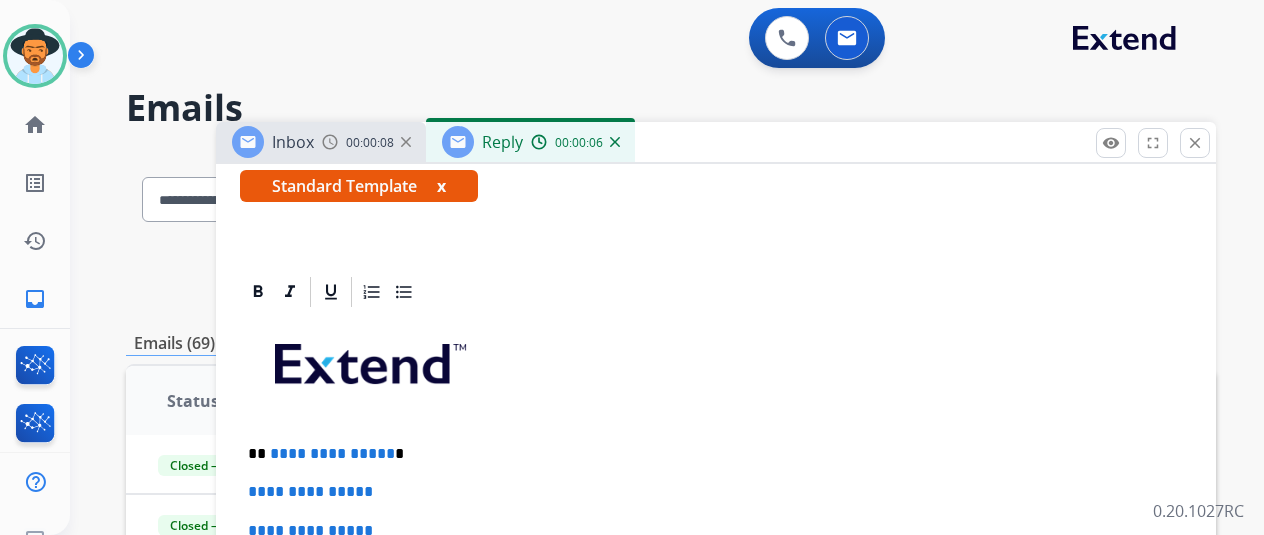 scroll, scrollTop: 400, scrollLeft: 0, axis: vertical 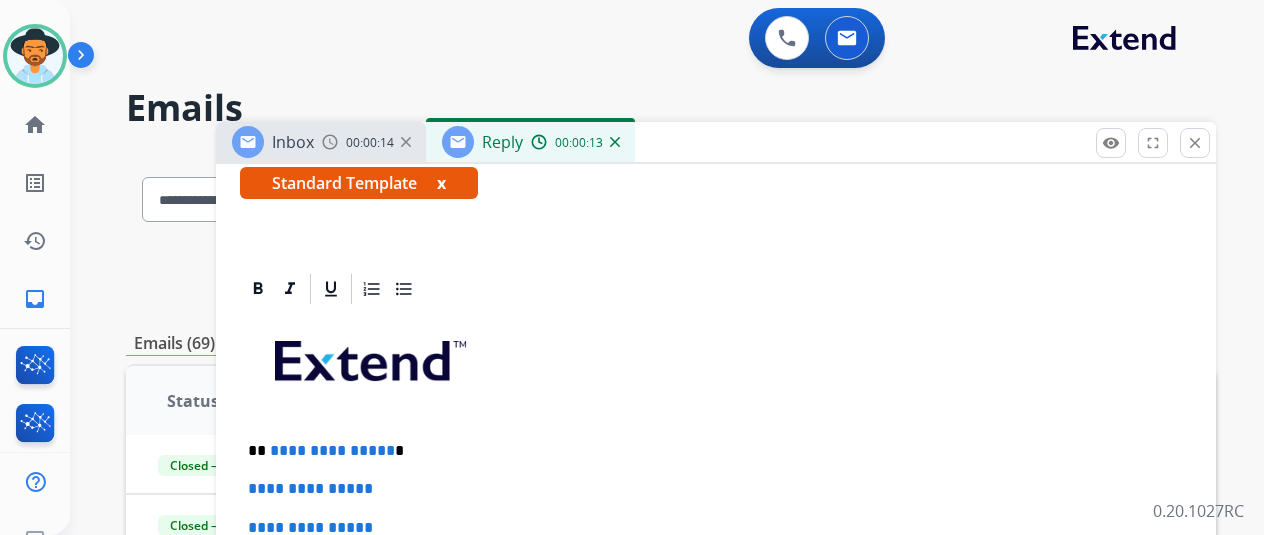 click on "**********" at bounding box center [332, 450] 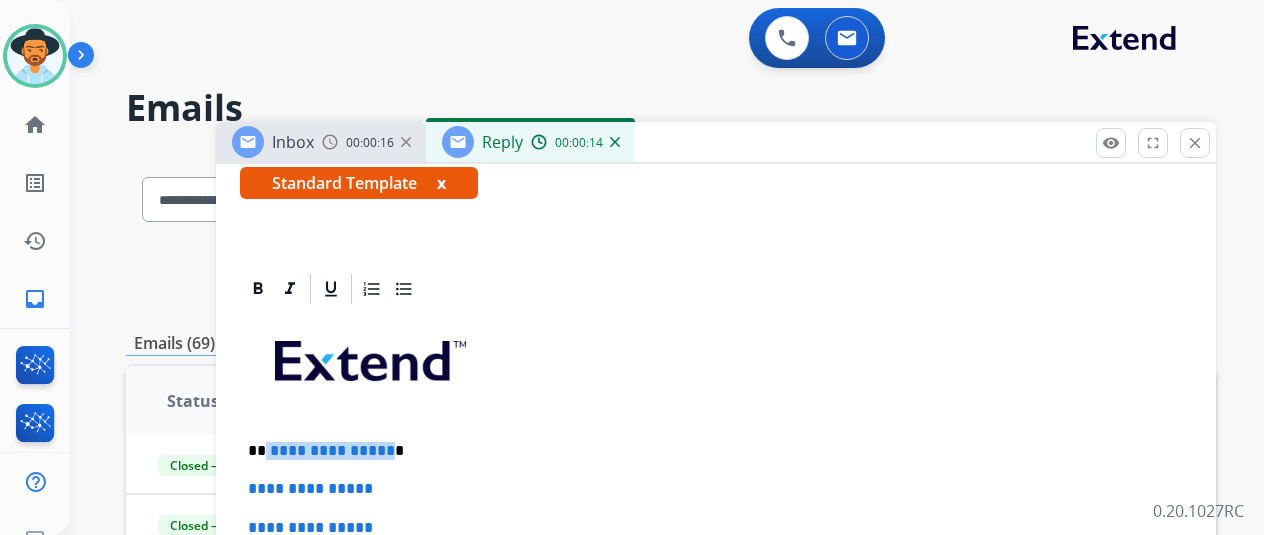 drag, startPoint x: 400, startPoint y: 449, endPoint x: 278, endPoint y: 438, distance: 122.494896 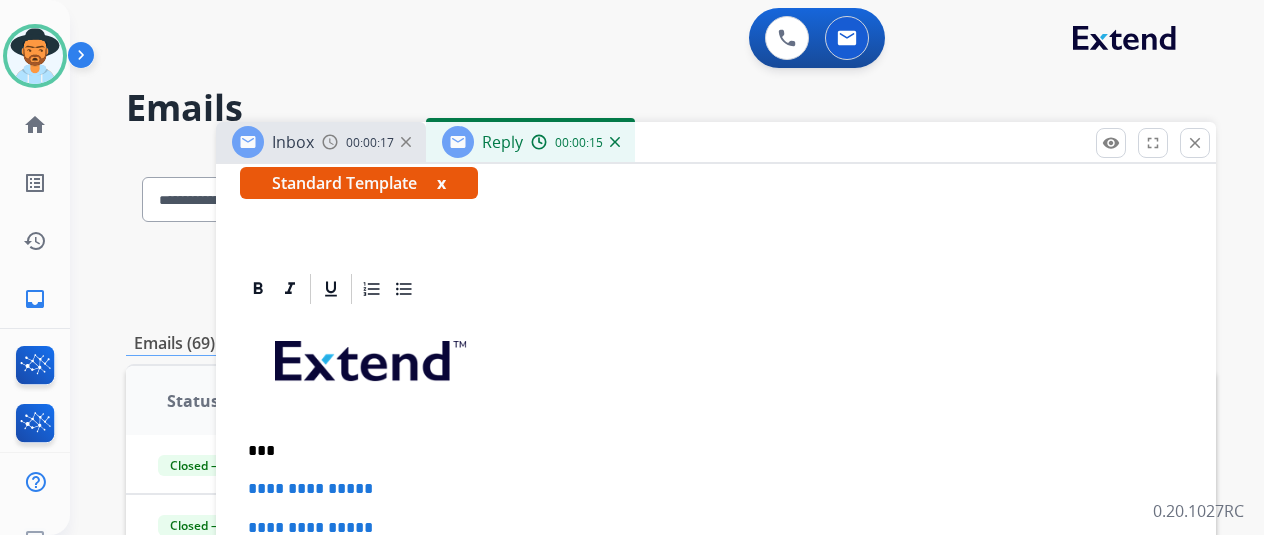 type 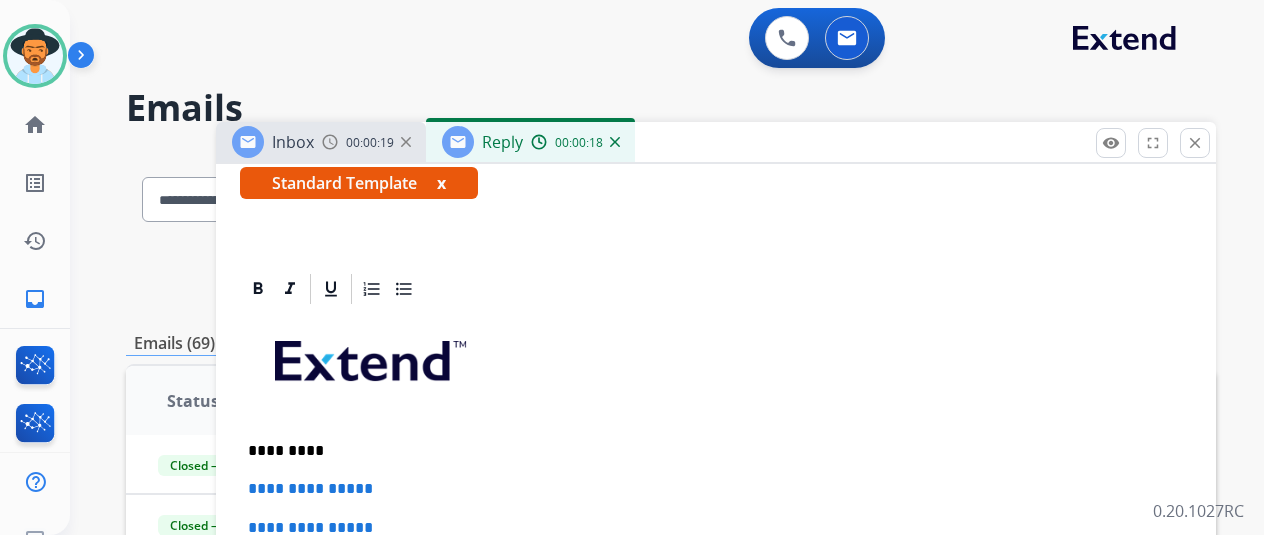 scroll, scrollTop: 600, scrollLeft: 0, axis: vertical 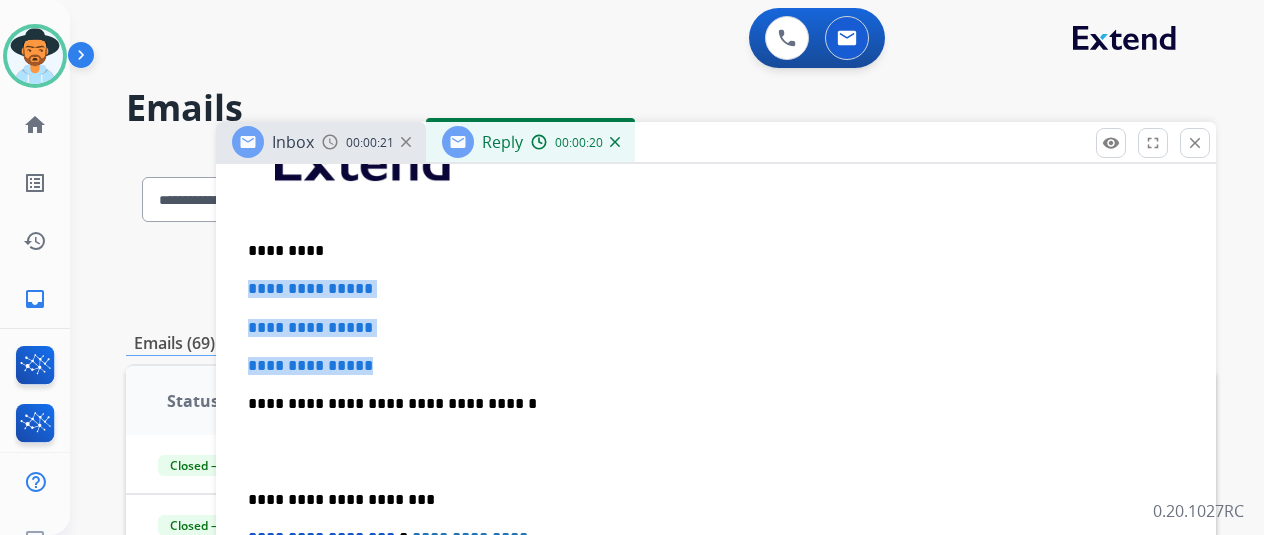 drag, startPoint x: 428, startPoint y: 367, endPoint x: 266, endPoint y: 287, distance: 180.67651 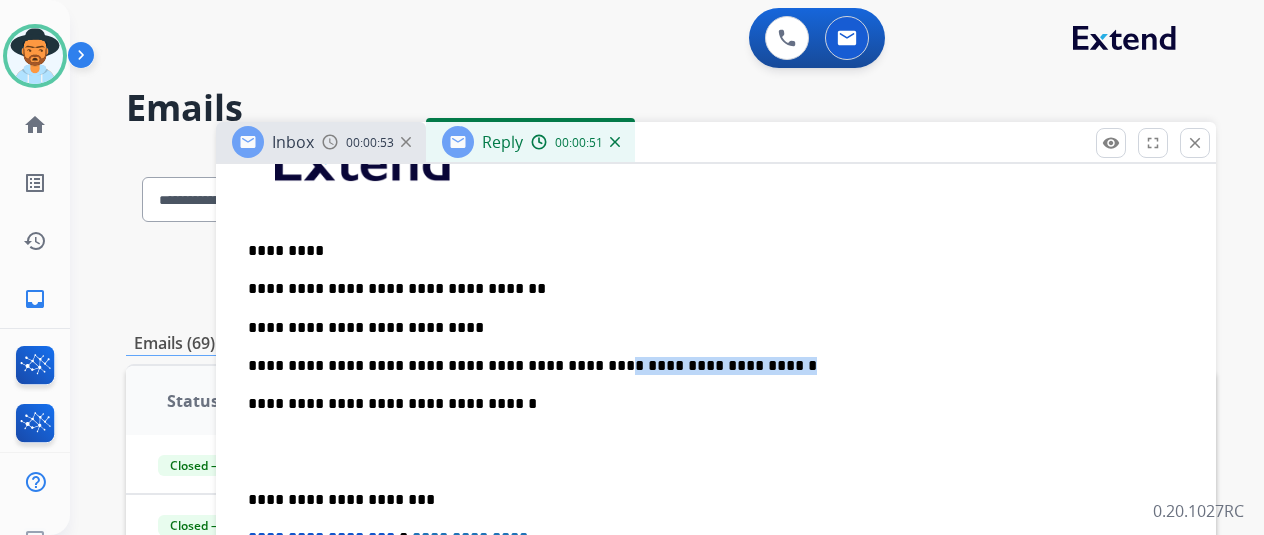 drag, startPoint x: 730, startPoint y: 361, endPoint x: 598, endPoint y: 364, distance: 132.03409 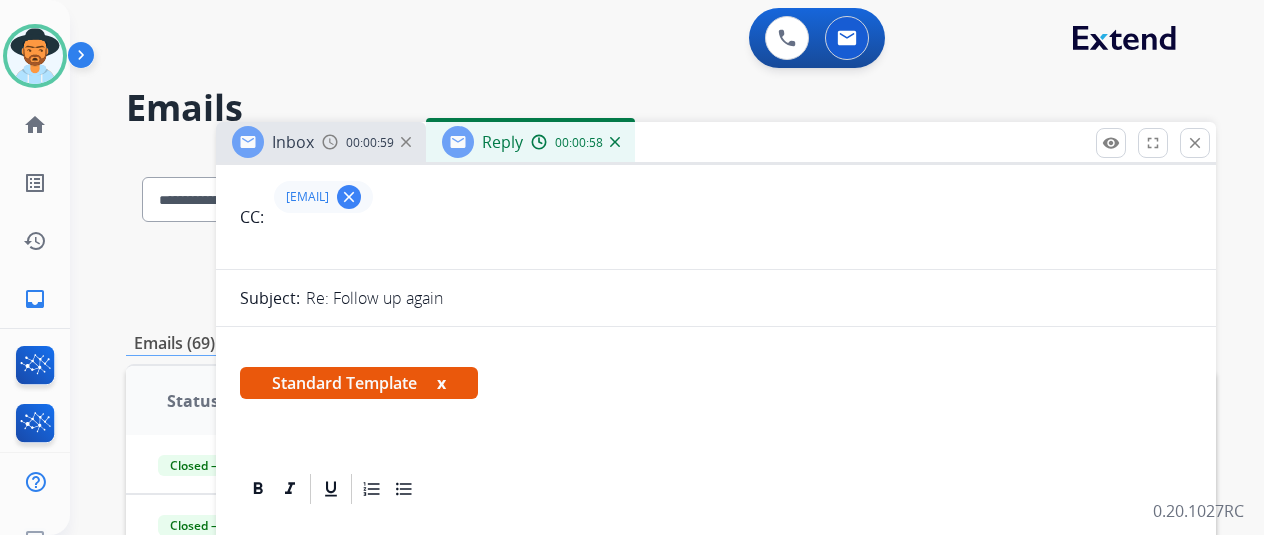 scroll, scrollTop: 0, scrollLeft: 0, axis: both 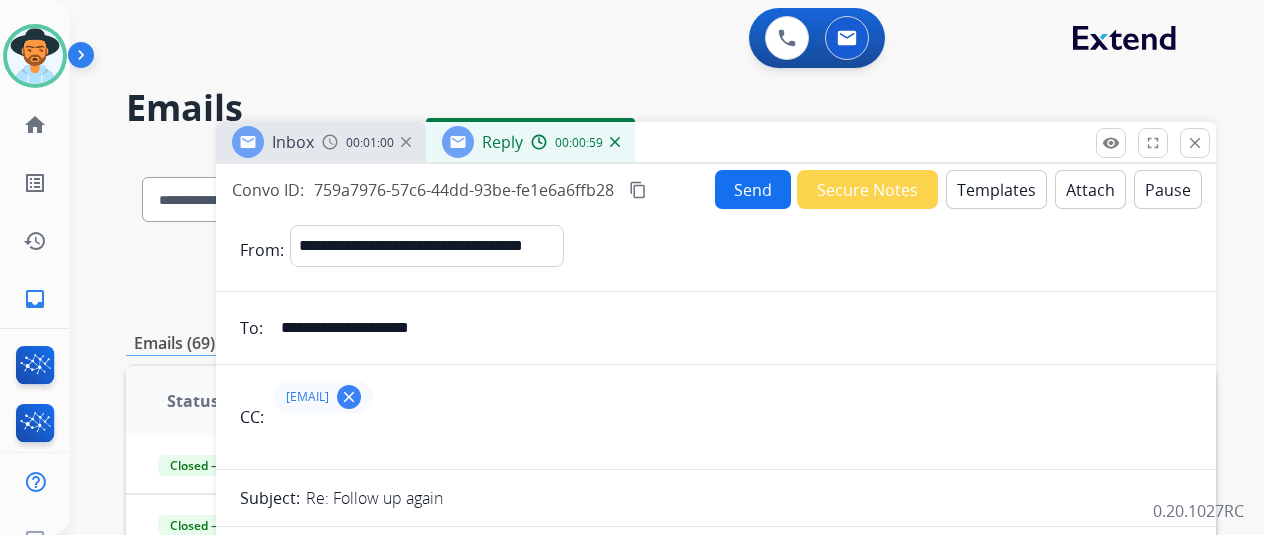 click on "content_copy" at bounding box center [638, 190] 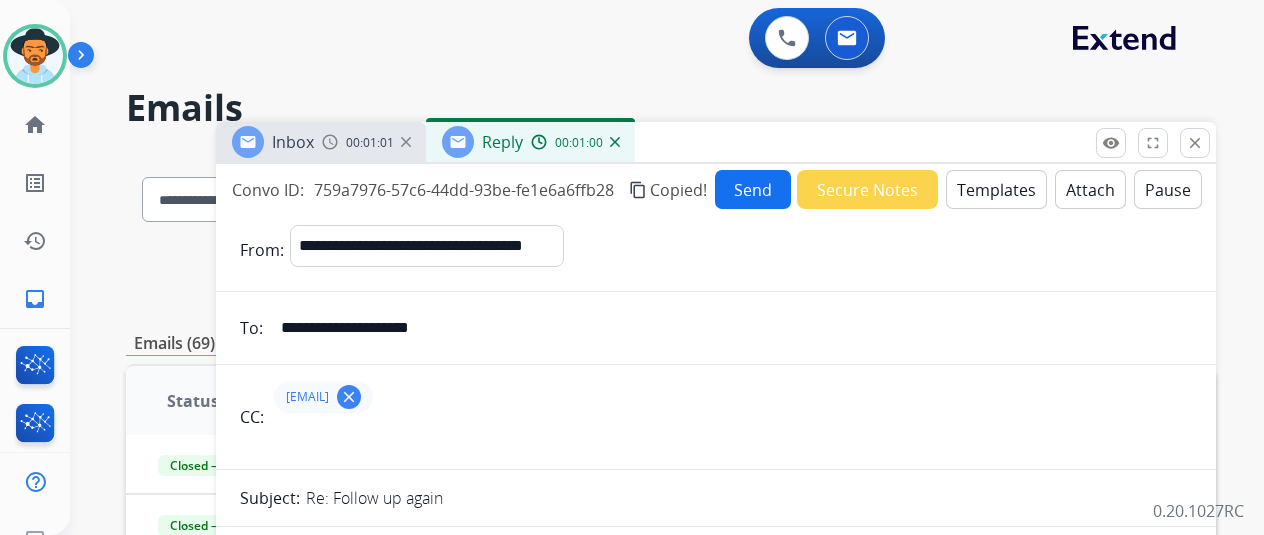 click on "Send" at bounding box center (753, 189) 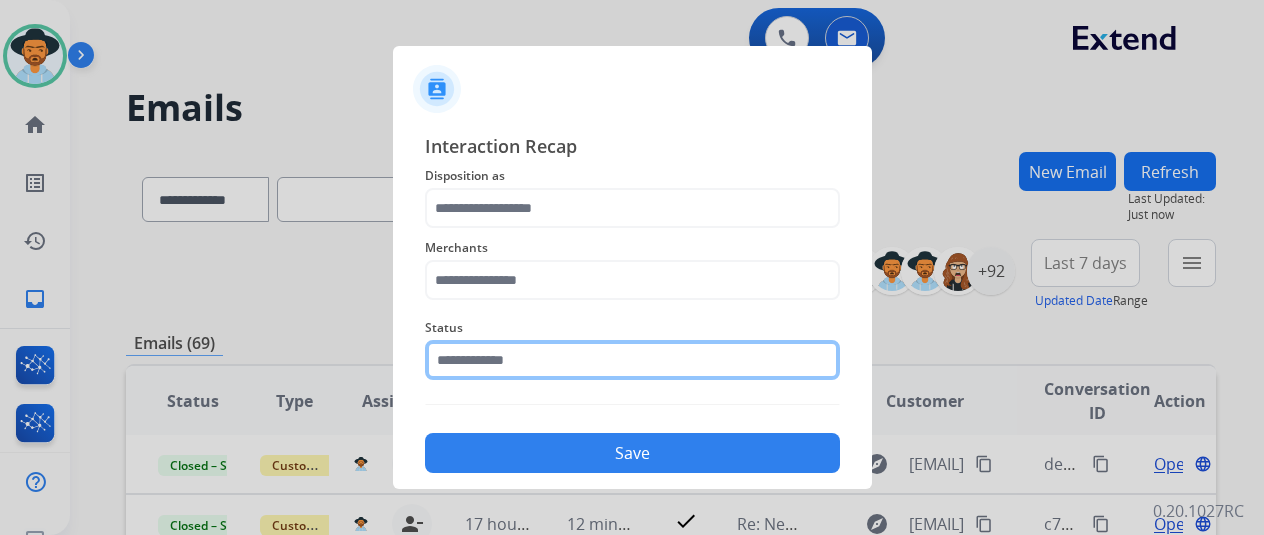 click 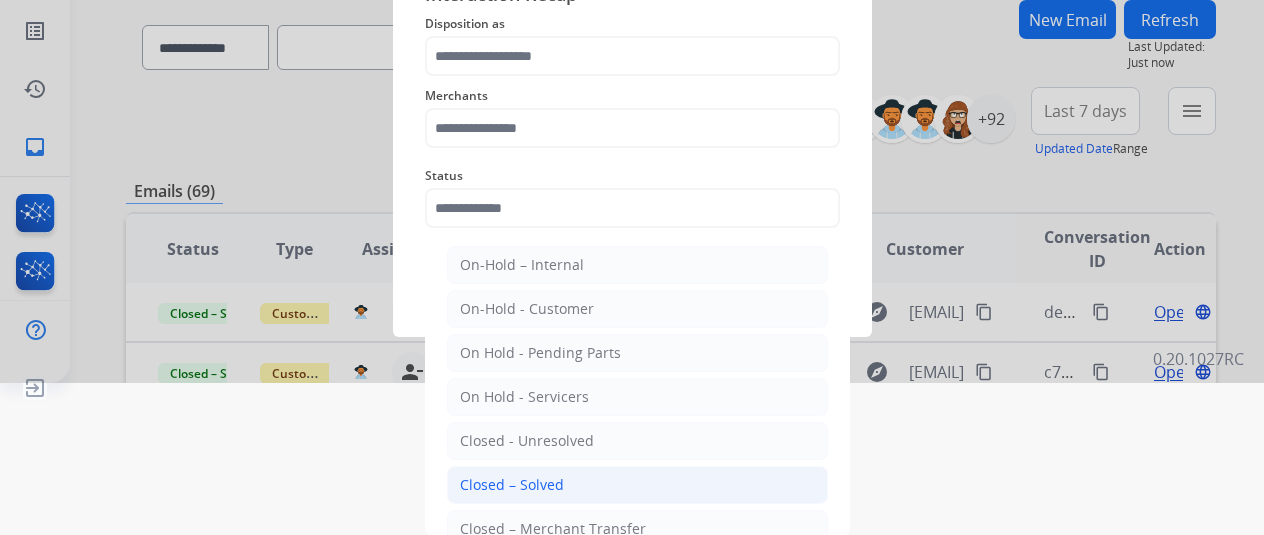 click on "Closed – Solved" 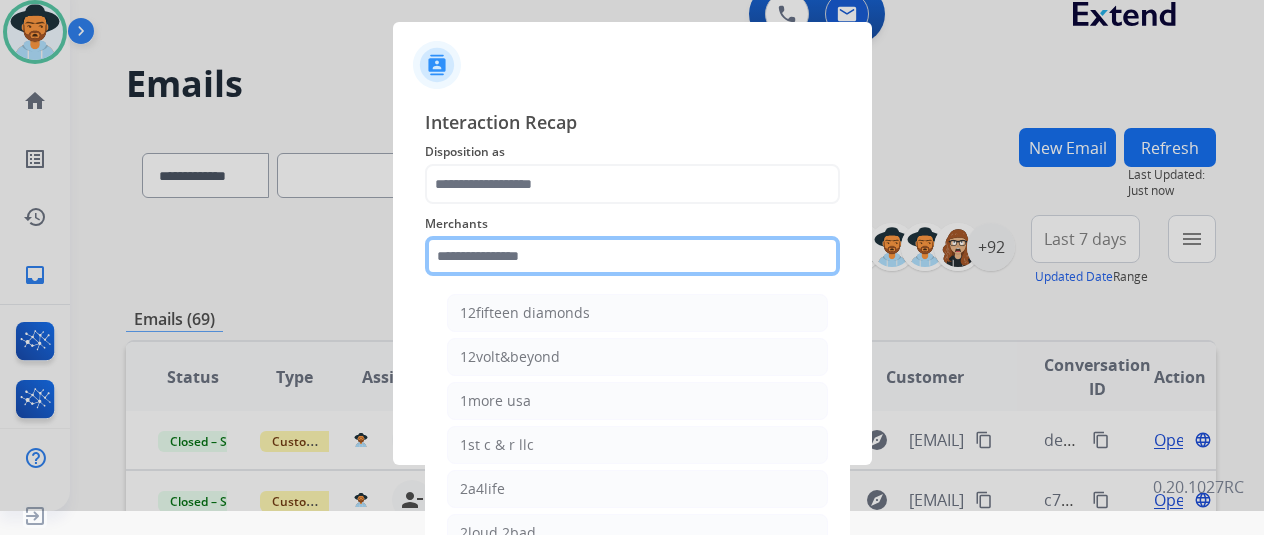 click on "Merchants    12fifteen diamonds   12volt&beyond   1more usa   1st c & r llc   2a4life   2loud 2bad   3balls   4 state trucks   4moms   Abstinence spirits   Accessorypartsstore   Action clutch   Active lifestyle store   Addaday   Adorama abs   Adorama business-to-business   Adrenaline offroad outfitters   Ads shocks   Advance auto parts   Aem electronics   Aerishealthinc   Ag solutions group, llc   Aim controllers   Air-relax   Airocide   Airslamit   Airsoft station   Airthereal   Alchemy fine home   Aleko products   Alice lane home   All around e-bikes   All electric motion   All things barbecue   Allen   Allied gaming north america, llc   Allied wheel components   Alta gracia motors   Alter   Ambient fires   American bass   American cornhole association   American medical sales and rentals   American technologies network   Ameridroid   Amethyst home   Amgair   Ams fireplace   Amscope   Andaaz jewelers   Anne klein   Anova   Anytime baseball supply   Anytime sports supply   Apec water systems   Apollo neuro" 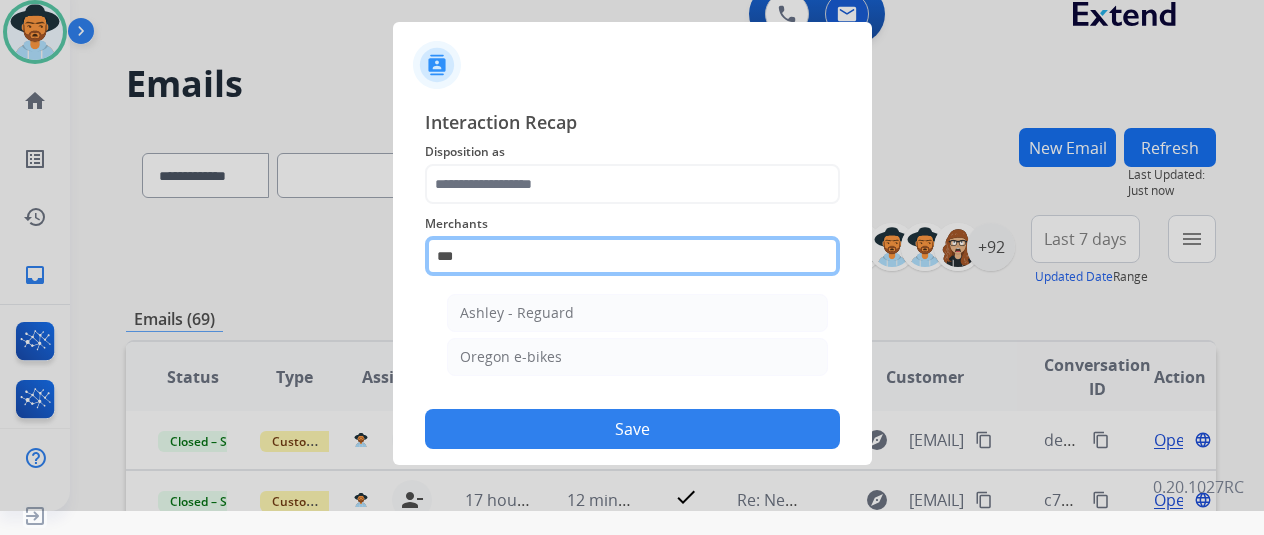 scroll, scrollTop: 24, scrollLeft: 0, axis: vertical 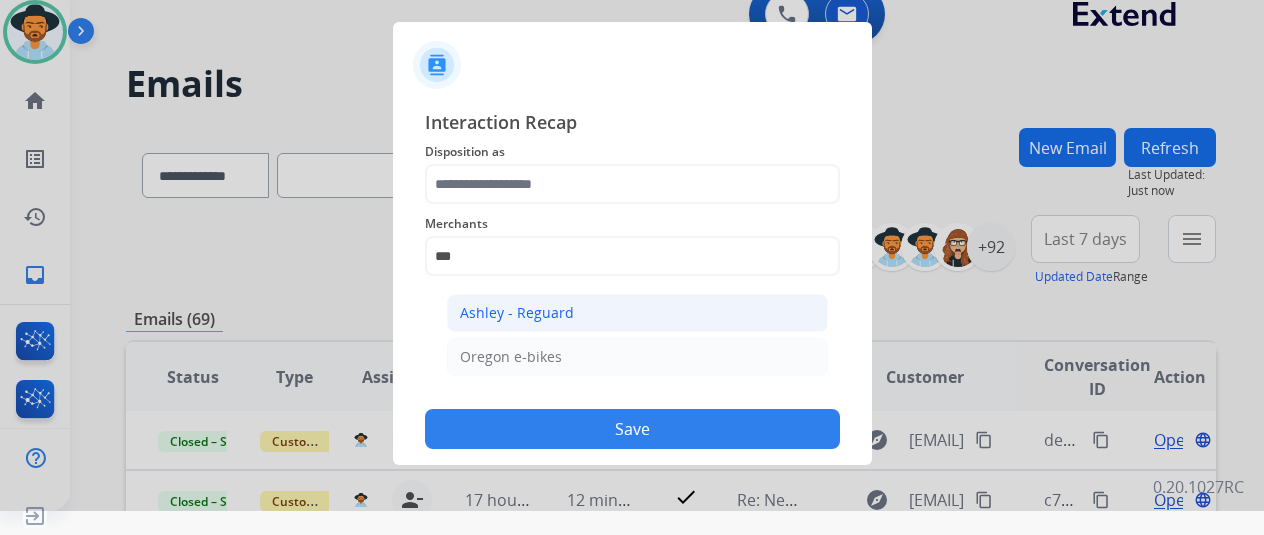 click on "Ashley - Reguard" 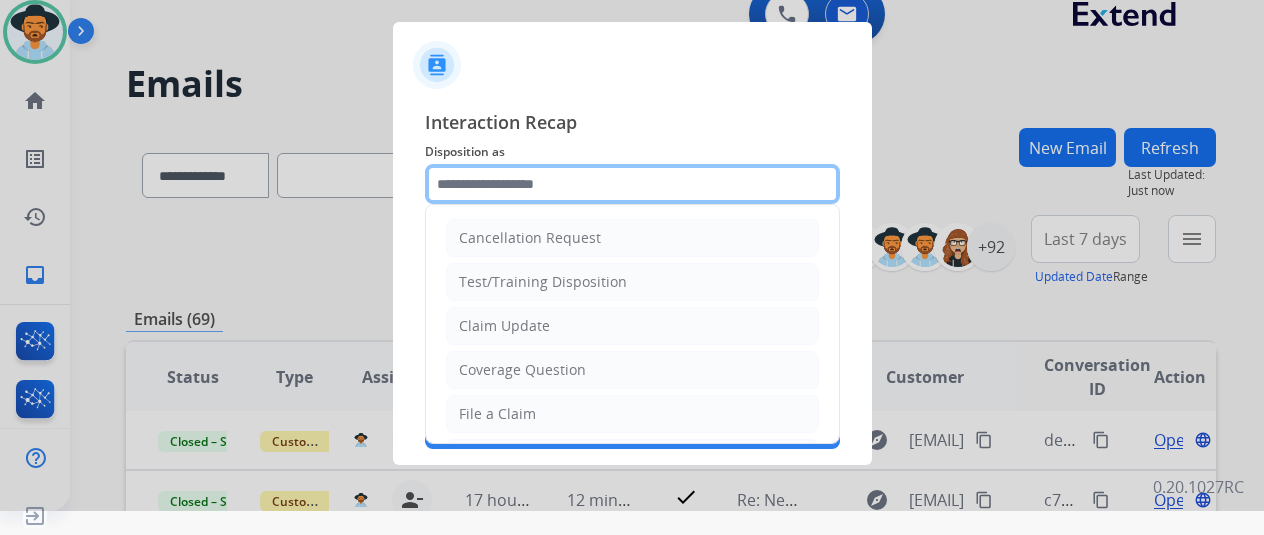 click 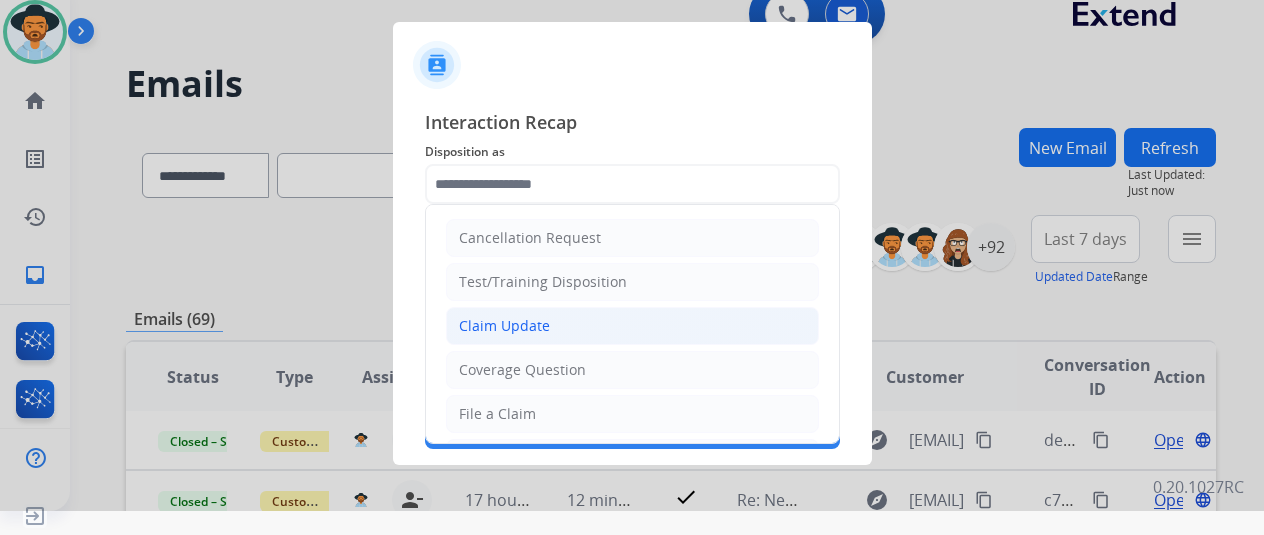 click on "Claim Update" 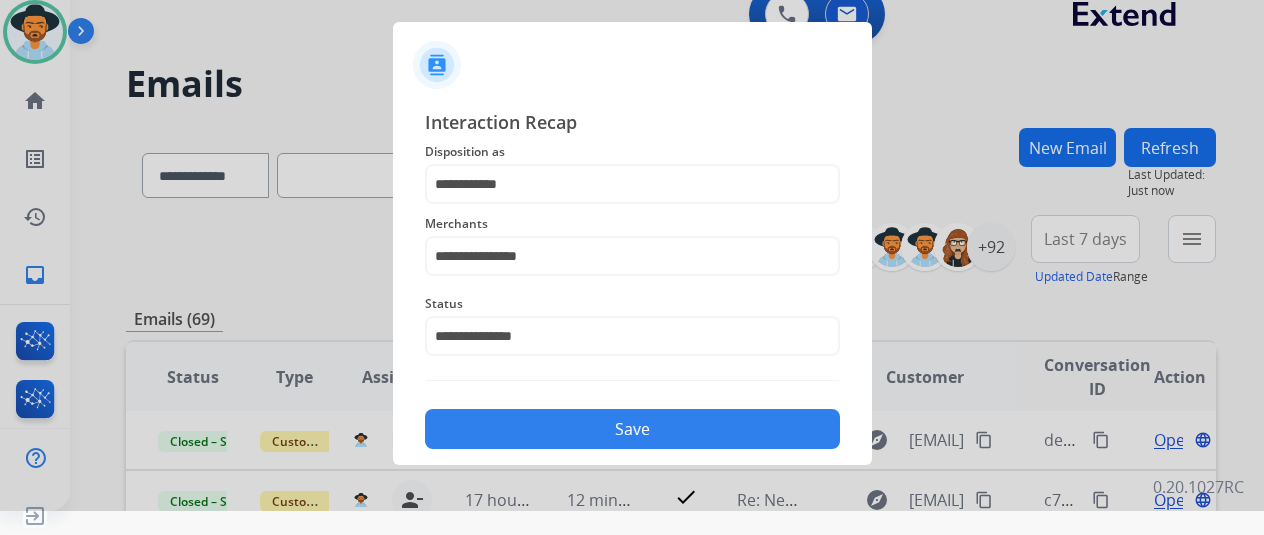 click on "Save" 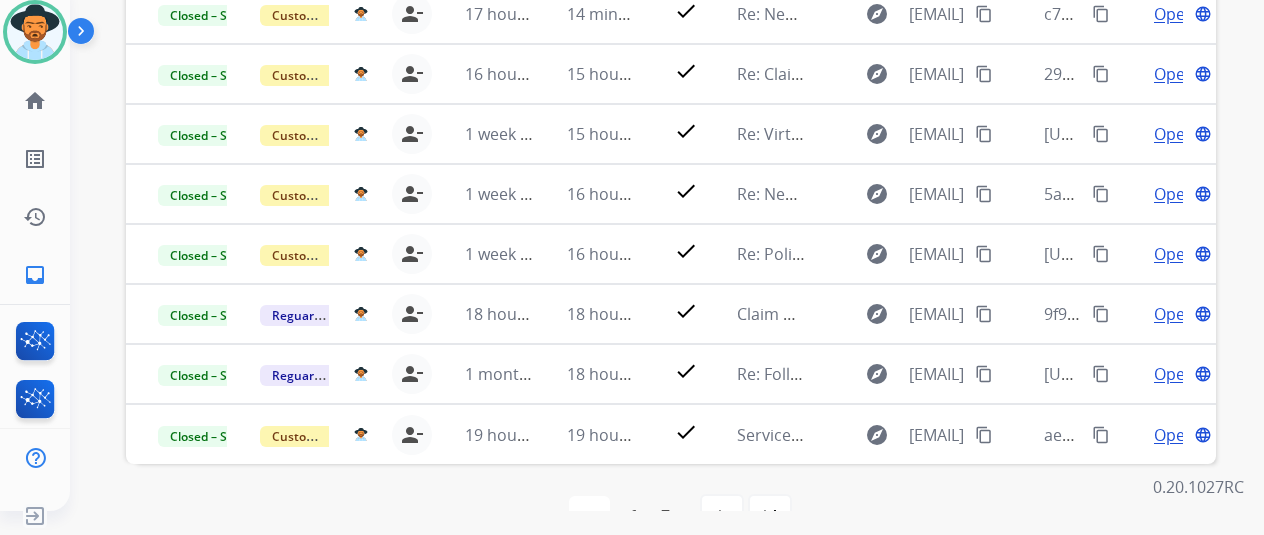 scroll, scrollTop: 586, scrollLeft: 0, axis: vertical 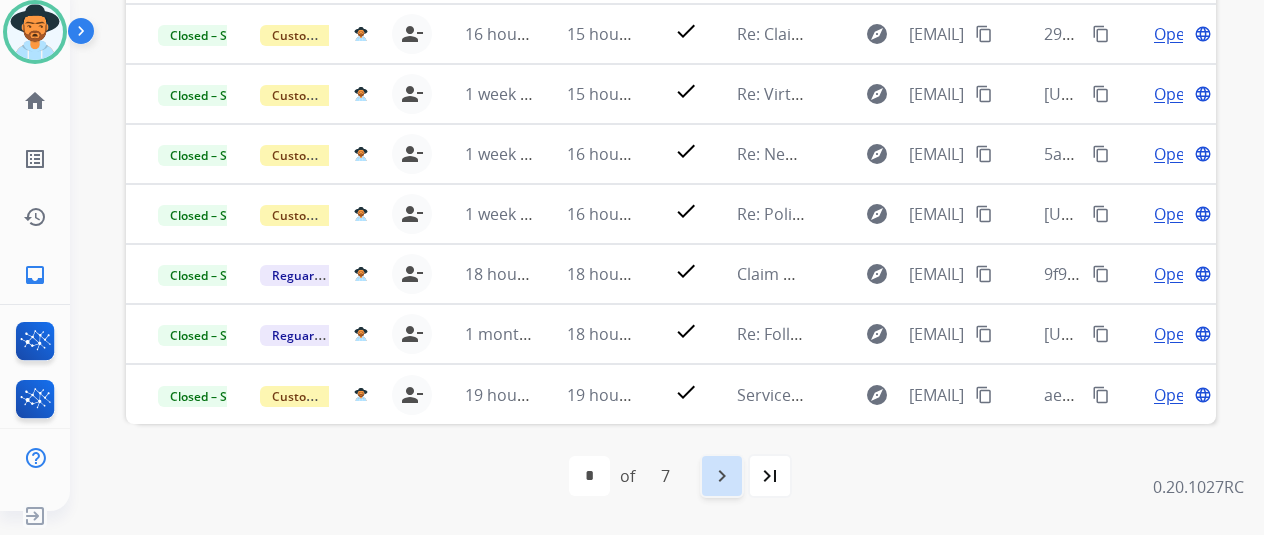 click on "navigate_next" at bounding box center (722, 476) 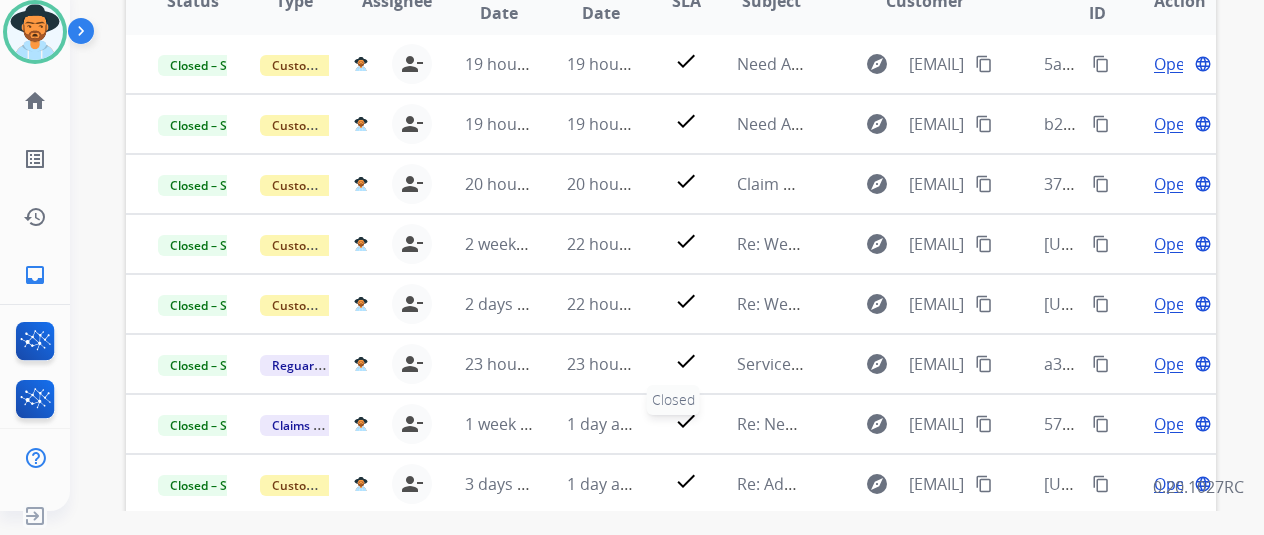 scroll, scrollTop: 586, scrollLeft: 0, axis: vertical 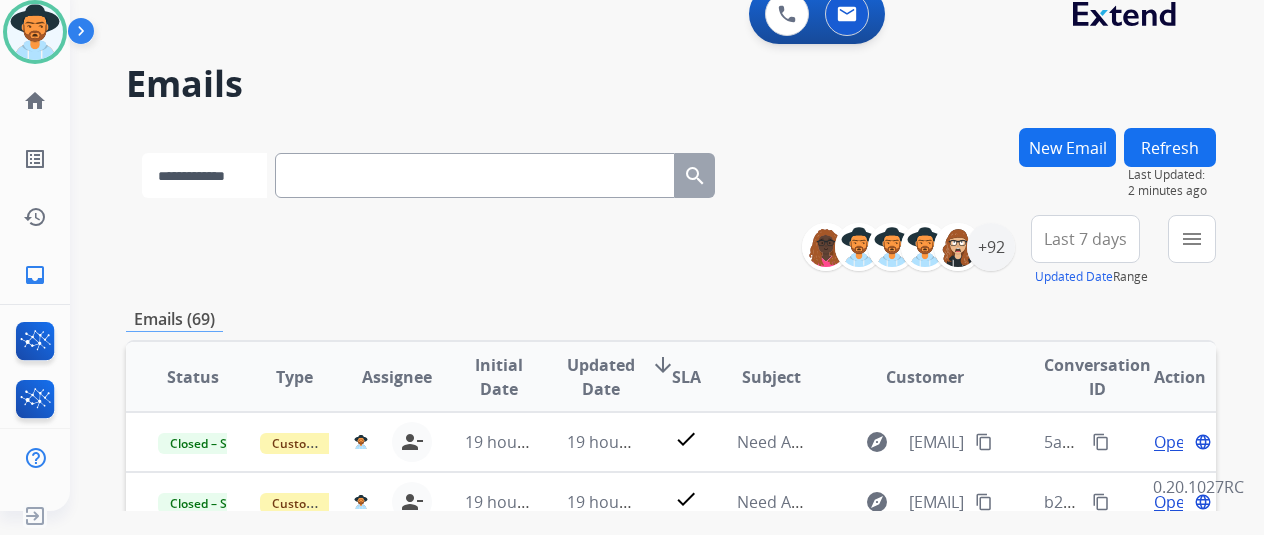 drag, startPoint x: 242, startPoint y: 177, endPoint x: 240, endPoint y: 200, distance: 23.086792 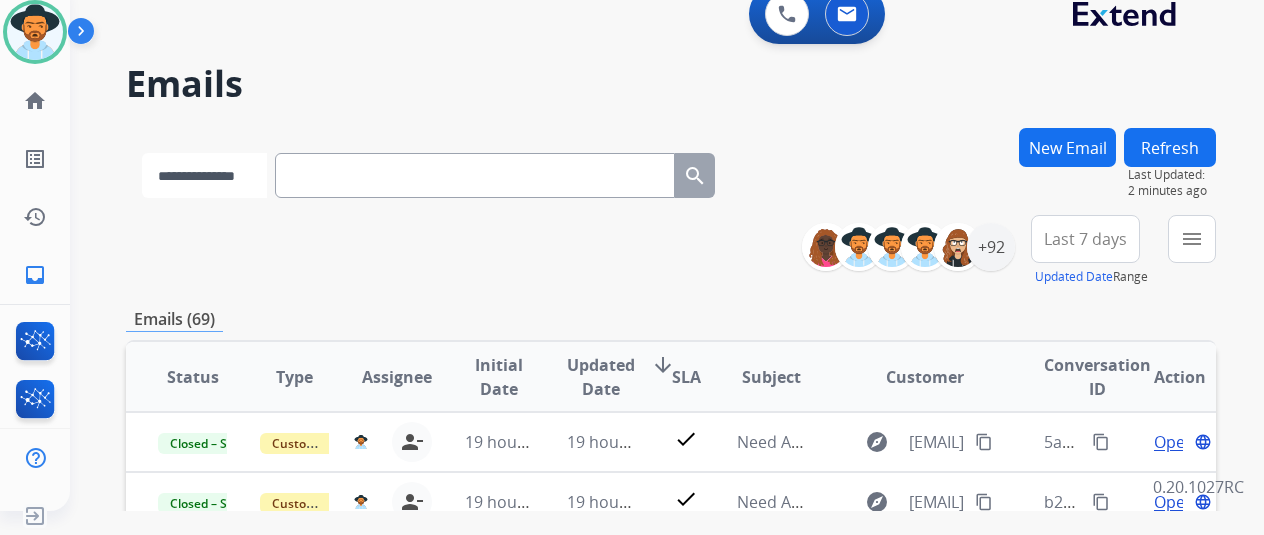 click on "**********" at bounding box center (204, 175) 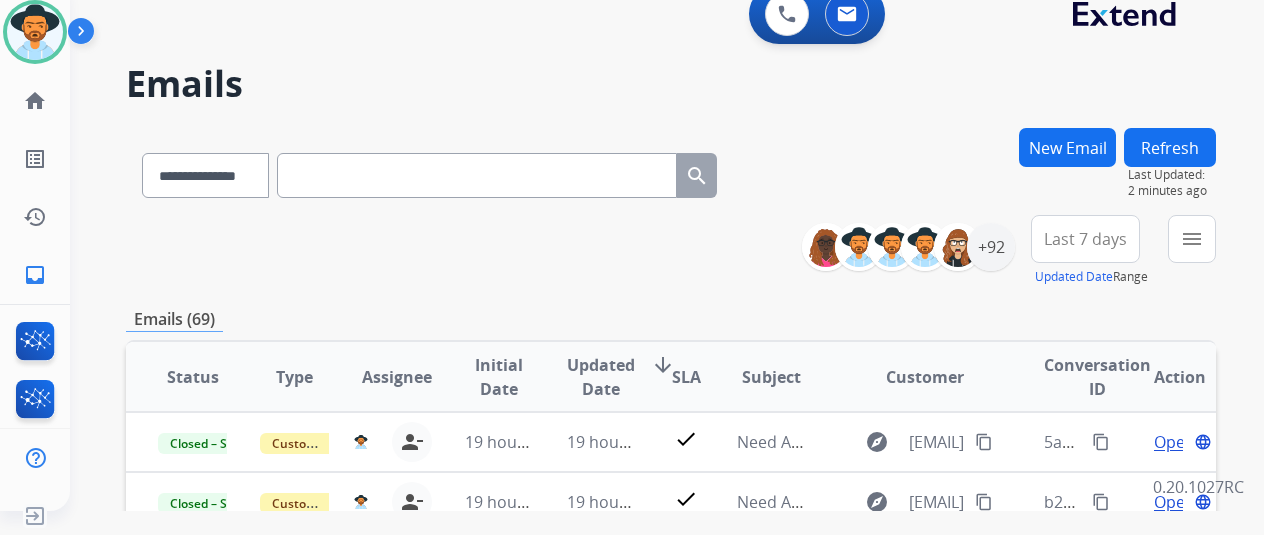 drag, startPoint x: 354, startPoint y: 211, endPoint x: 356, endPoint y: 190, distance: 21.095022 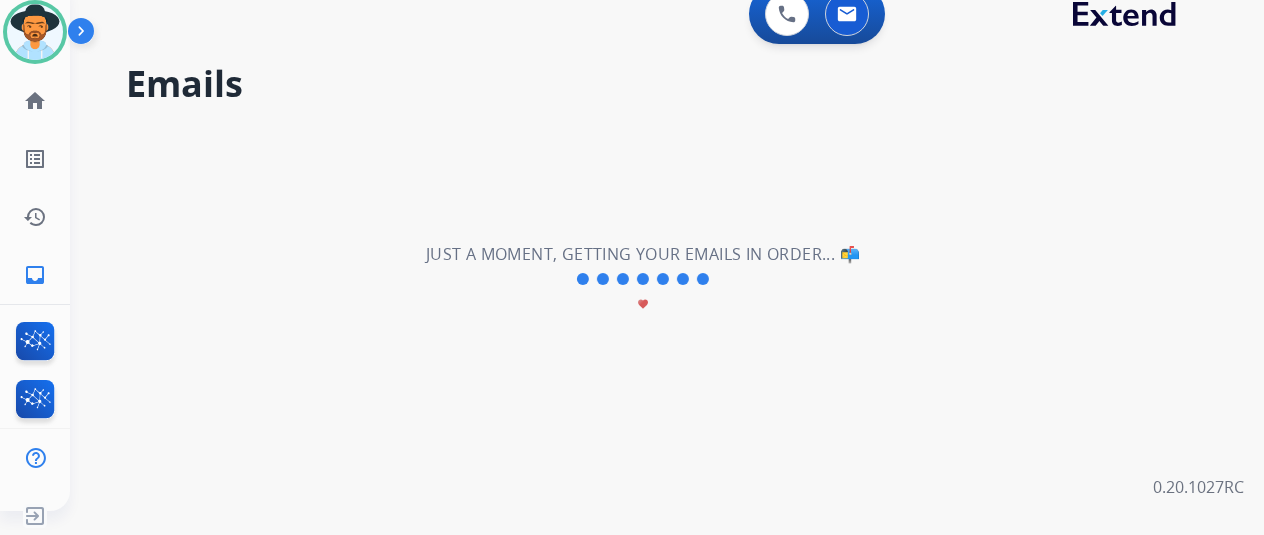 select on "*" 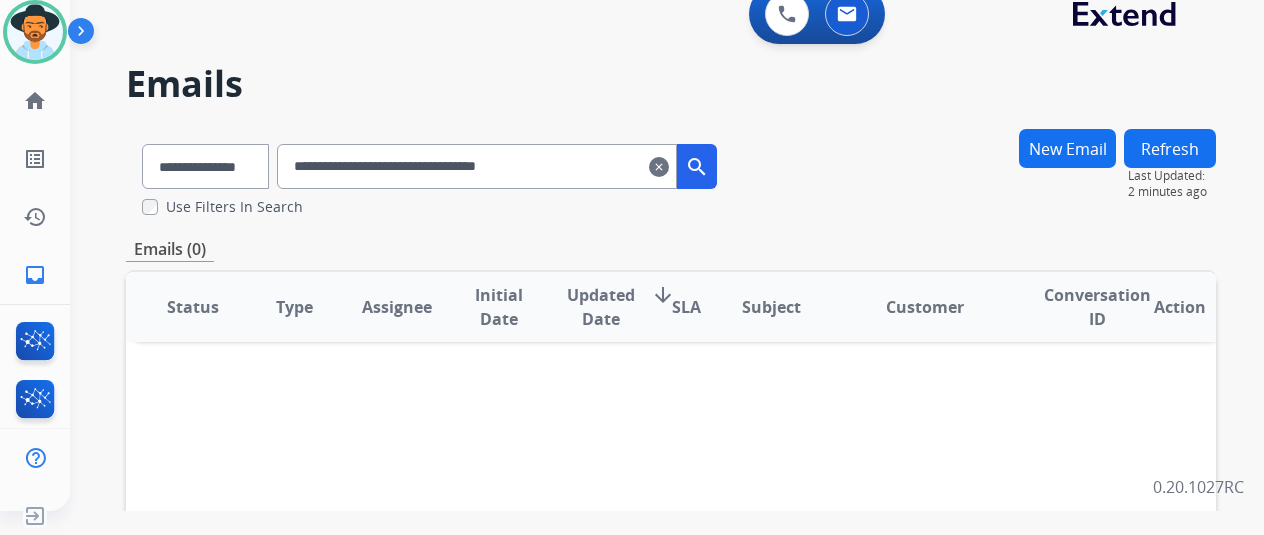 click on "**********" at bounding box center [477, 166] 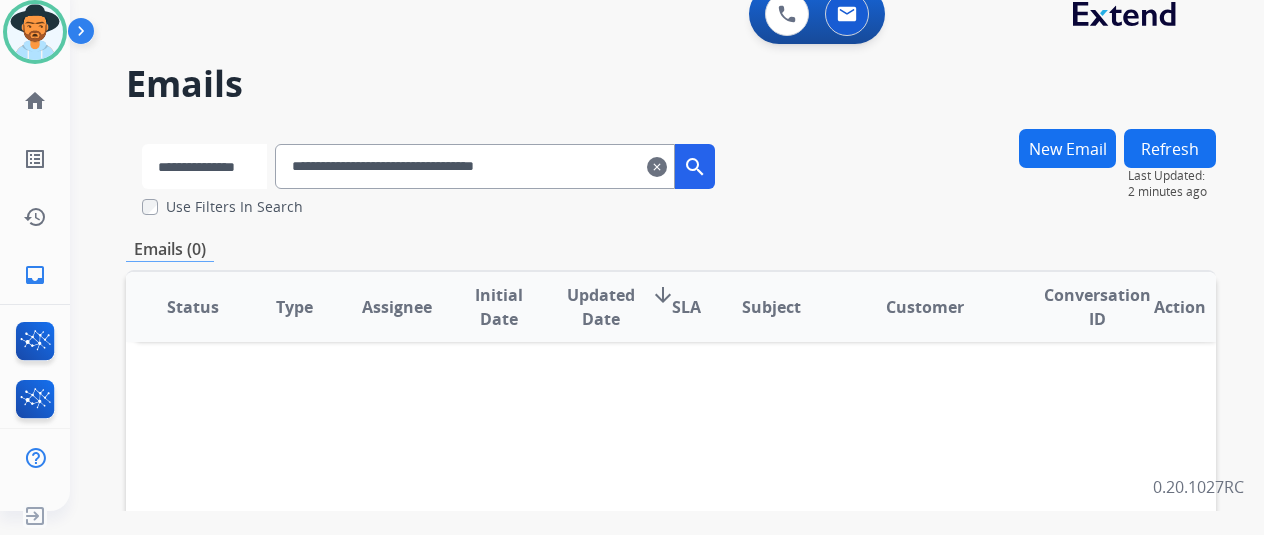 click on "**********" at bounding box center [204, 166] 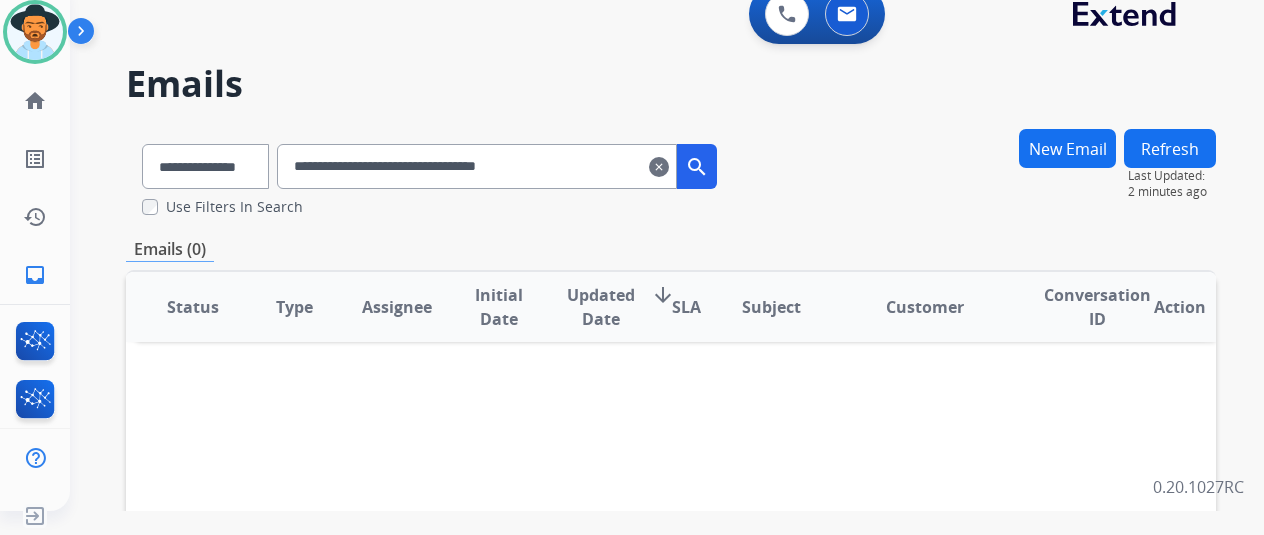 drag, startPoint x: 687, startPoint y: 171, endPoint x: 519, endPoint y: 158, distance: 168.50223 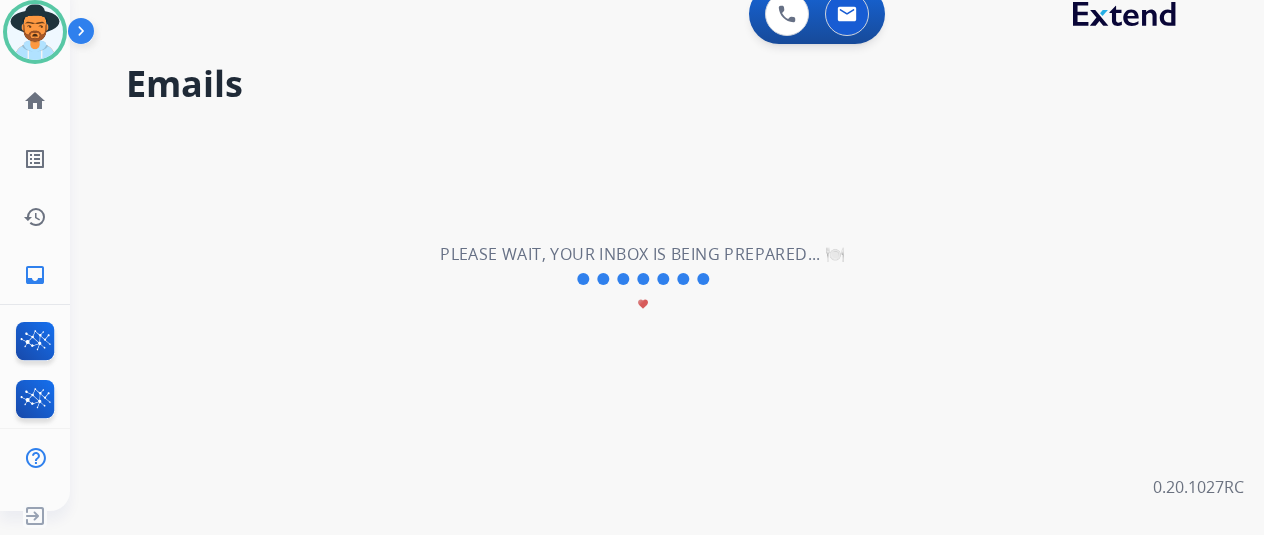 click on "**********" at bounding box center (643, 279) 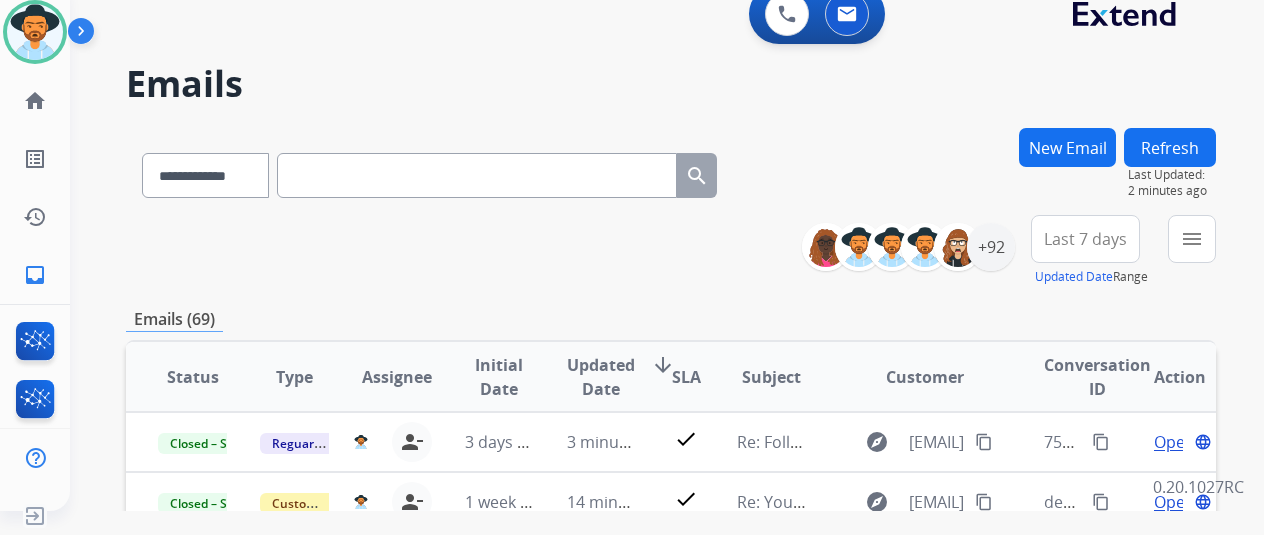 drag, startPoint x: 384, startPoint y: 191, endPoint x: 345, endPoint y: 198, distance: 39.623226 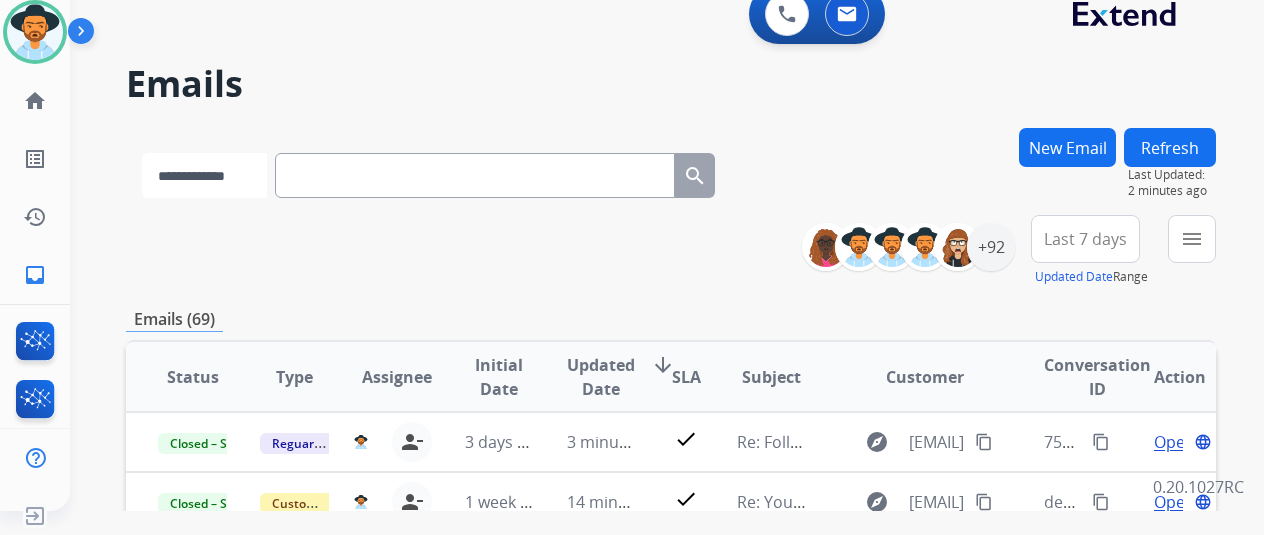 click on "**********" at bounding box center (204, 175) 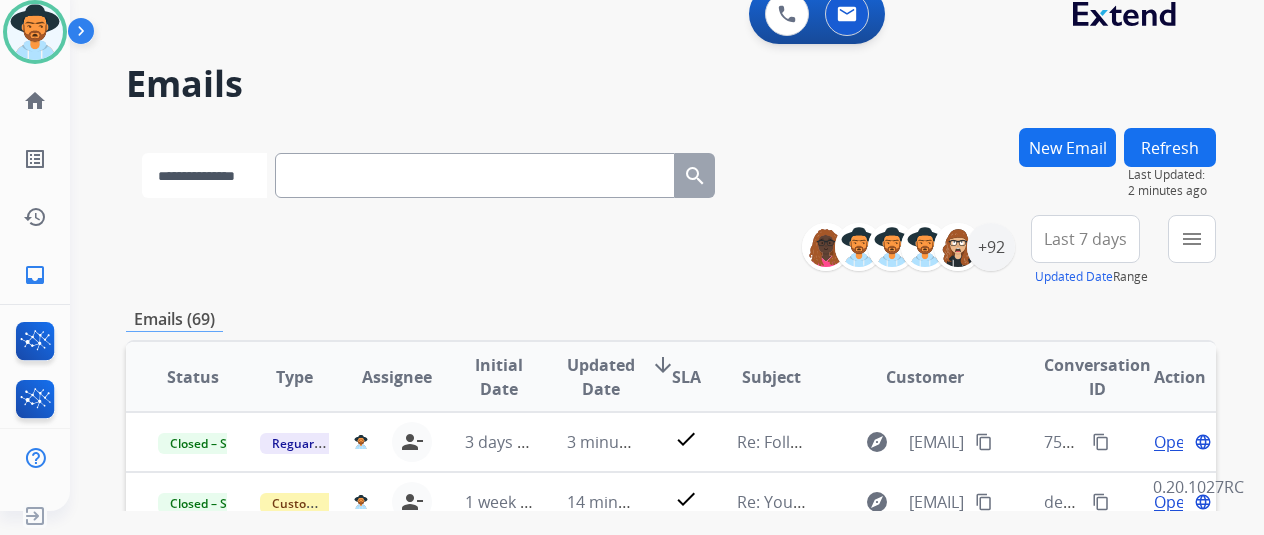 click on "**********" at bounding box center [204, 175] 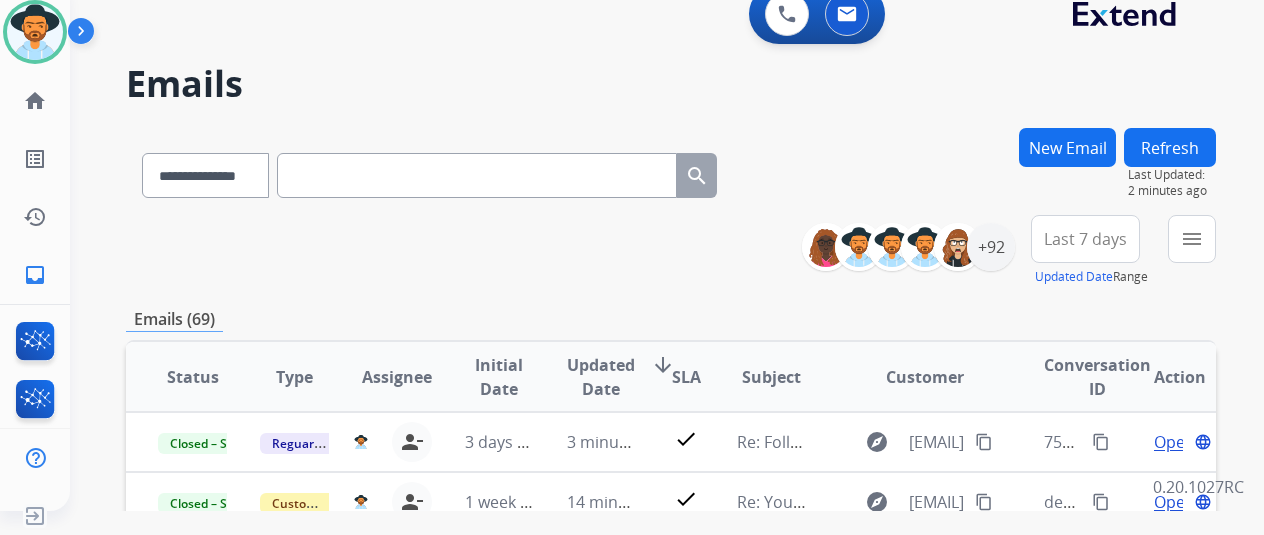 click at bounding box center [477, 175] 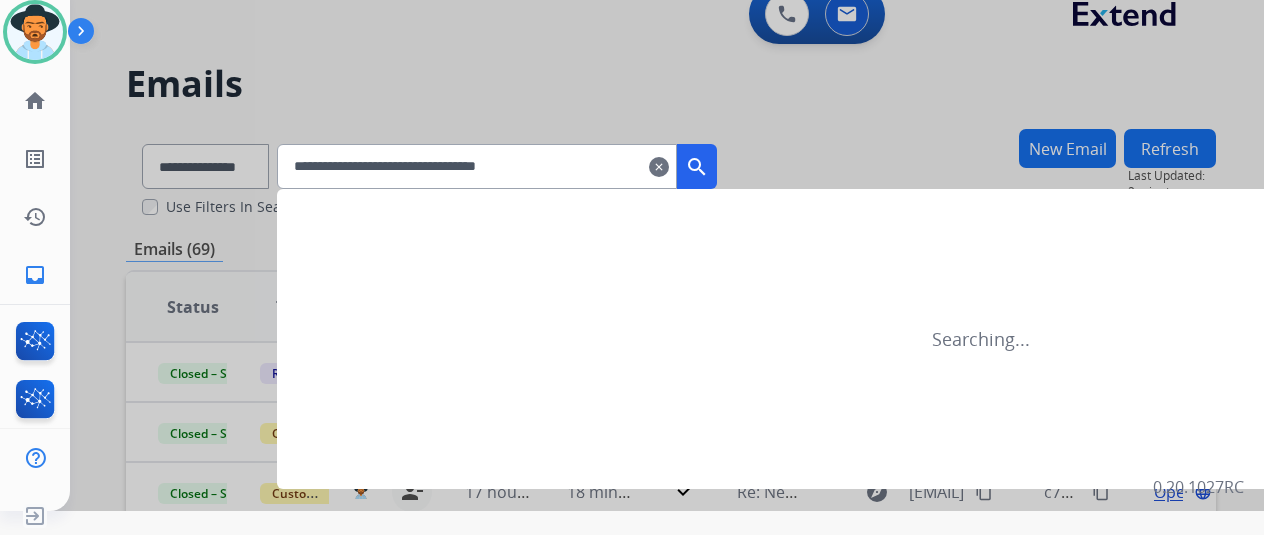 type on "**********" 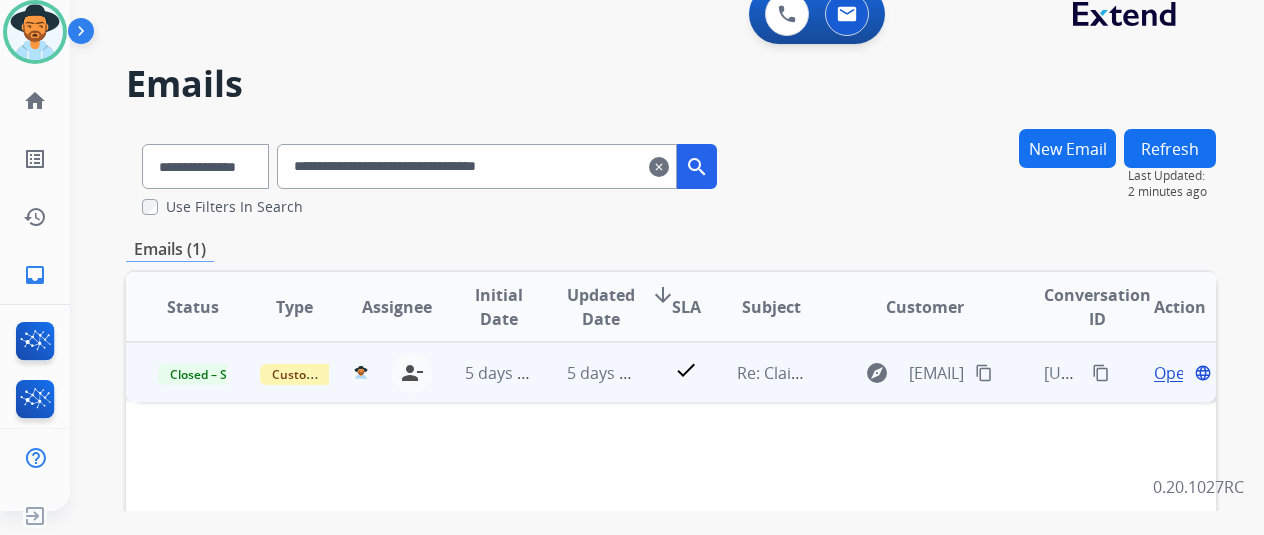 click on "Open" at bounding box center [1174, 373] 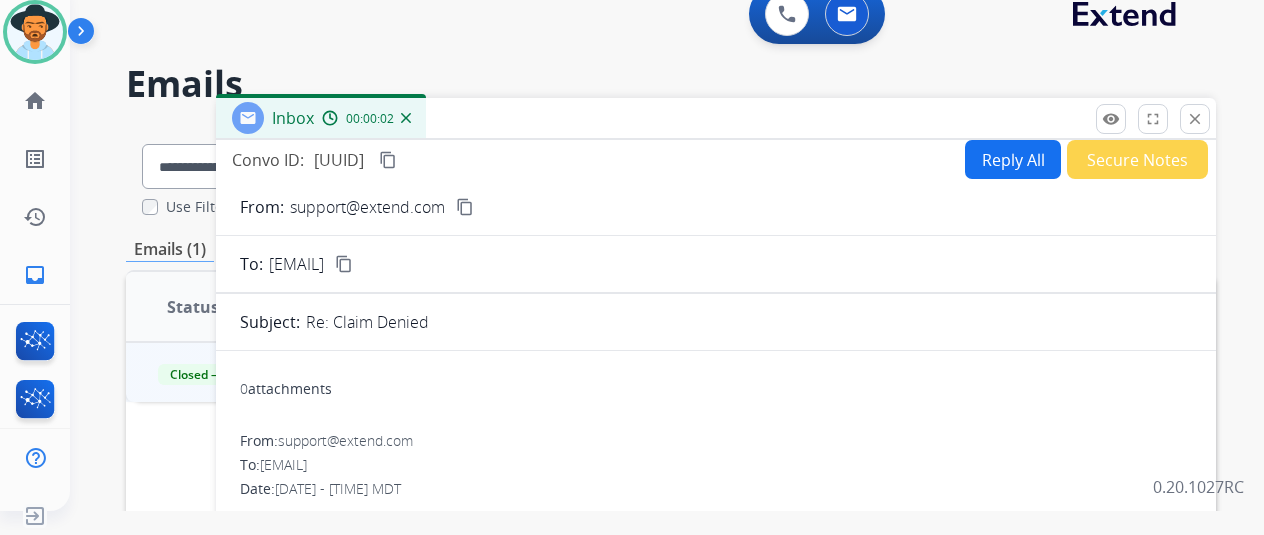 scroll, scrollTop: 0, scrollLeft: 0, axis: both 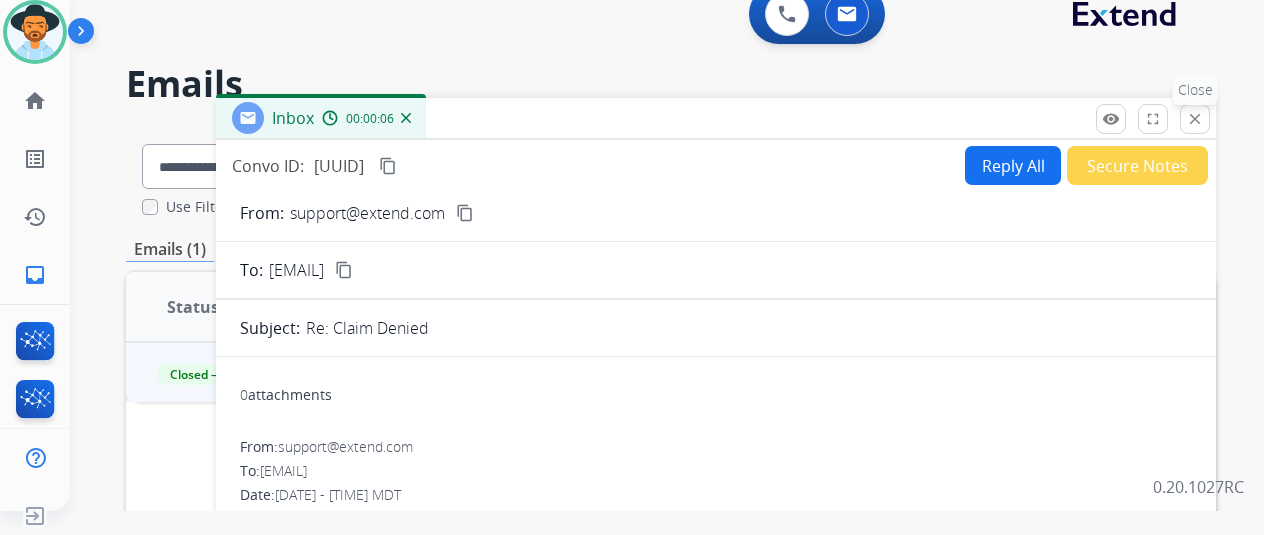 drag, startPoint x: 1218, startPoint y: 121, endPoint x: 710, endPoint y: 139, distance: 508.3188 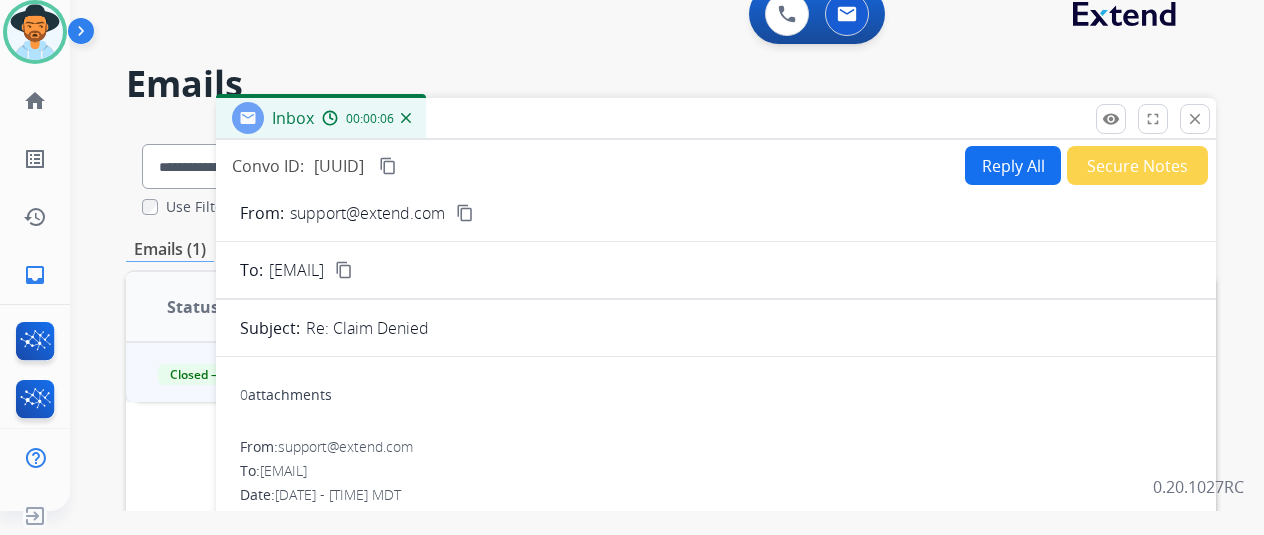 click on "close" at bounding box center [1195, 119] 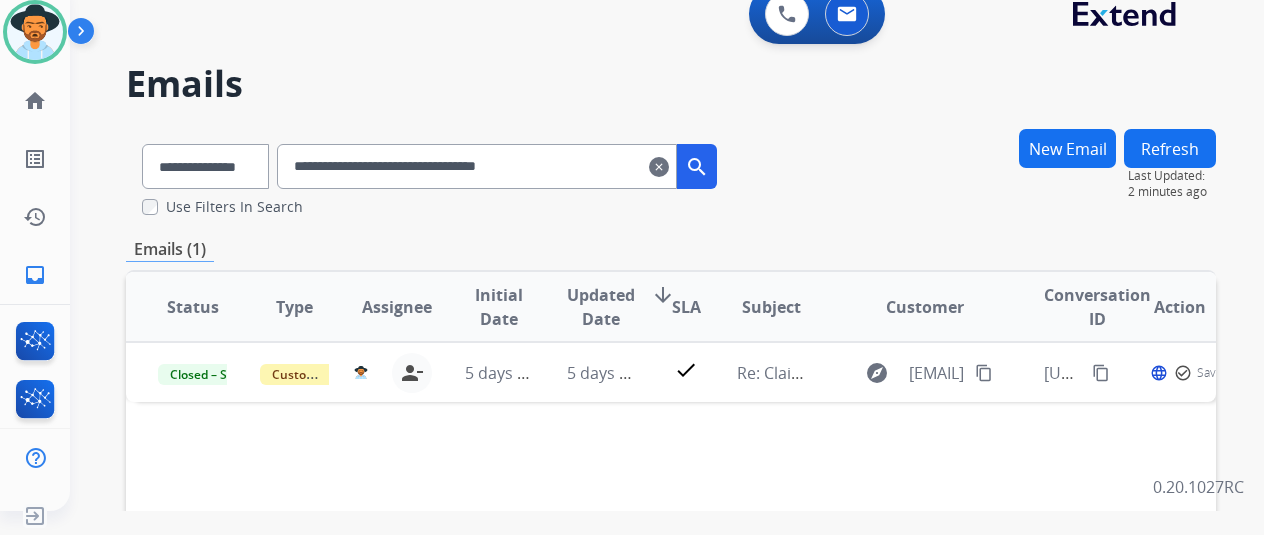 click on "**********" at bounding box center [477, 166] 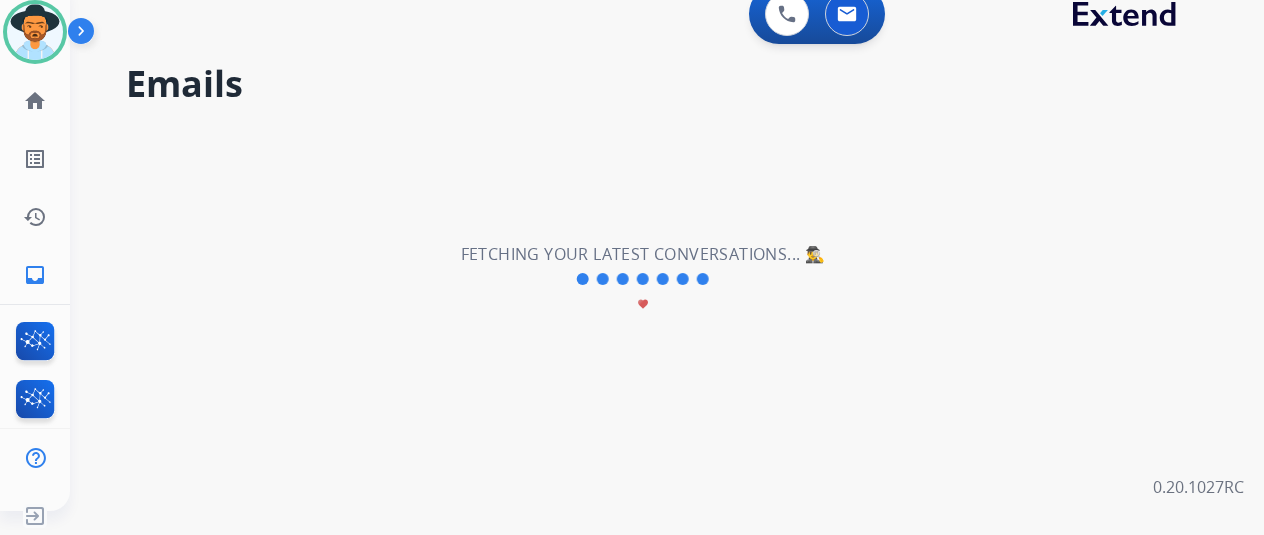 select on "**********" 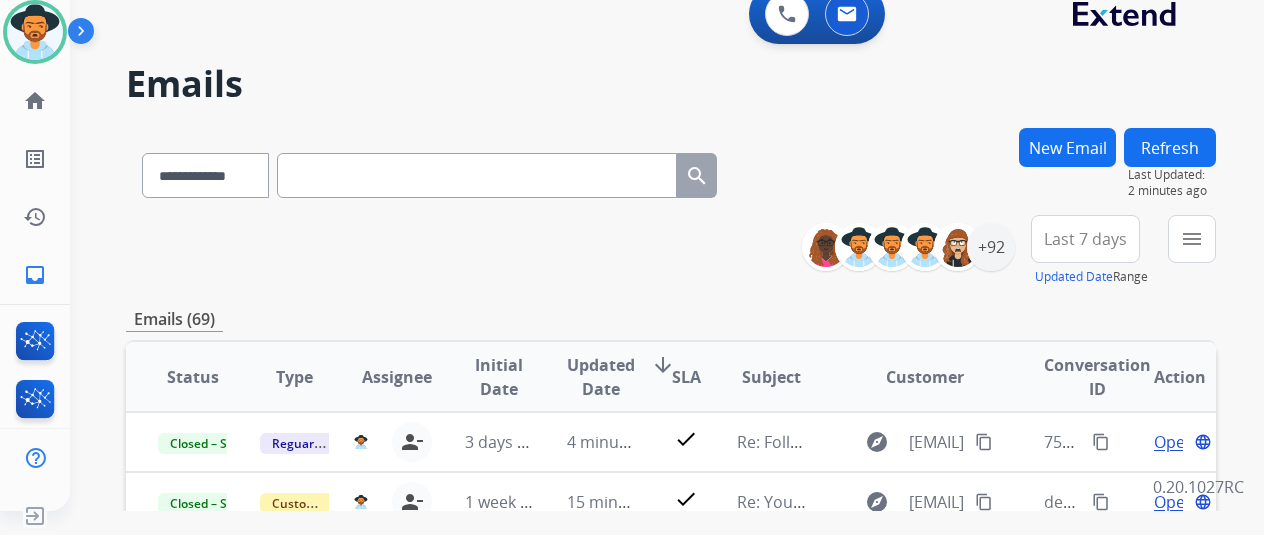 click at bounding box center (477, 175) 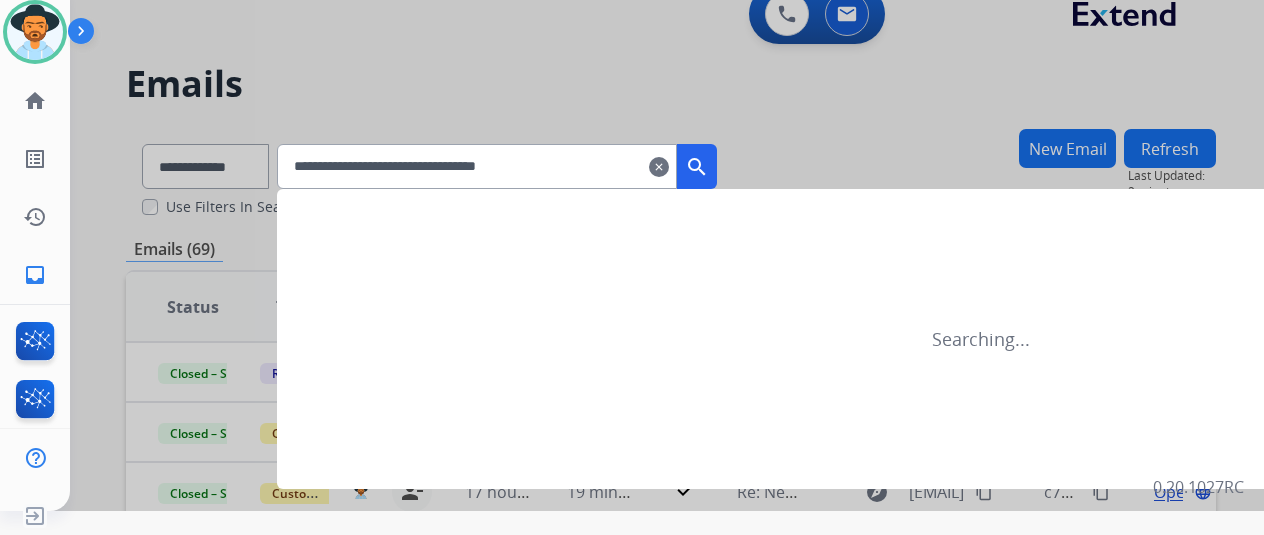 type on "**********" 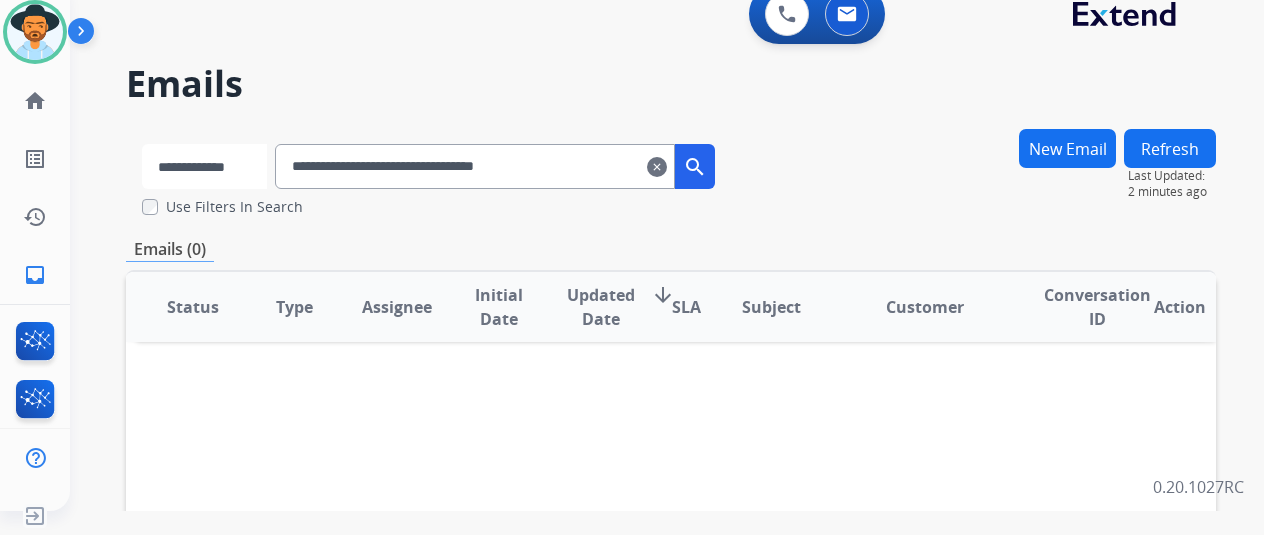 click on "**********" at bounding box center (204, 166) 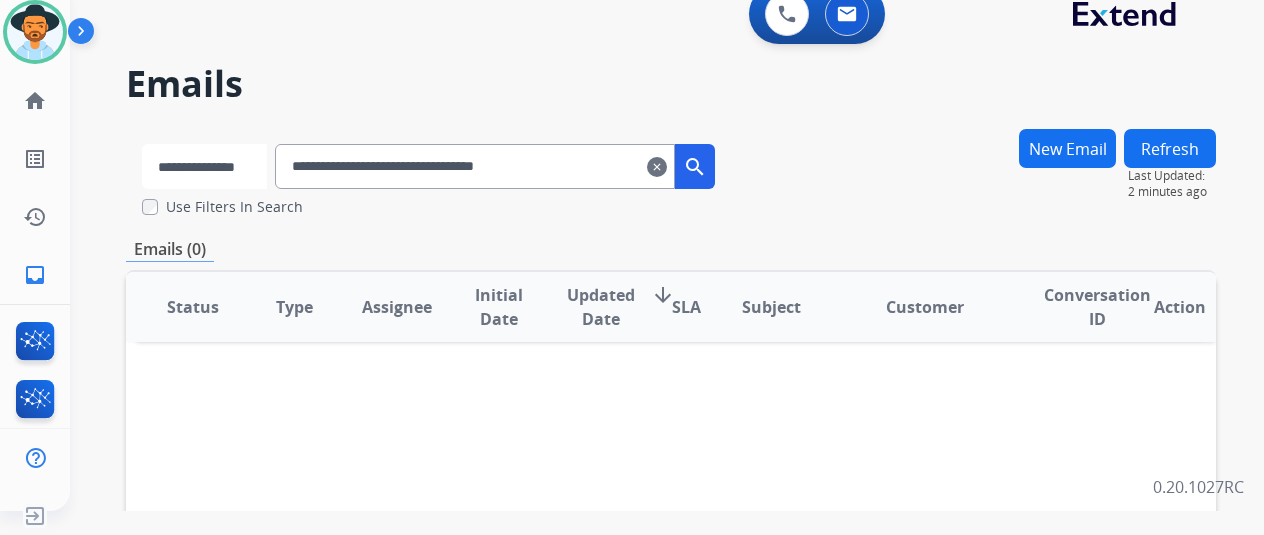 click on "**********" at bounding box center [204, 166] 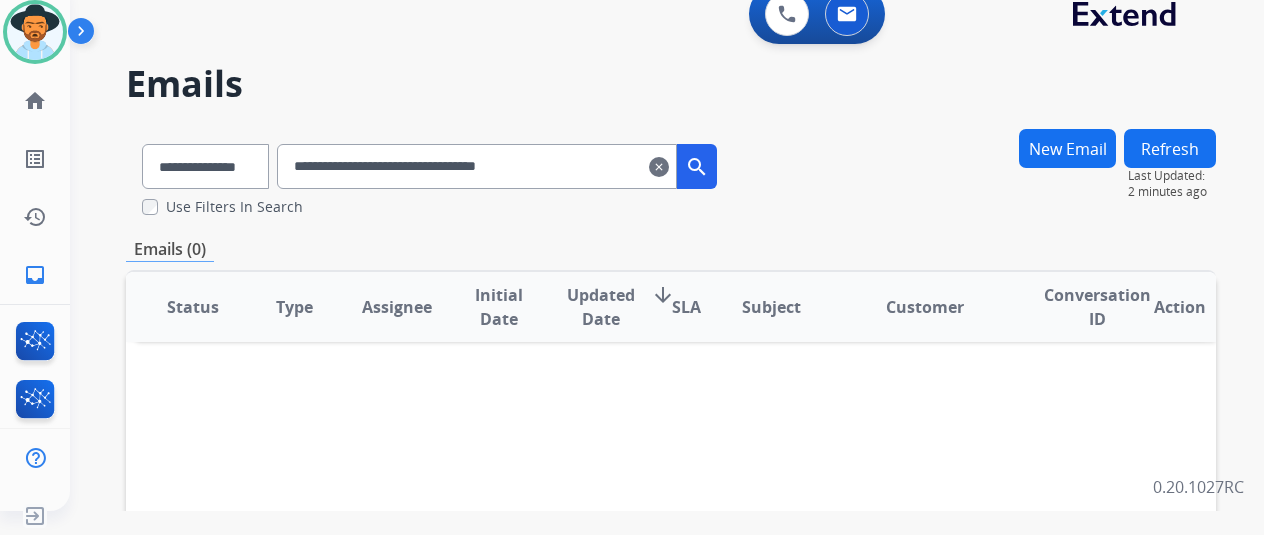 click on "search" at bounding box center (697, 167) 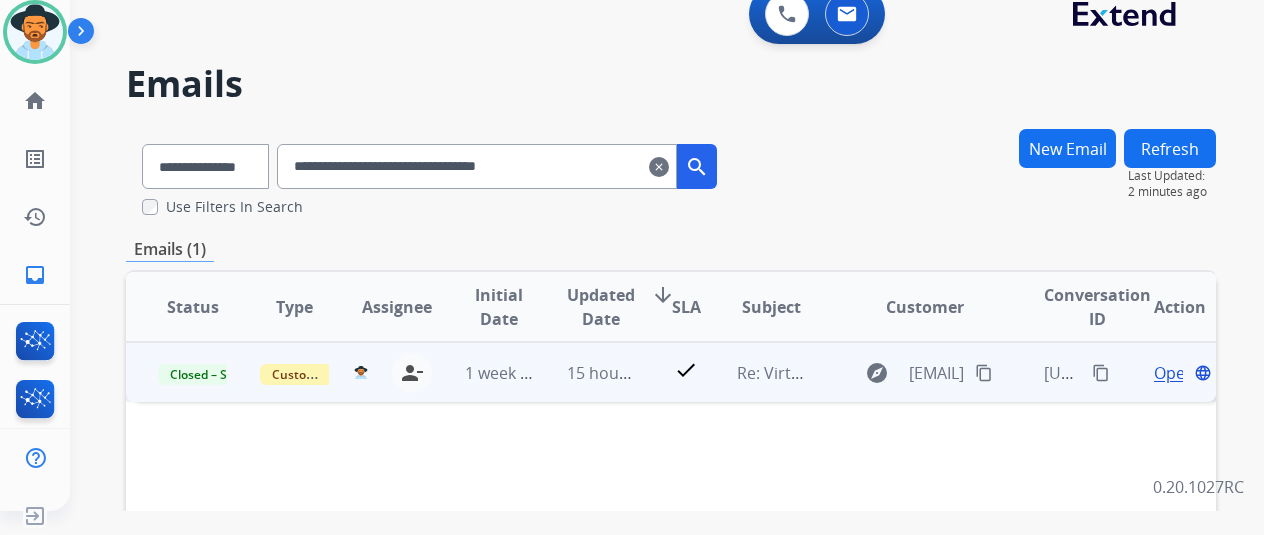 click on "Open" at bounding box center (1174, 373) 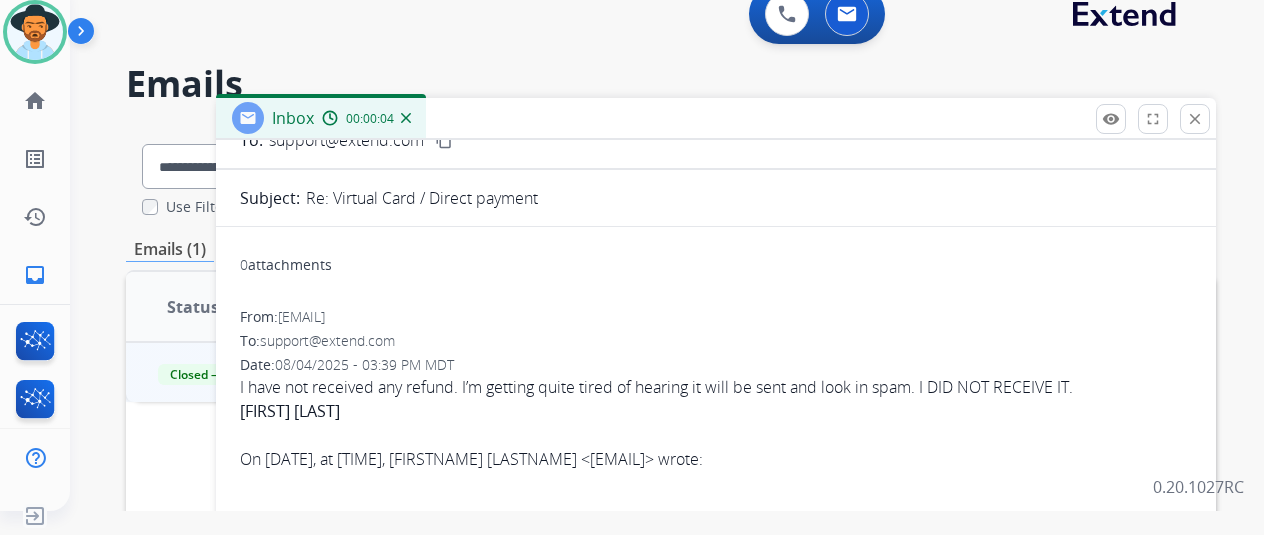 scroll, scrollTop: 0, scrollLeft: 0, axis: both 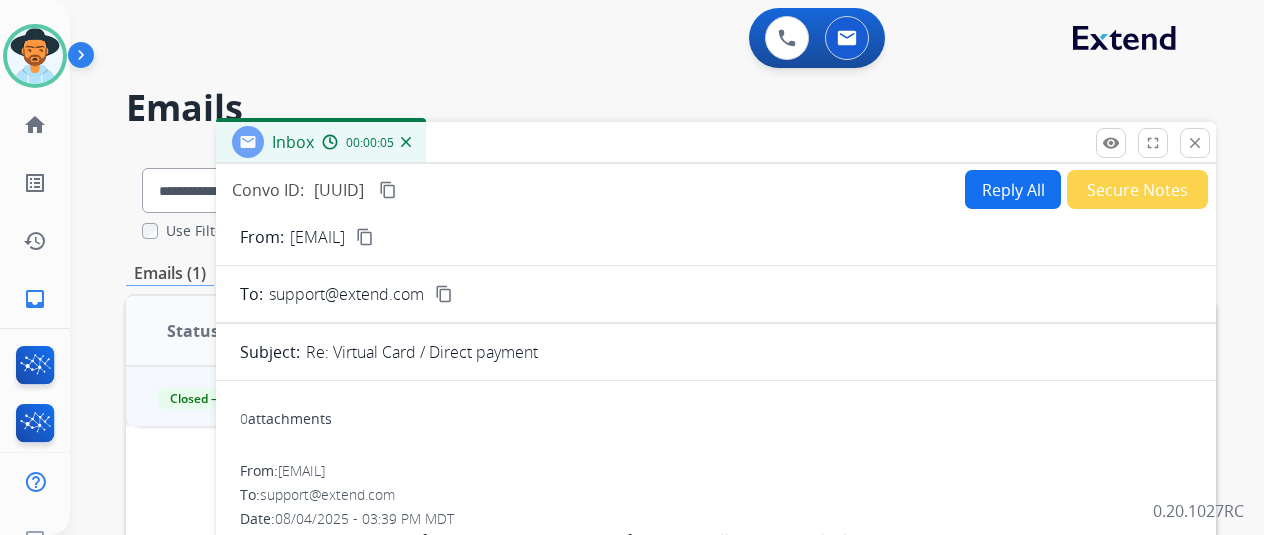click on "Secure Notes" at bounding box center (1137, 189) 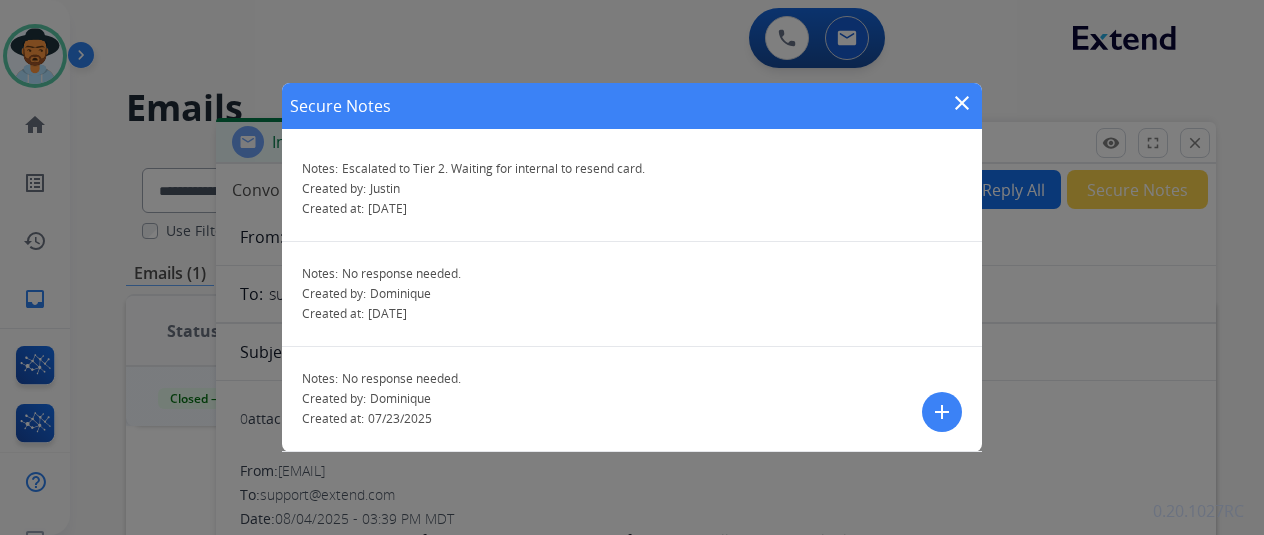 click on "close" at bounding box center [962, 103] 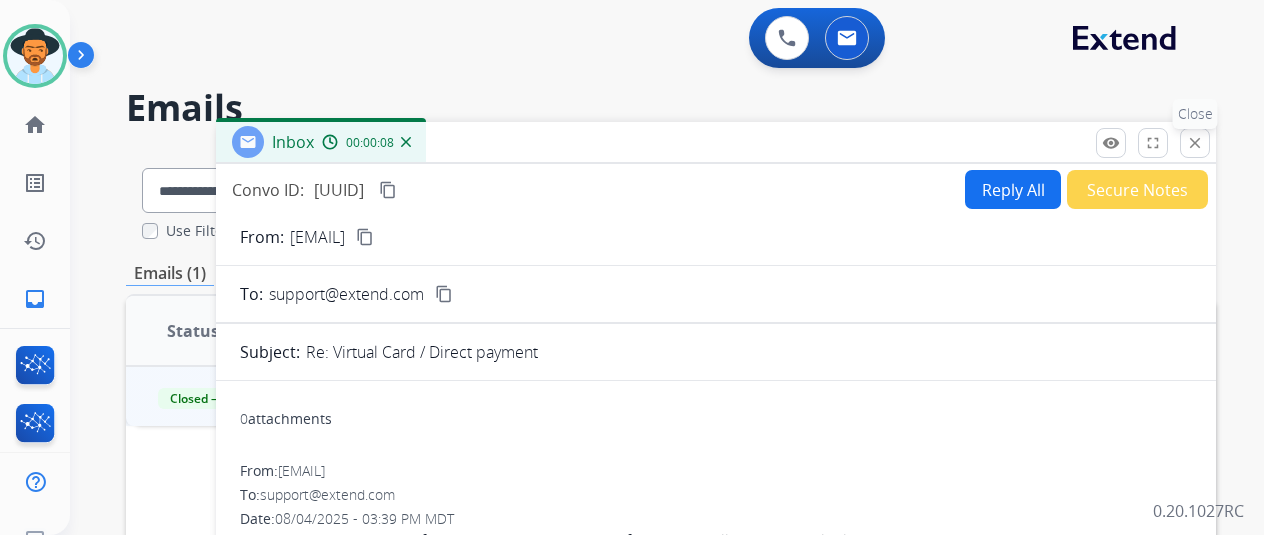click on "close" at bounding box center (1195, 143) 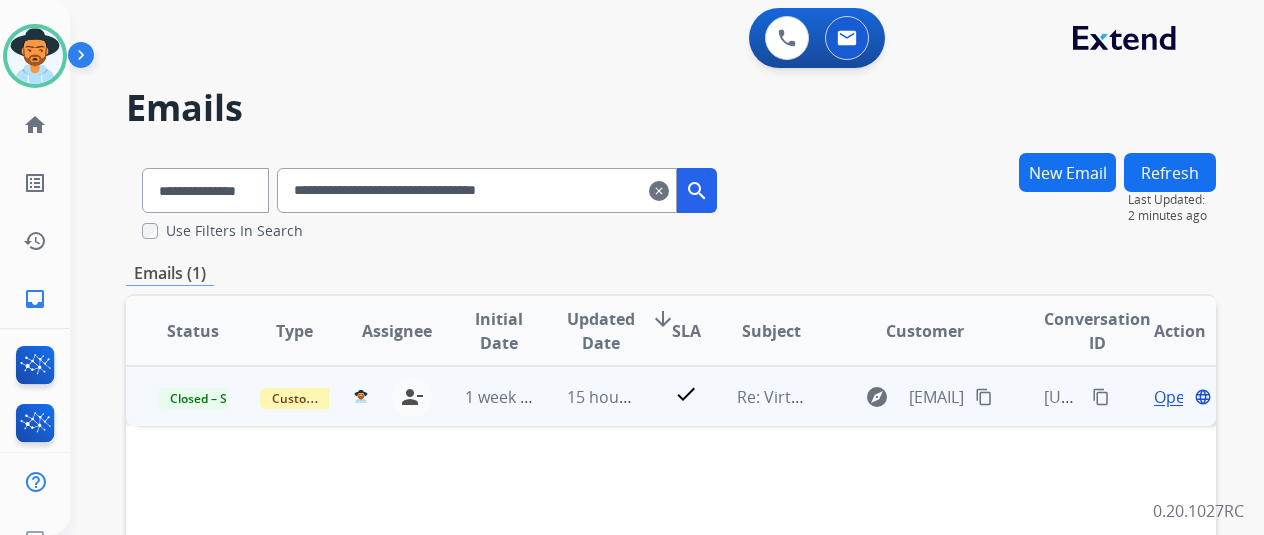 click on "content_copy" at bounding box center (984, 397) 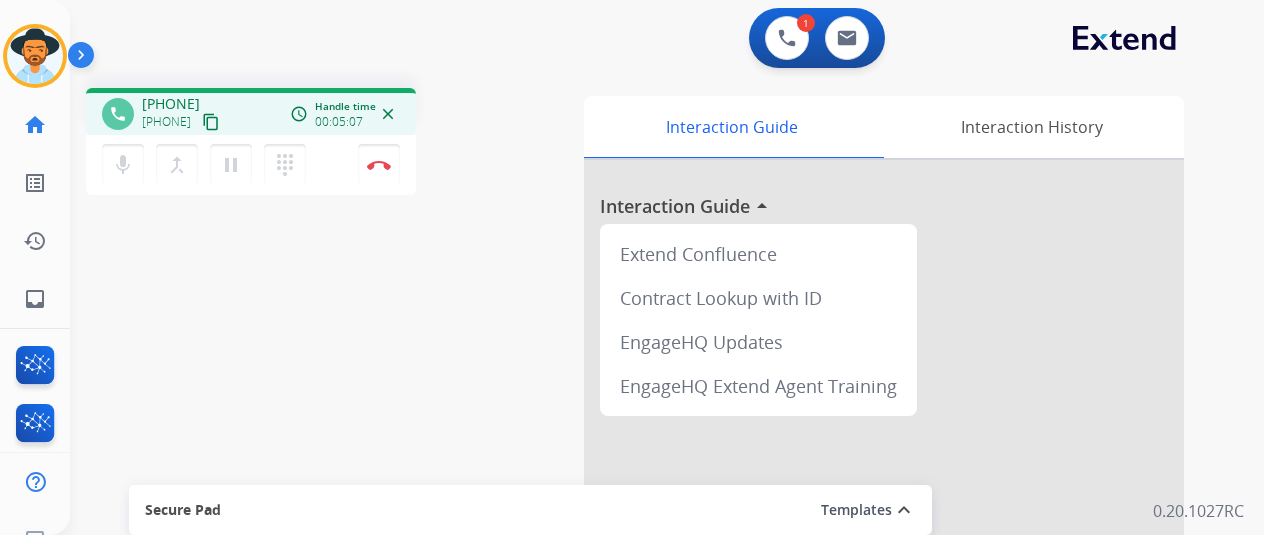 click on "mic Mute merge_type Bridge pause Hold dialpad Dialpad Disconnect" at bounding box center [251, 165] 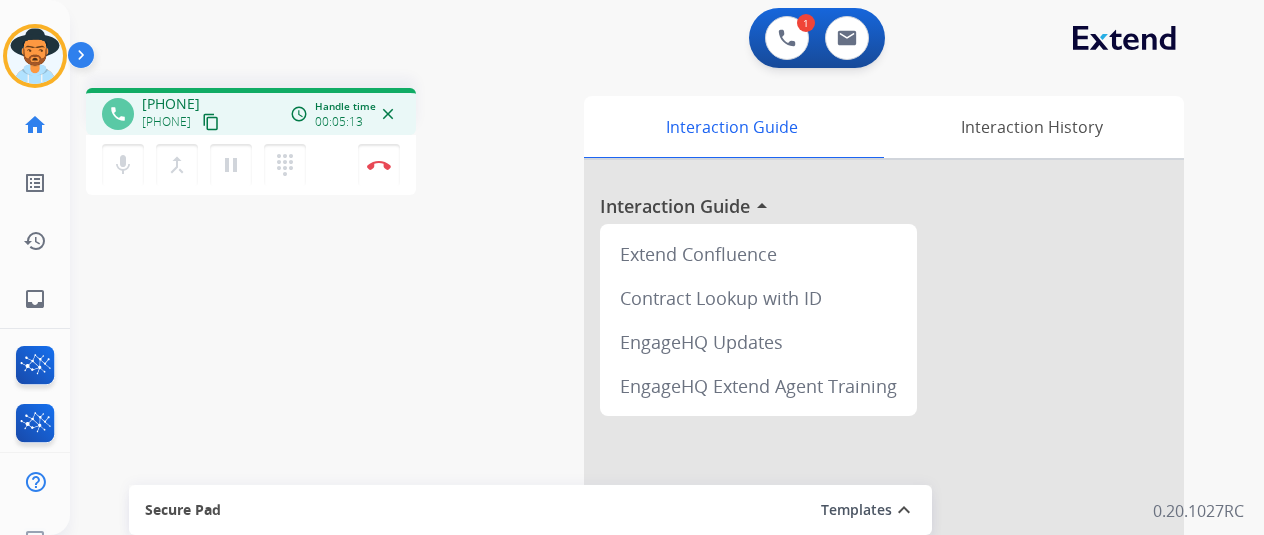 click on "mic Mute merge_type Bridge pause Hold dialpad Dialpad Disconnect" at bounding box center (251, 165) 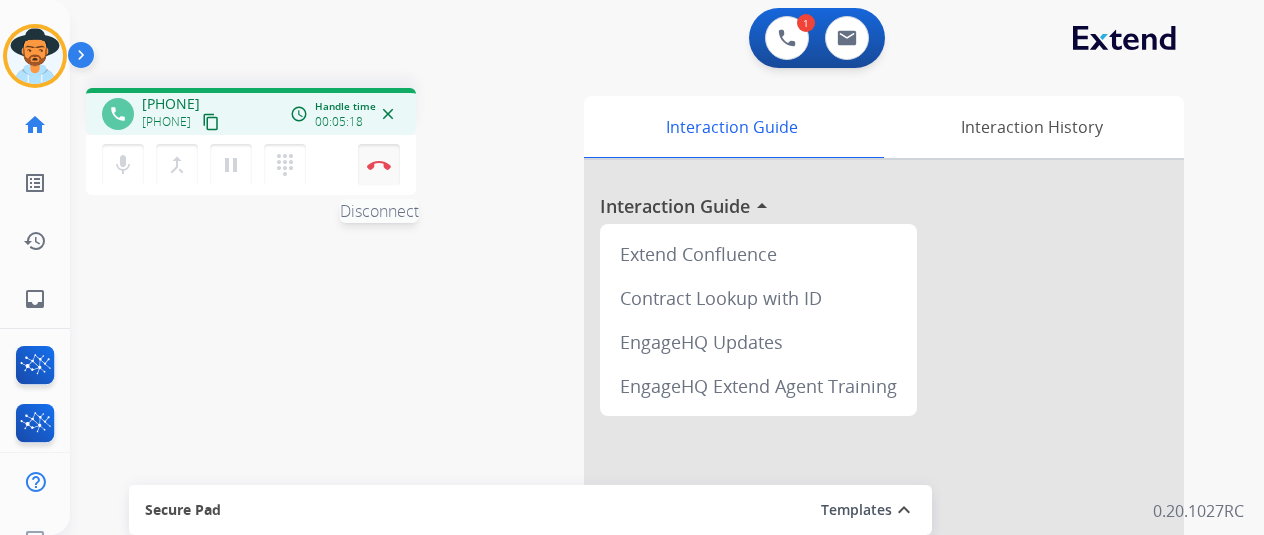 click on "Disconnect" at bounding box center [379, 165] 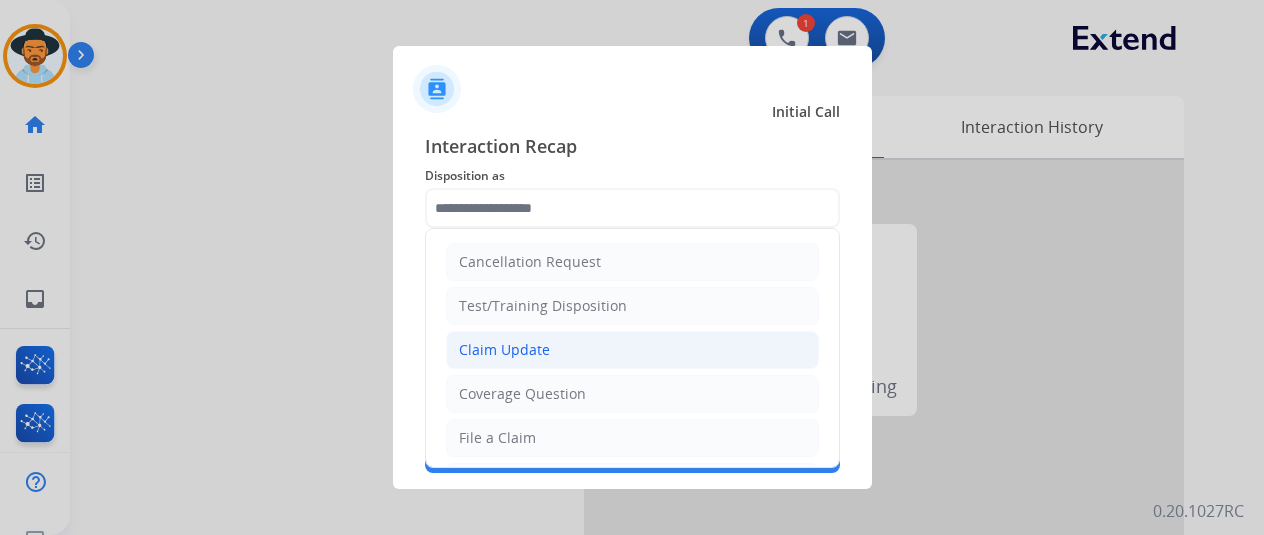 click on "Claim Update" 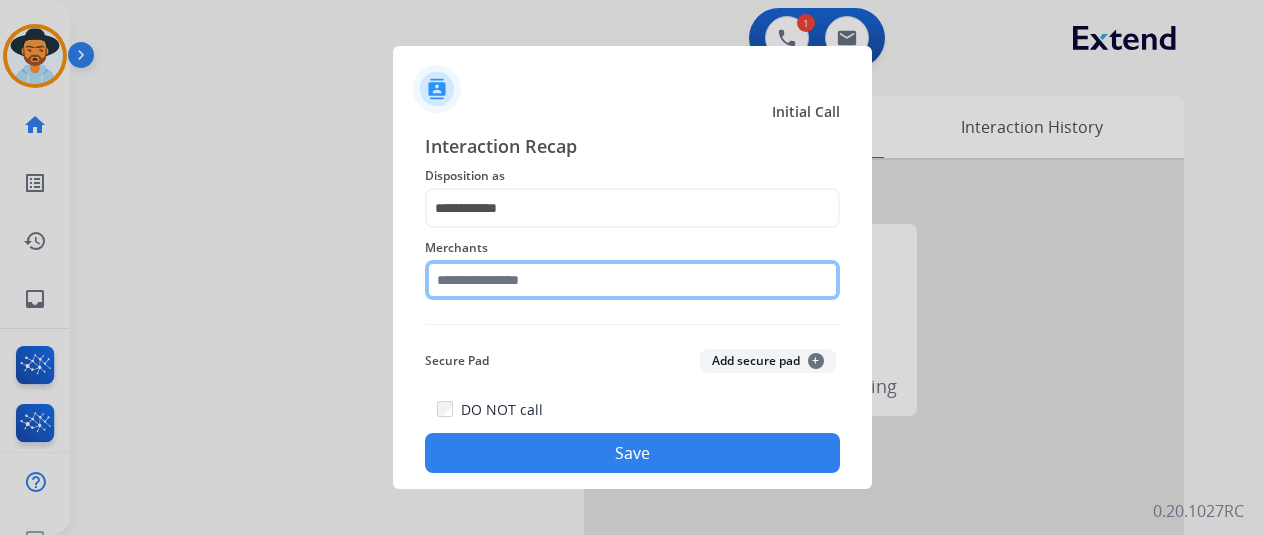 click 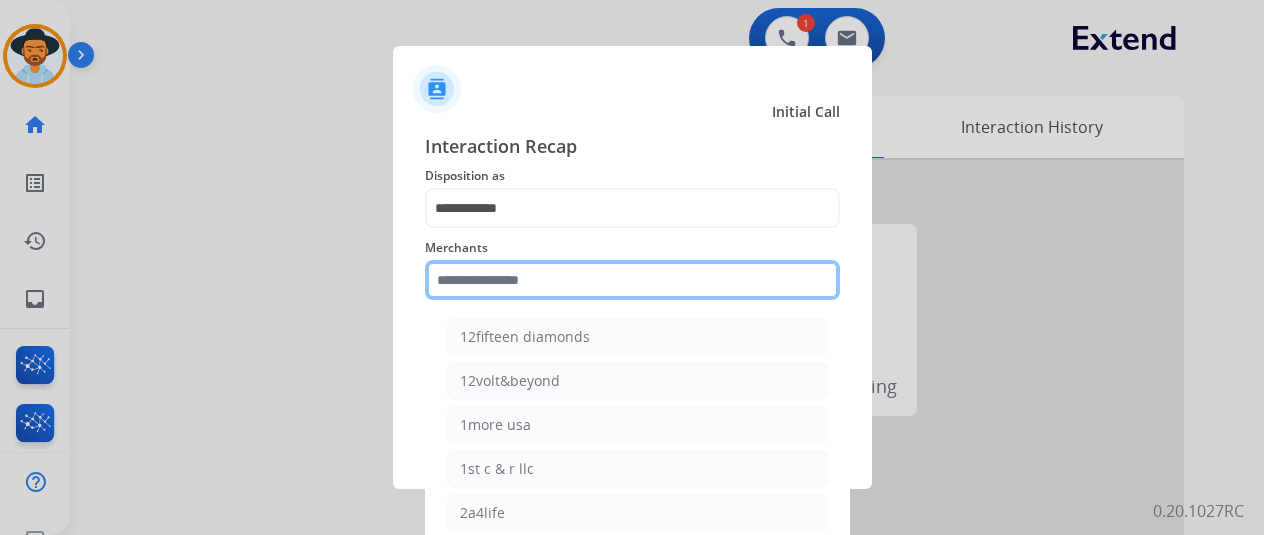 click 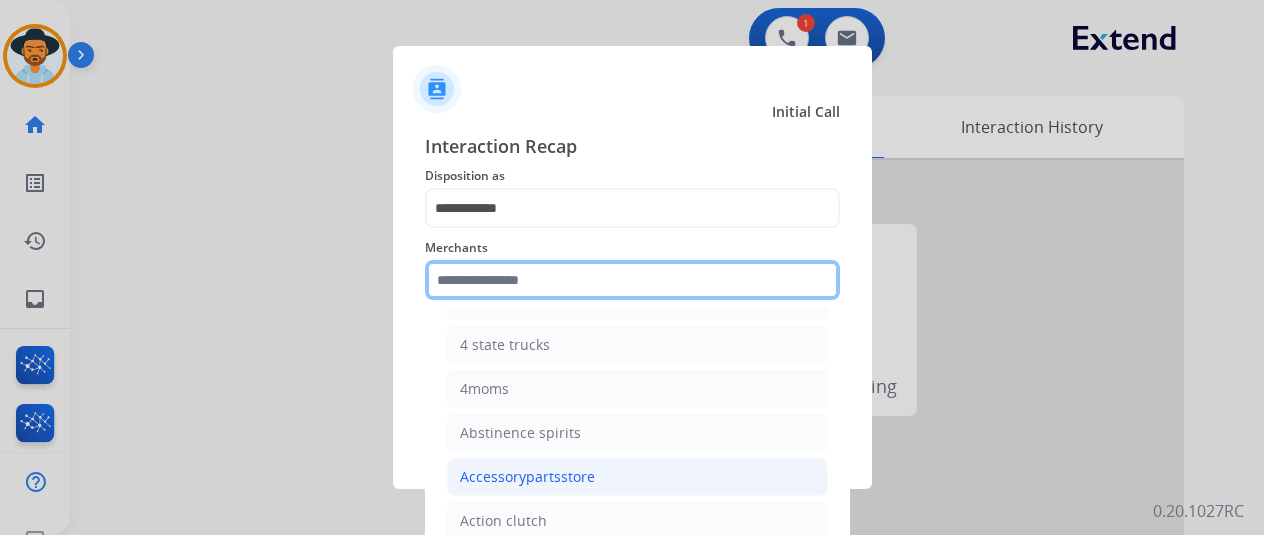 scroll, scrollTop: 500, scrollLeft: 0, axis: vertical 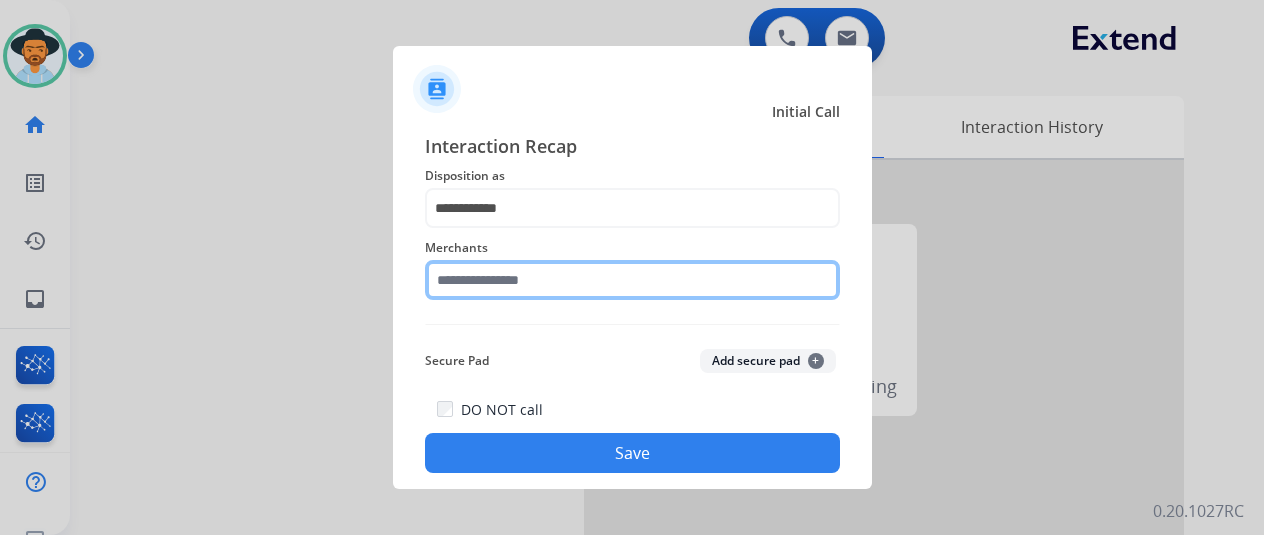 click 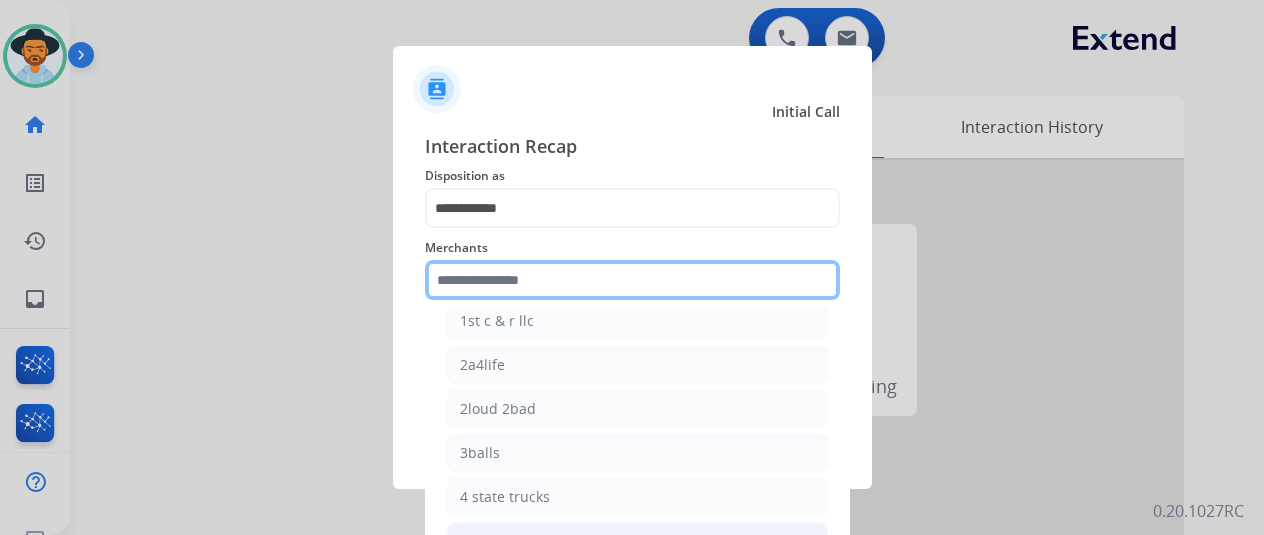 scroll, scrollTop: 300, scrollLeft: 0, axis: vertical 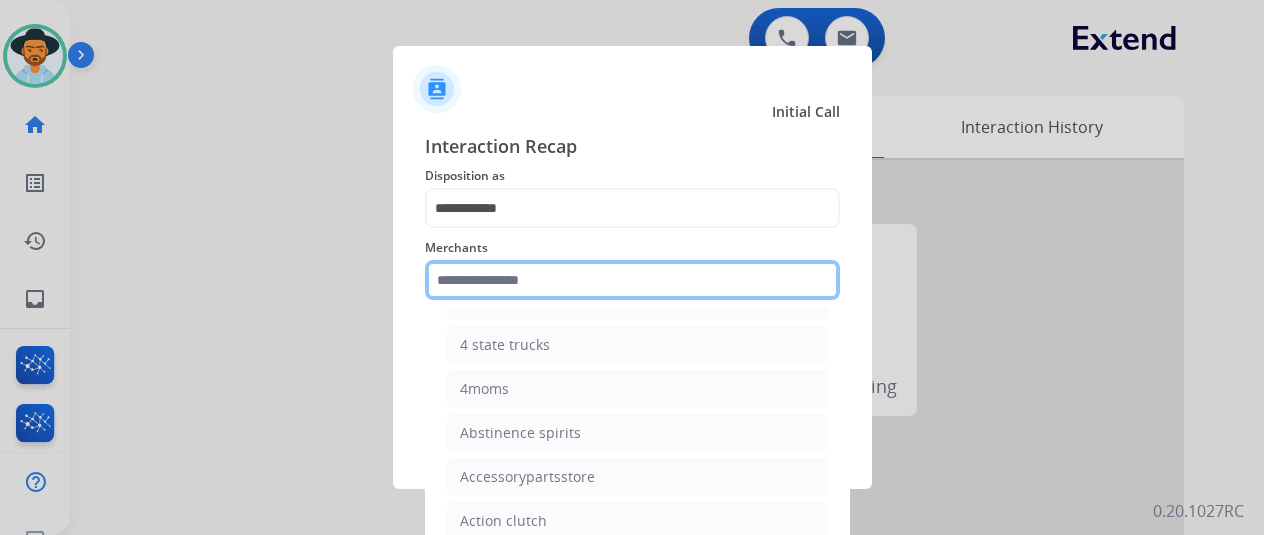 click 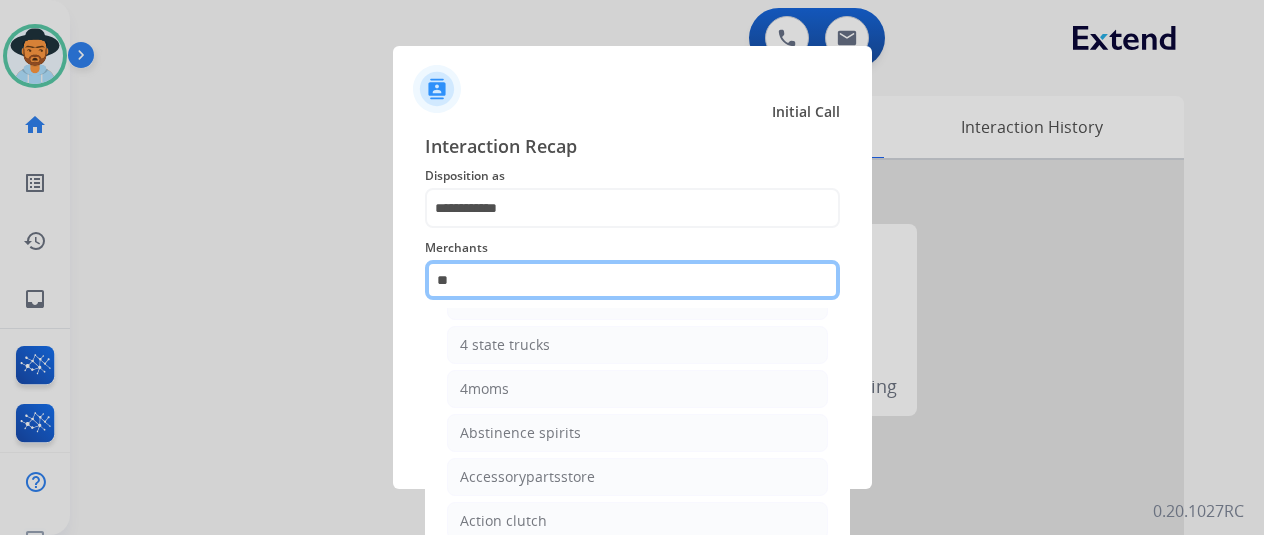 scroll, scrollTop: 0, scrollLeft: 0, axis: both 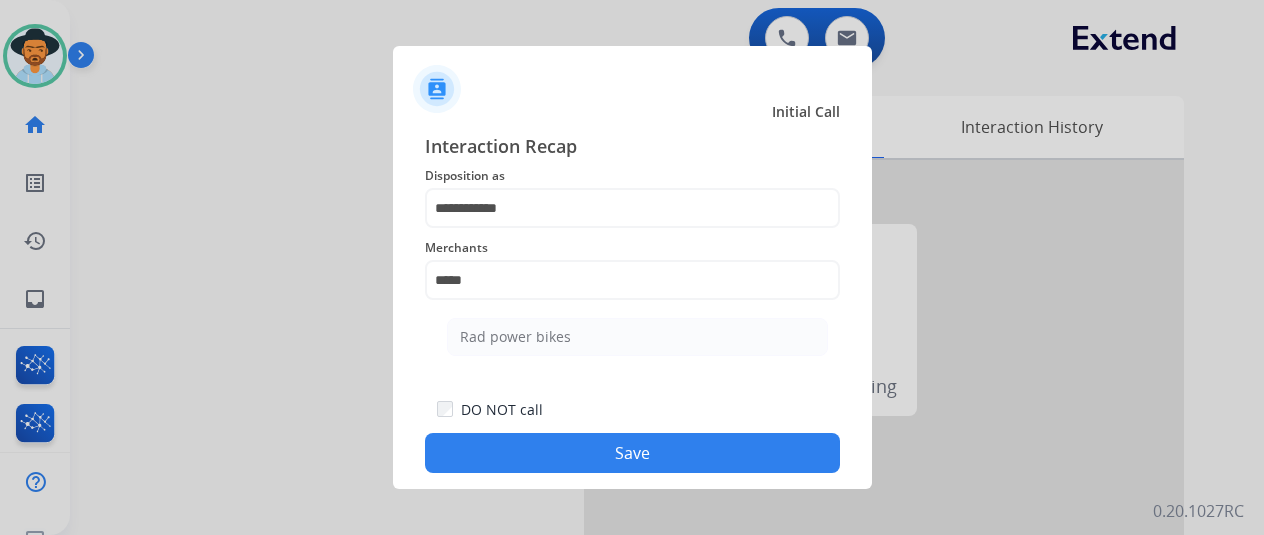 drag, startPoint x: 491, startPoint y: 331, endPoint x: 528, endPoint y: 349, distance: 41.14608 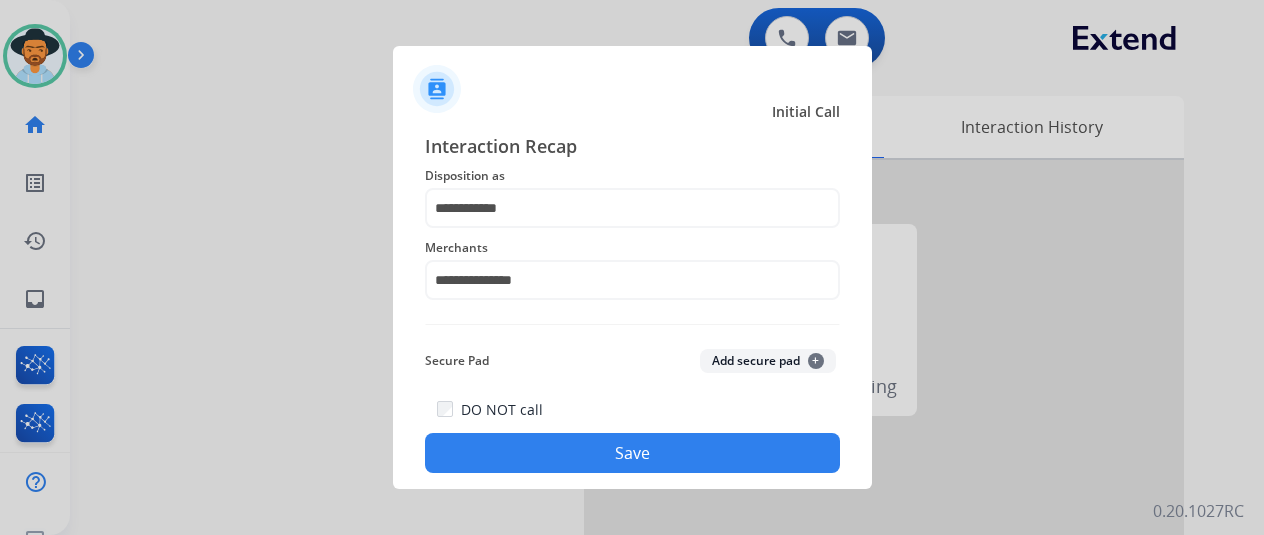 click on "Save" 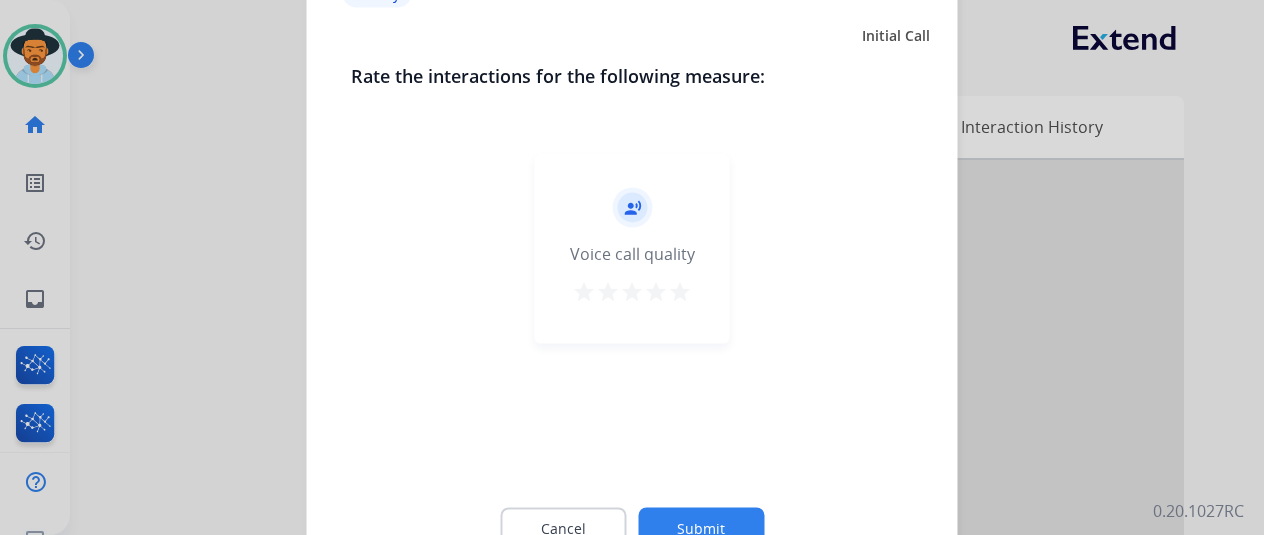 click on "star" at bounding box center [680, 291] 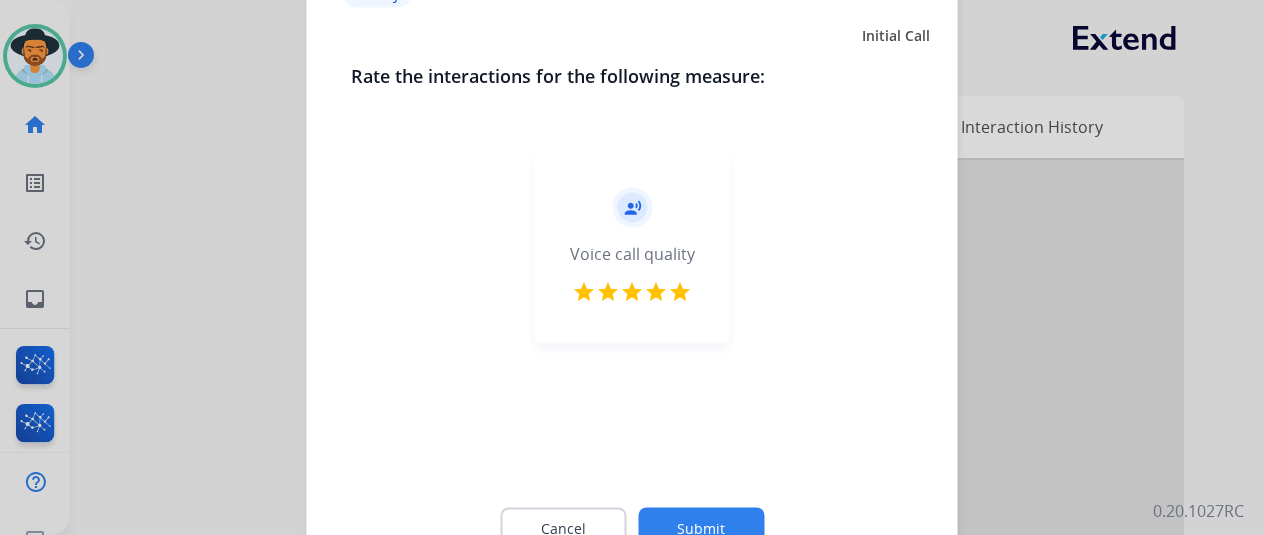 click on "Submit" 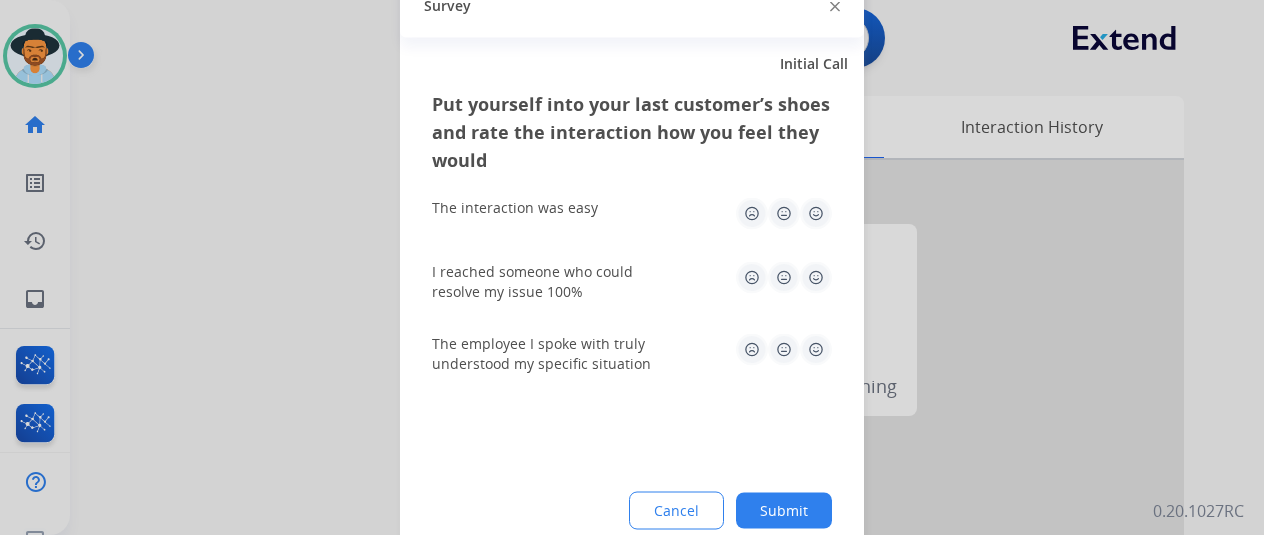 click 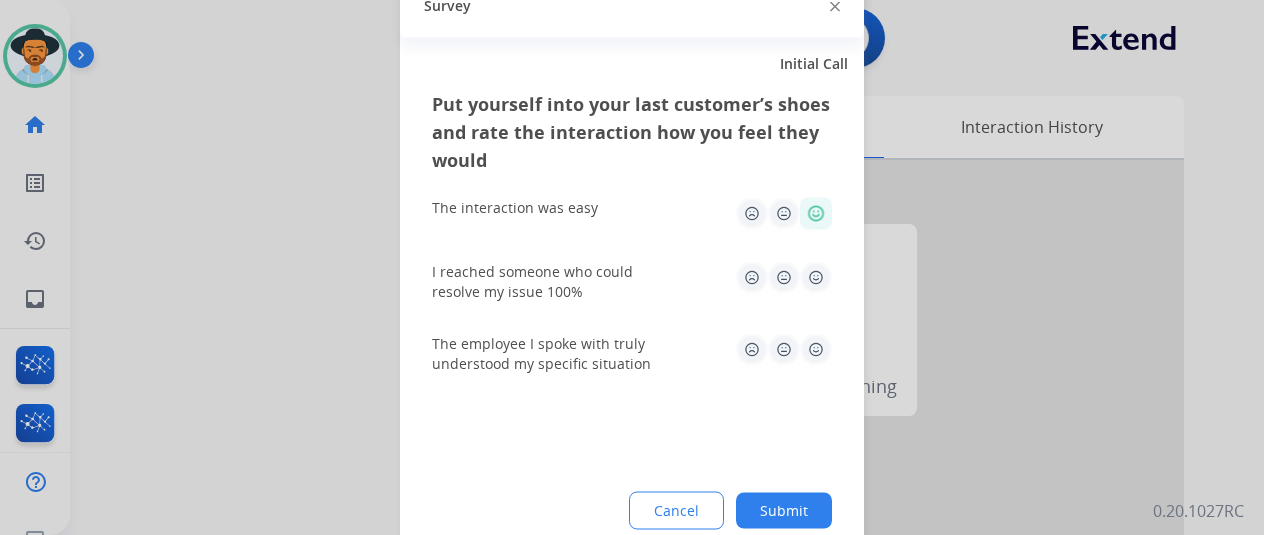click on "I reached someone who could resolve my issue 100%" 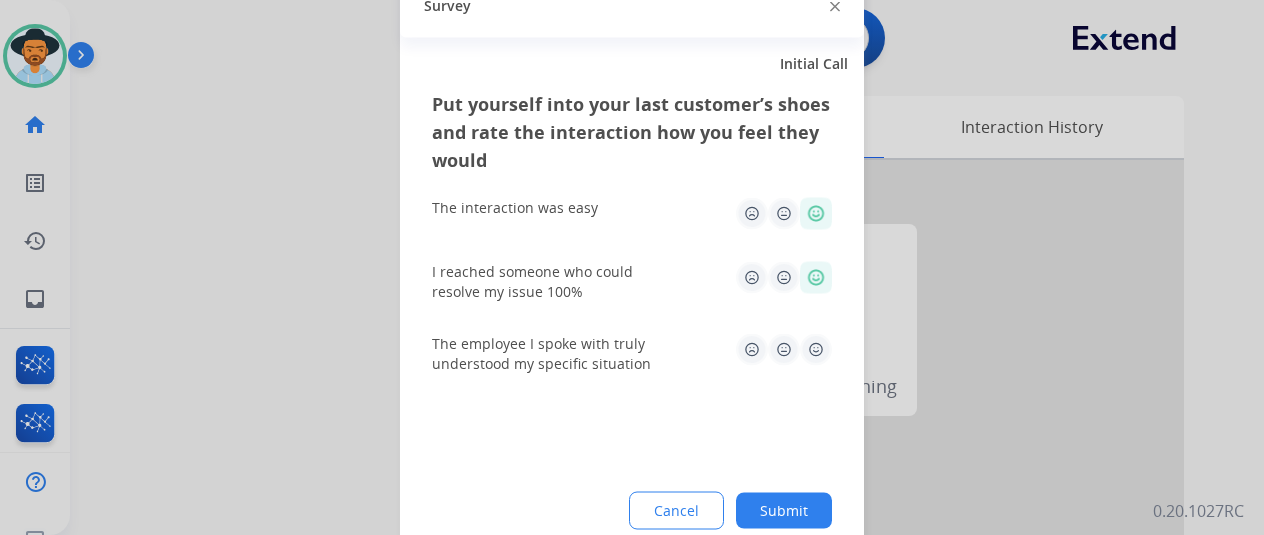 click 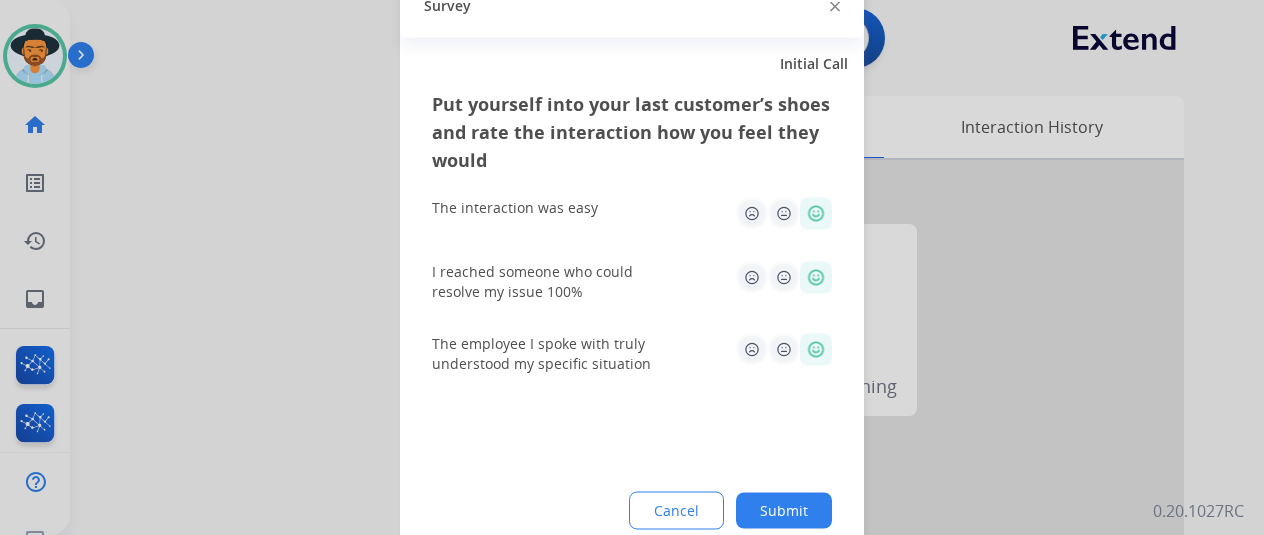 click on "Submit" 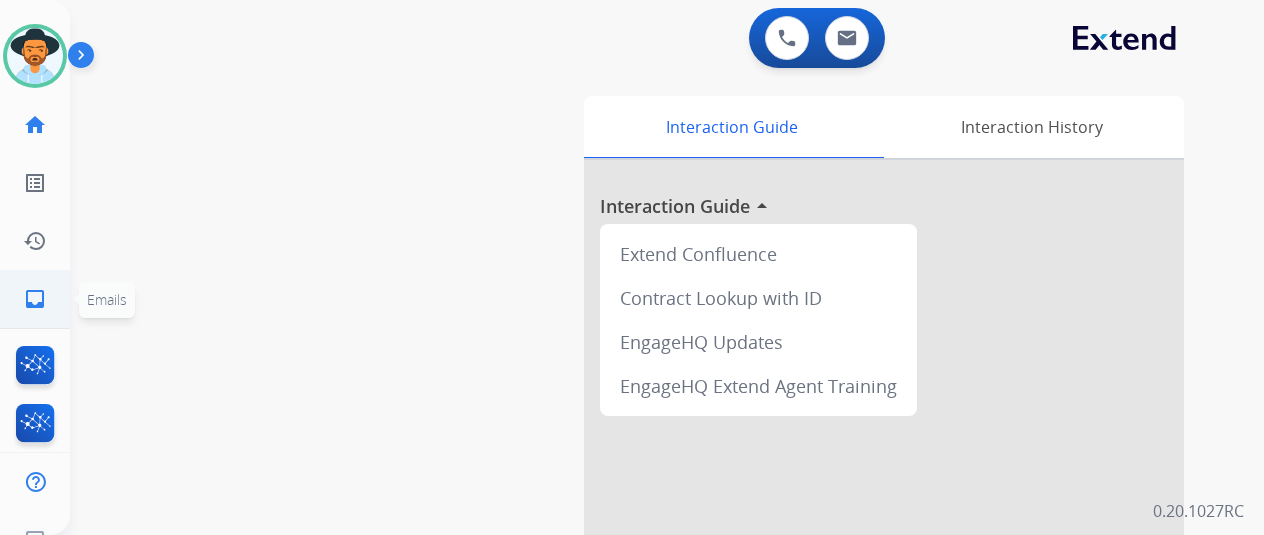click on "inbox  Emails" 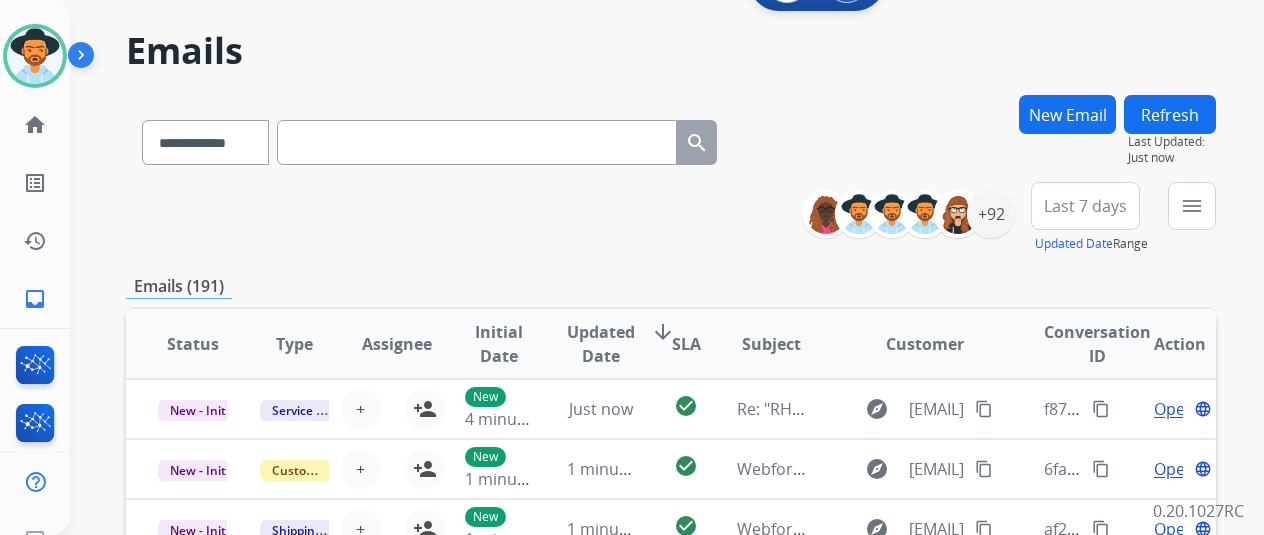 scroll, scrollTop: 0, scrollLeft: 0, axis: both 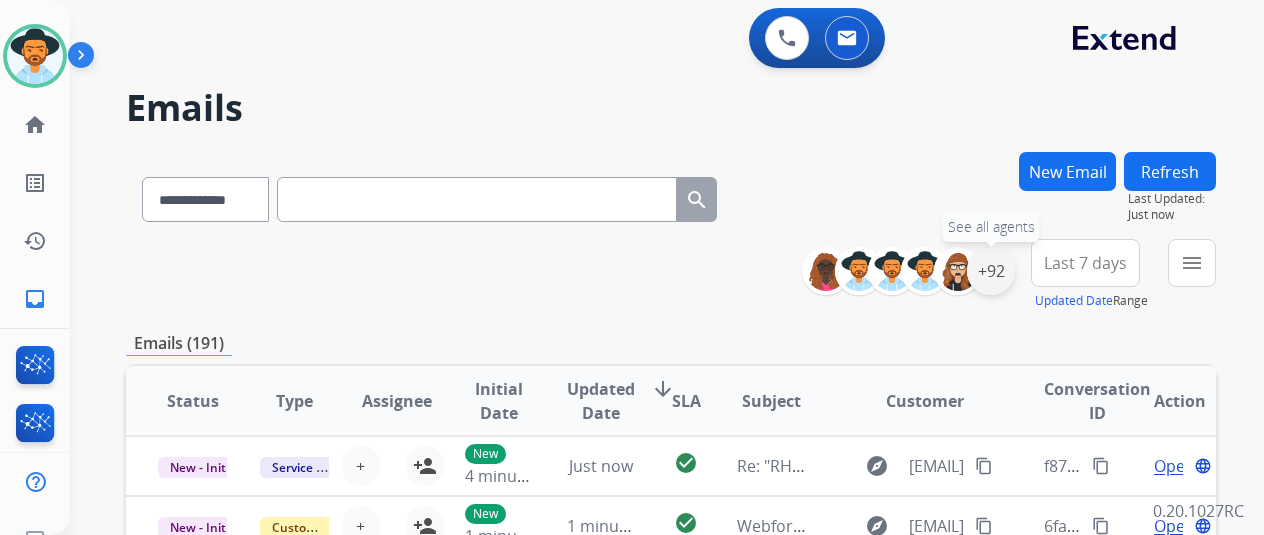 click on "+92" at bounding box center [991, 271] 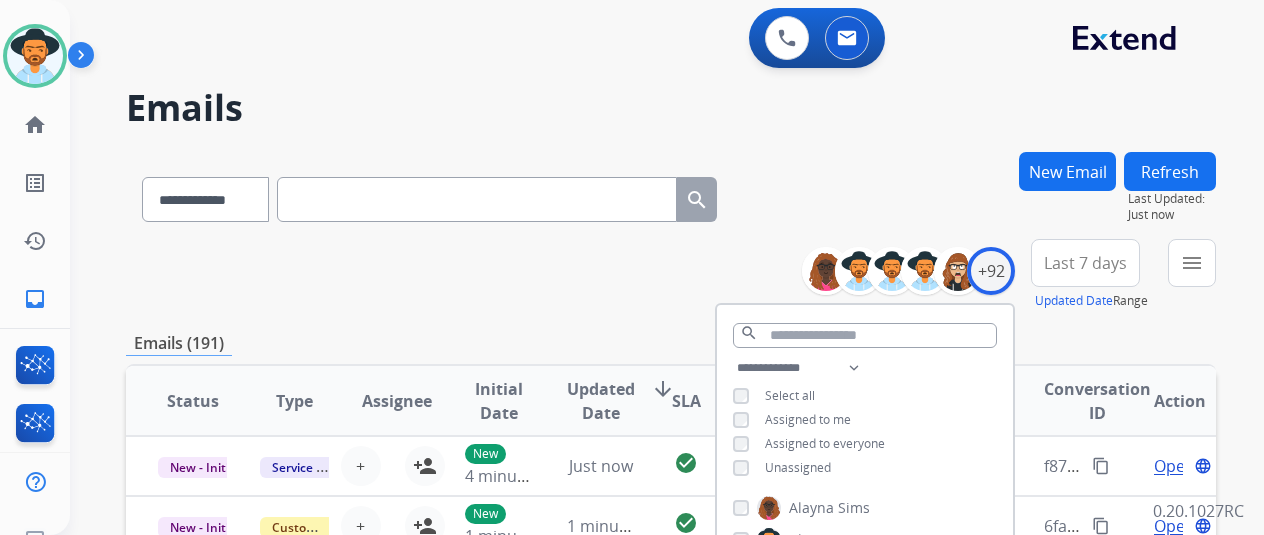 scroll, scrollTop: 100, scrollLeft: 0, axis: vertical 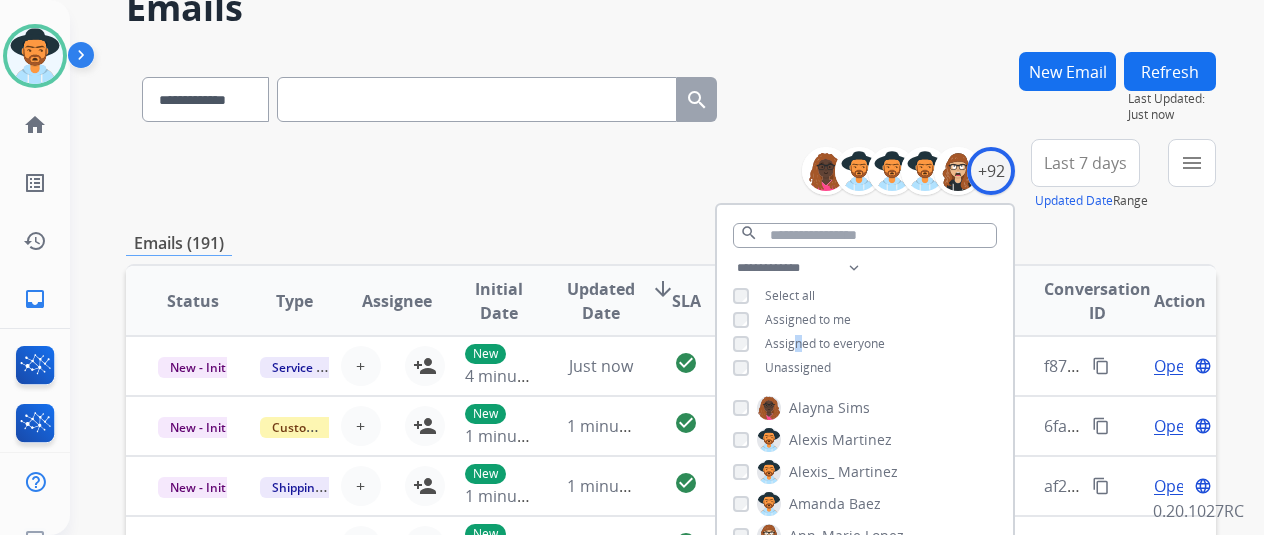 drag, startPoint x: 810, startPoint y: 351, endPoint x: 806, endPoint y: 366, distance: 15.524175 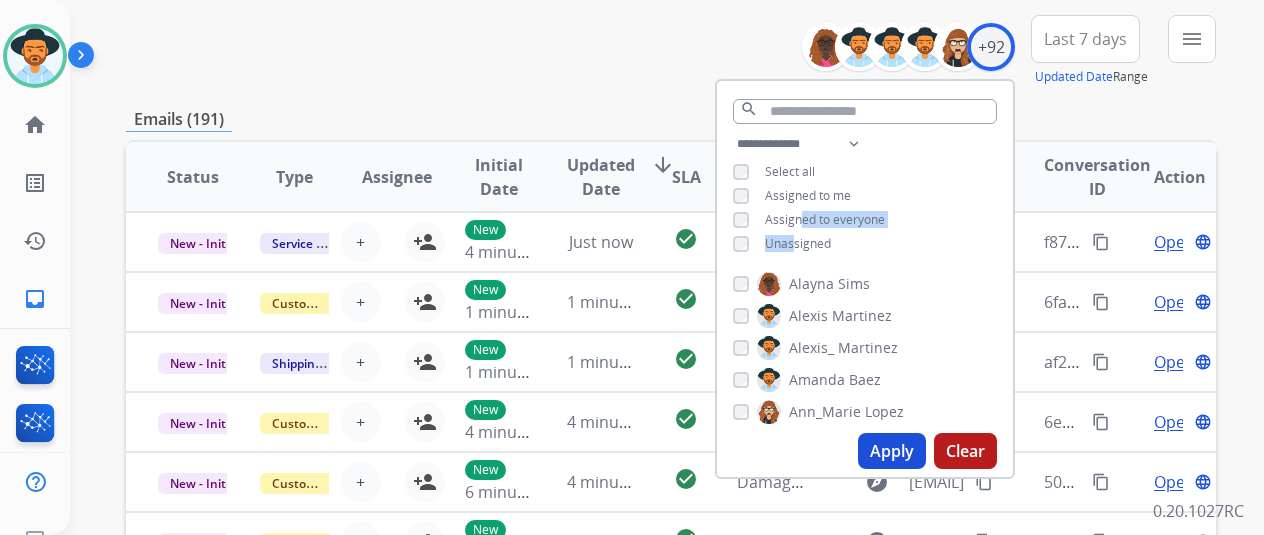 scroll, scrollTop: 200, scrollLeft: 0, axis: vertical 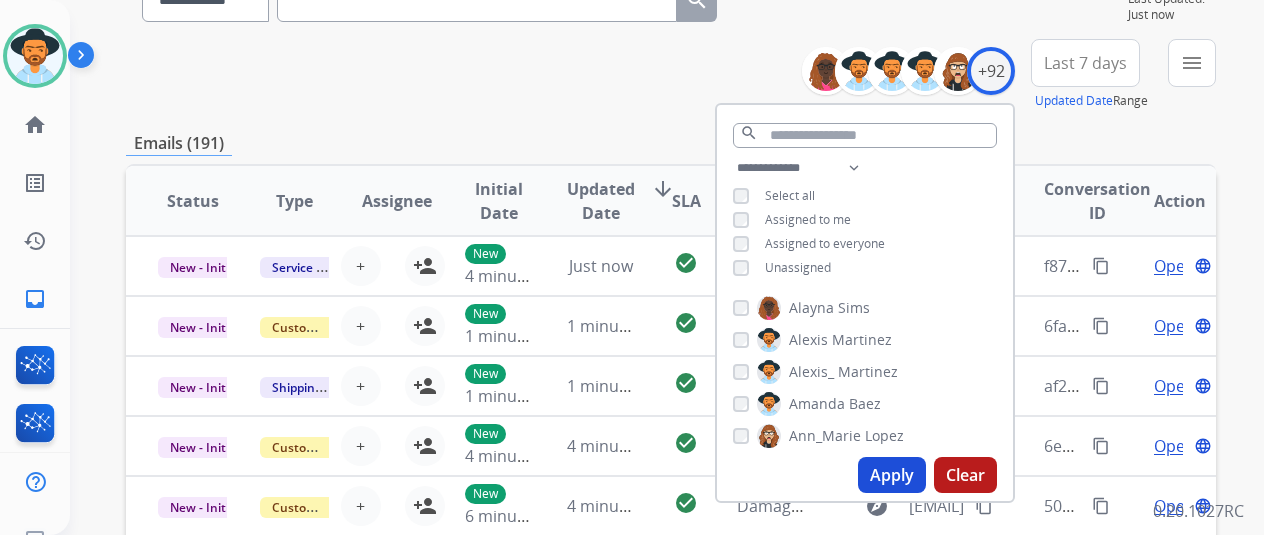 drag, startPoint x: 744, startPoint y: 243, endPoint x: 748, endPoint y: 255, distance: 12.649111 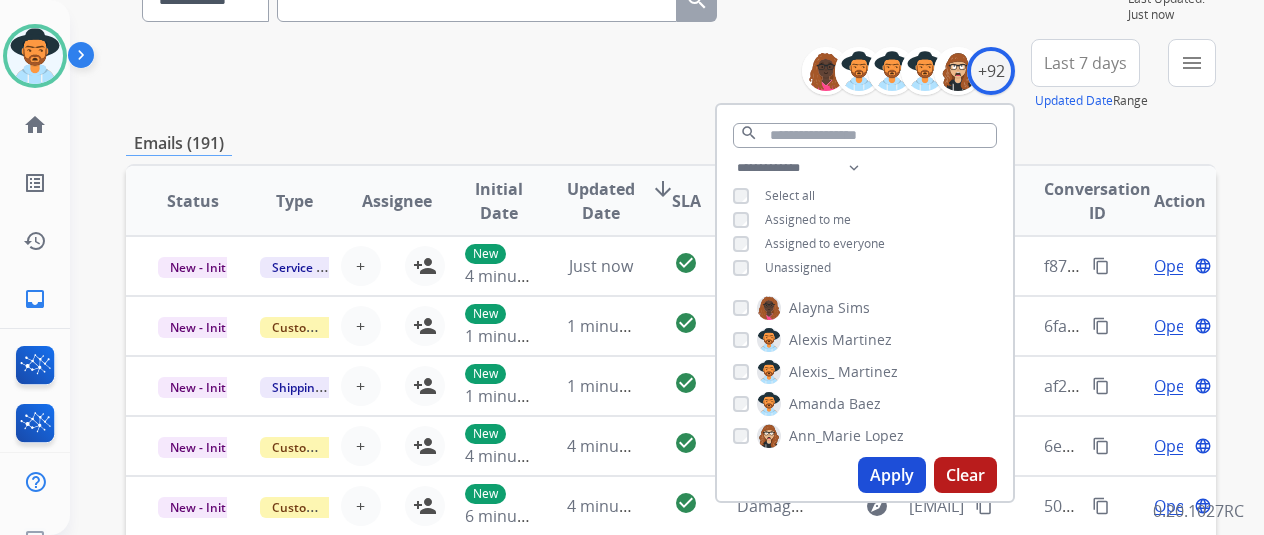 click on "Apply" at bounding box center (892, 475) 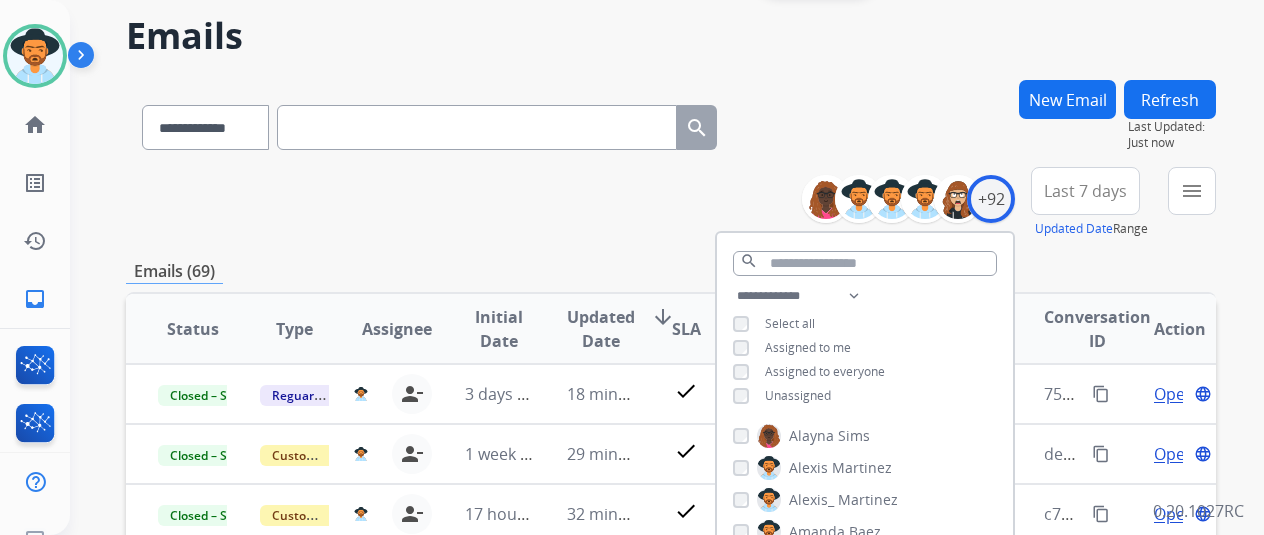 scroll, scrollTop: 0, scrollLeft: 0, axis: both 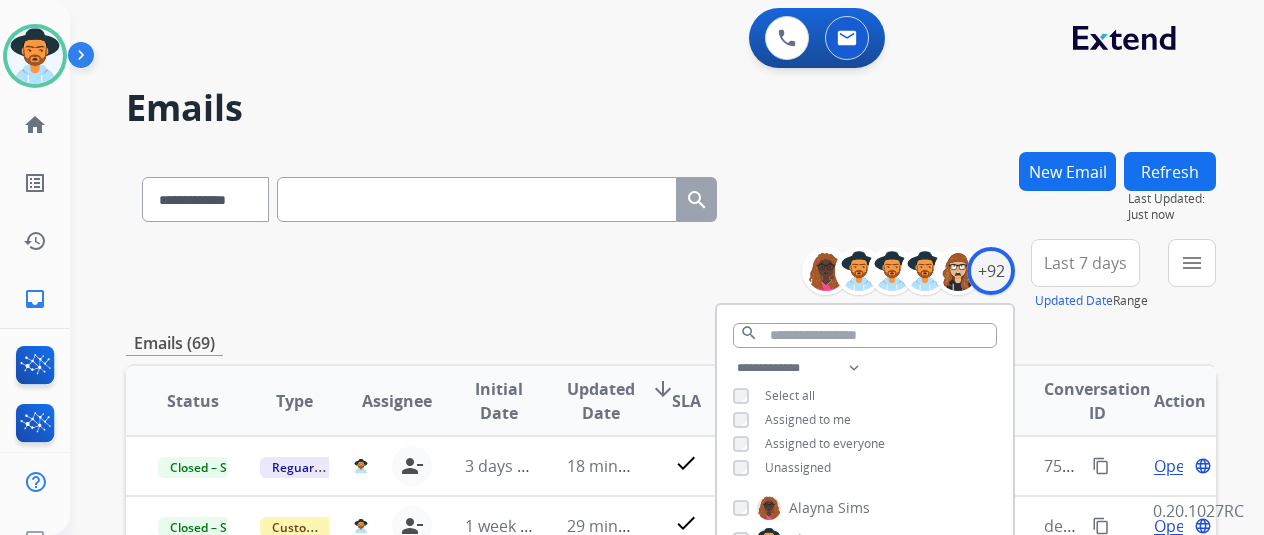 click on "**********" at bounding box center [429, 195] 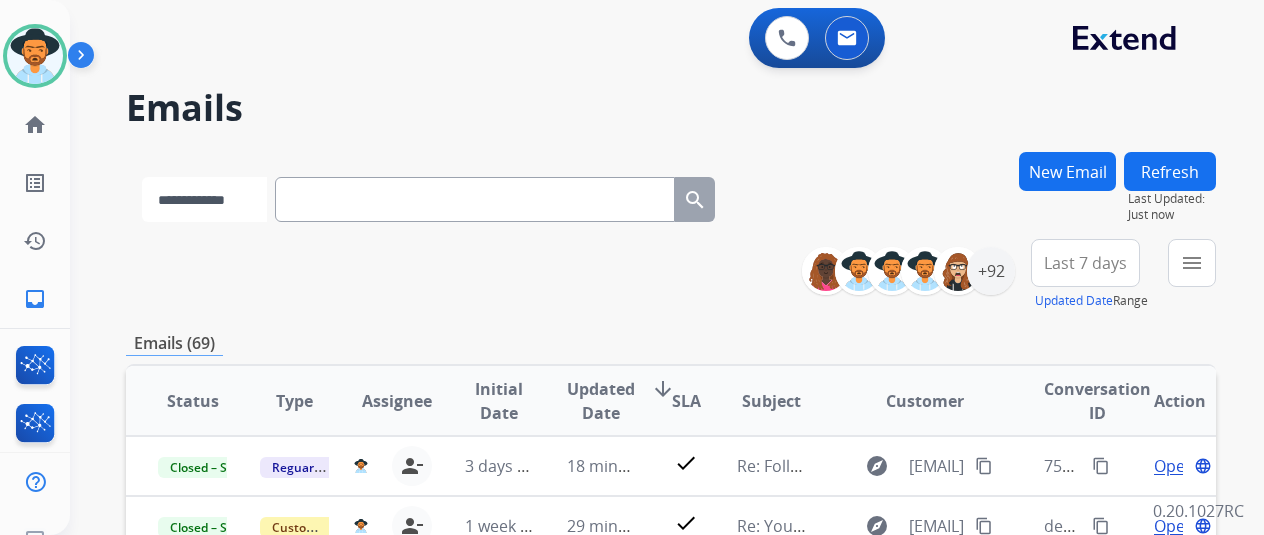 click on "**********" at bounding box center [204, 199] 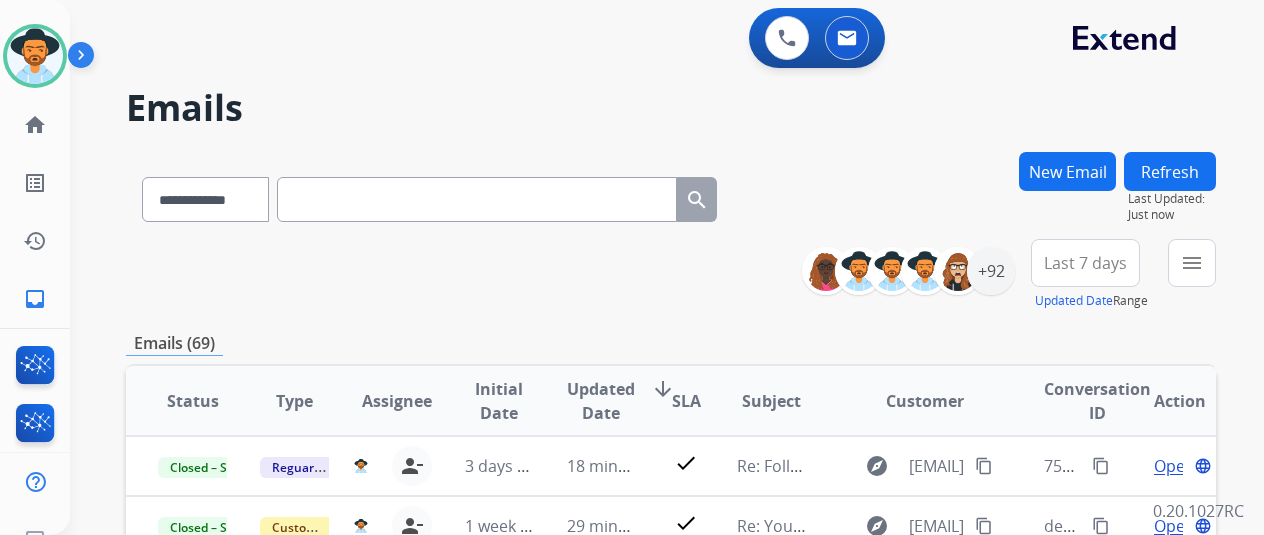 click on "**********" at bounding box center (671, 275) 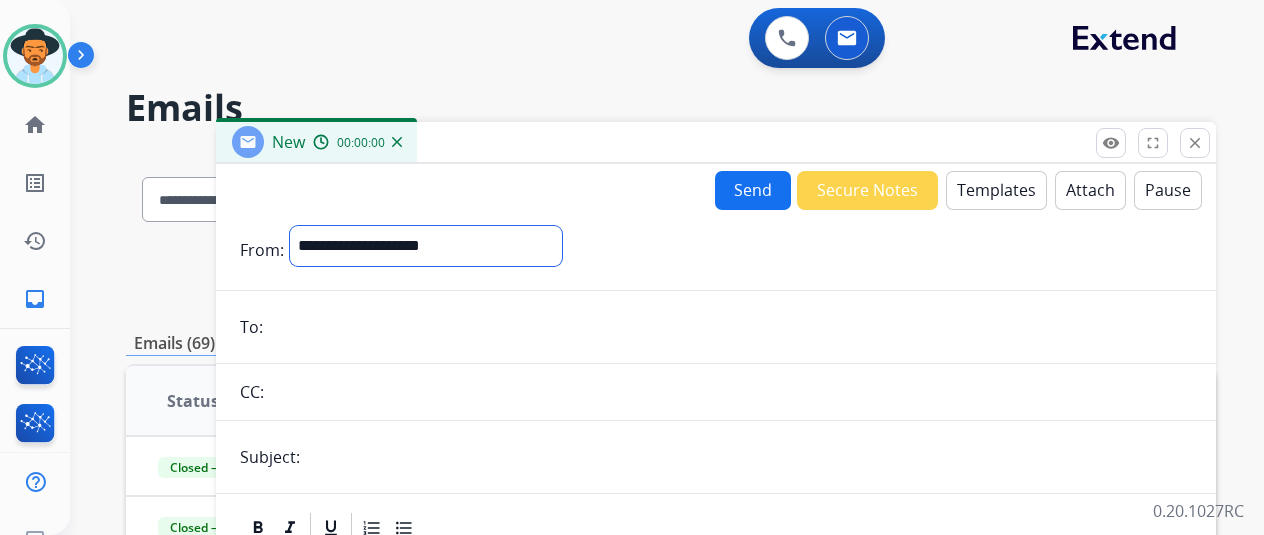 click on "**********" at bounding box center [426, 246] 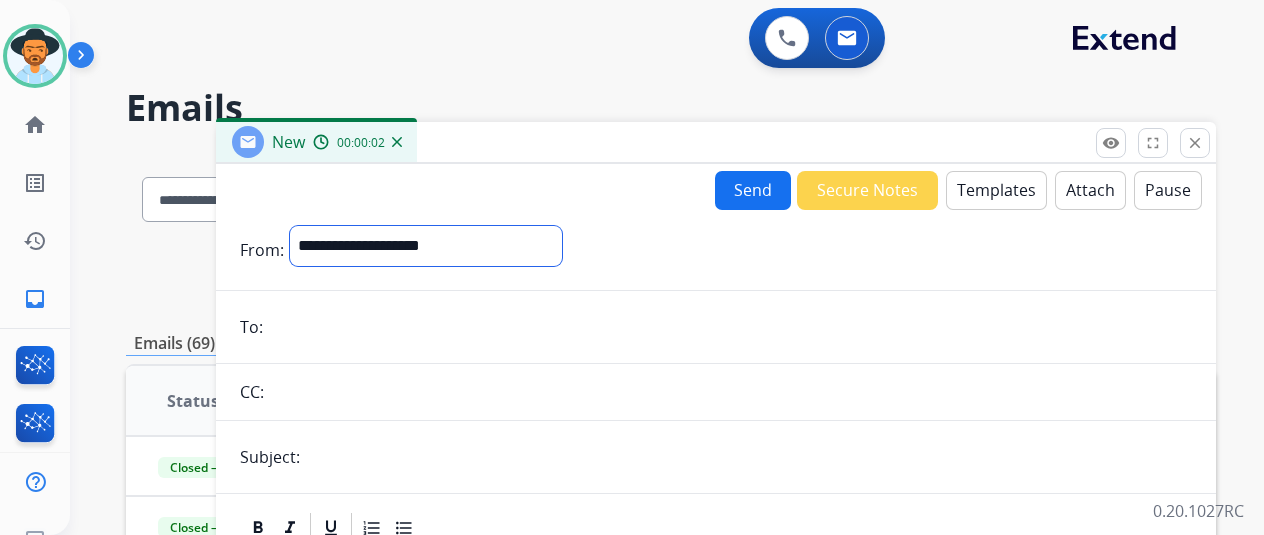 select on "**********" 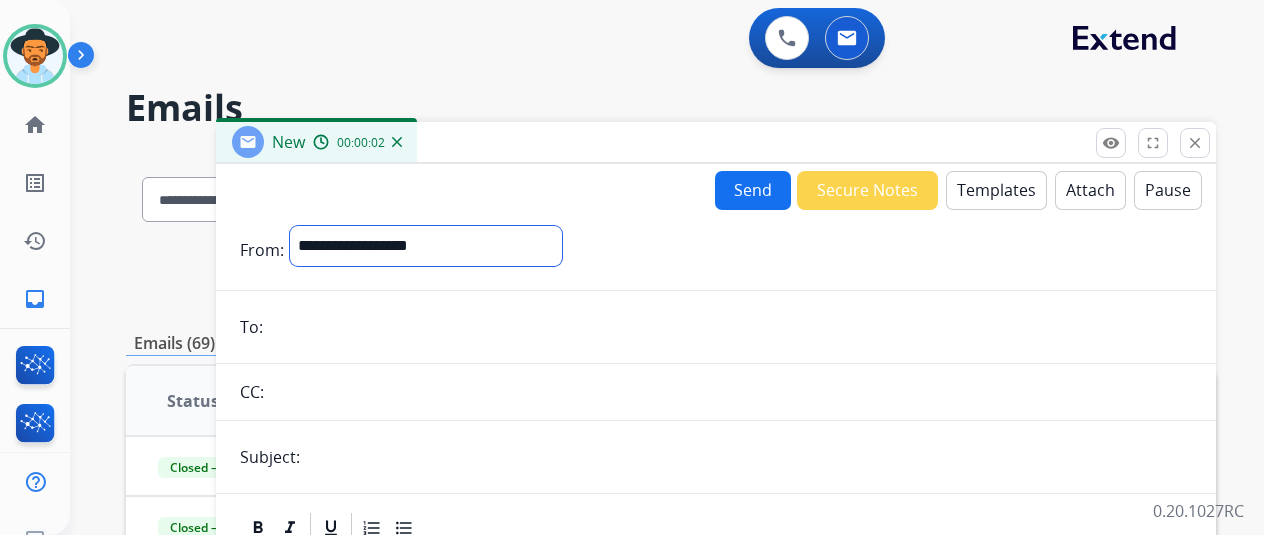 click on "**********" at bounding box center [426, 246] 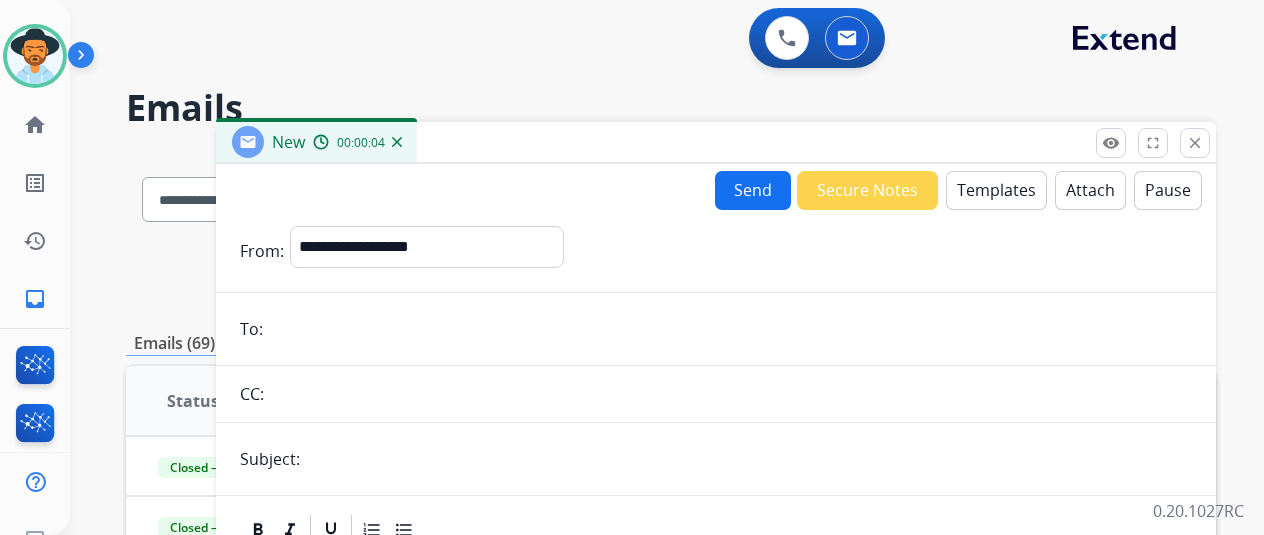 click on "**********" at bounding box center (716, 556) 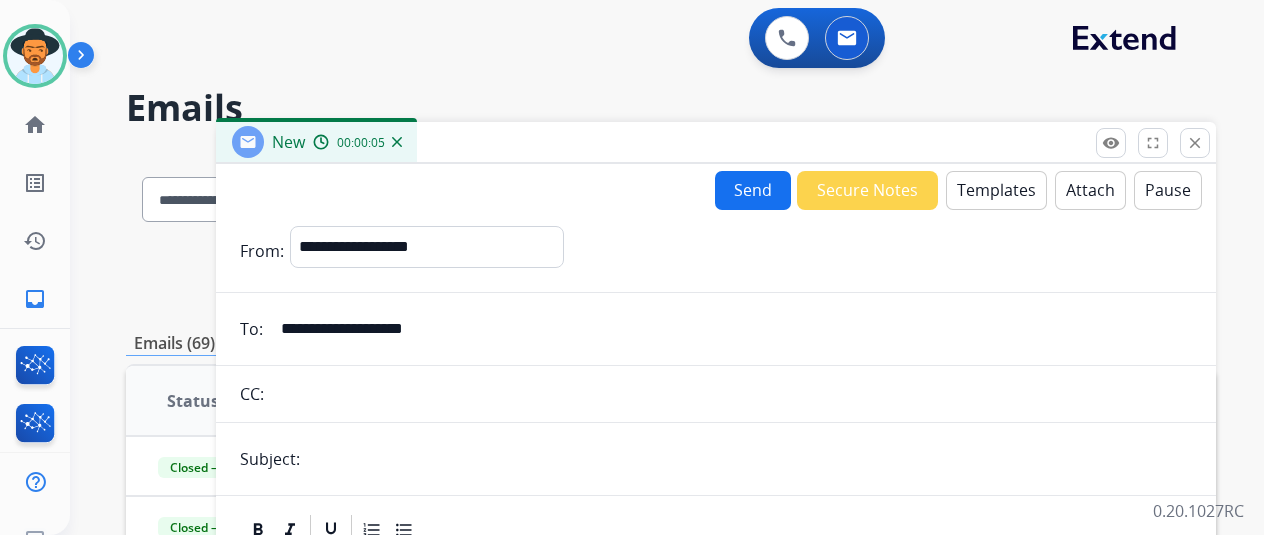 type on "**********" 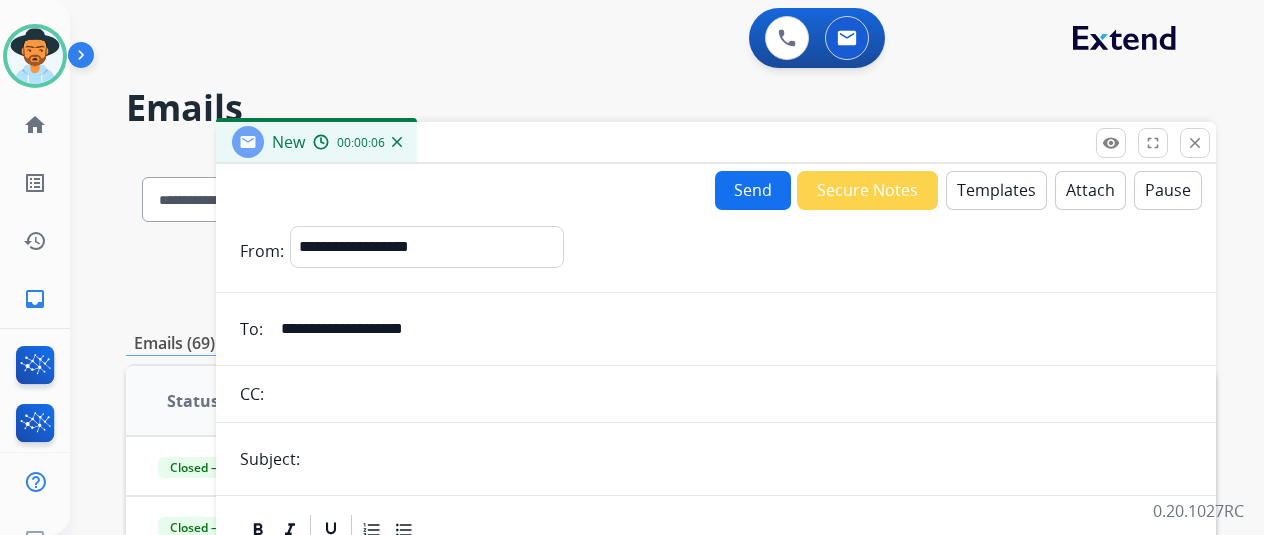 type on "**********" 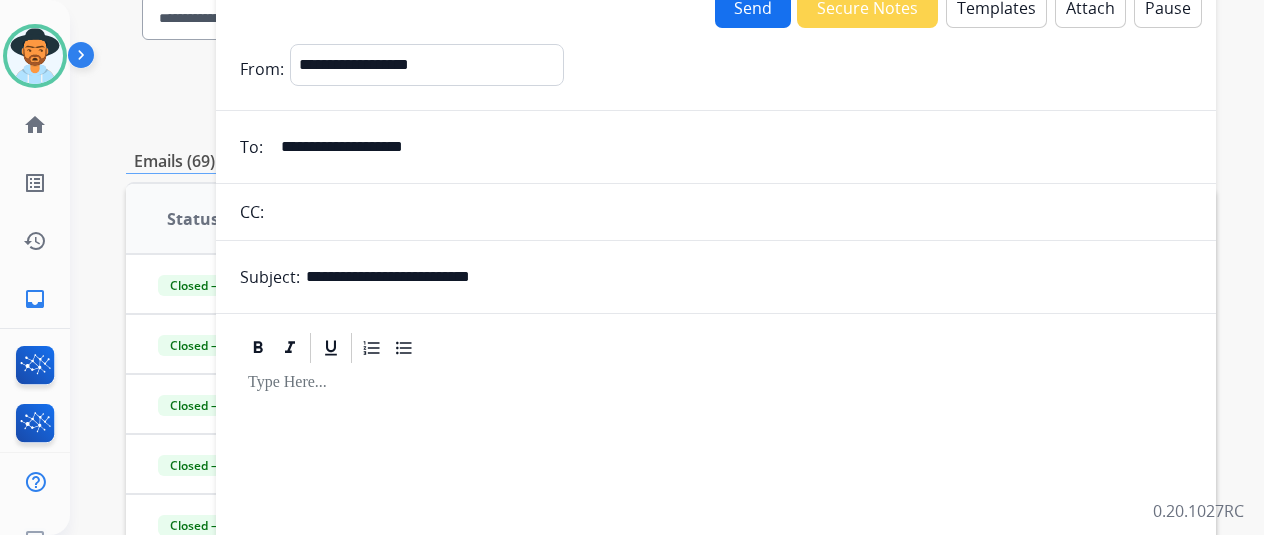 scroll, scrollTop: 100, scrollLeft: 0, axis: vertical 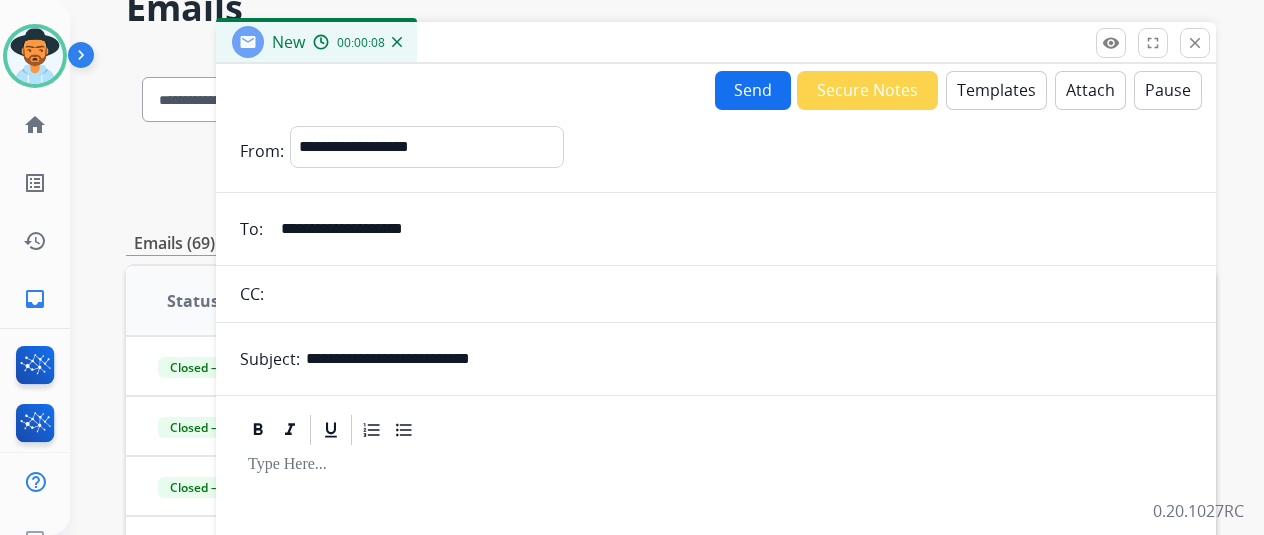 click on "Templates" at bounding box center [996, 90] 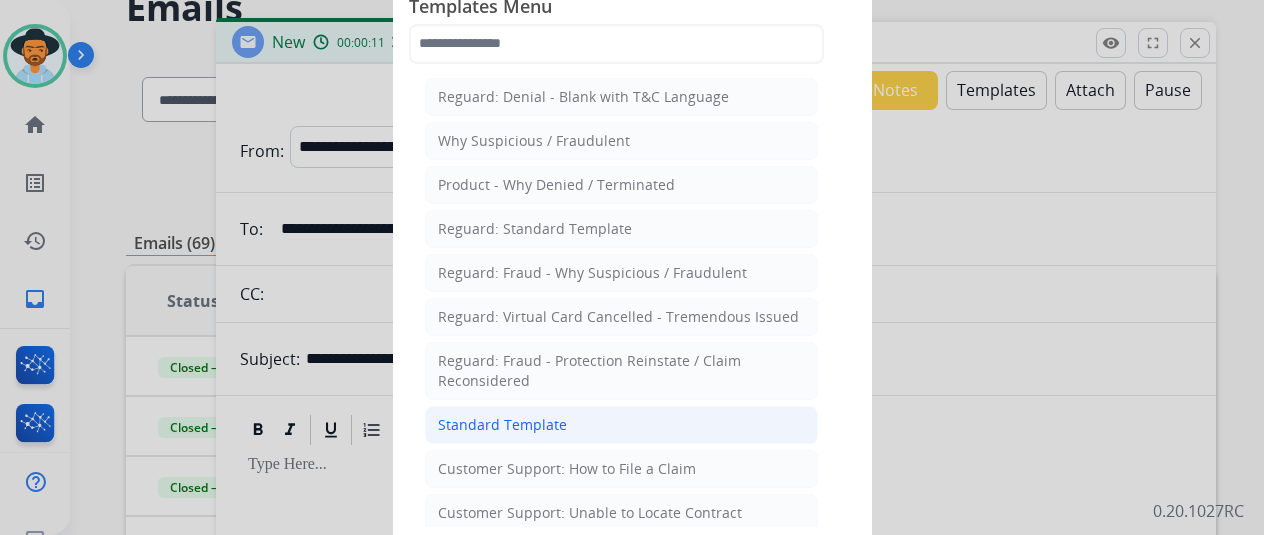 click on "Standard Template" 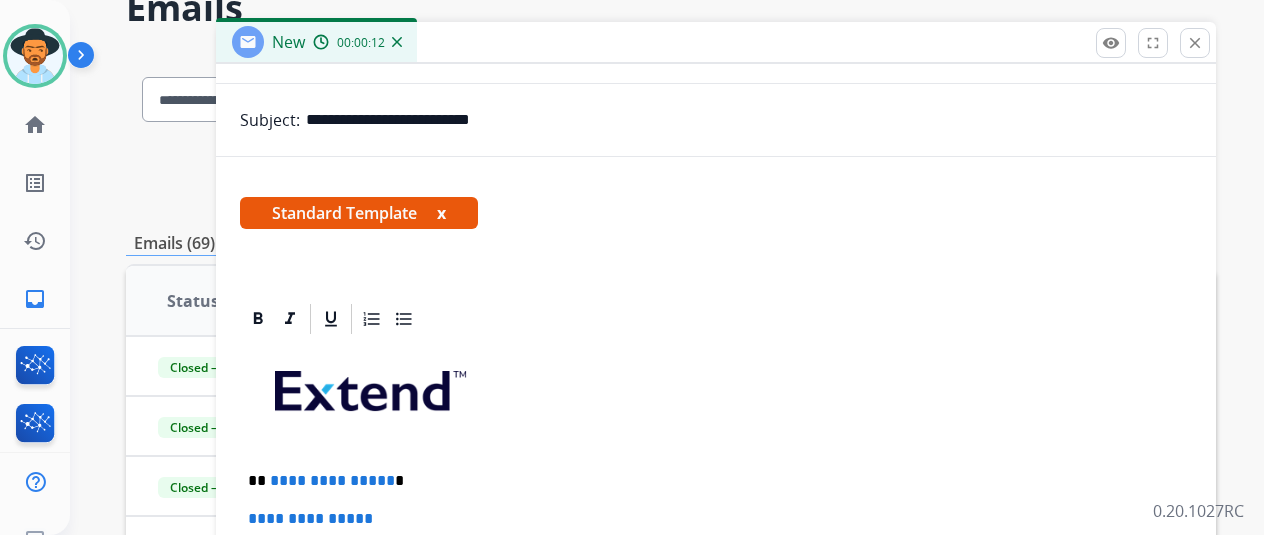 scroll, scrollTop: 400, scrollLeft: 0, axis: vertical 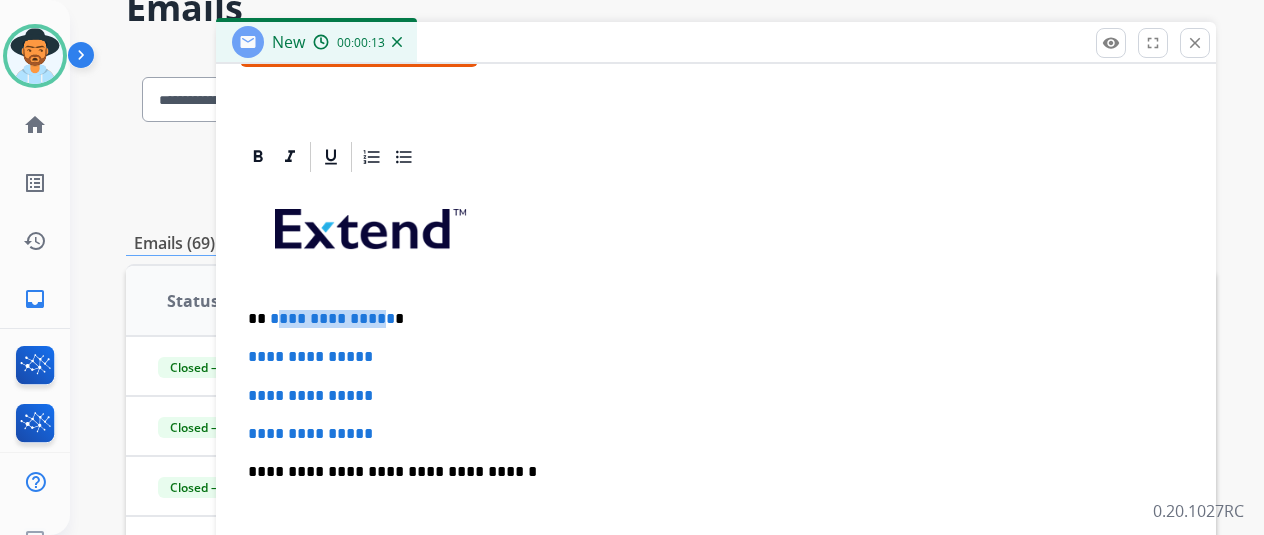 drag, startPoint x: 396, startPoint y: 318, endPoint x: 291, endPoint y: 316, distance: 105.01904 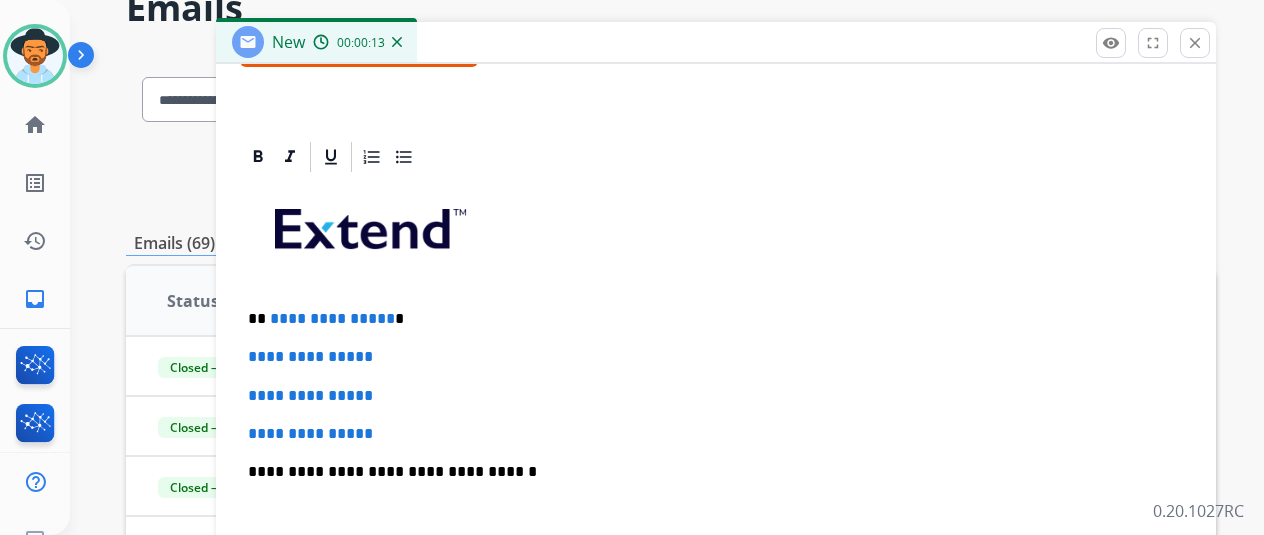 click on "**********" at bounding box center [708, 319] 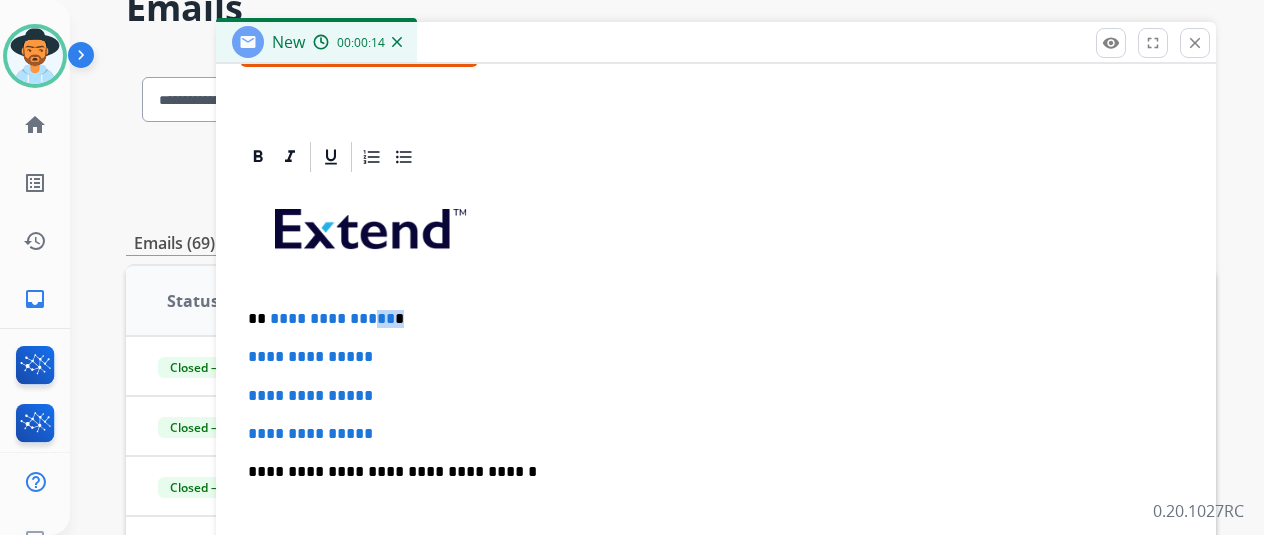 click on "**********" at bounding box center [708, 319] 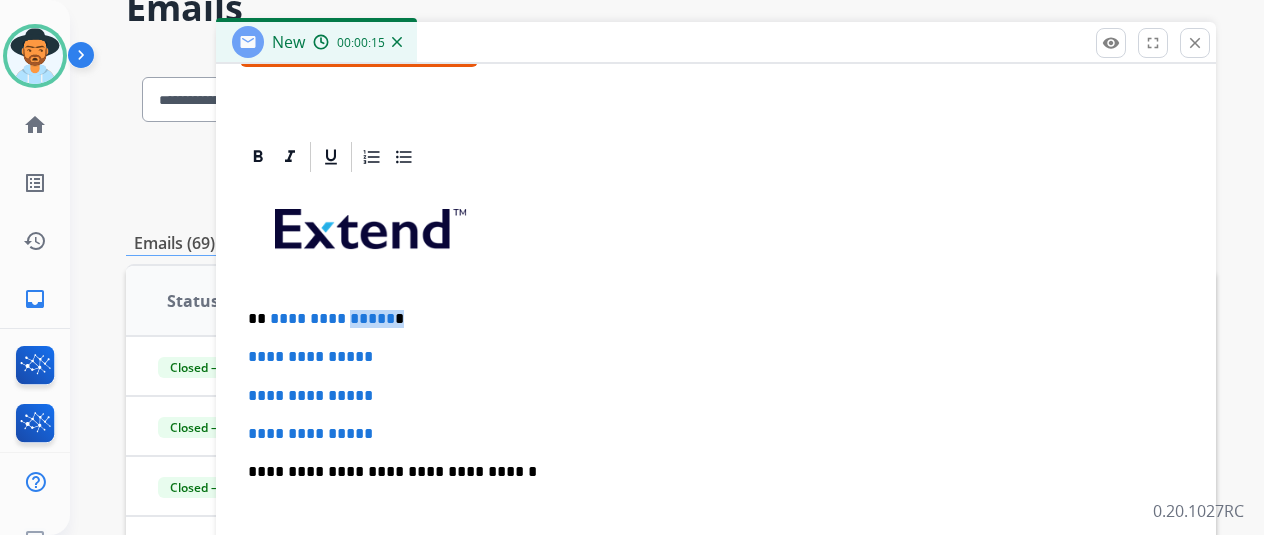 click on "**********" at bounding box center (708, 319) 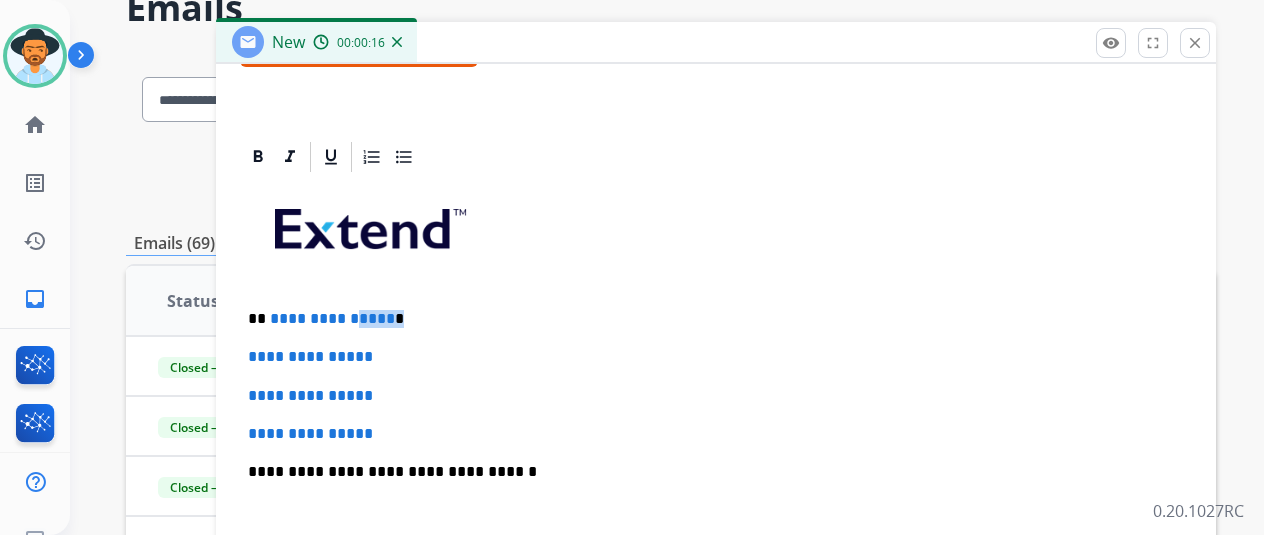 click on "**********" at bounding box center [716, 519] 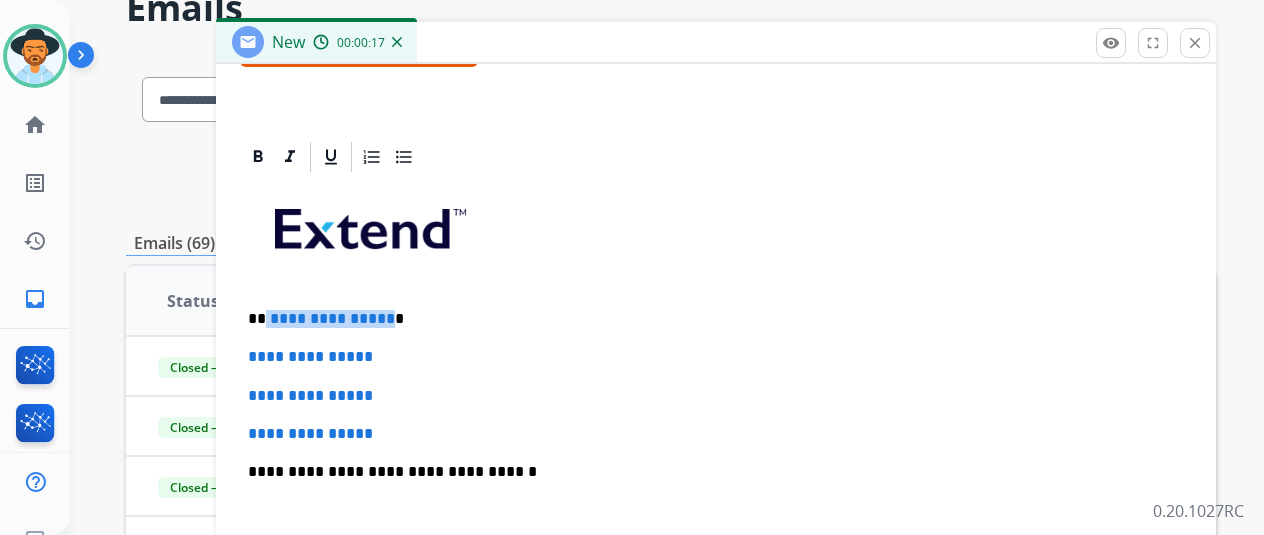 drag, startPoint x: 398, startPoint y: 313, endPoint x: 561, endPoint y: 304, distance: 163.24828 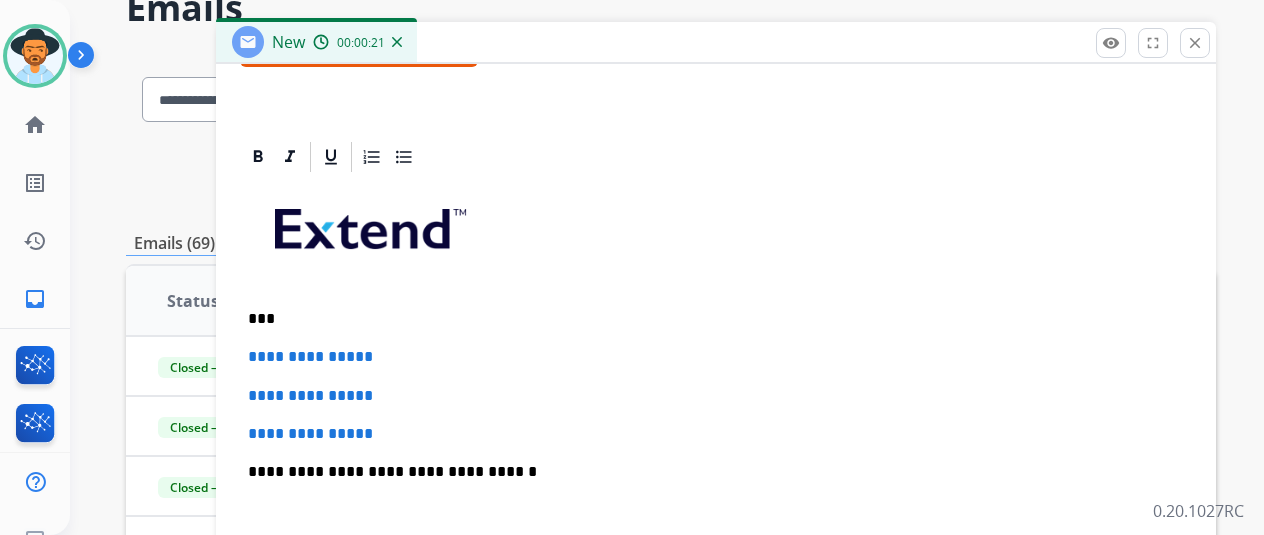 type 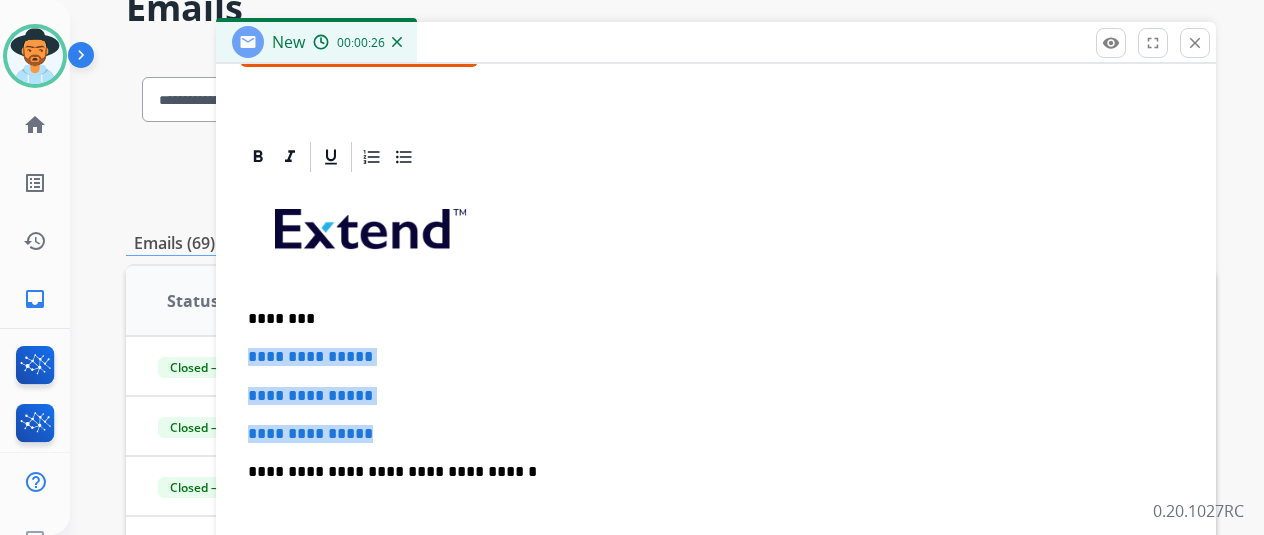 drag, startPoint x: 406, startPoint y: 438, endPoint x: 264, endPoint y: 355, distance: 164.47797 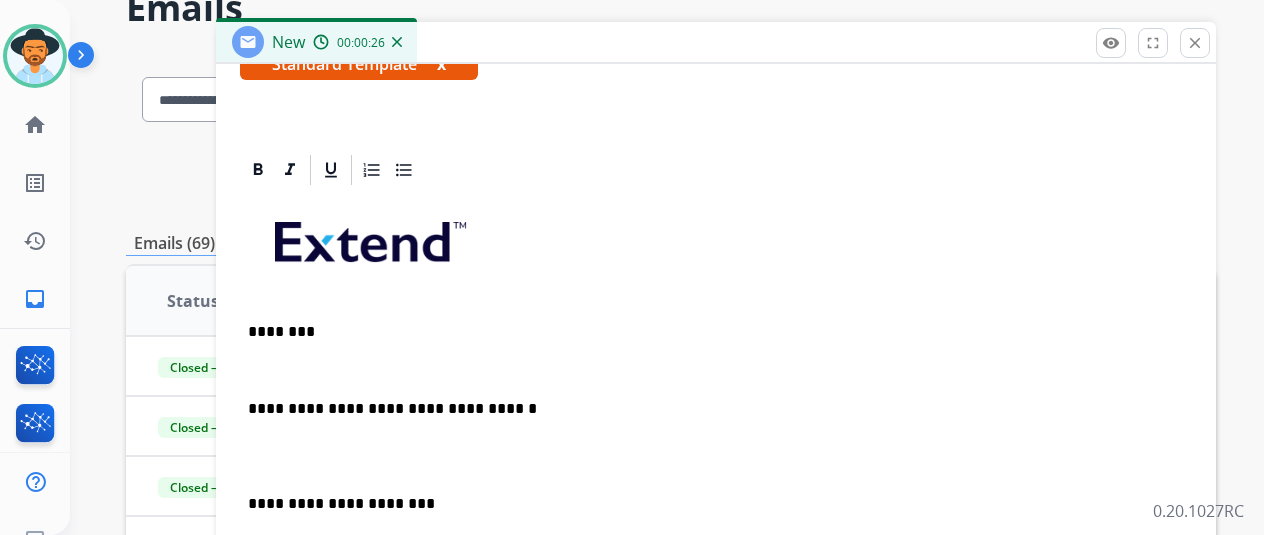 scroll, scrollTop: 345, scrollLeft: 0, axis: vertical 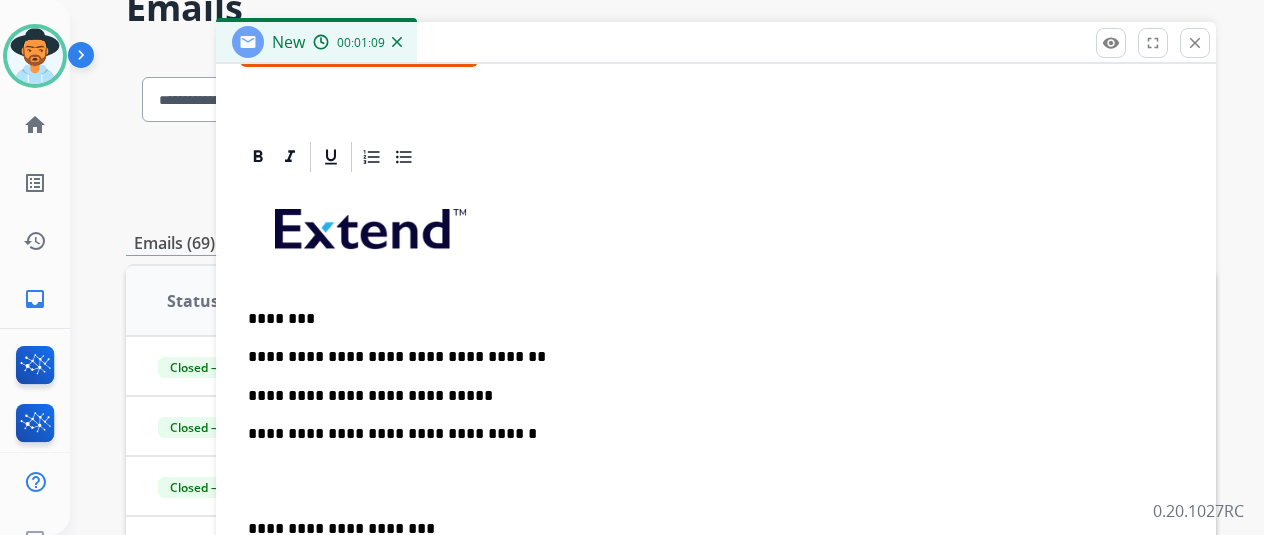 click on "**********" at bounding box center (708, 396) 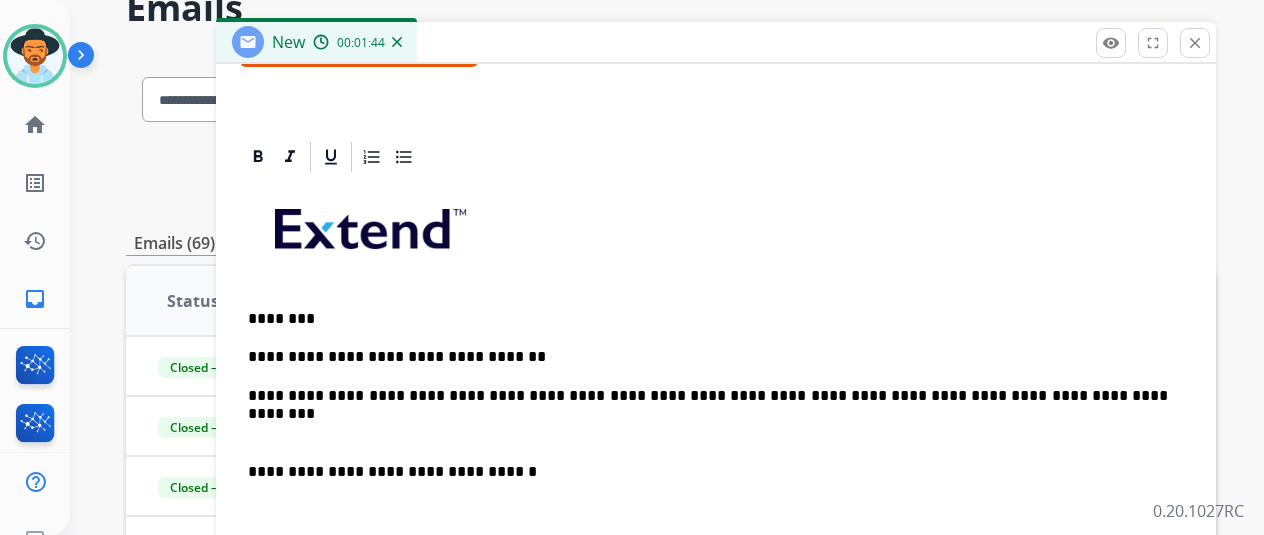 click on "**********" at bounding box center [716, 519] 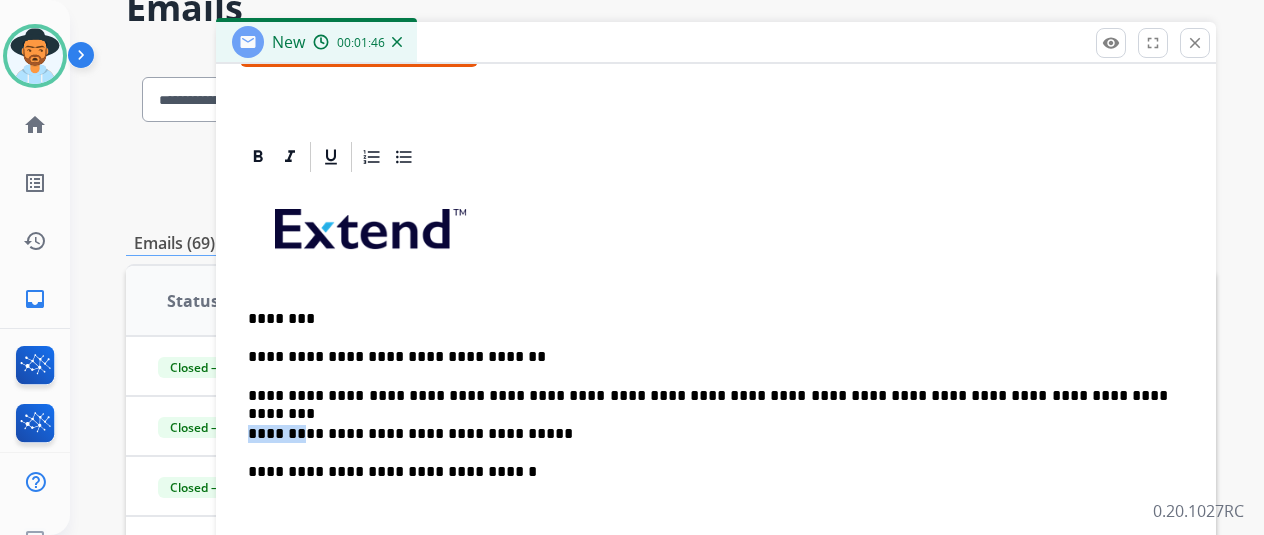drag, startPoint x: 315, startPoint y: 427, endPoint x: 260, endPoint y: 417, distance: 55.9017 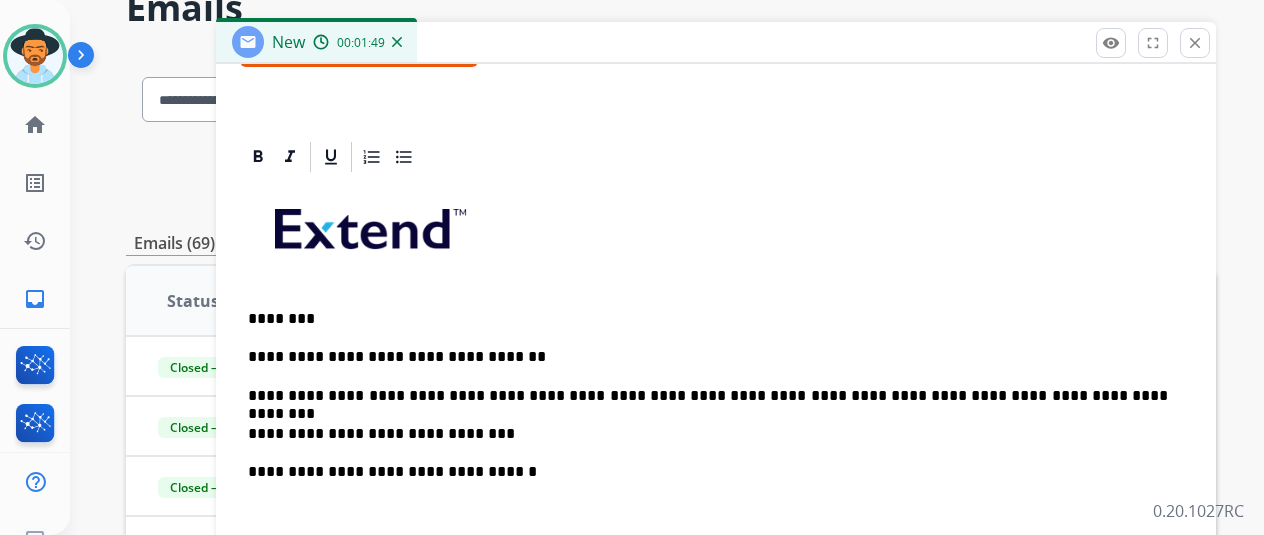 click on "**********" at bounding box center (708, 396) 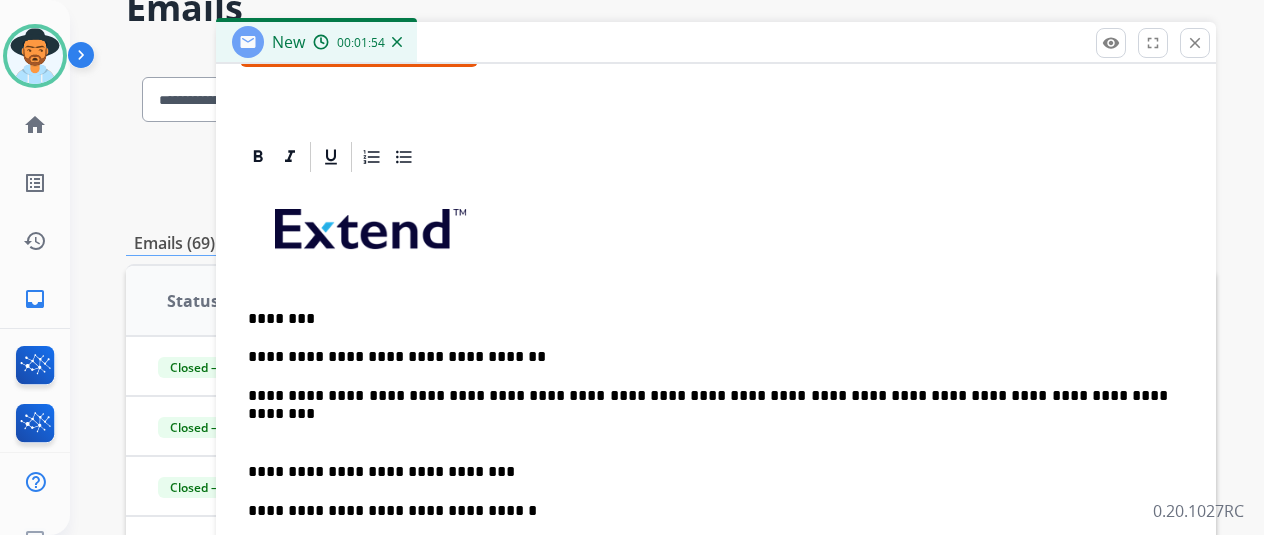 click at bounding box center (716, 434) 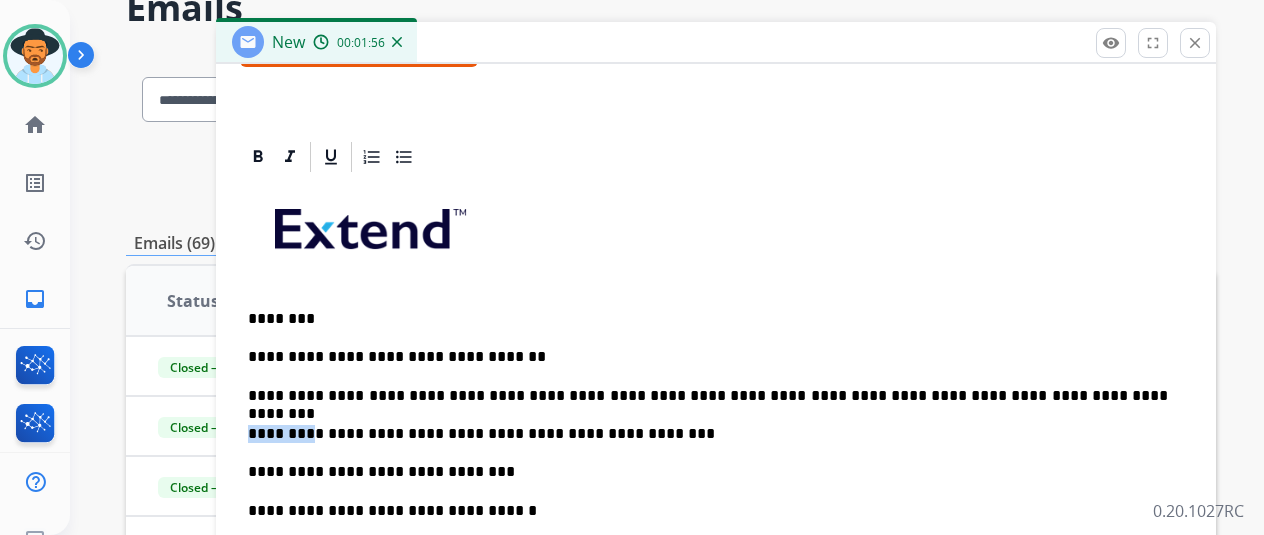 drag, startPoint x: 324, startPoint y: 428, endPoint x: 254, endPoint y: 439, distance: 70.85902 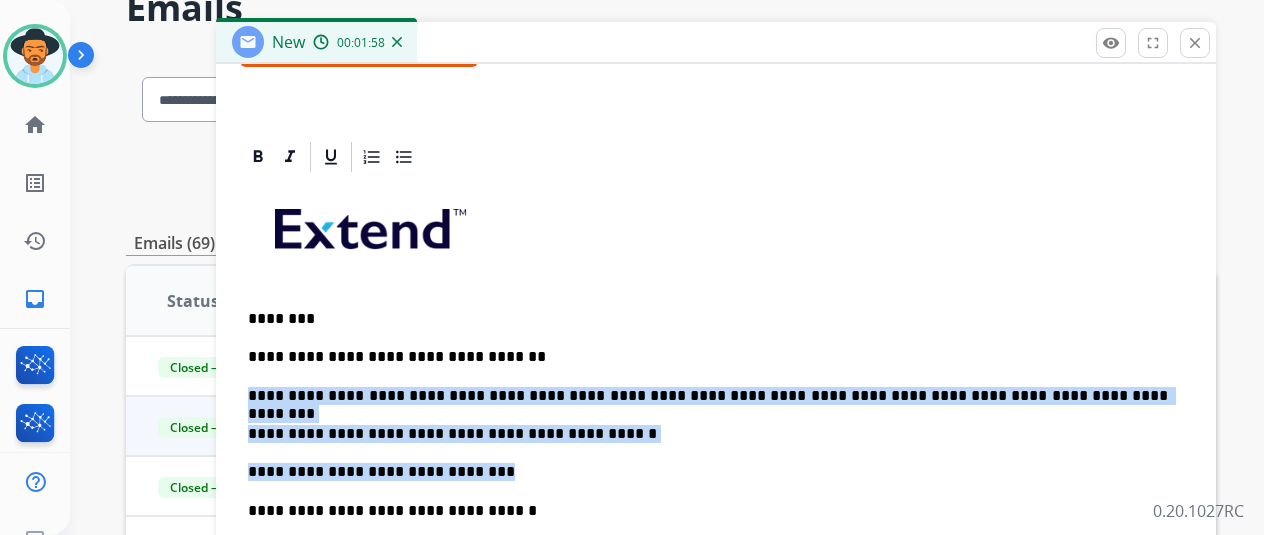 drag, startPoint x: 541, startPoint y: 463, endPoint x: 219, endPoint y: 397, distance: 328.6944 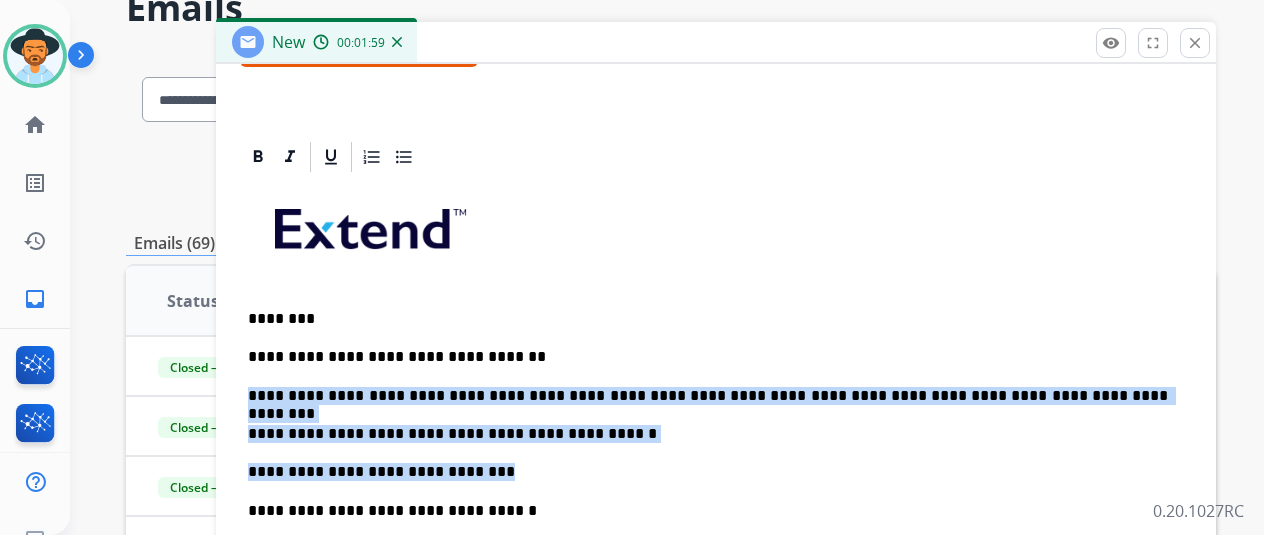 click on "**********" at bounding box center (708, 434) 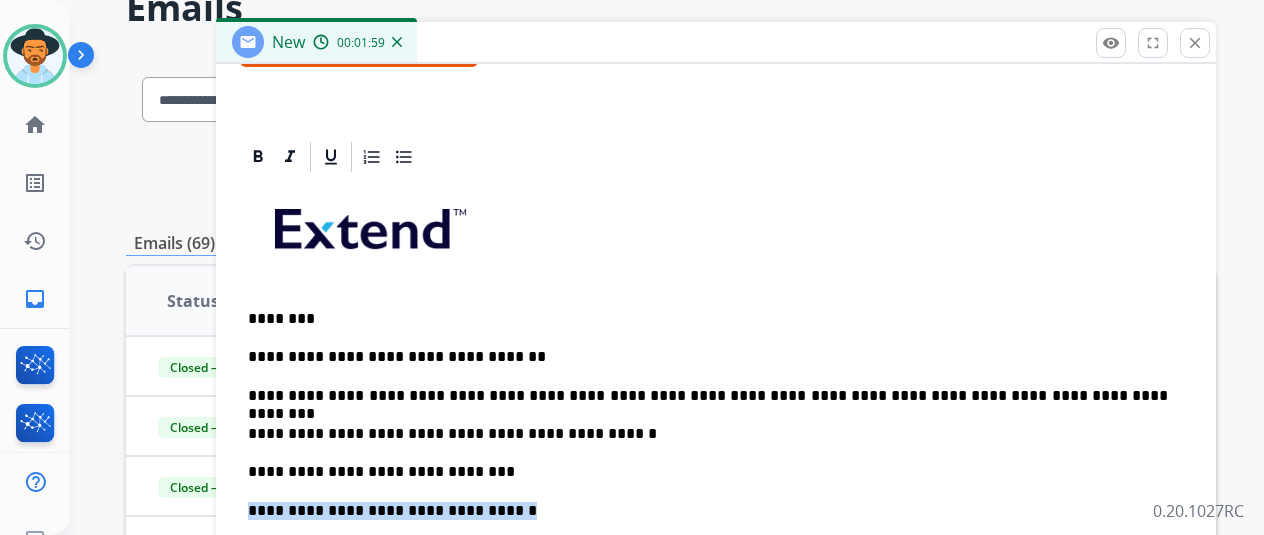 drag, startPoint x: 507, startPoint y: 486, endPoint x: 486, endPoint y: 474, distance: 24.186773 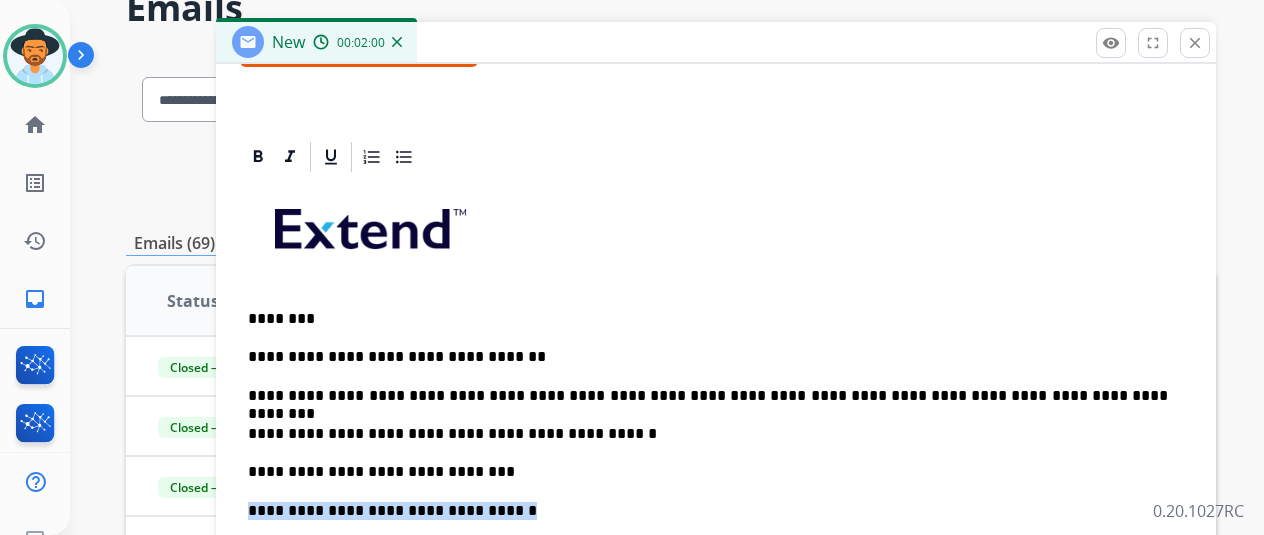 click on "**********" at bounding box center (708, 472) 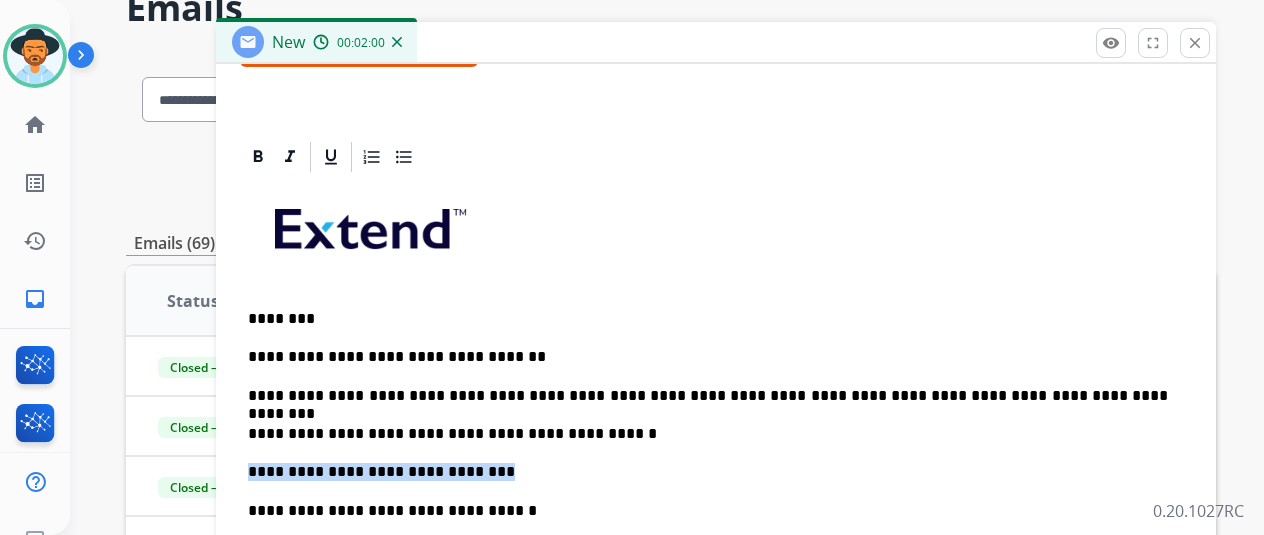 click on "**********" at bounding box center (708, 472) 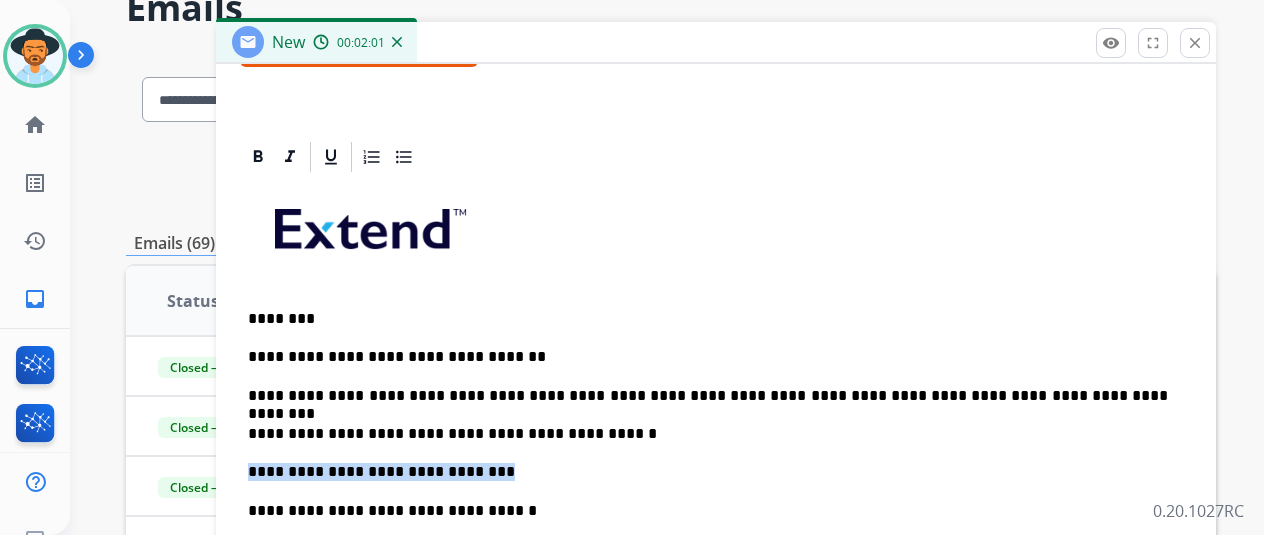 click on "**********" at bounding box center (708, 472) 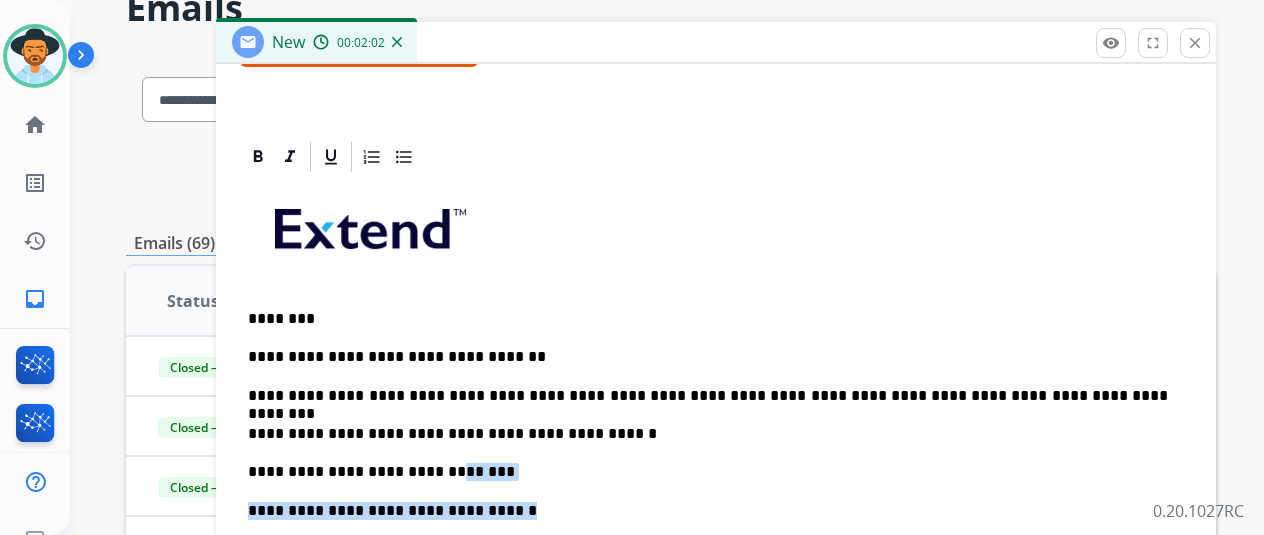drag, startPoint x: 533, startPoint y: 481, endPoint x: 448, endPoint y: 457, distance: 88.32327 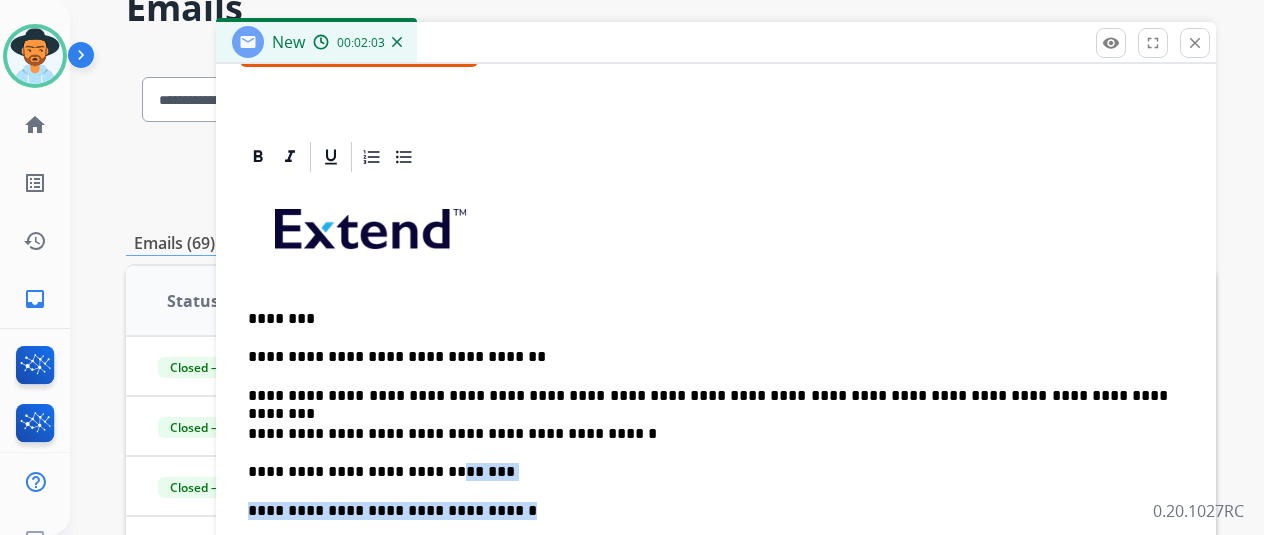 click on "**********" at bounding box center [708, 472] 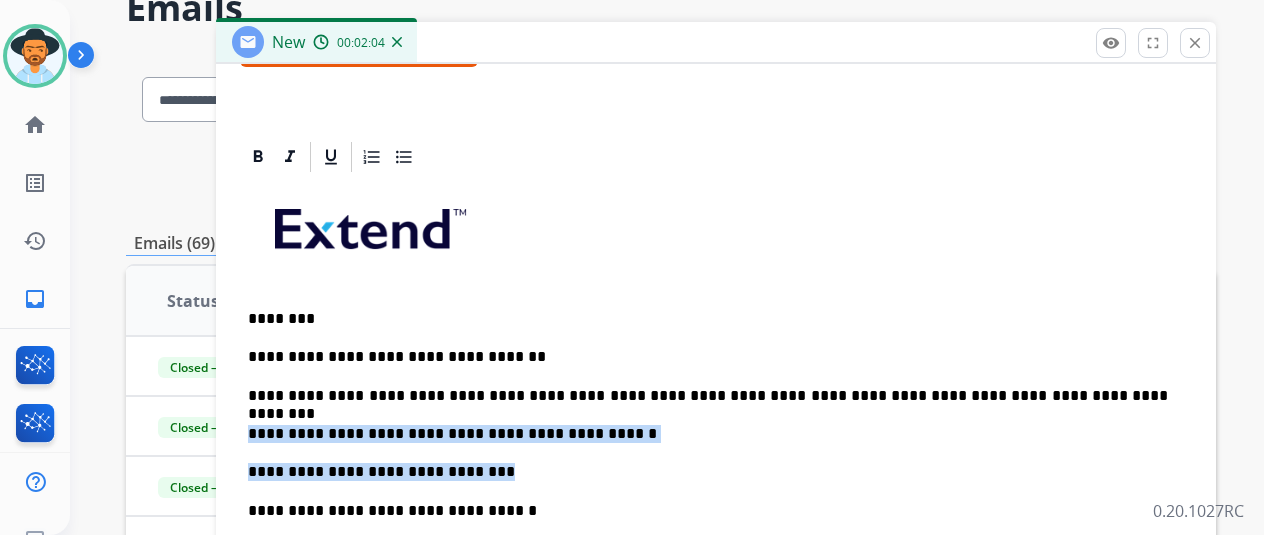 drag, startPoint x: 500, startPoint y: 468, endPoint x: 265, endPoint y: 418, distance: 240.26027 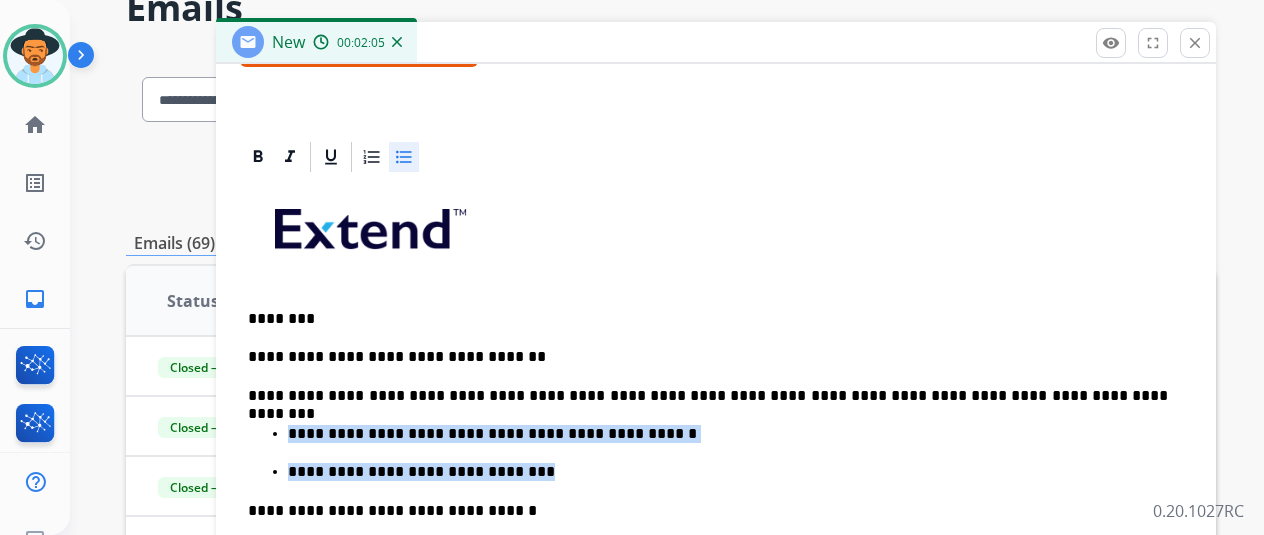 click 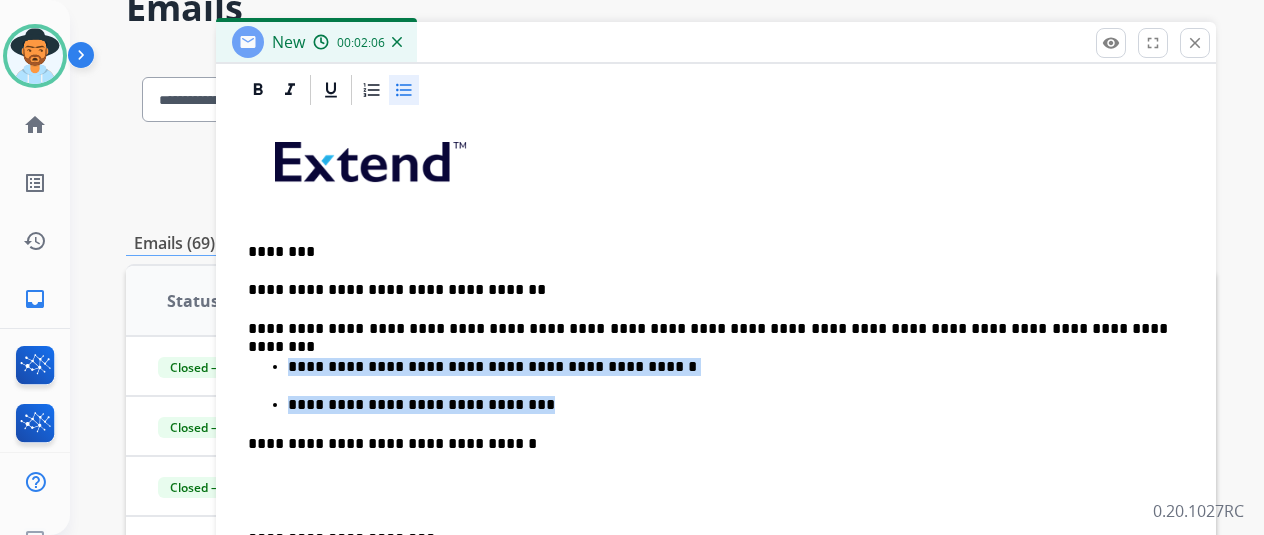 scroll, scrollTop: 498, scrollLeft: 0, axis: vertical 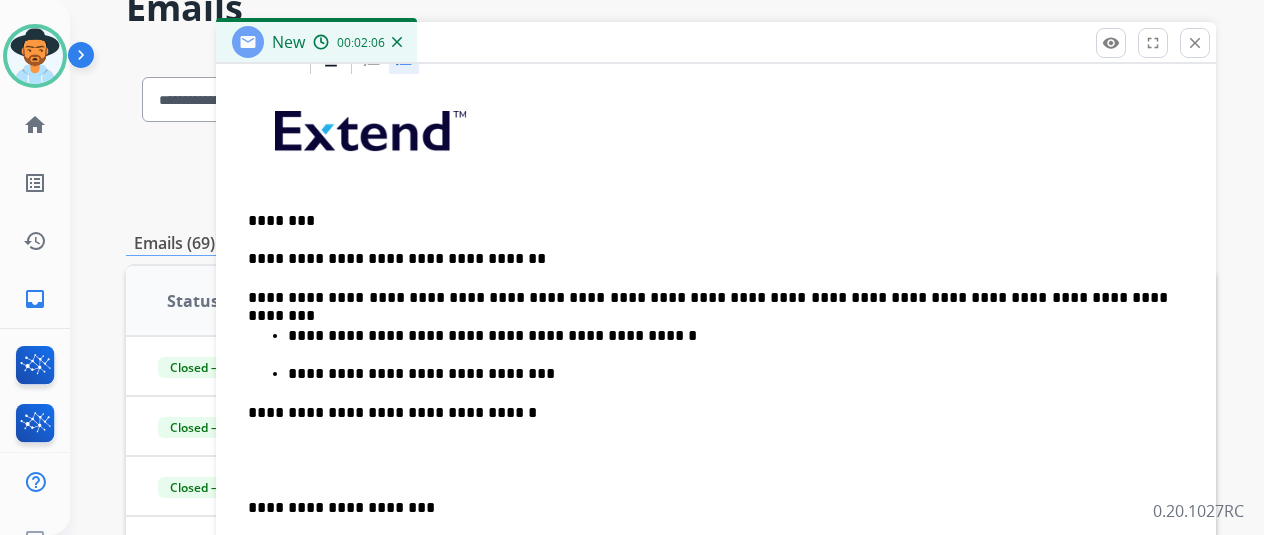 click on "**********" at bounding box center [716, 440] 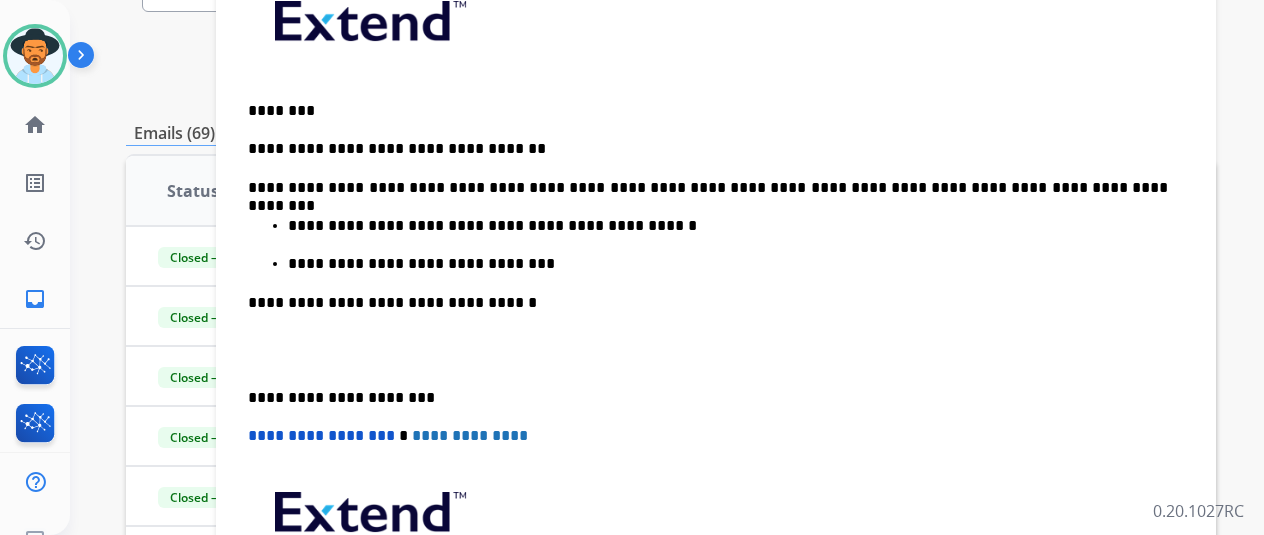 scroll, scrollTop: 300, scrollLeft: 0, axis: vertical 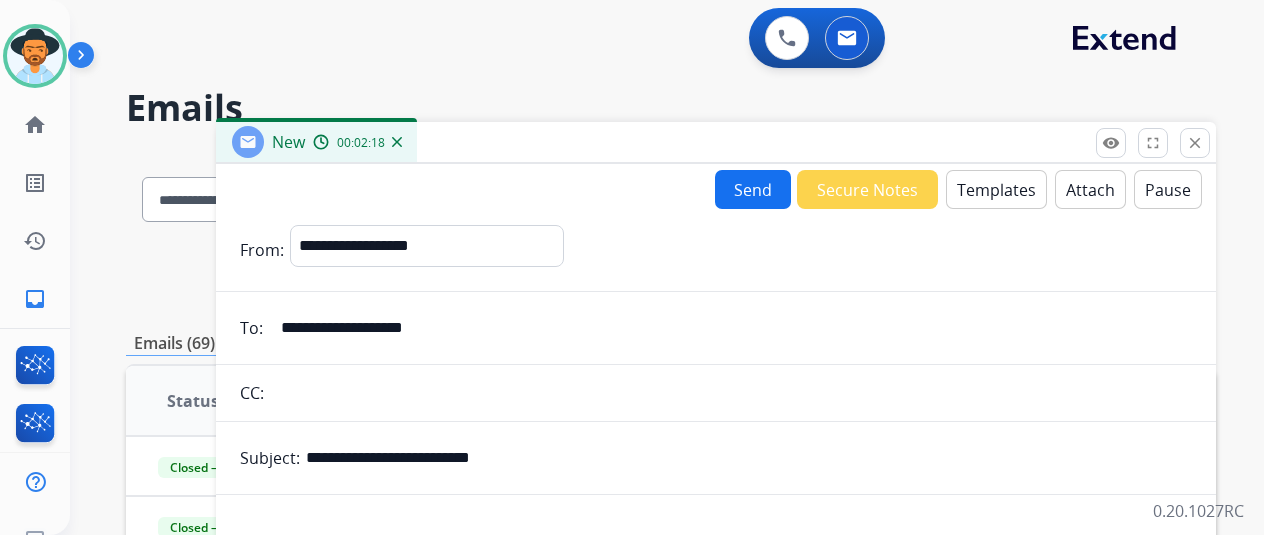 click on "Send" at bounding box center [753, 189] 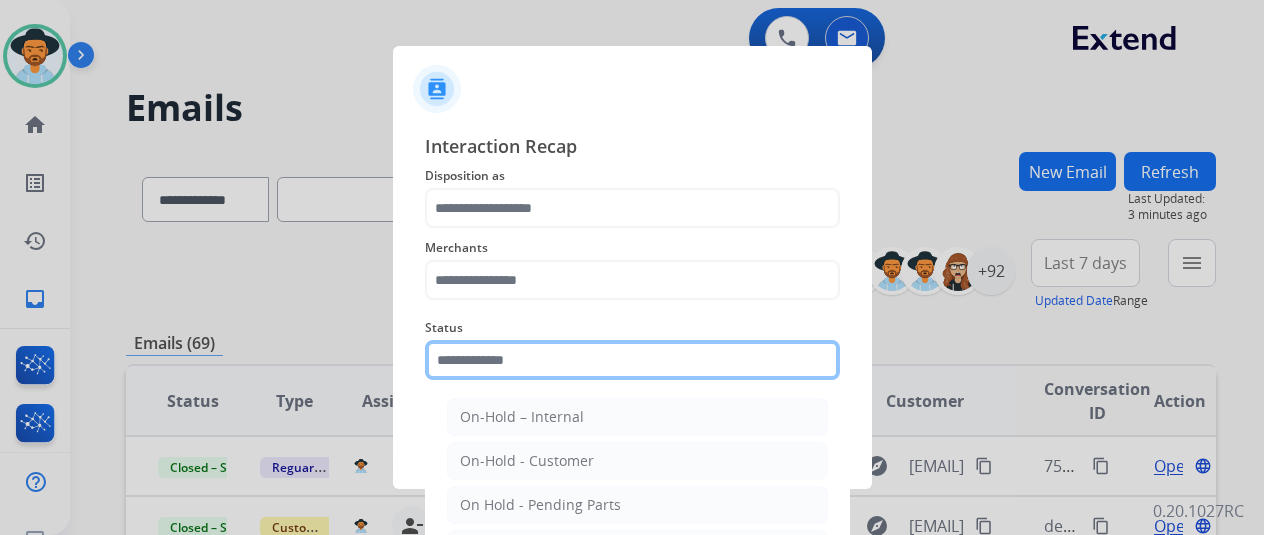 click 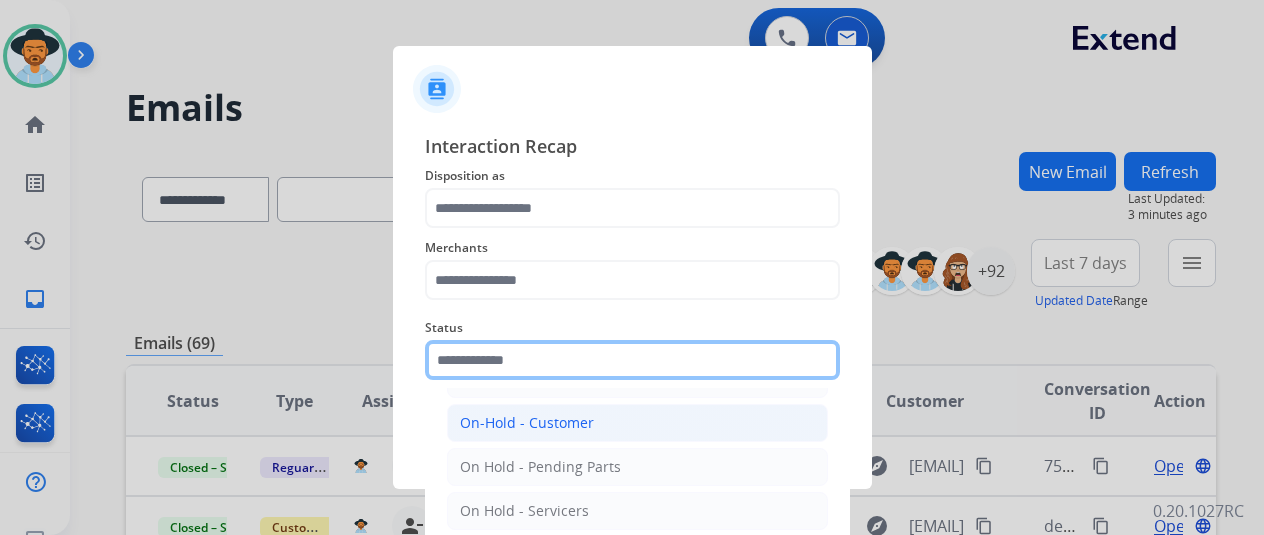 scroll, scrollTop: 114, scrollLeft: 0, axis: vertical 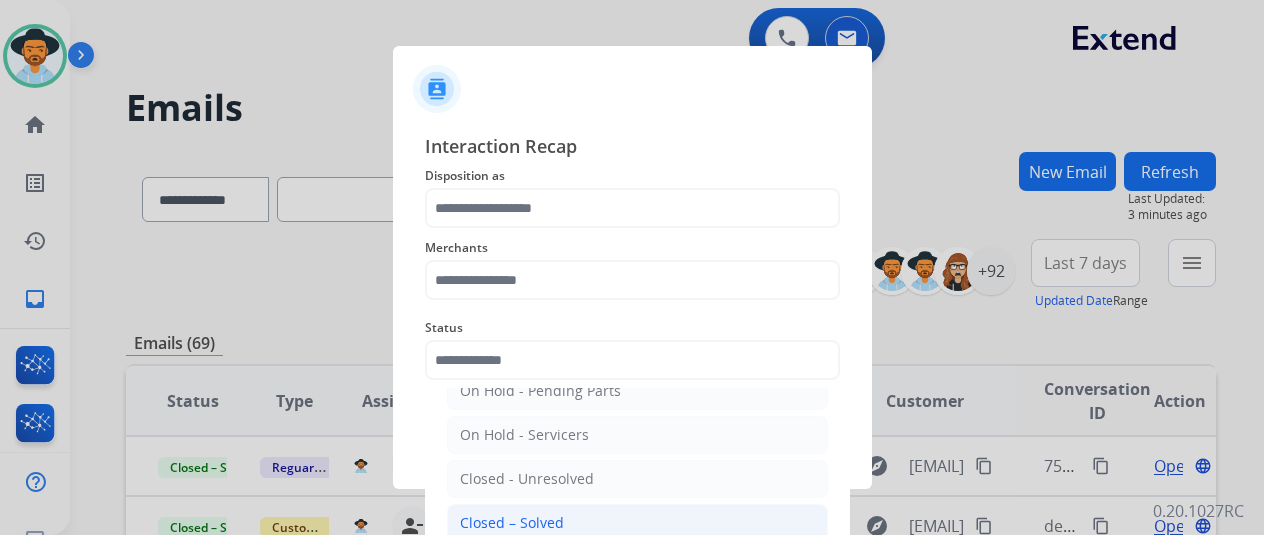 click on "Closed – Solved" 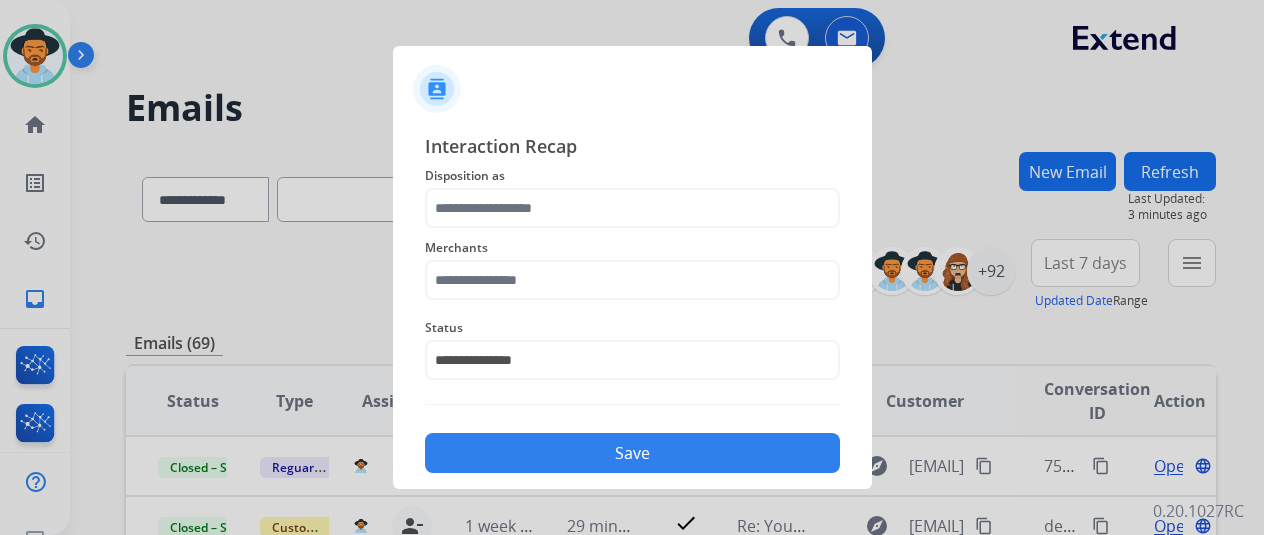 click on "Merchants" 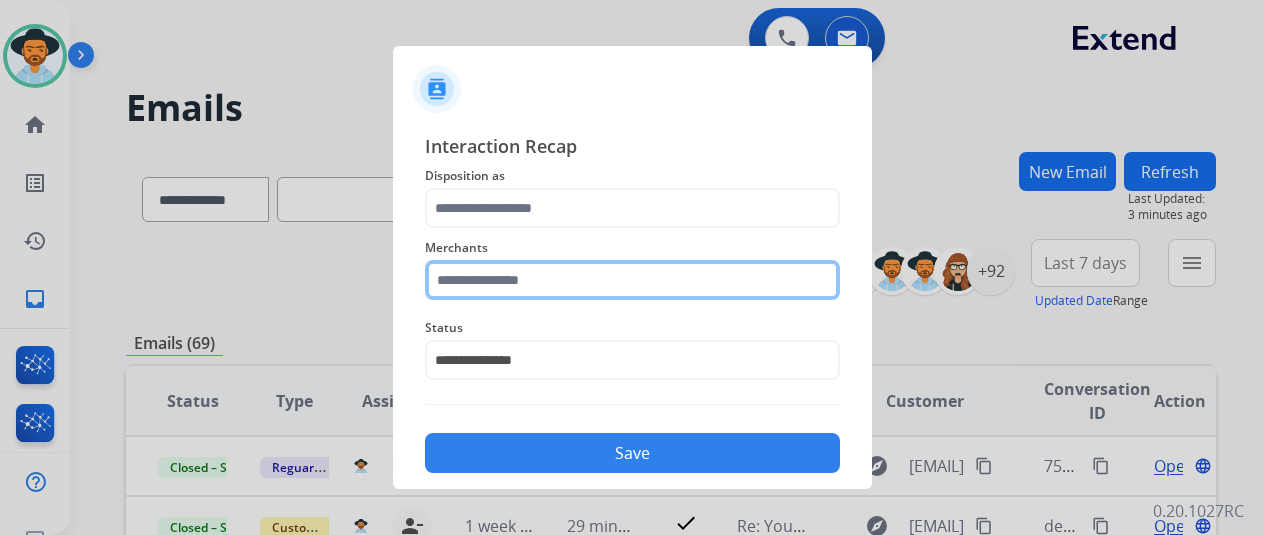 click 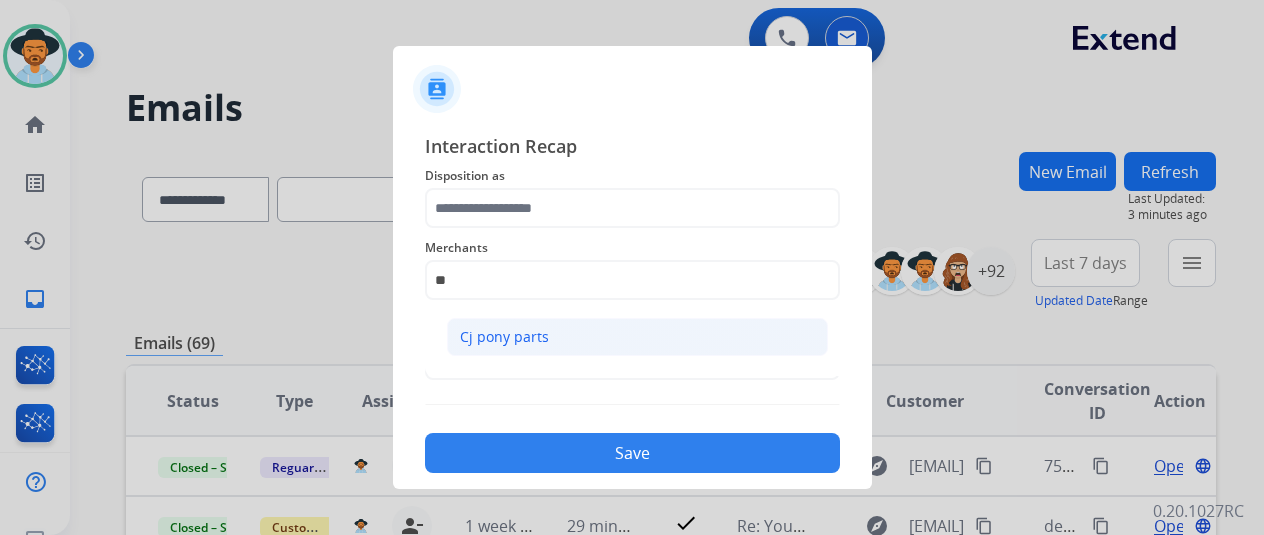 click on "Cj pony parts" 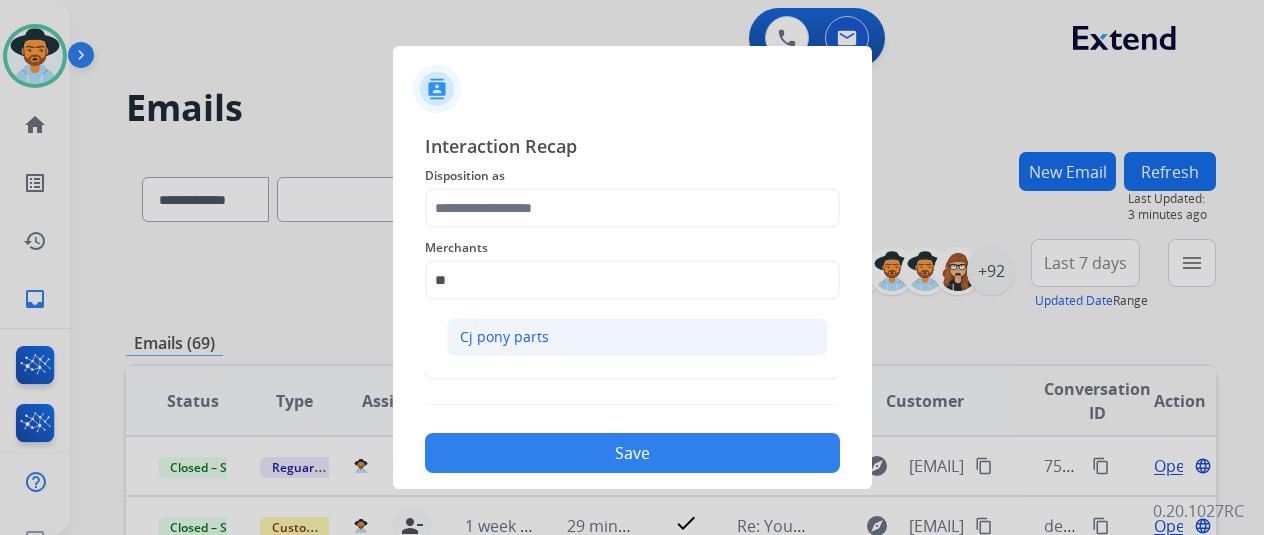 type on "**********" 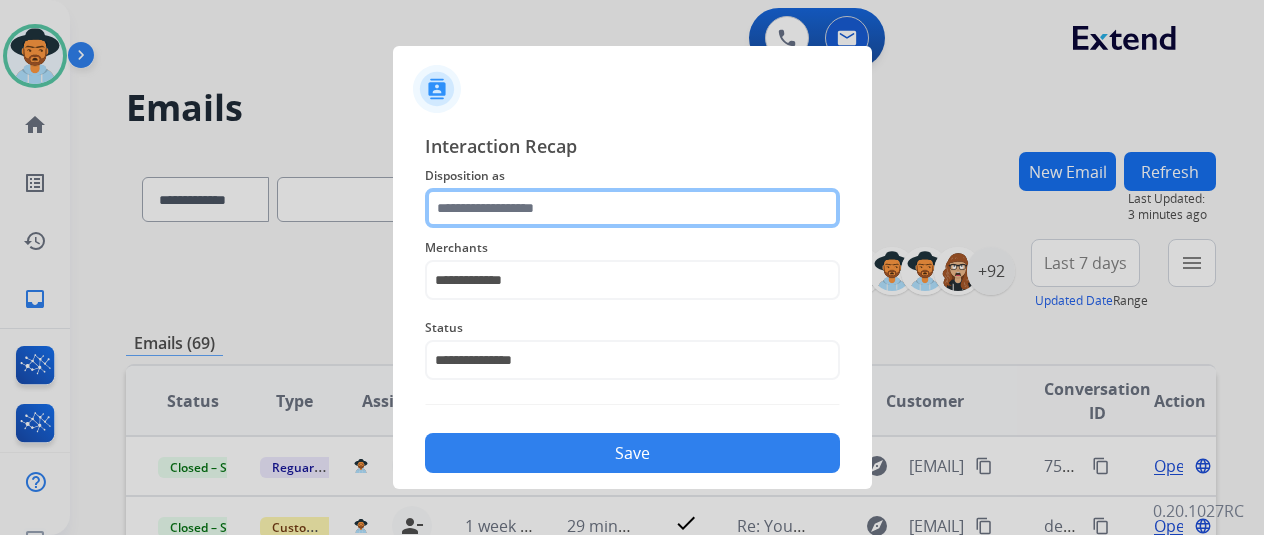 click 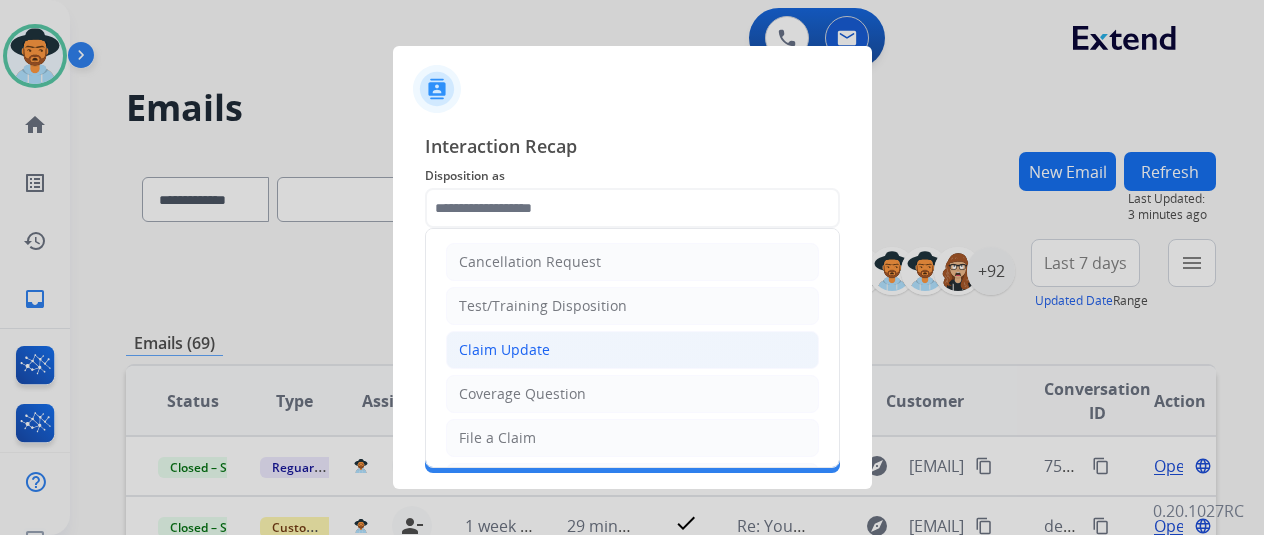 click on "Claim Update" 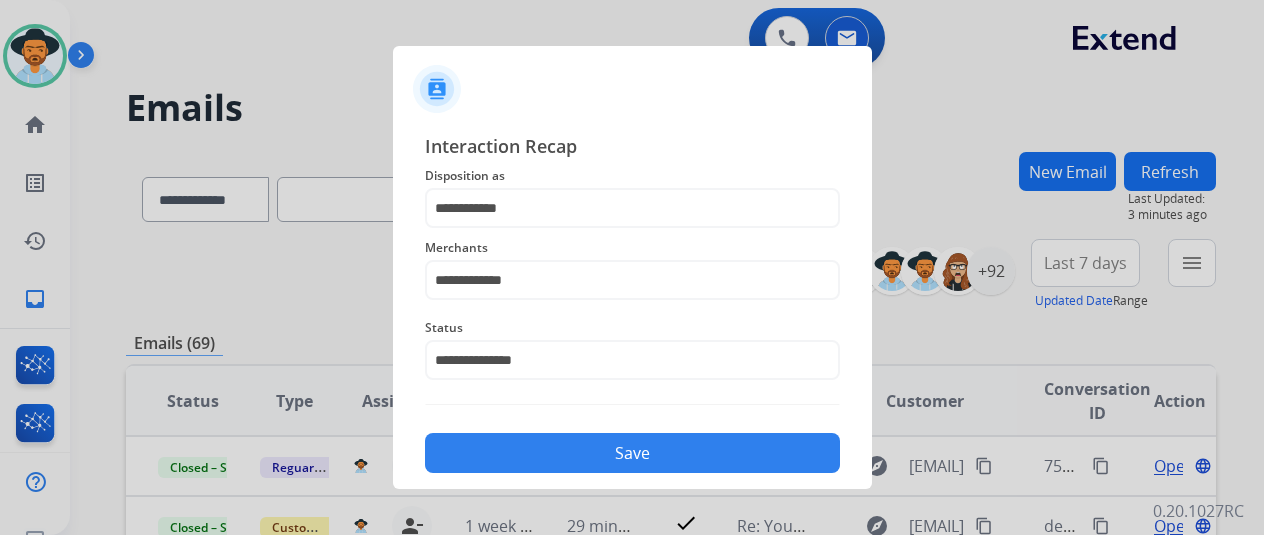 click on "Save" 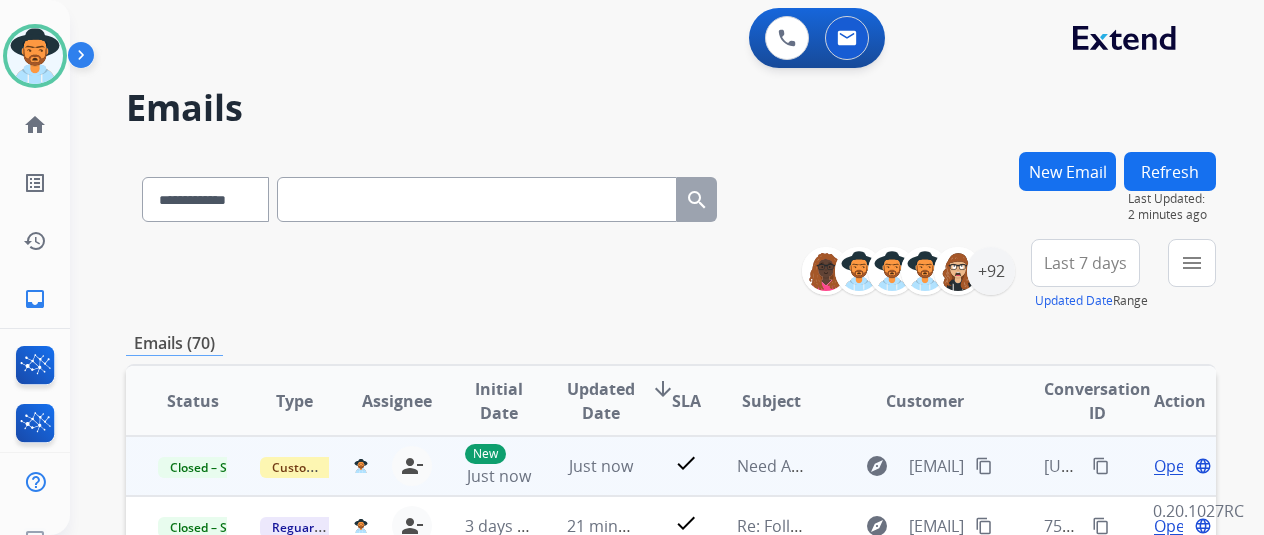 click on "content_copy" at bounding box center [1101, 466] 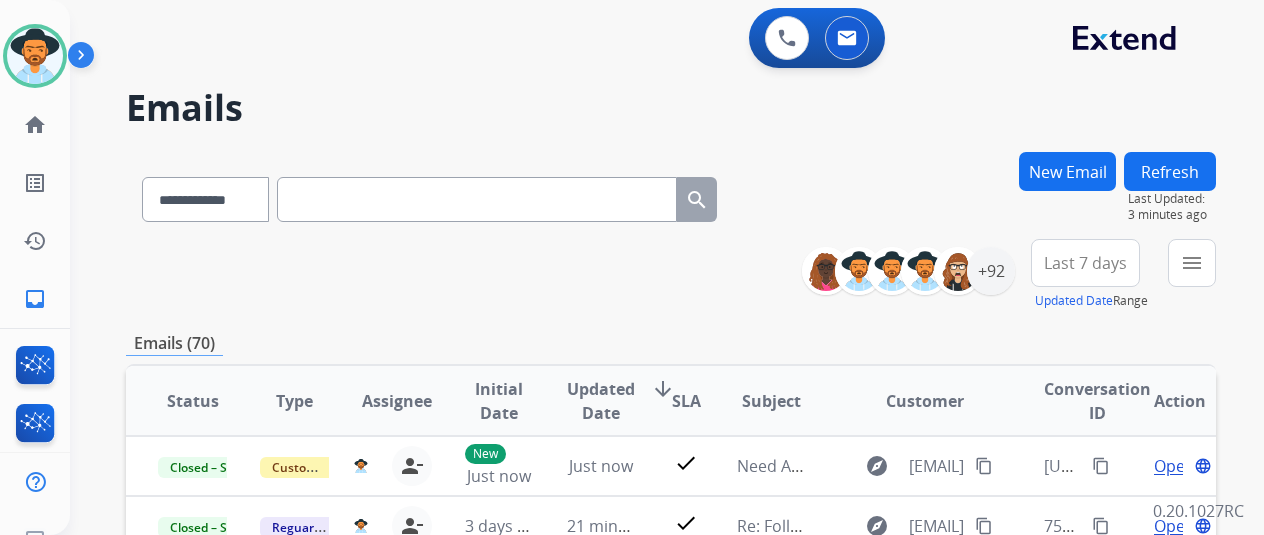 click at bounding box center (477, 199) 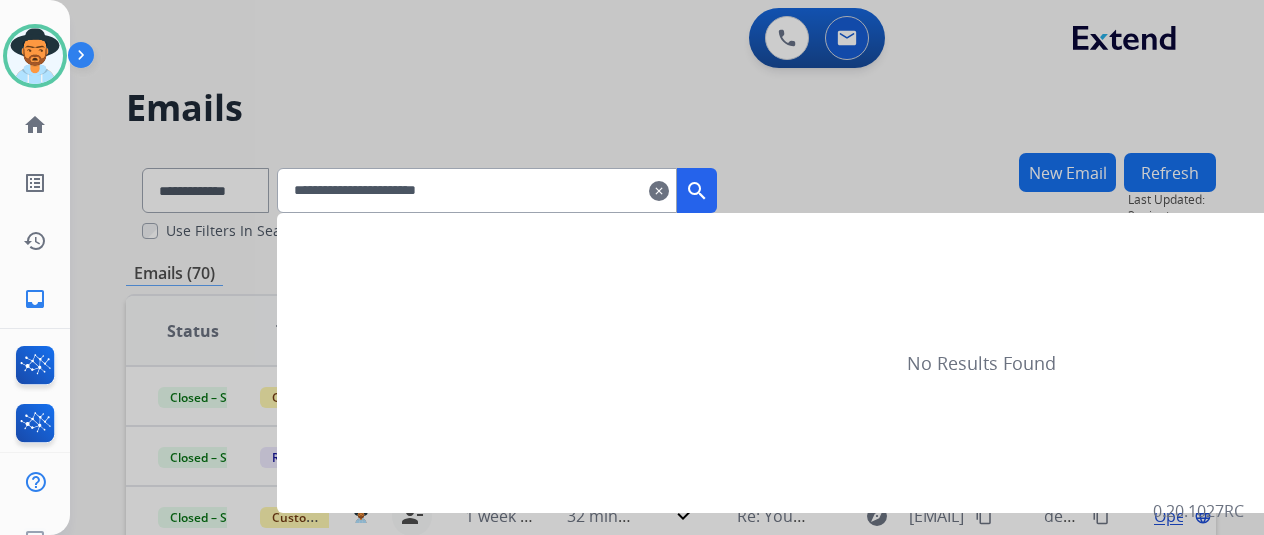 type on "**********" 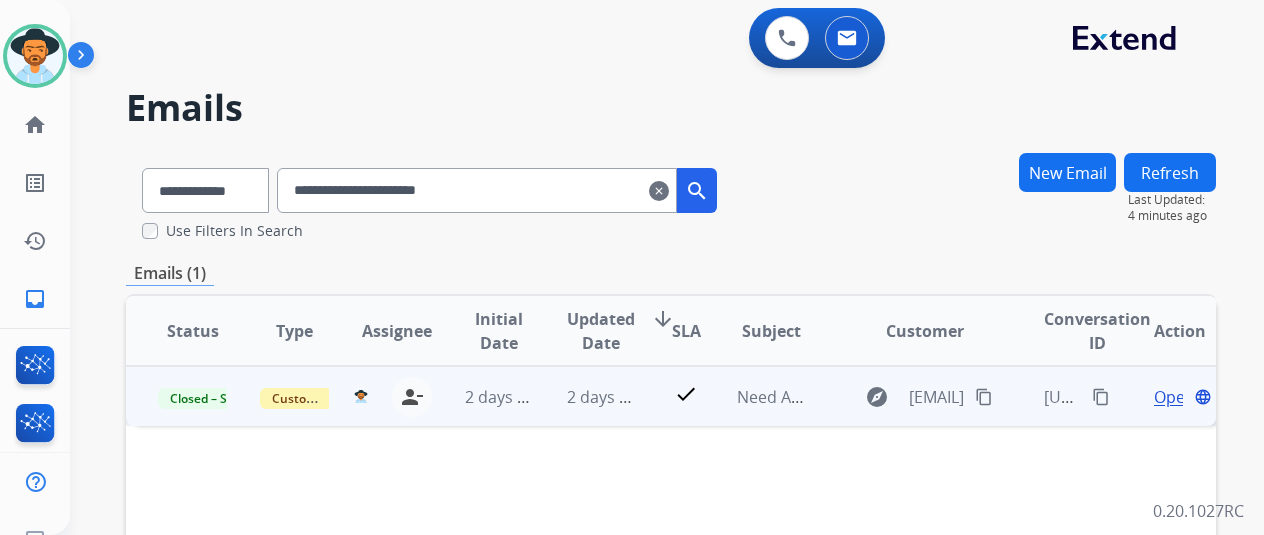 click on "Open" at bounding box center (1174, 397) 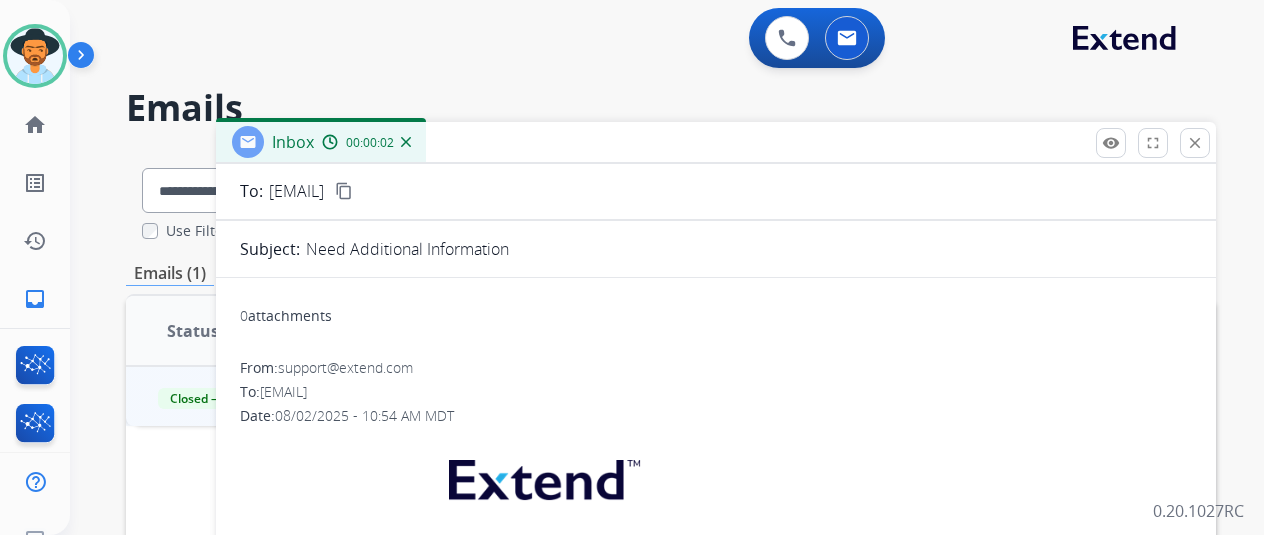 scroll, scrollTop: 0, scrollLeft: 0, axis: both 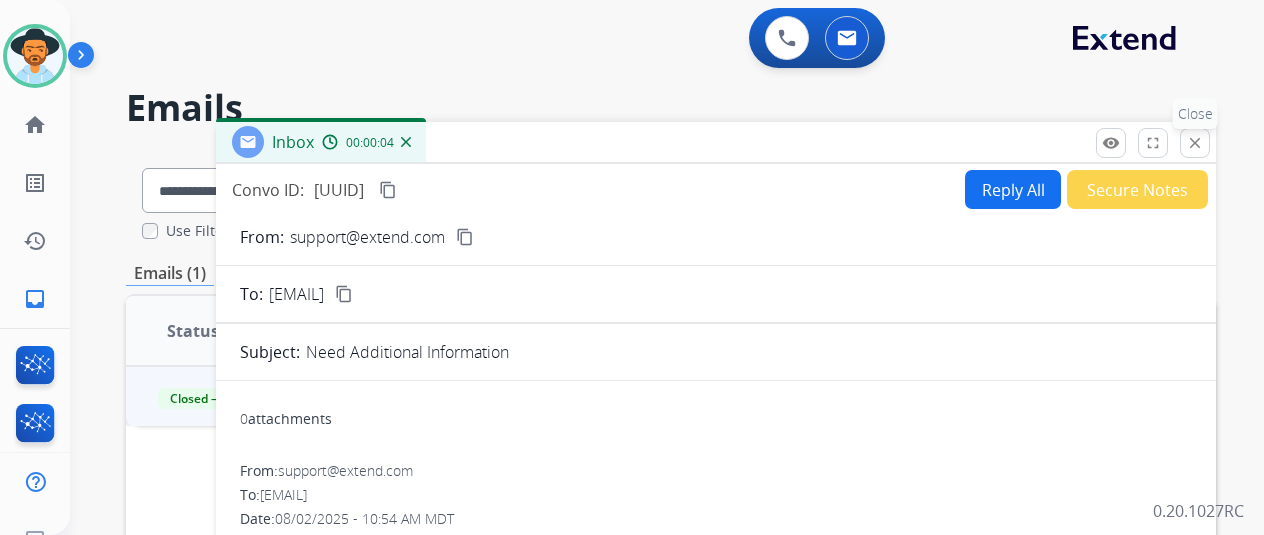 click on "close" at bounding box center (1195, 143) 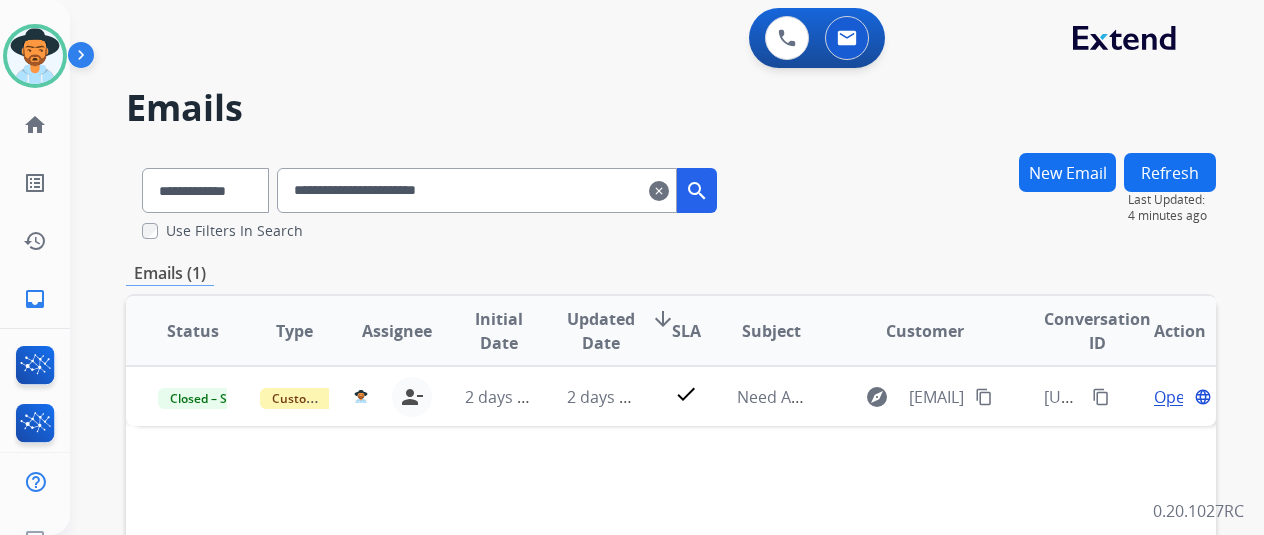 click on "New Email" at bounding box center [1067, 172] 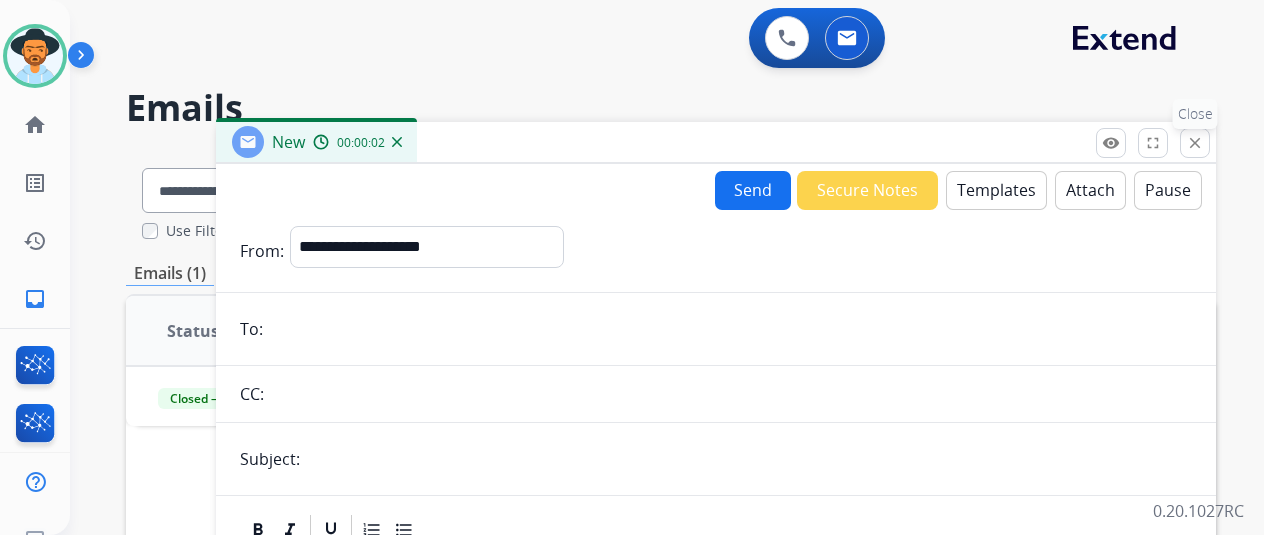 click on "close" at bounding box center [1195, 143] 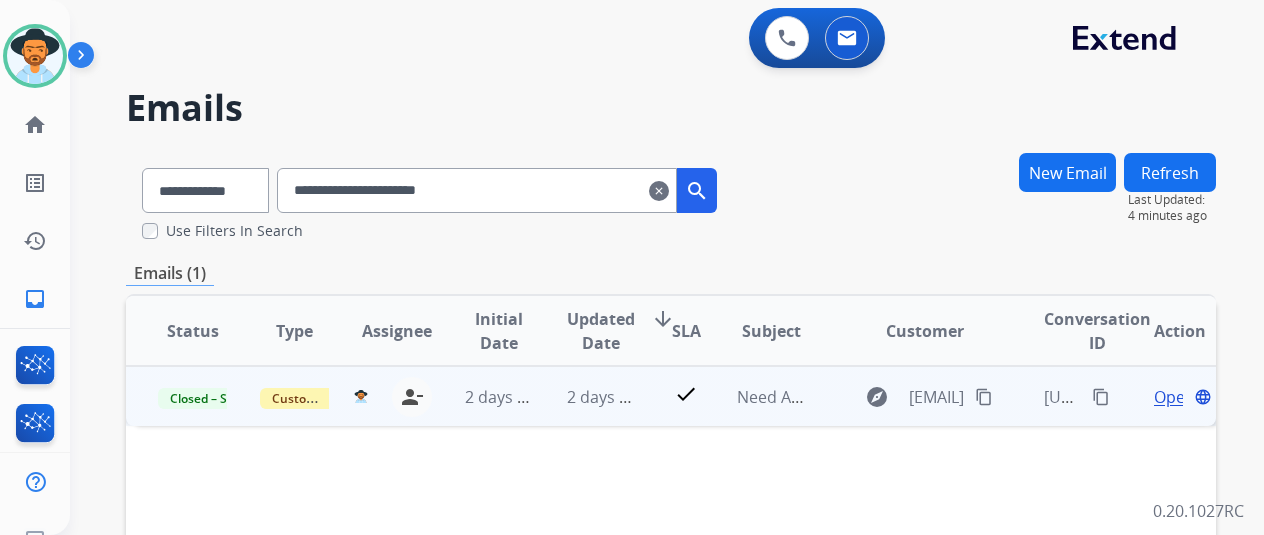click on "Open" at bounding box center [1174, 397] 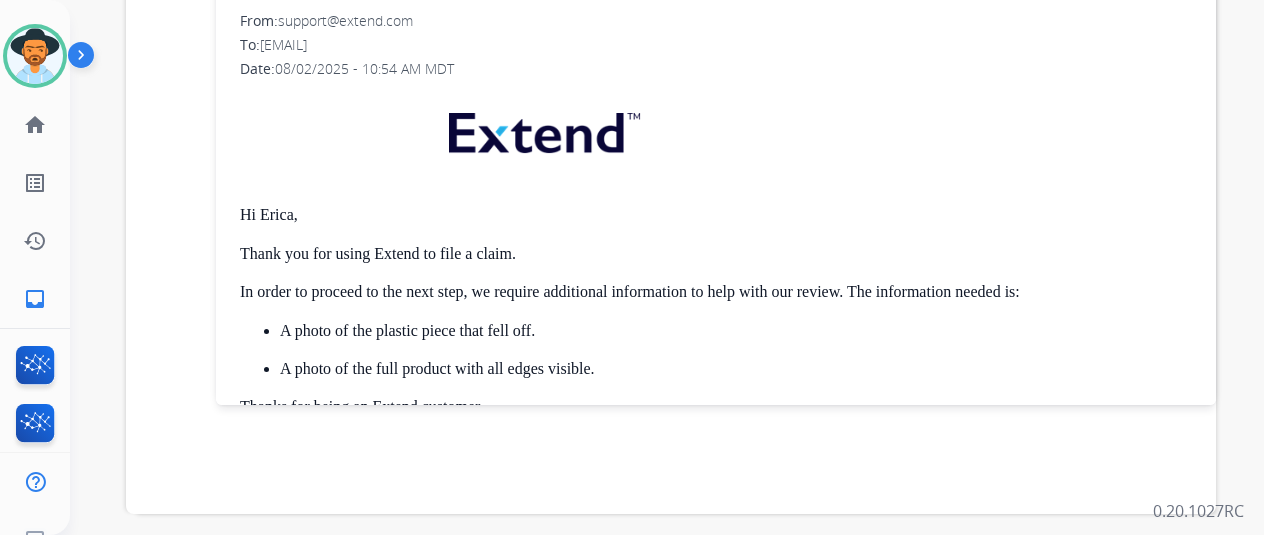 scroll, scrollTop: 500, scrollLeft: 0, axis: vertical 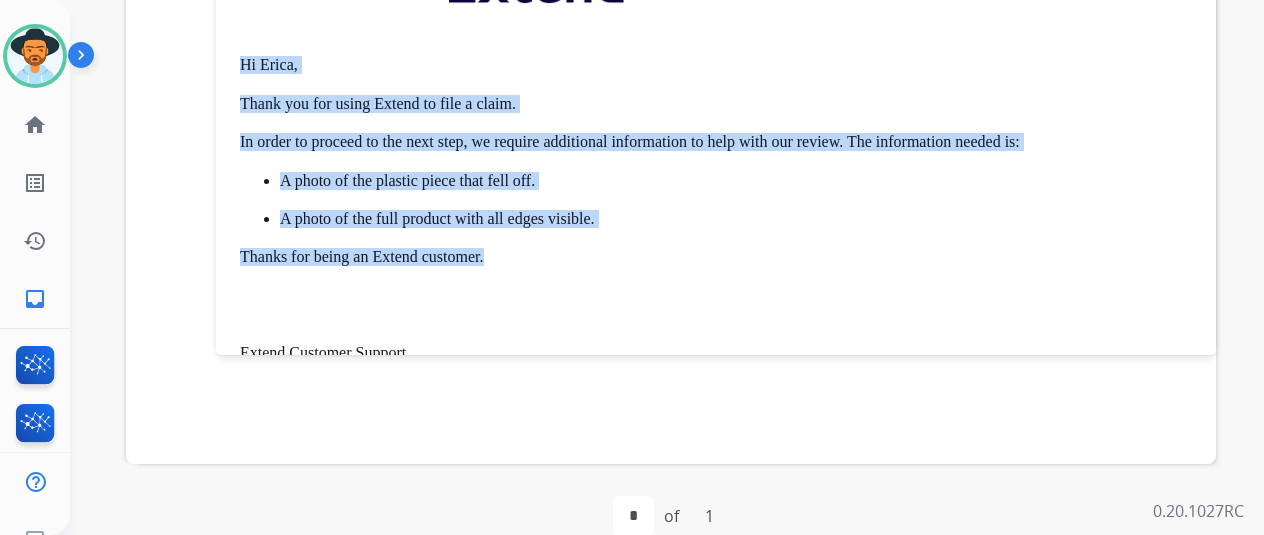 drag, startPoint x: 511, startPoint y: 255, endPoint x: 261, endPoint y: 66, distance: 313.40228 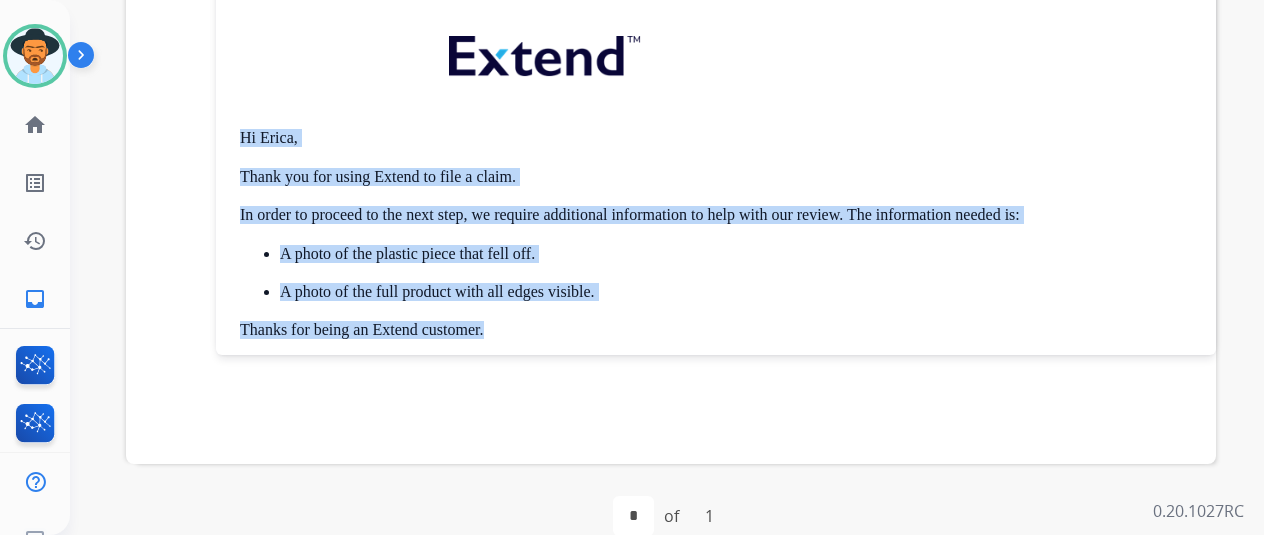 scroll, scrollTop: 0, scrollLeft: 0, axis: both 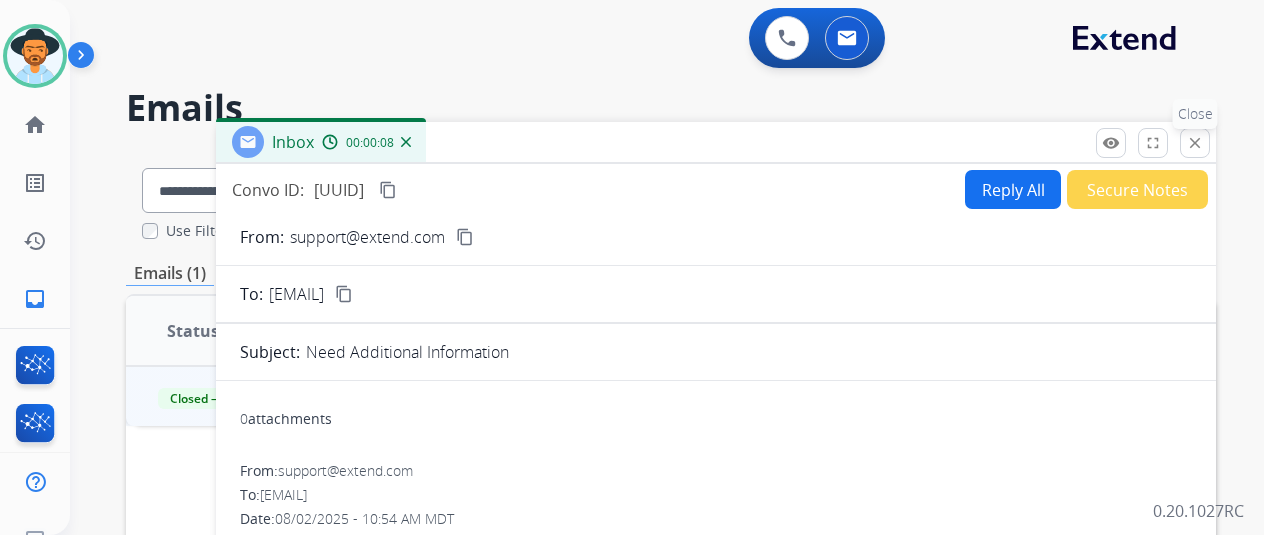 click on "close Close" at bounding box center (1195, 143) 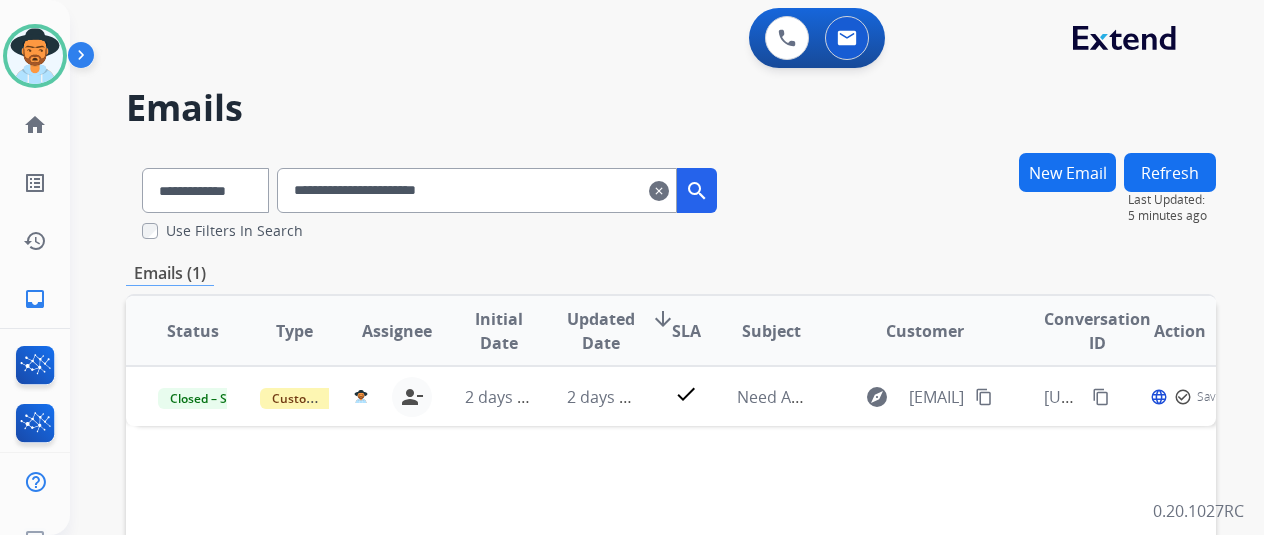 click on "clear" at bounding box center [659, 191] 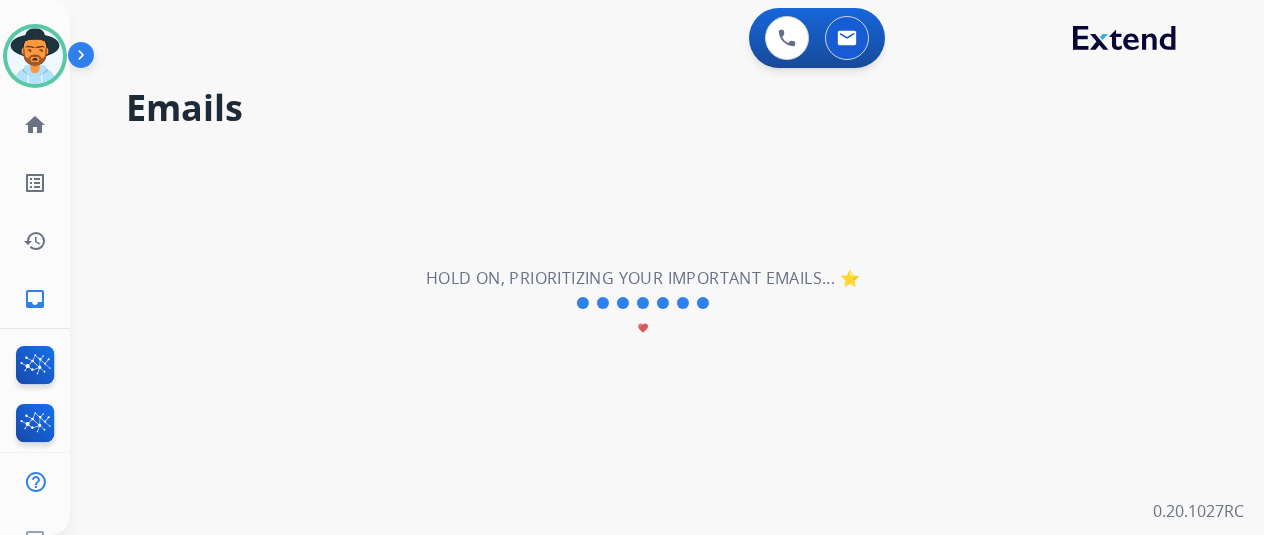 type 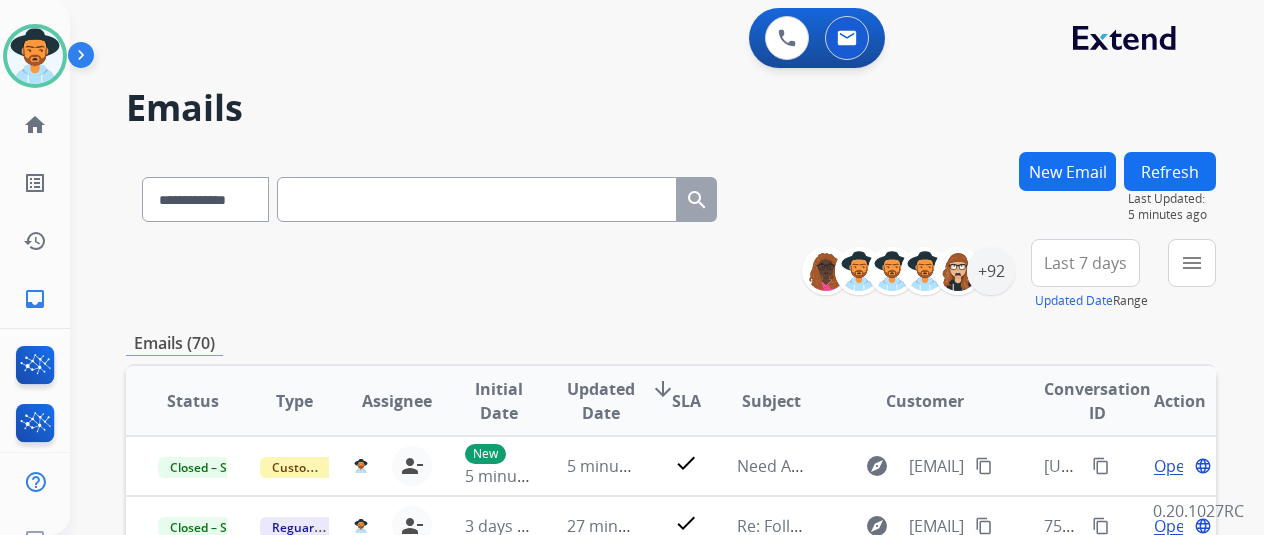 click at bounding box center (477, 199) 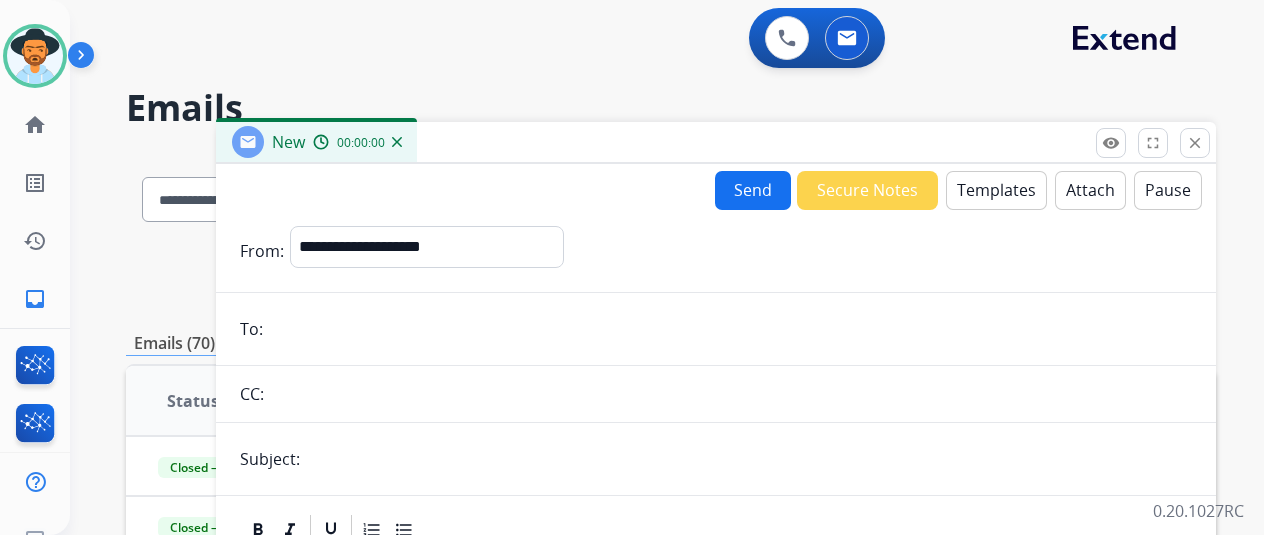 click on "Templates" at bounding box center [996, 190] 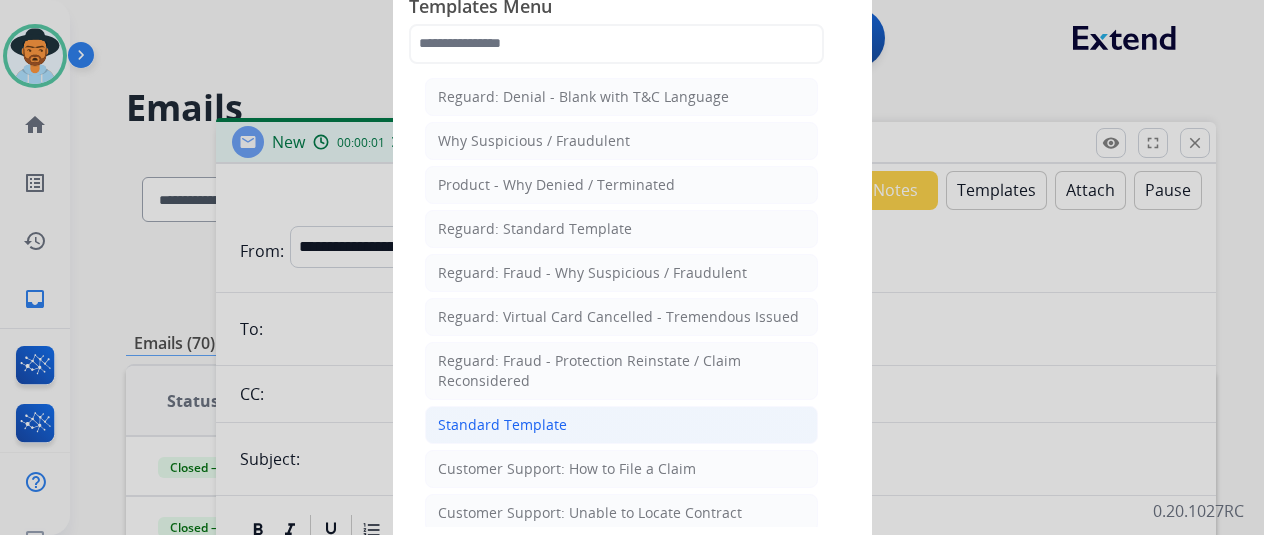 click on "Standard Template" 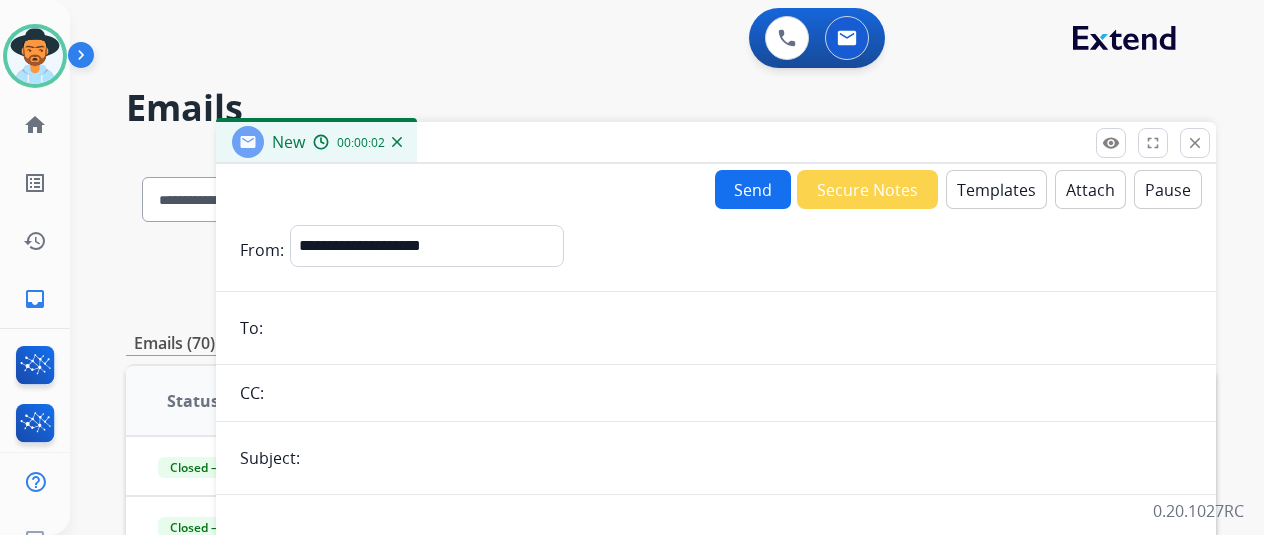 scroll, scrollTop: 460, scrollLeft: 0, axis: vertical 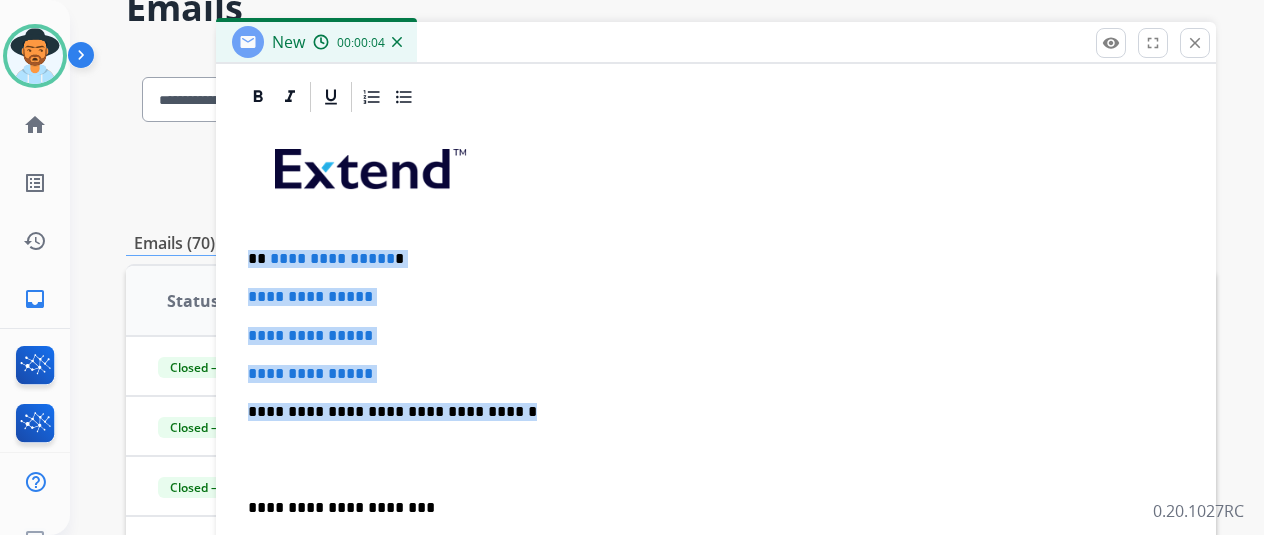 drag, startPoint x: 550, startPoint y: 409, endPoint x: 262, endPoint y: 248, distance: 329.94696 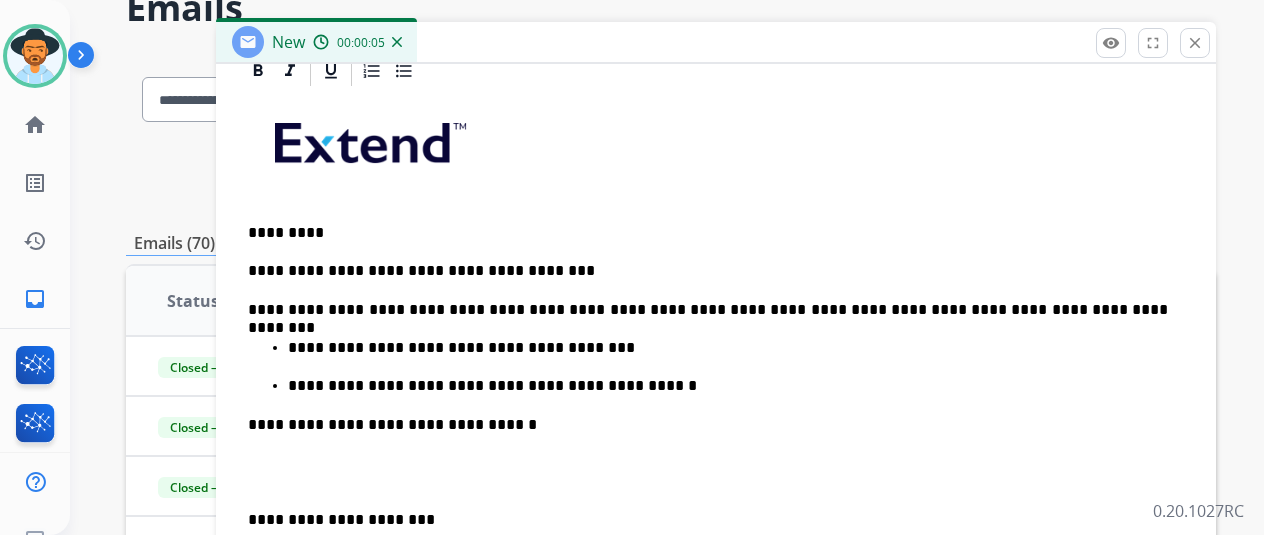 scroll, scrollTop: 498, scrollLeft: 0, axis: vertical 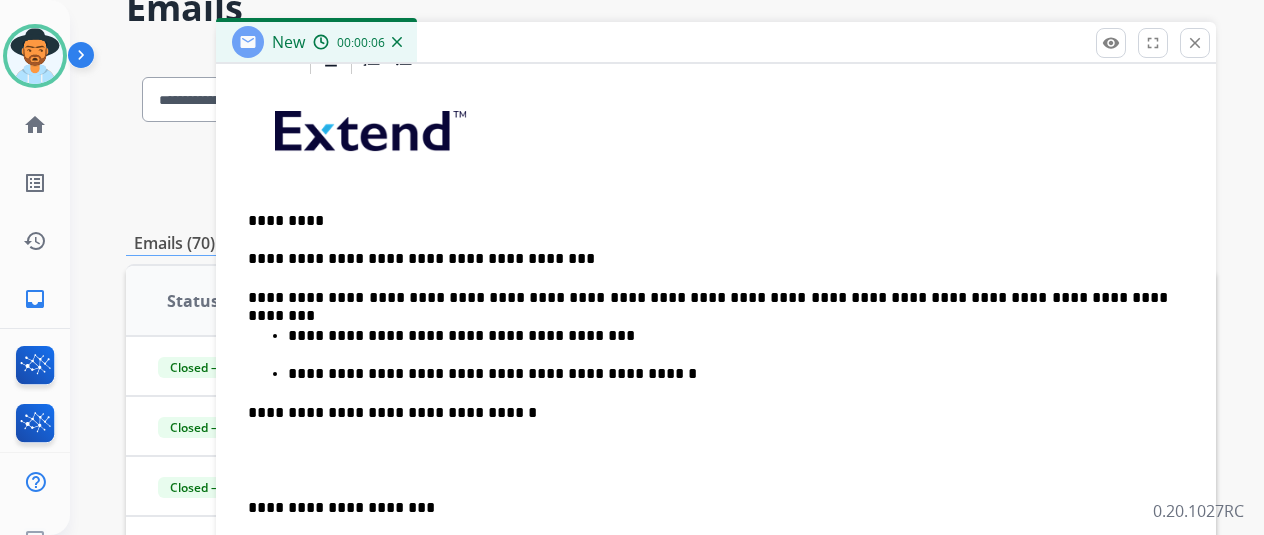 click at bounding box center [716, 460] 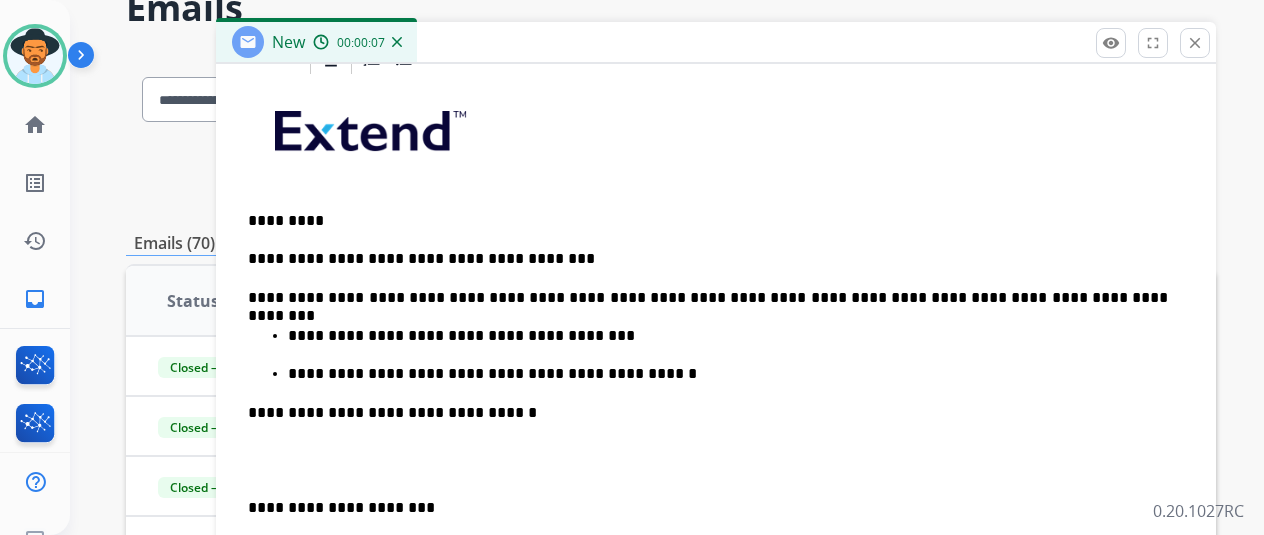 scroll, scrollTop: 480, scrollLeft: 0, axis: vertical 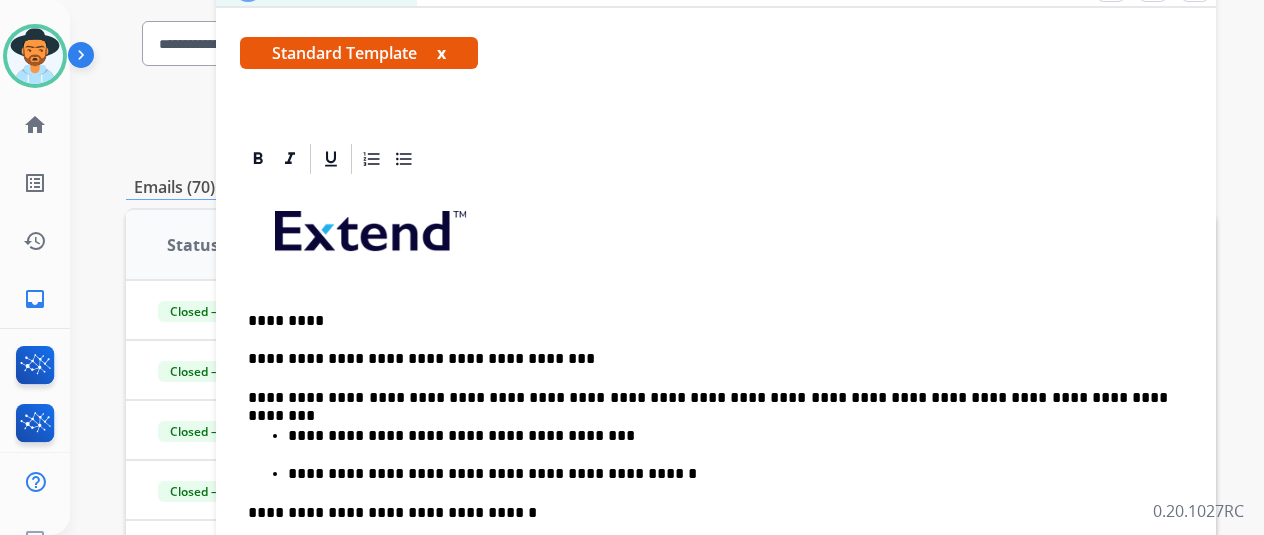 click on "**********" at bounding box center (716, 512) 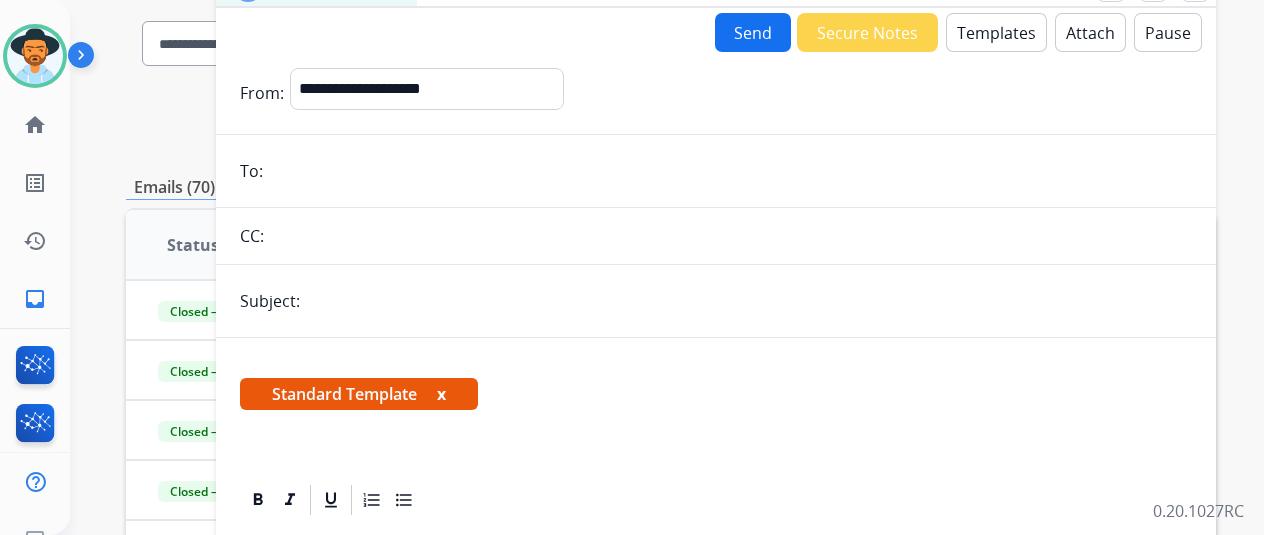 scroll, scrollTop: 0, scrollLeft: 0, axis: both 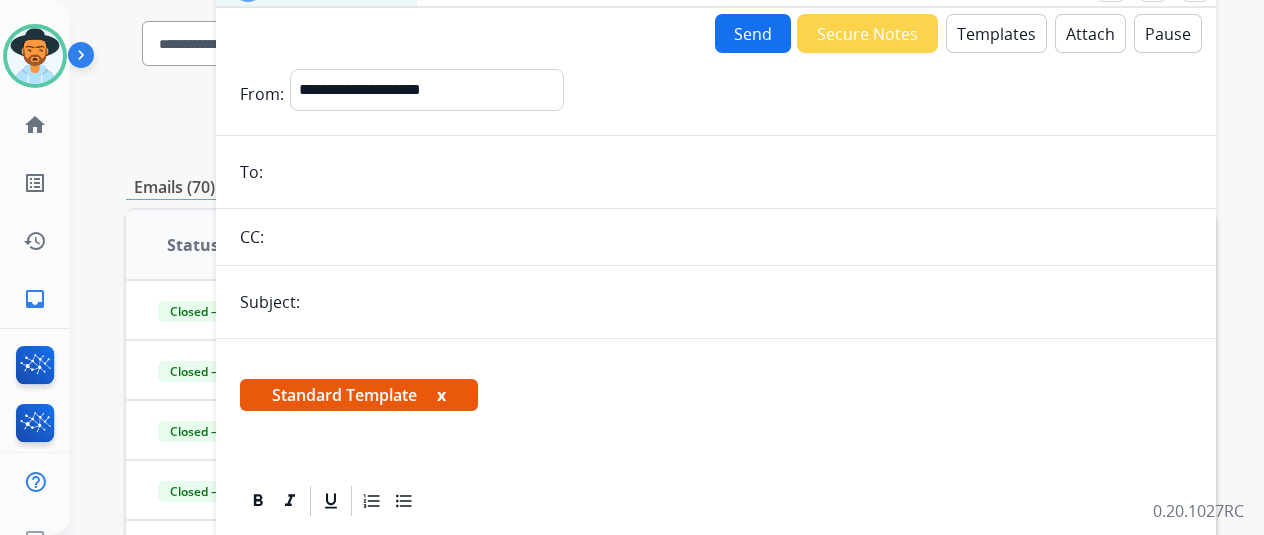 click on "**********" at bounding box center [716, 627] 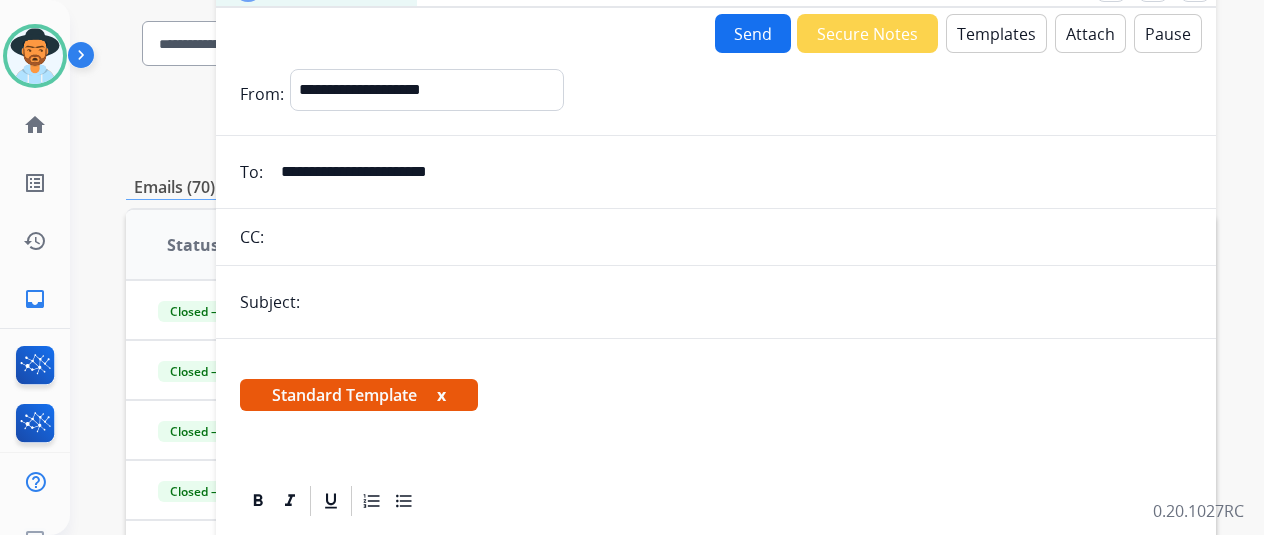 type on "**********" 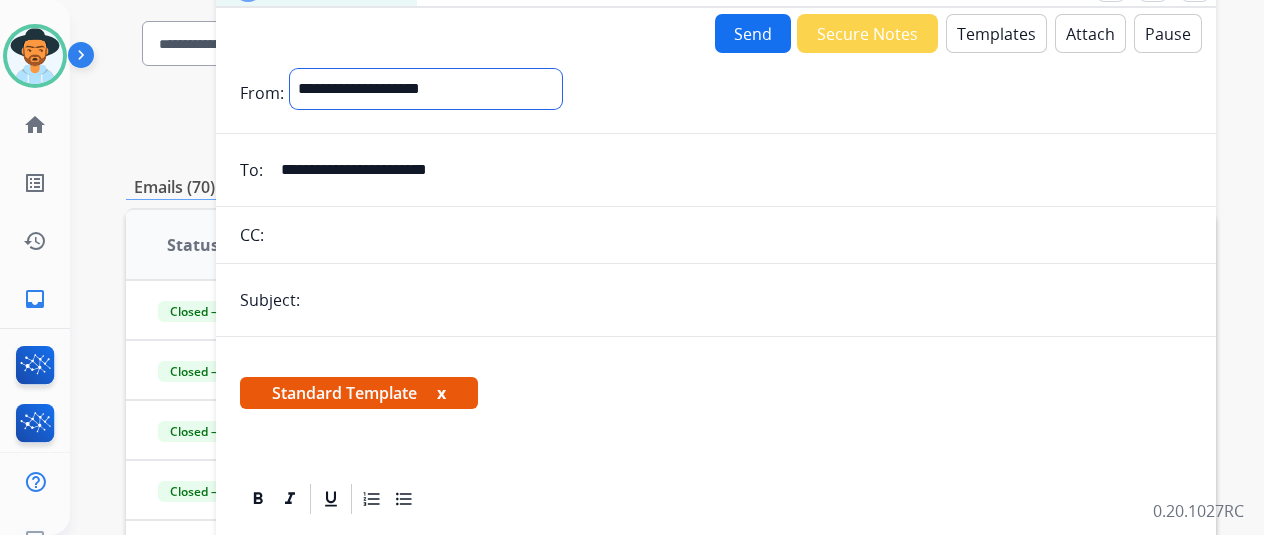 click on "**********" at bounding box center (426, 89) 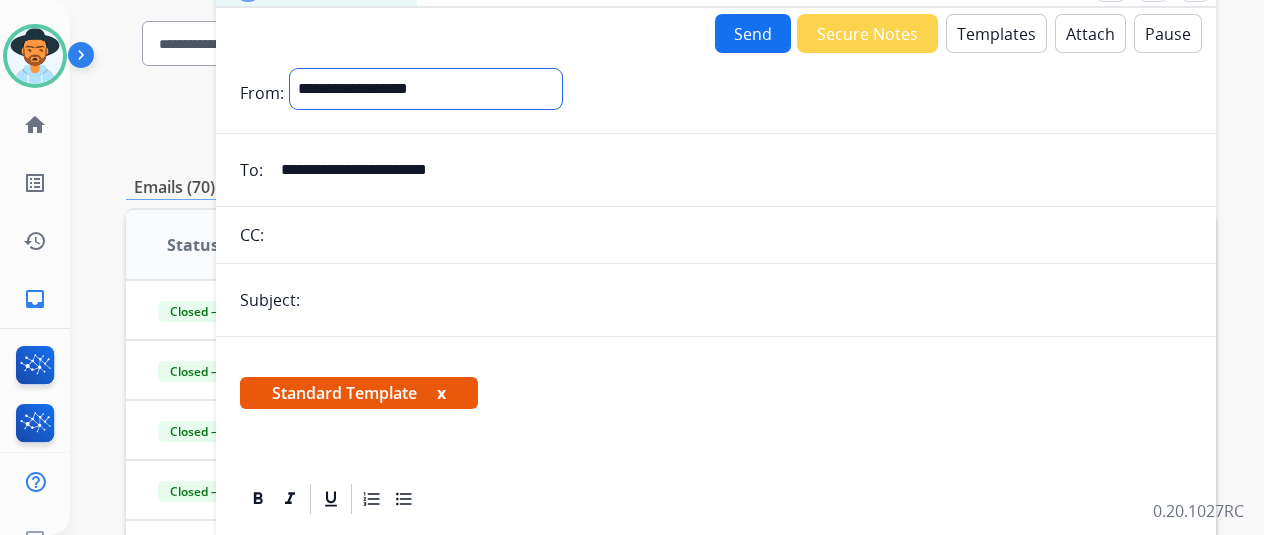 click on "**********" at bounding box center (426, 89) 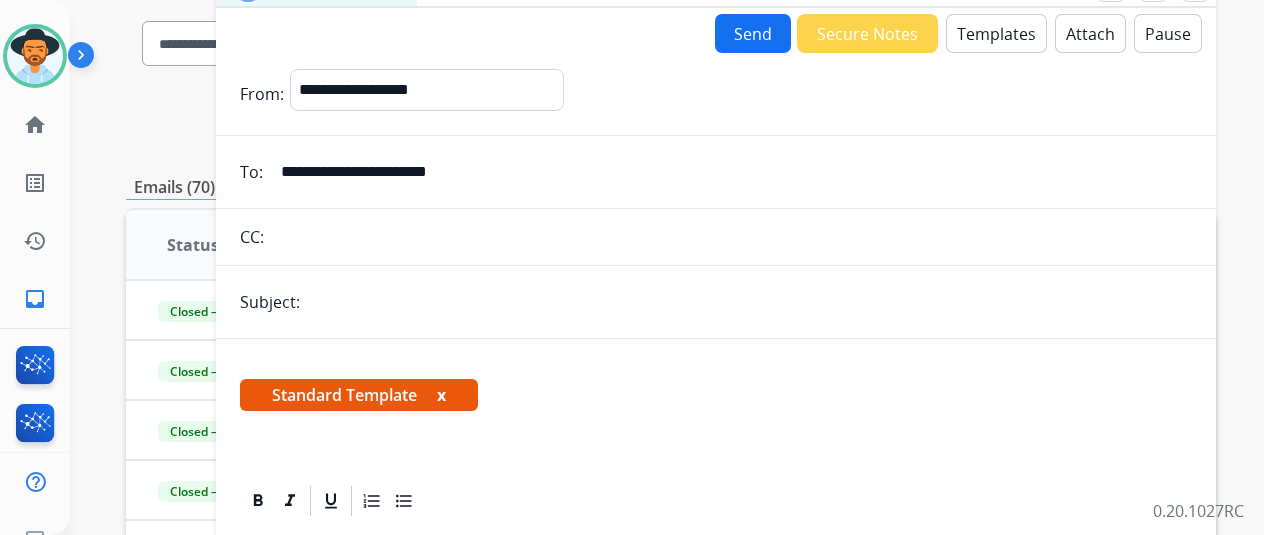 click at bounding box center [749, 302] 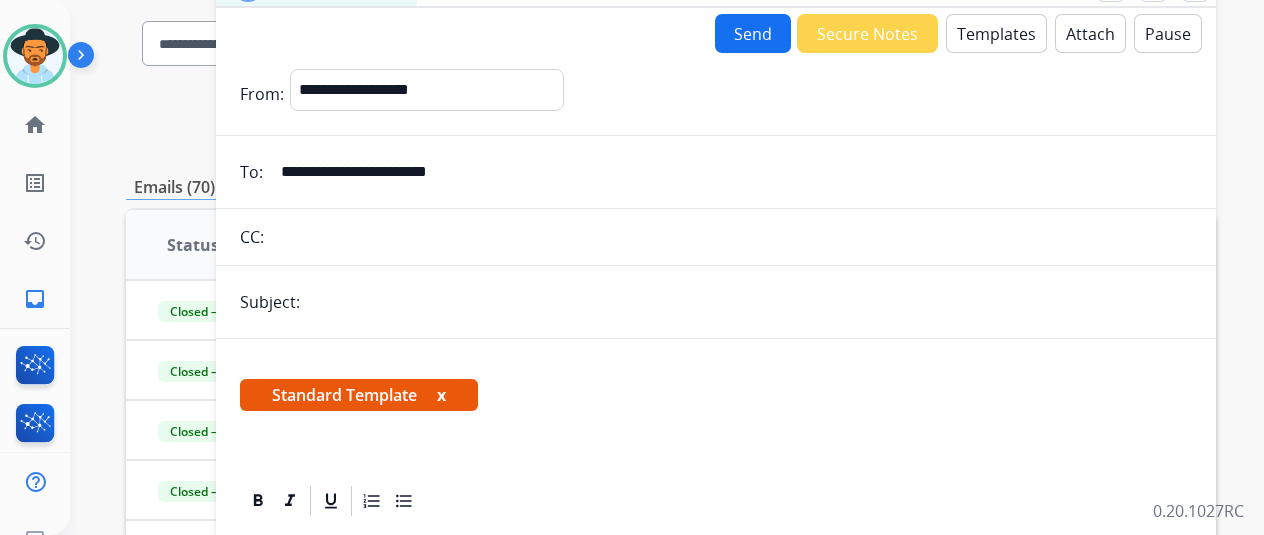 type on "**********" 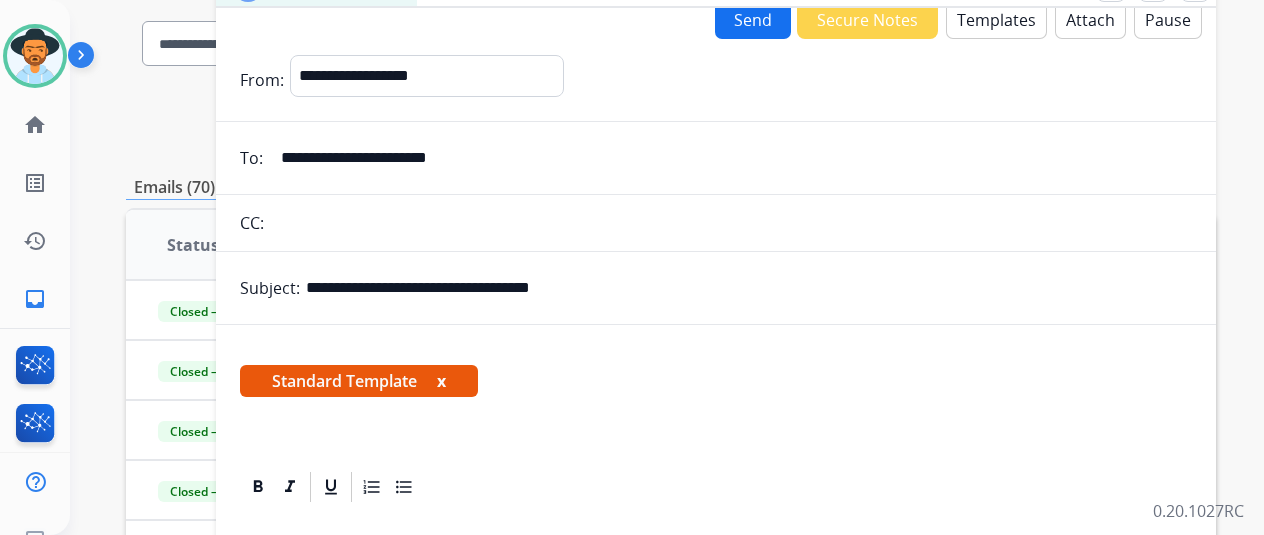 scroll, scrollTop: 0, scrollLeft: 0, axis: both 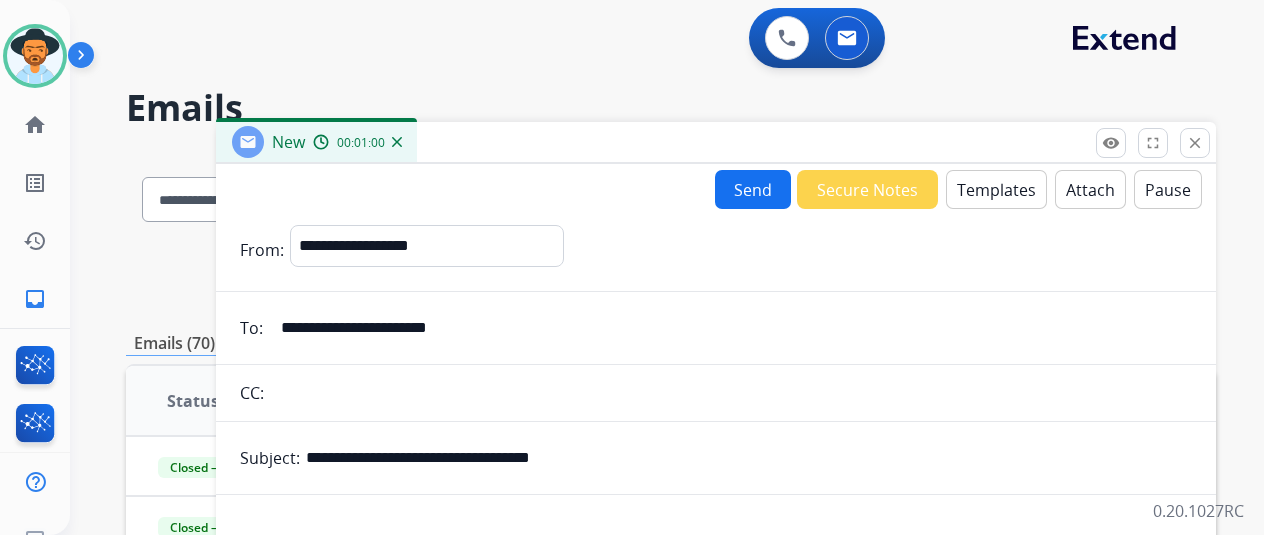 click on "Send" at bounding box center (753, 189) 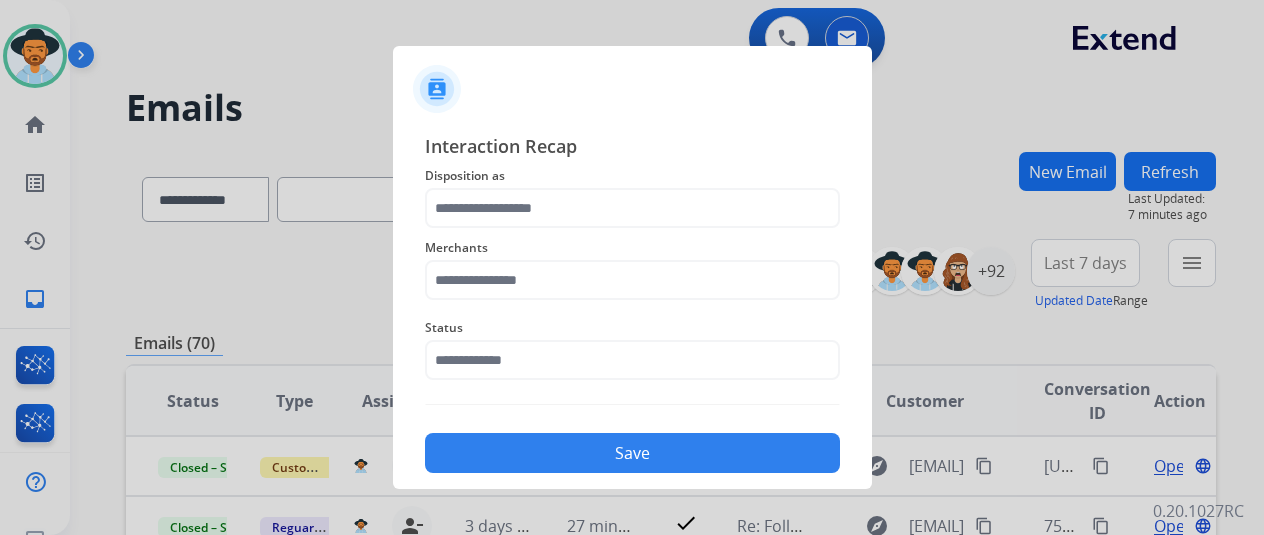 click on "Status" 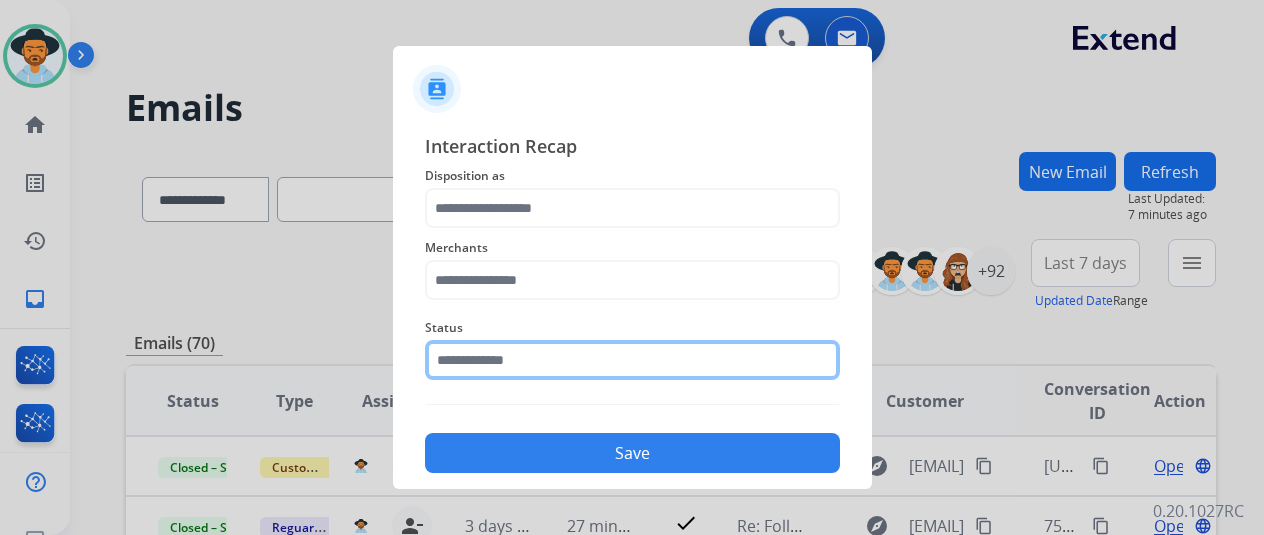 click 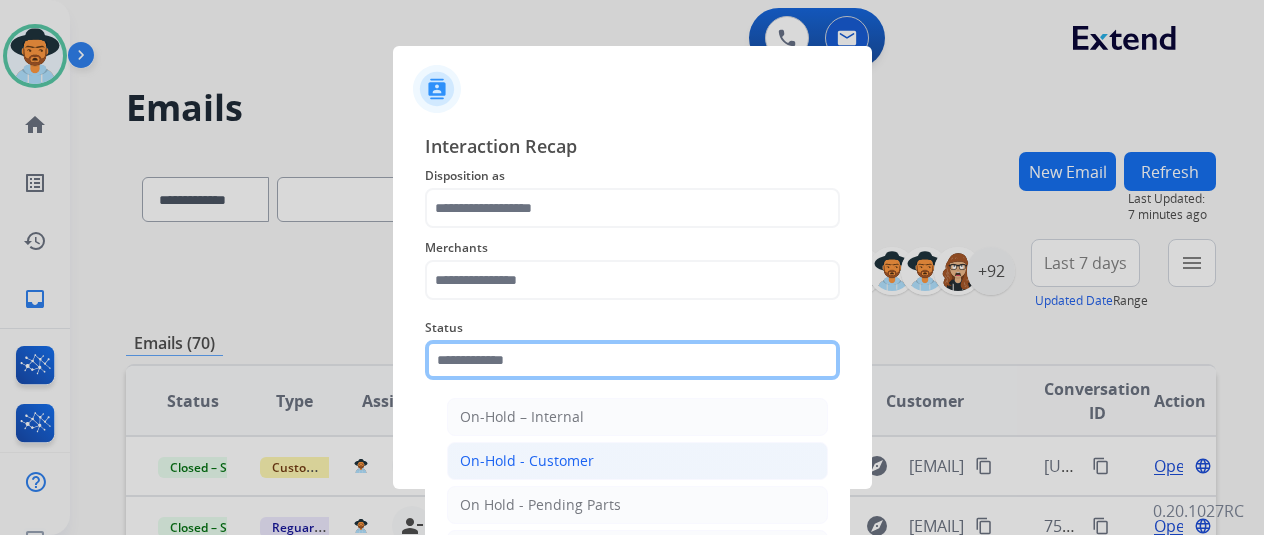 scroll, scrollTop: 114, scrollLeft: 0, axis: vertical 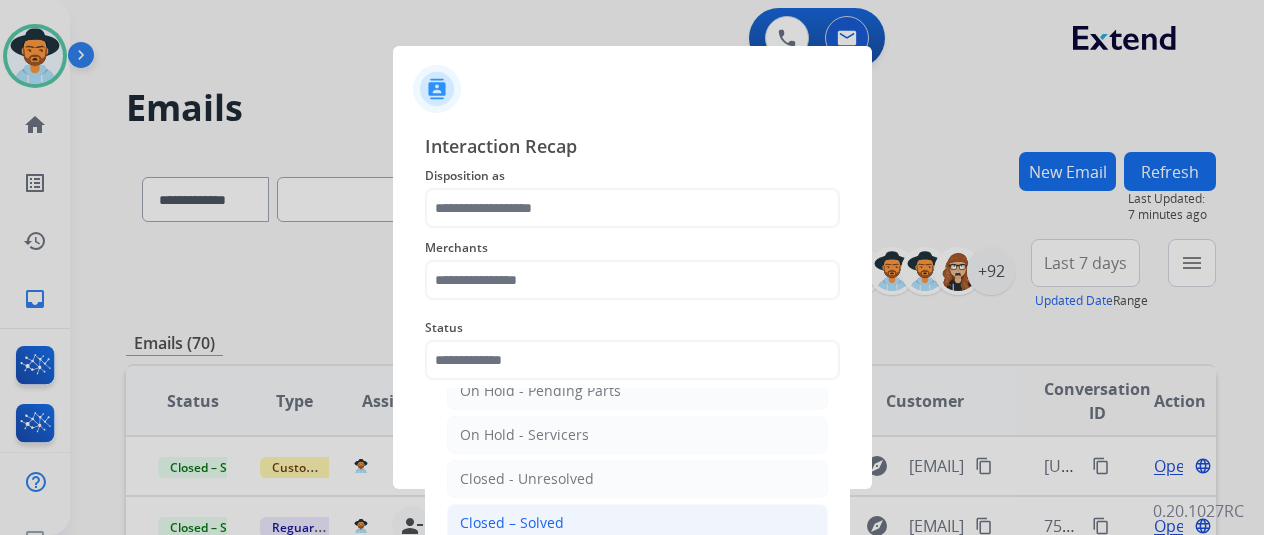 click on "Closed – Solved" 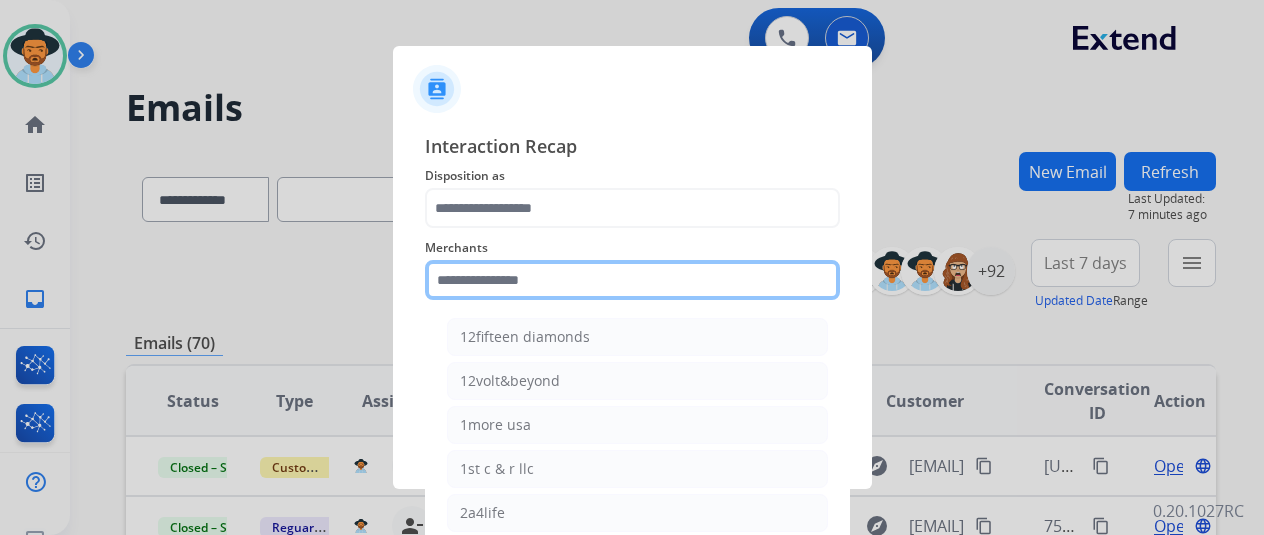 click 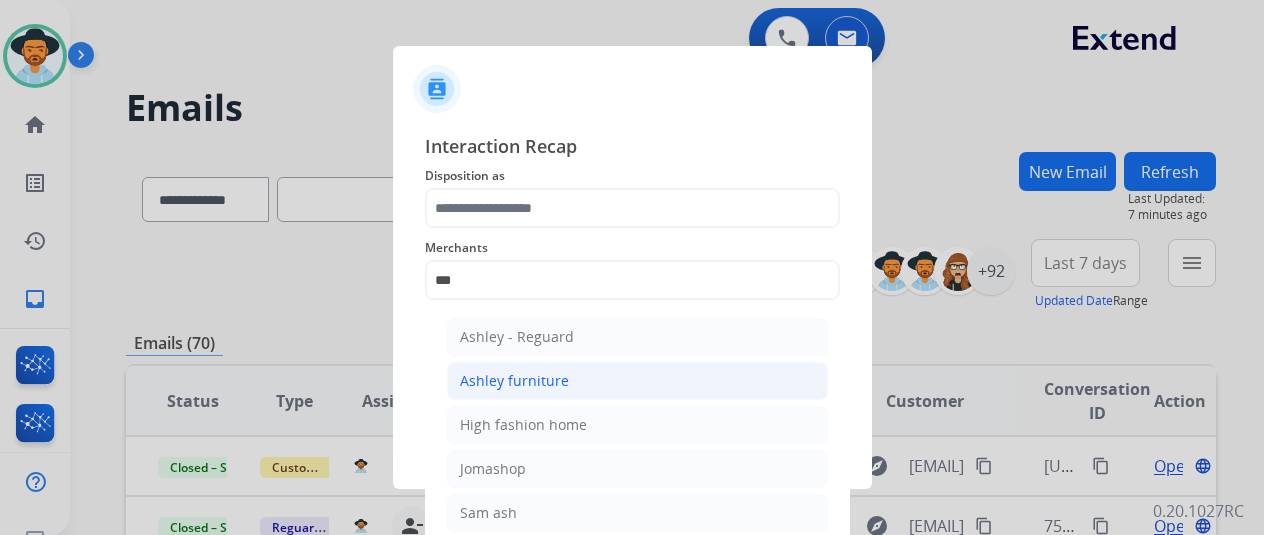 click on "Ashley furniture" 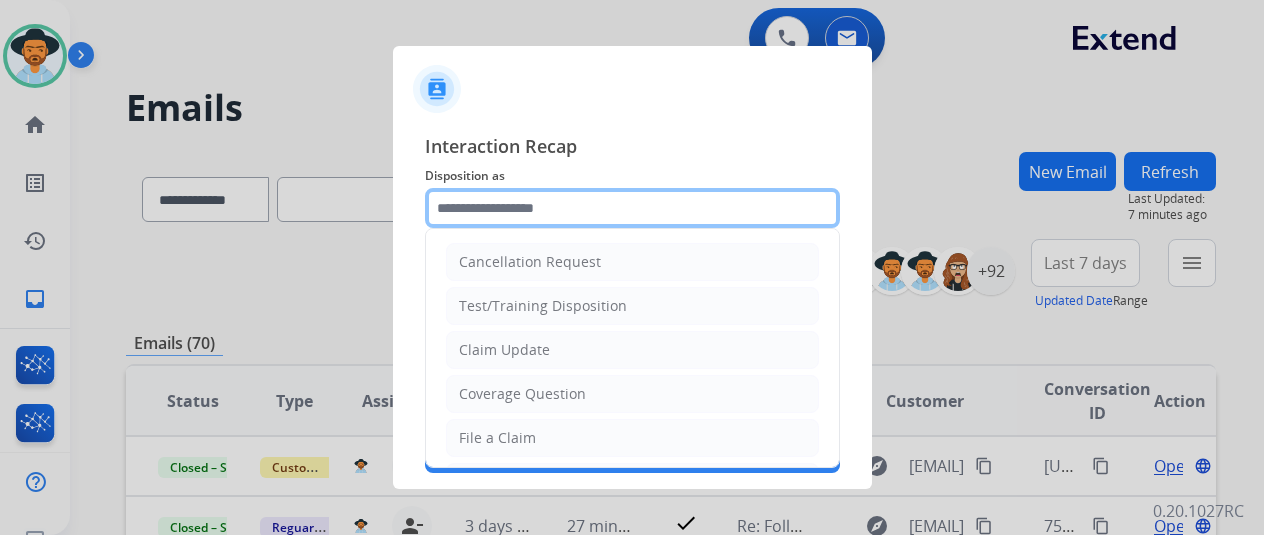 click 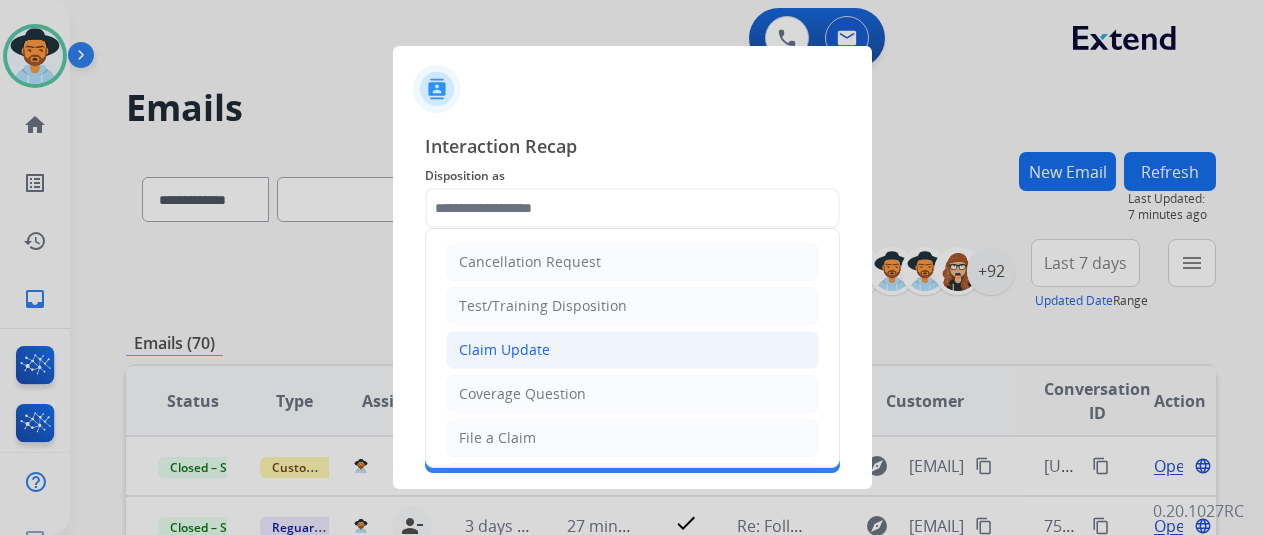 click on "Claim Update" 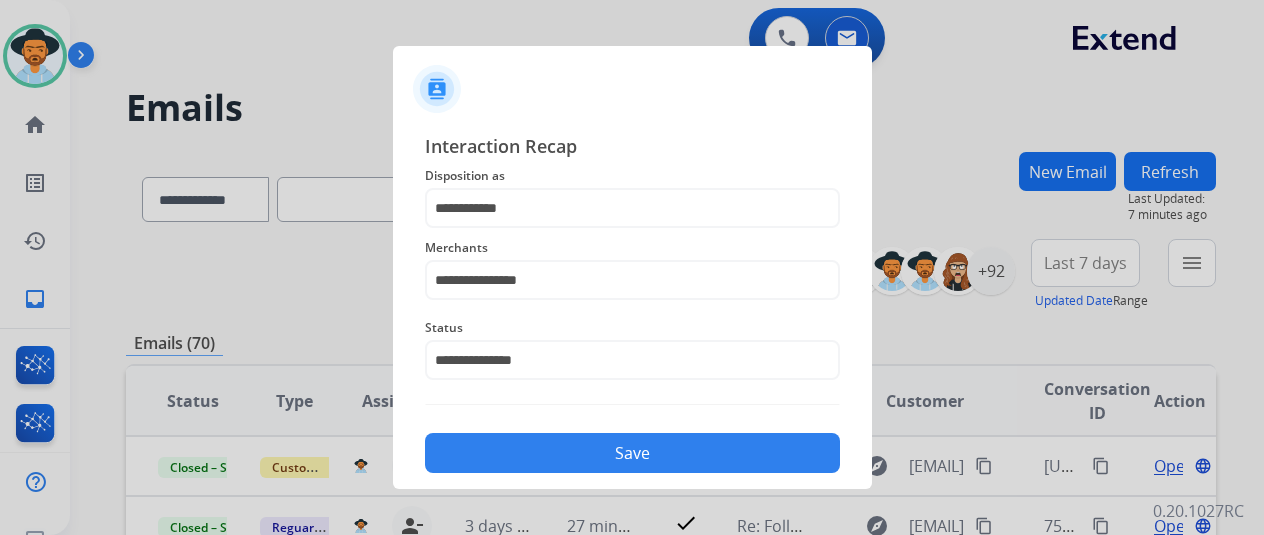 click on "Save" 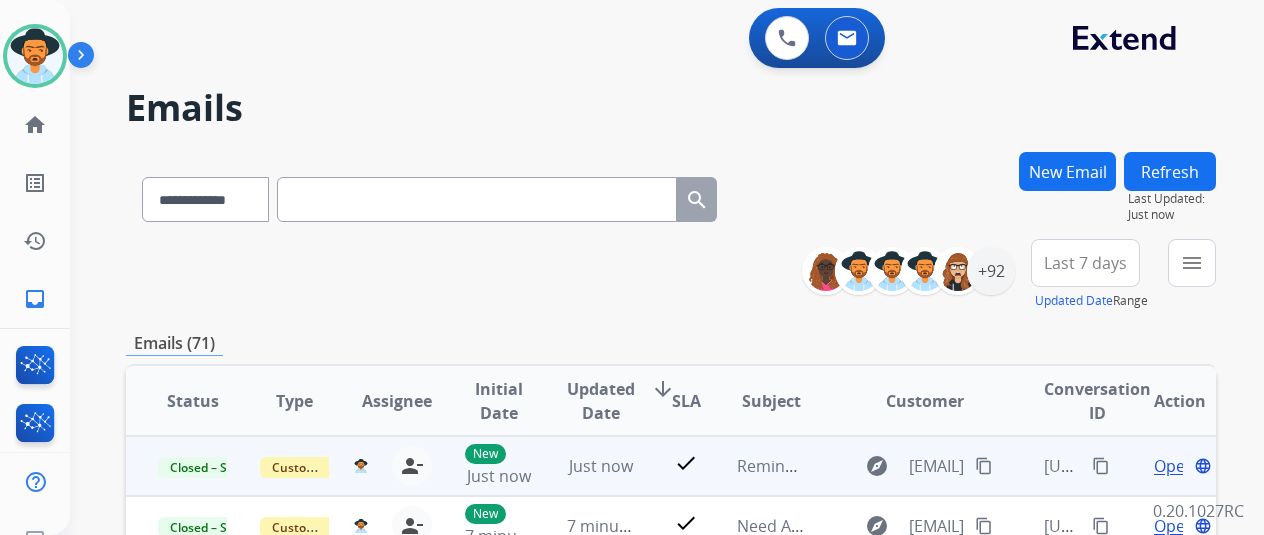 click on "[UUID]  content_copy" at bounding box center [1078, 466] 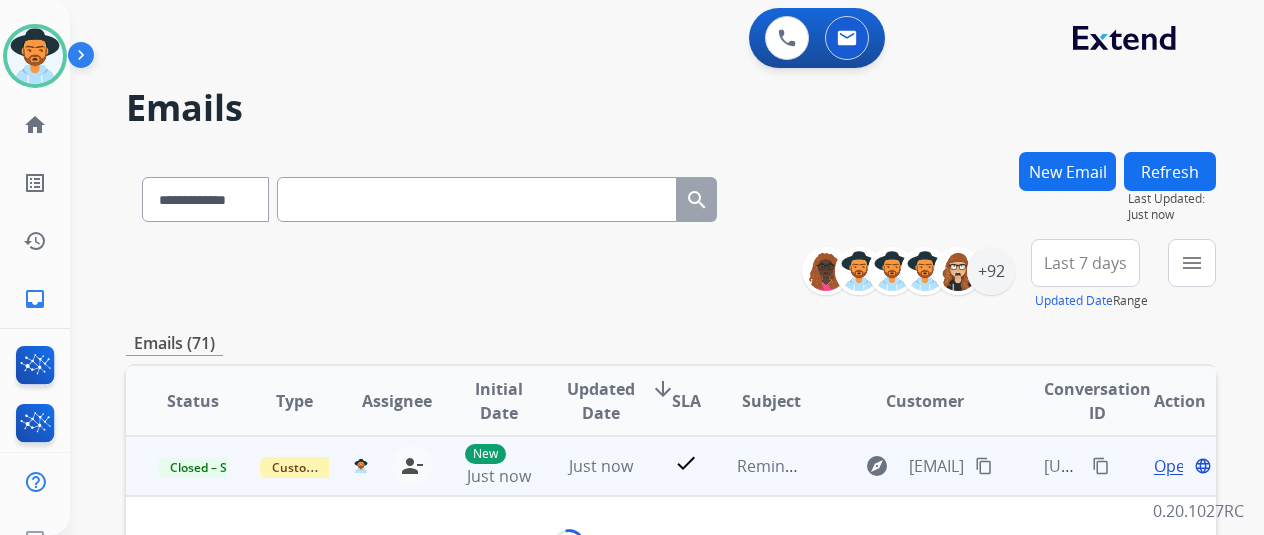 click on "content_copy" at bounding box center [1101, 466] 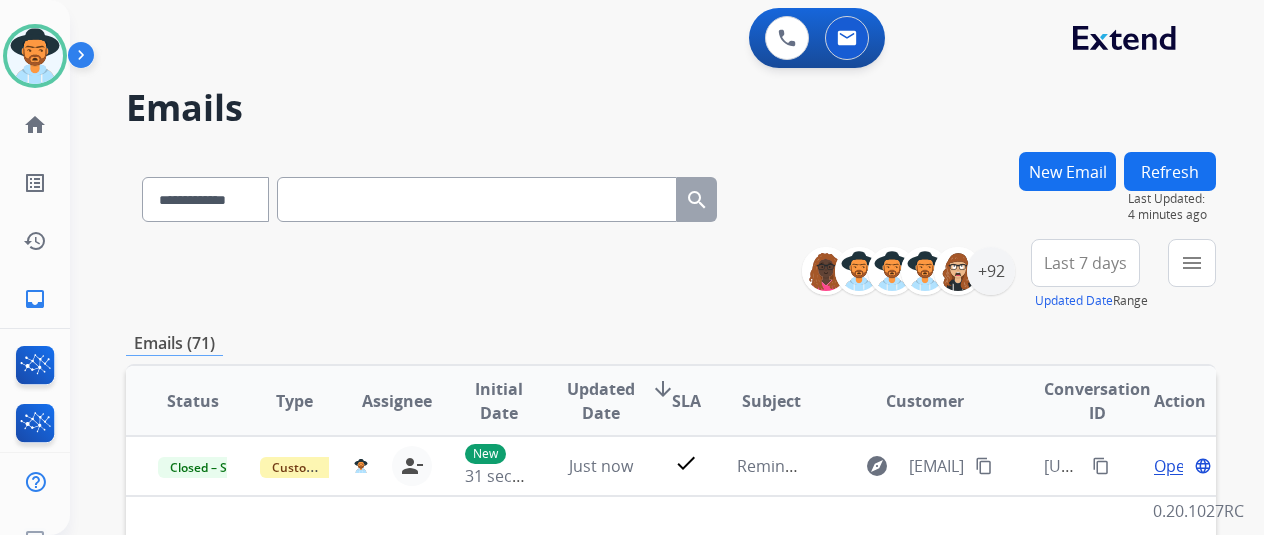 click at bounding box center (477, 199) 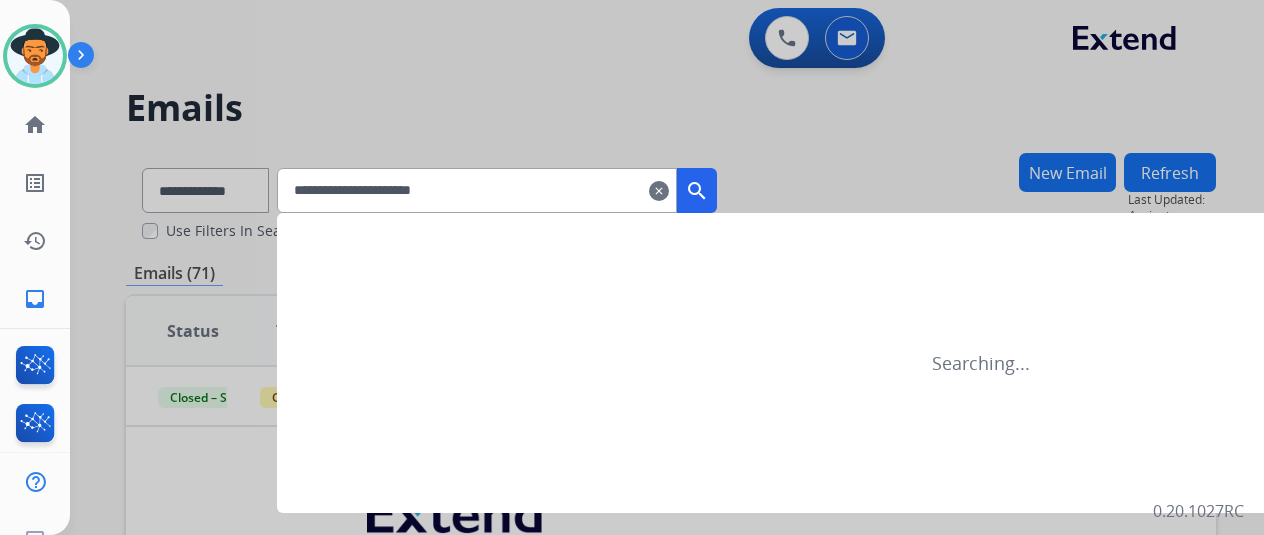 type on "**********" 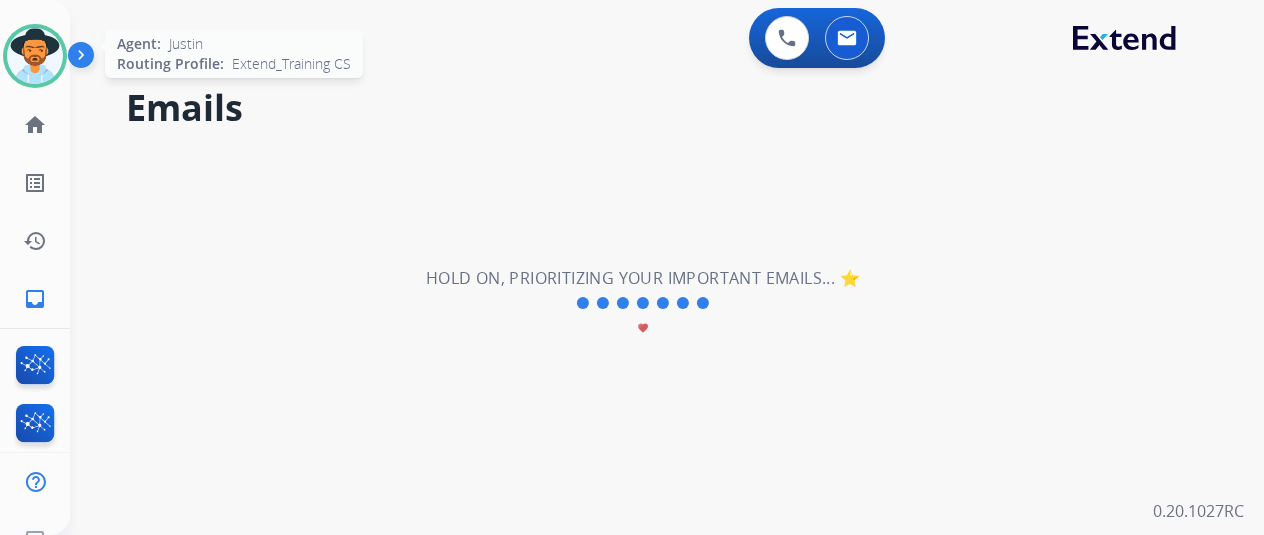 click at bounding box center [35, 56] 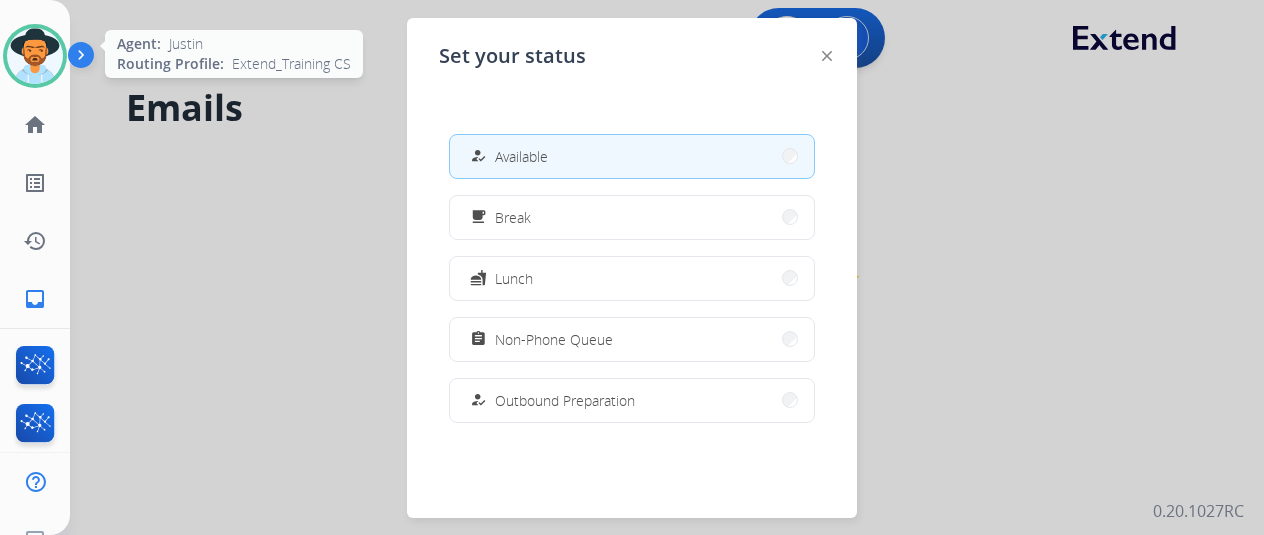 click at bounding box center [35, 56] 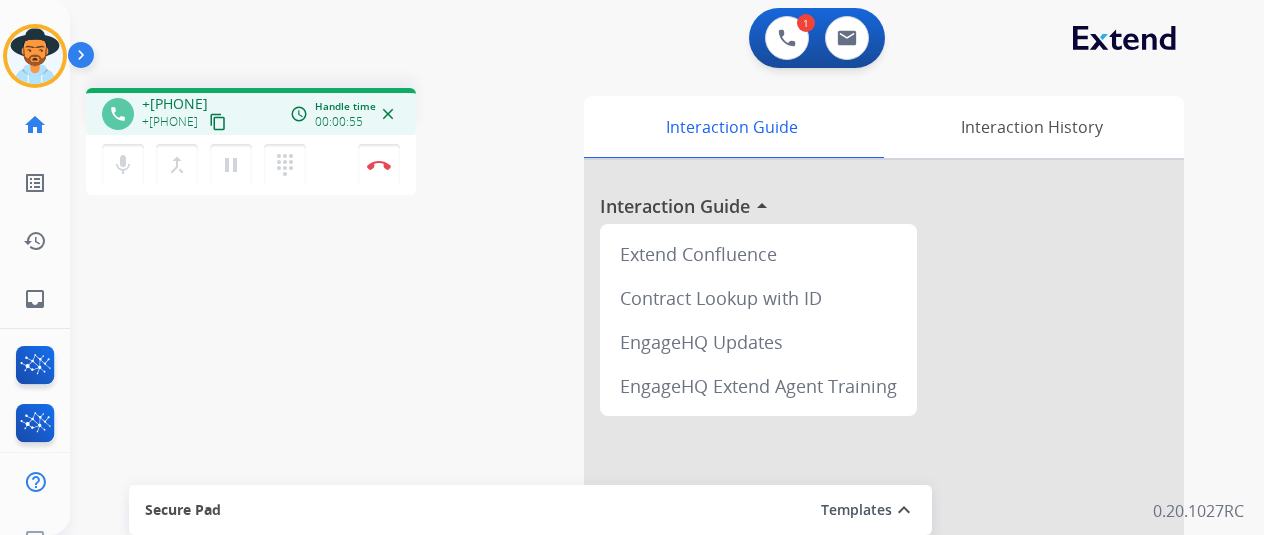 click on "content_copy" at bounding box center (218, 122) 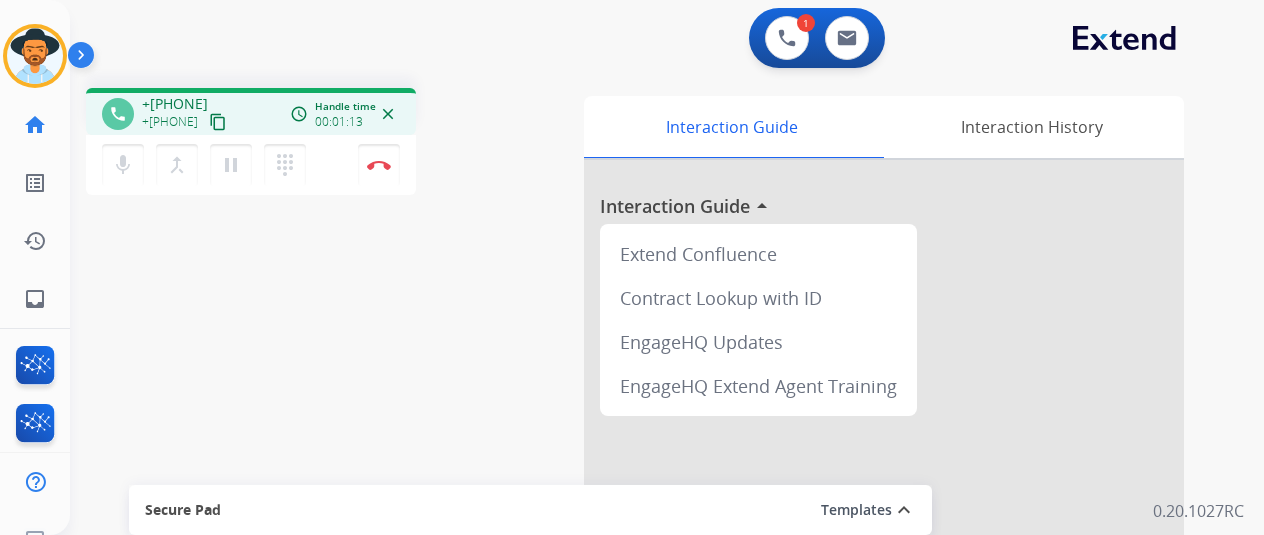 click on "content_copy" at bounding box center (218, 122) 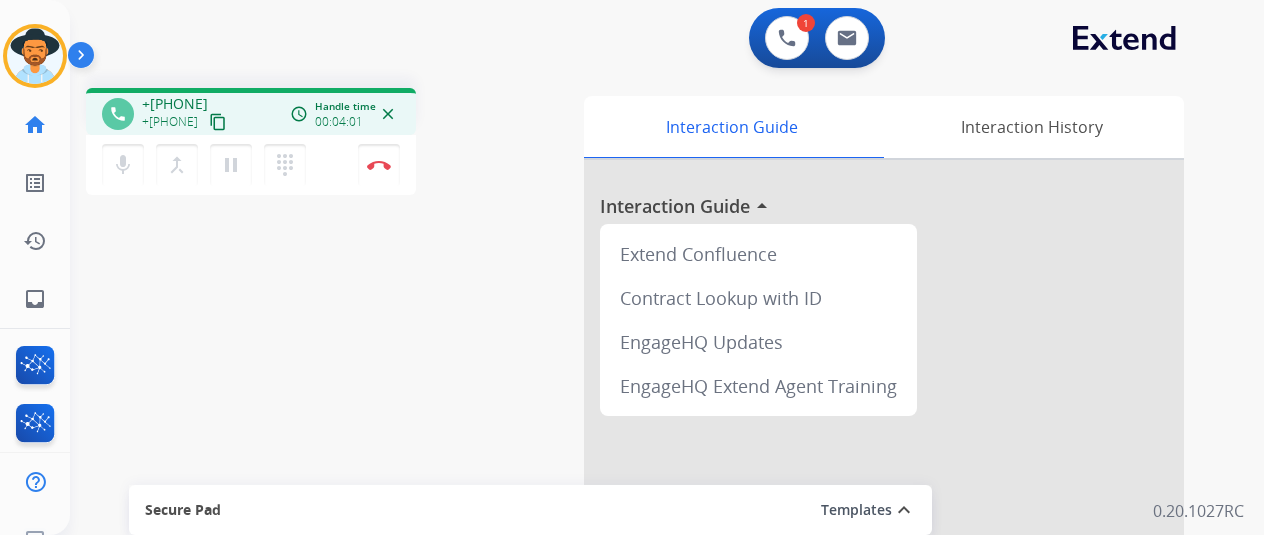 click on "mic Mute merge_type Bridge pause Hold dialpad Dialpad" at bounding box center [210, 165] 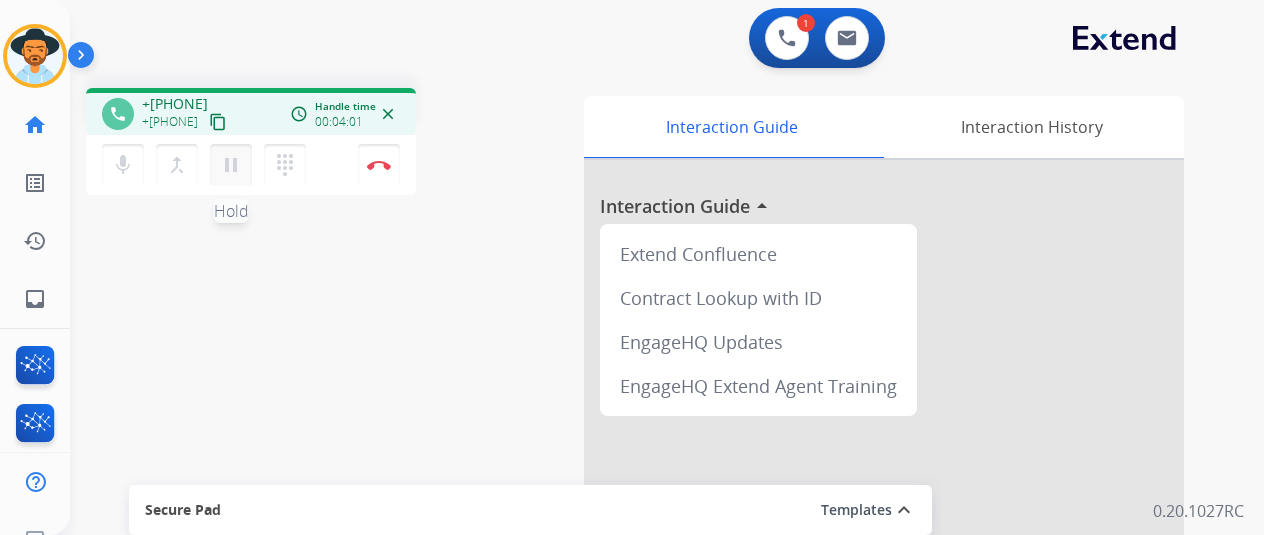 click on "pause Hold" at bounding box center [231, 165] 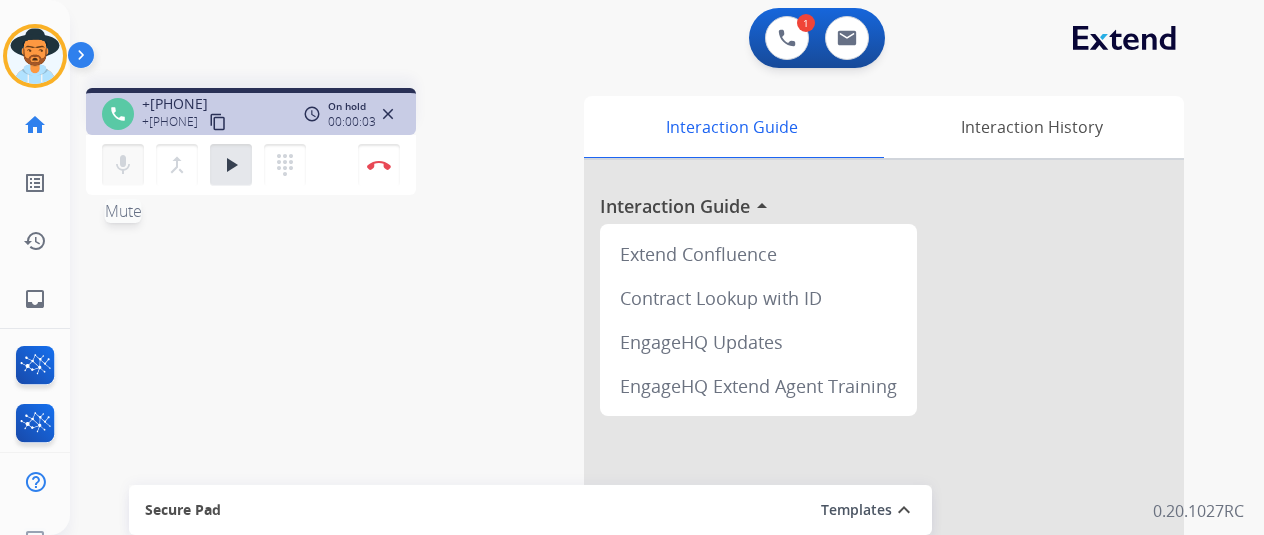 click on "mic Mute" at bounding box center (123, 165) 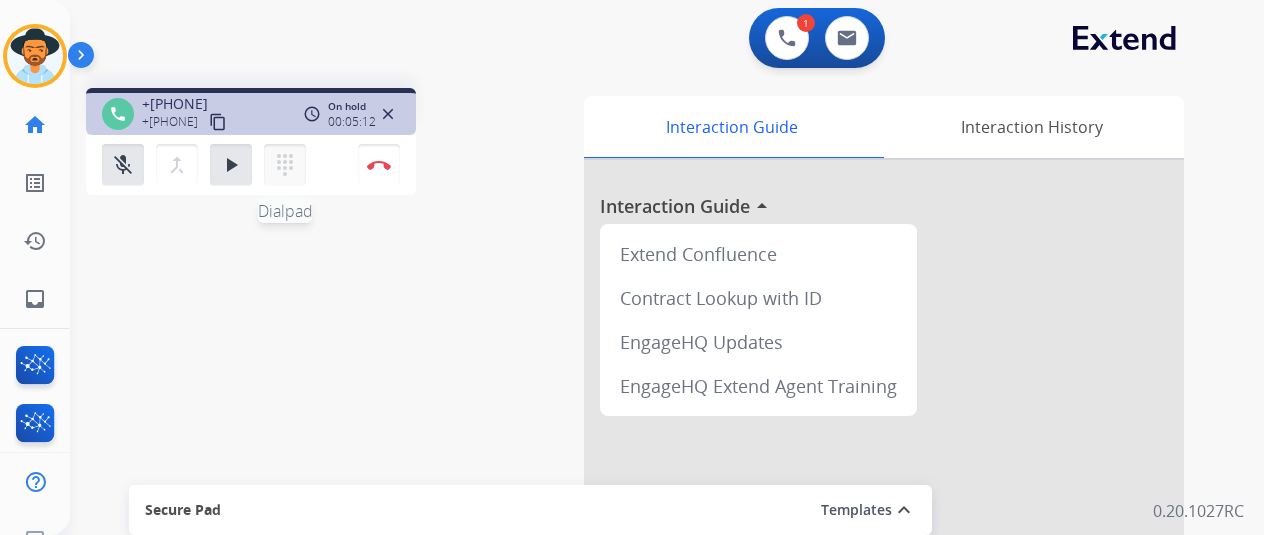 click on "dialpad" at bounding box center [285, 165] 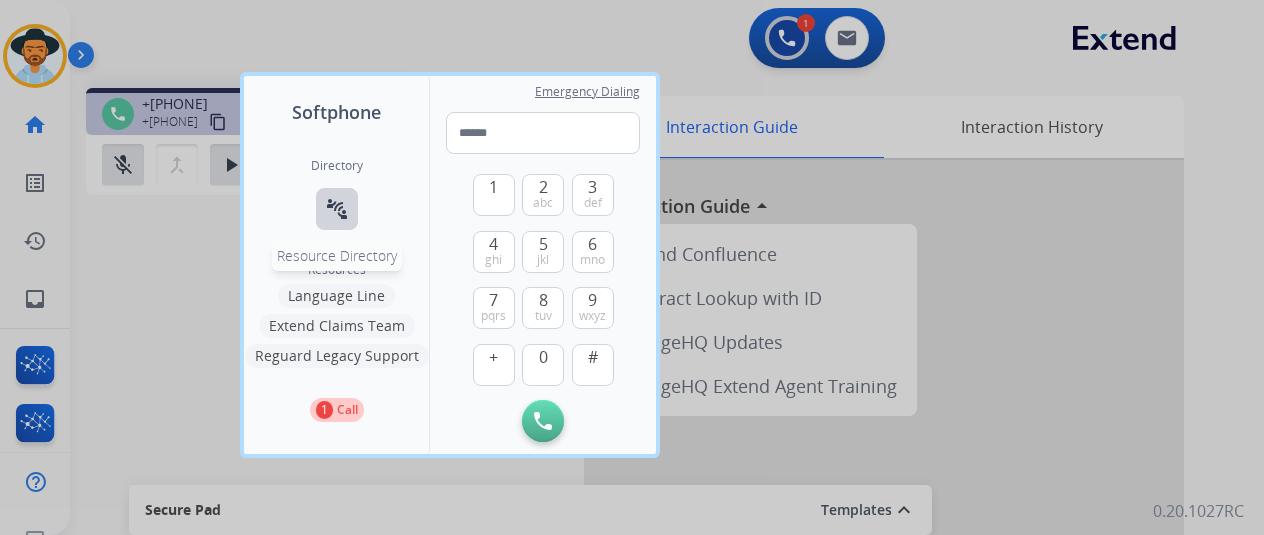 click on "connect_without_contact" at bounding box center [337, 209] 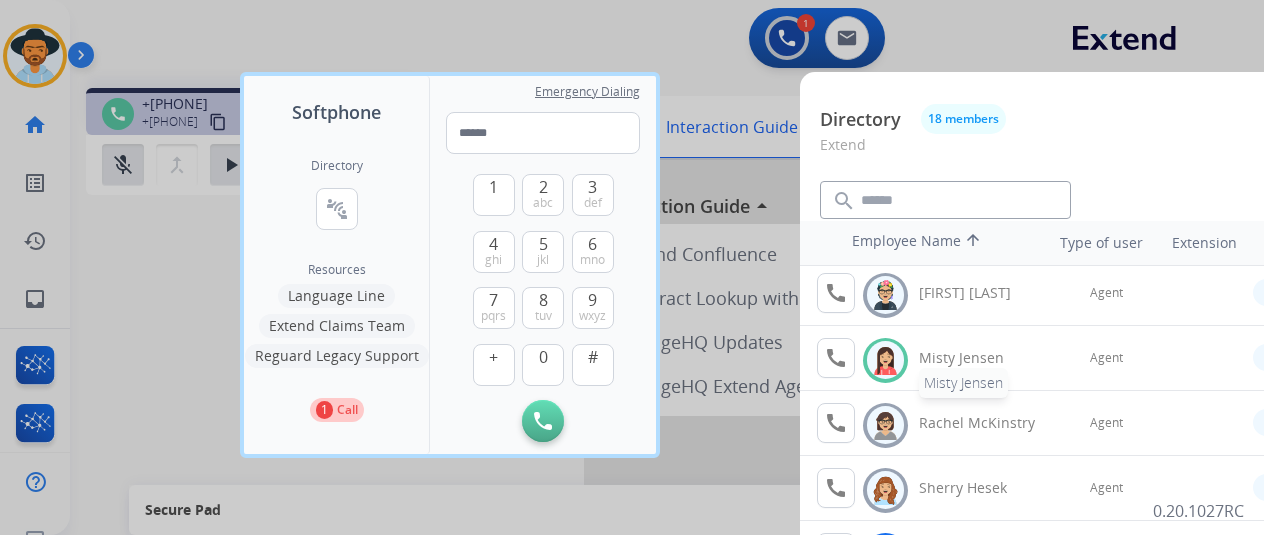 scroll, scrollTop: 756, scrollLeft: 0, axis: vertical 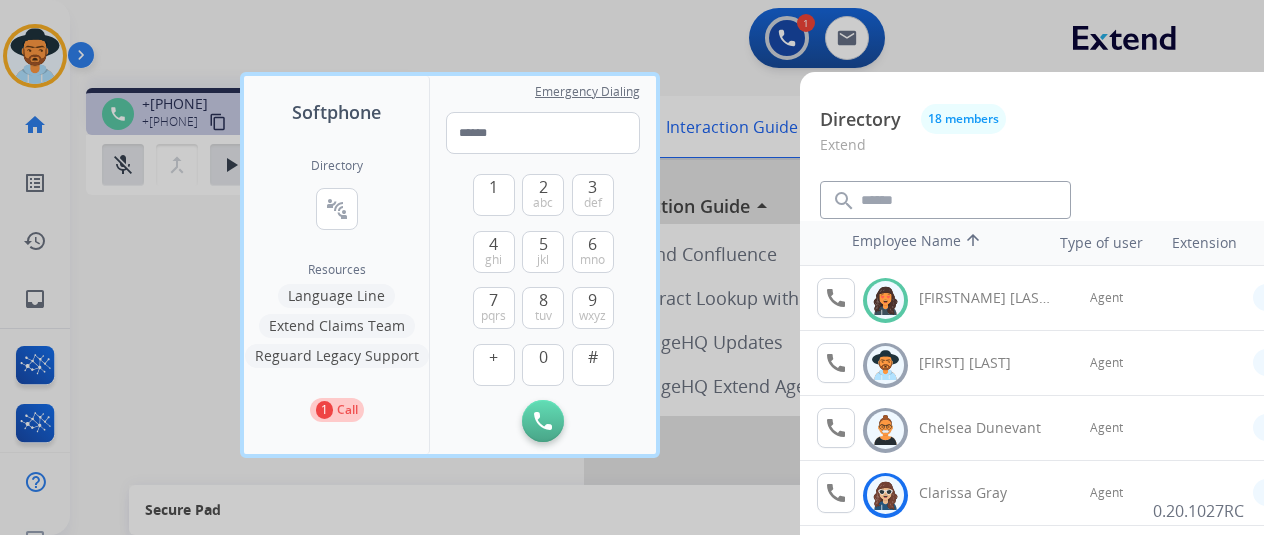 click at bounding box center [632, 267] 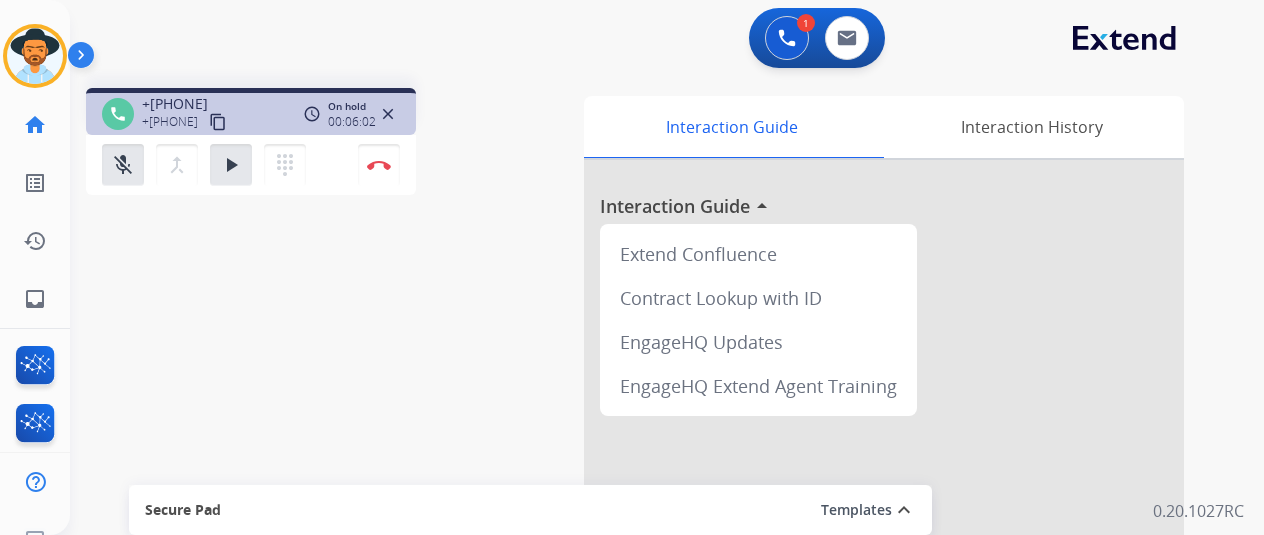 click on "mic_off Mute merge_type Bridge play_arrow Hold dialpad Dialpad Disconnect" at bounding box center (251, 165) 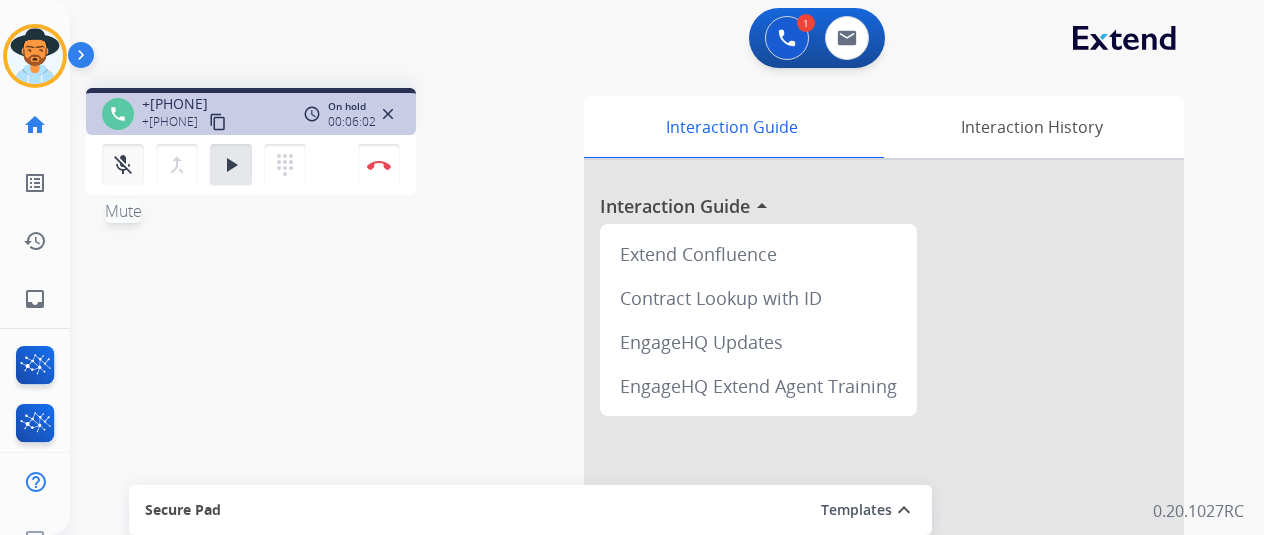 click on "mic_off" at bounding box center [123, 165] 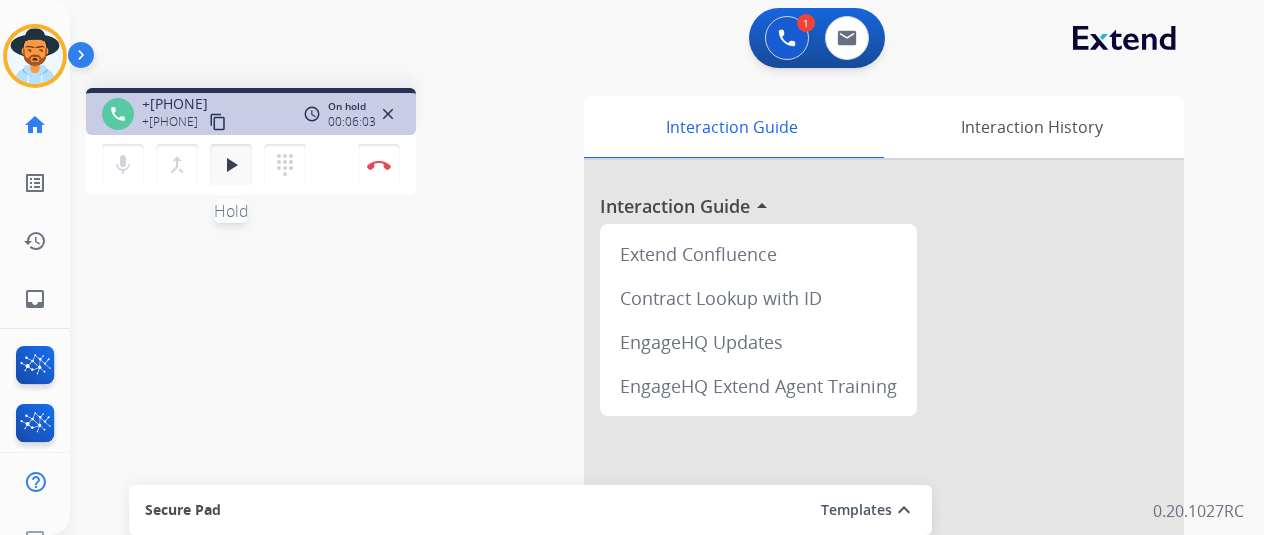 click on "play_arrow" at bounding box center (231, 165) 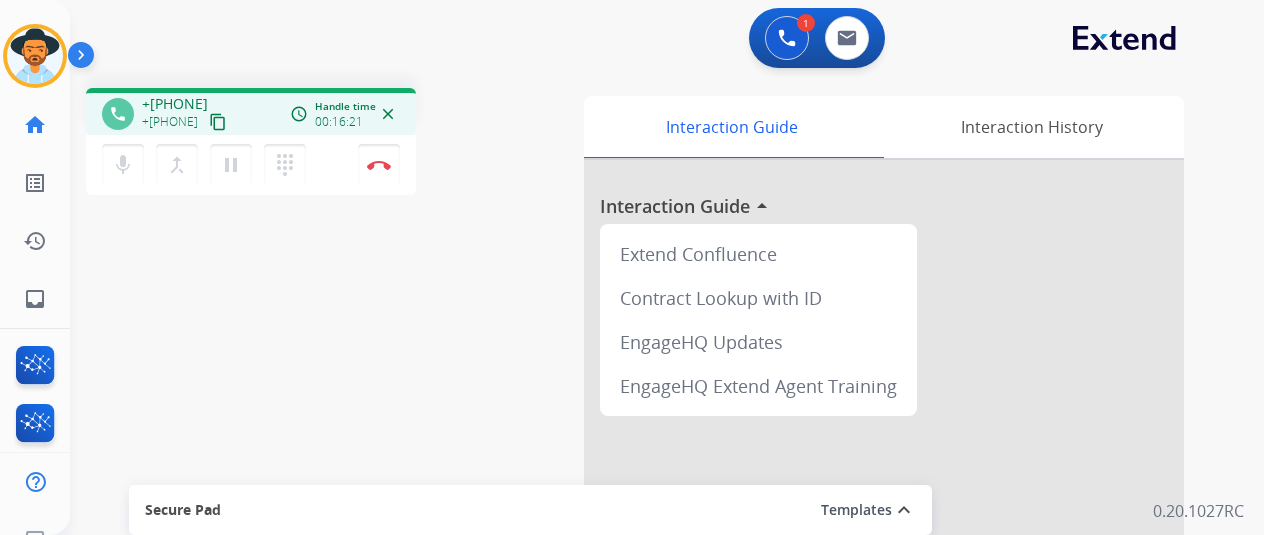 click on "dialpad Dialpad" at bounding box center (291, 165) 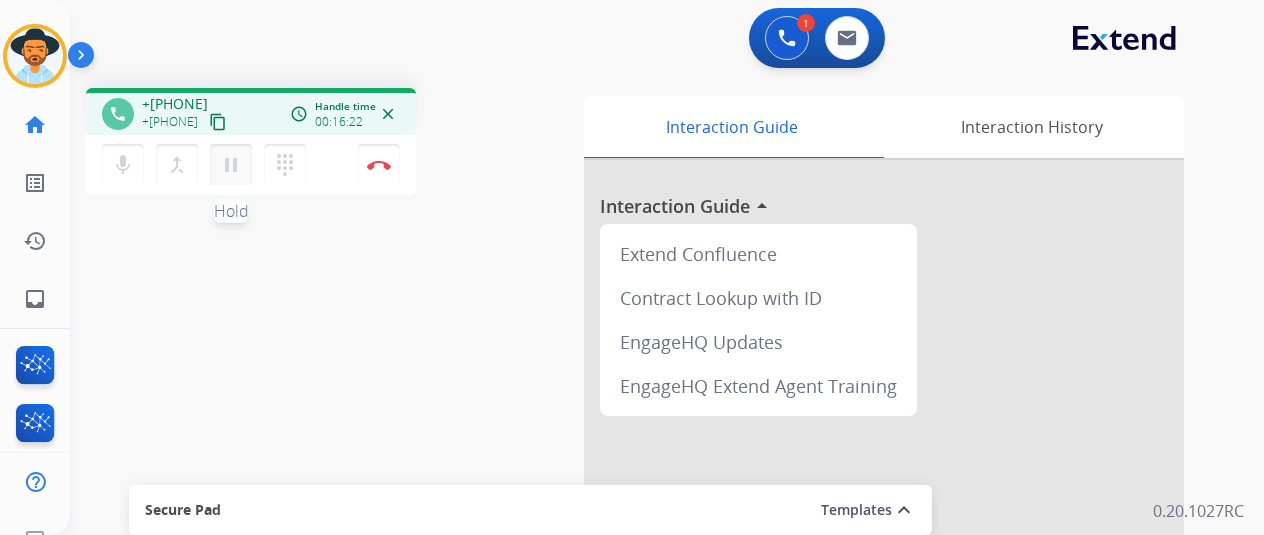 click on "pause" at bounding box center [231, 165] 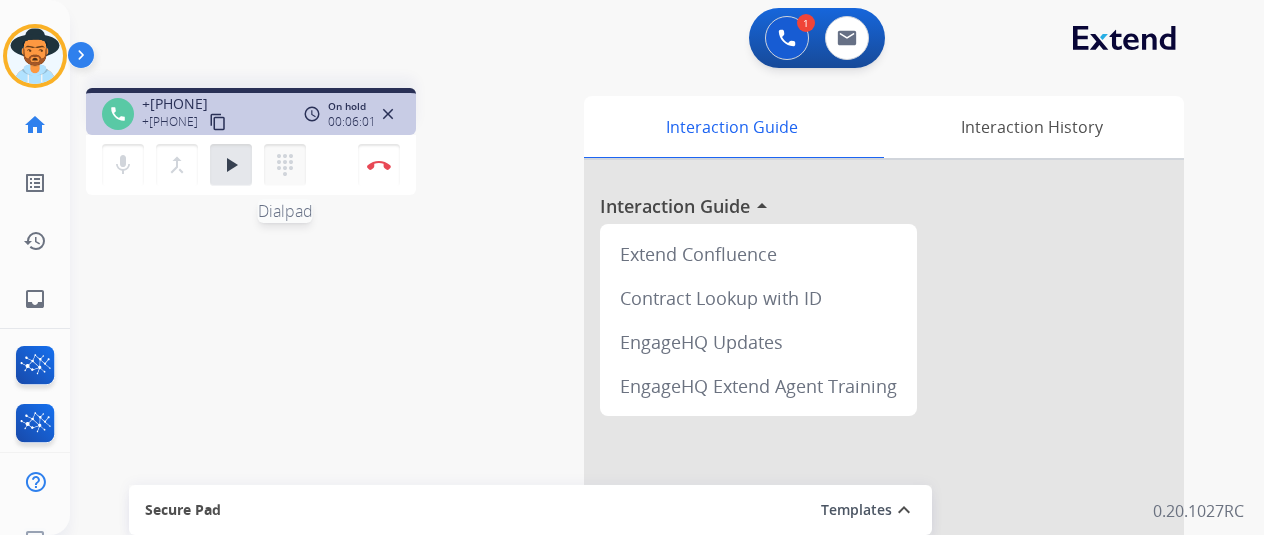 click on "dialpad Dialpad" at bounding box center (285, 165) 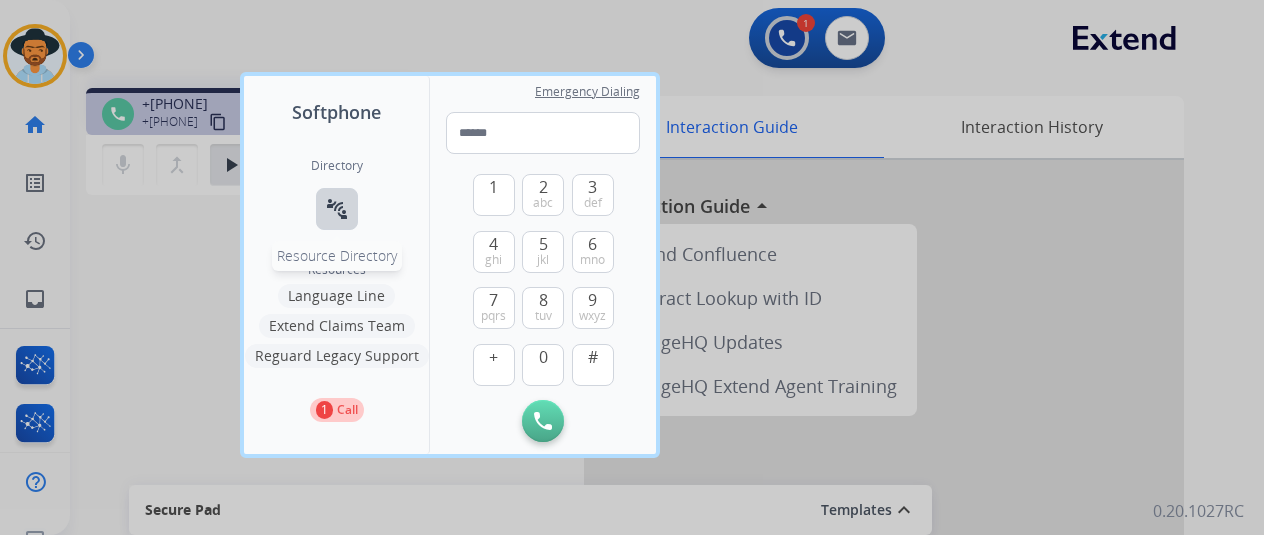 click on "connect_without_contact Resource Directory" at bounding box center (337, 209) 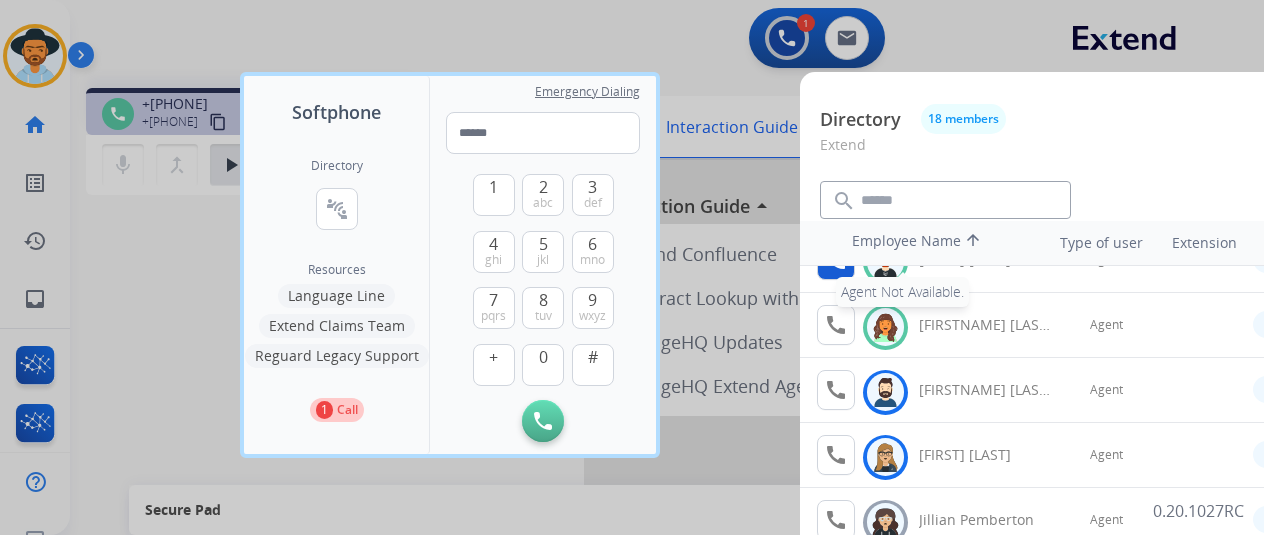 scroll, scrollTop: 200, scrollLeft: 0, axis: vertical 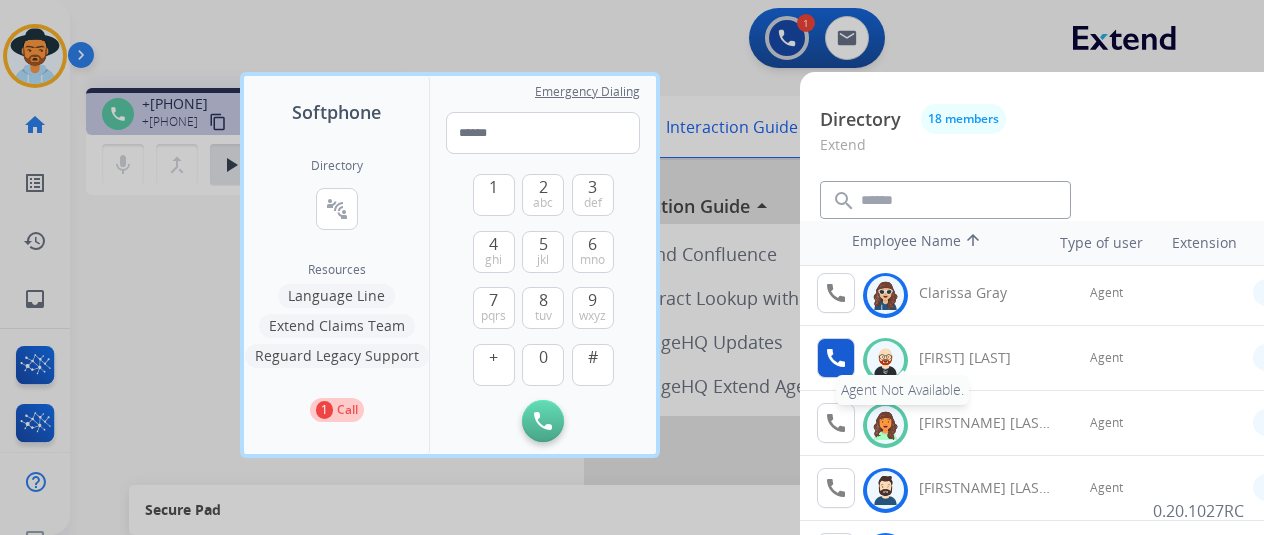 click on "call" at bounding box center (836, 358) 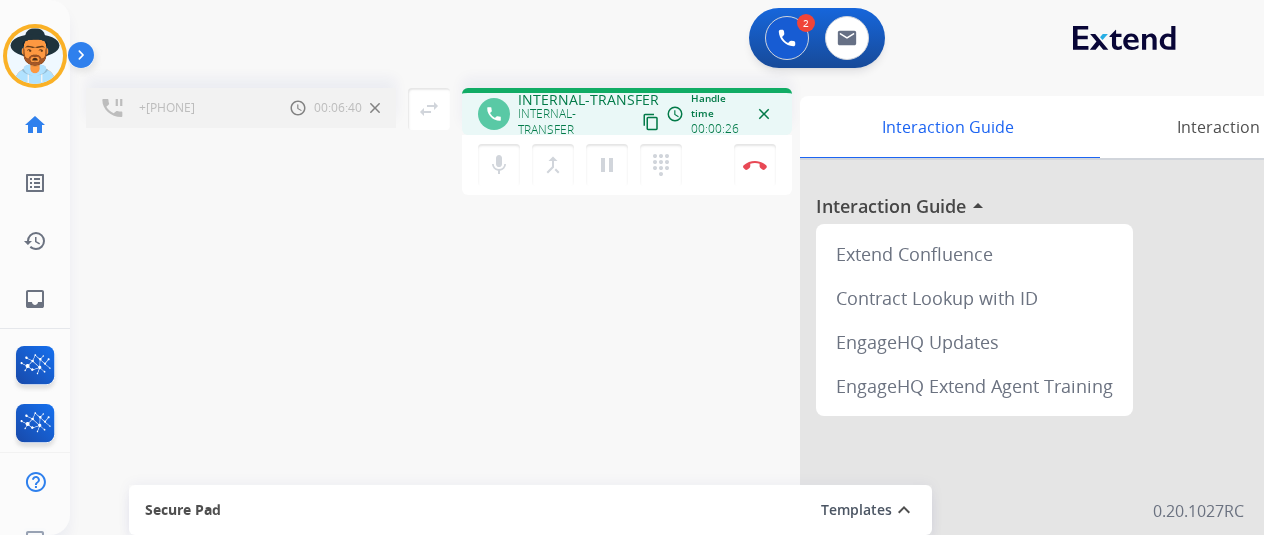 click on "00:06:40" at bounding box center [338, 108] 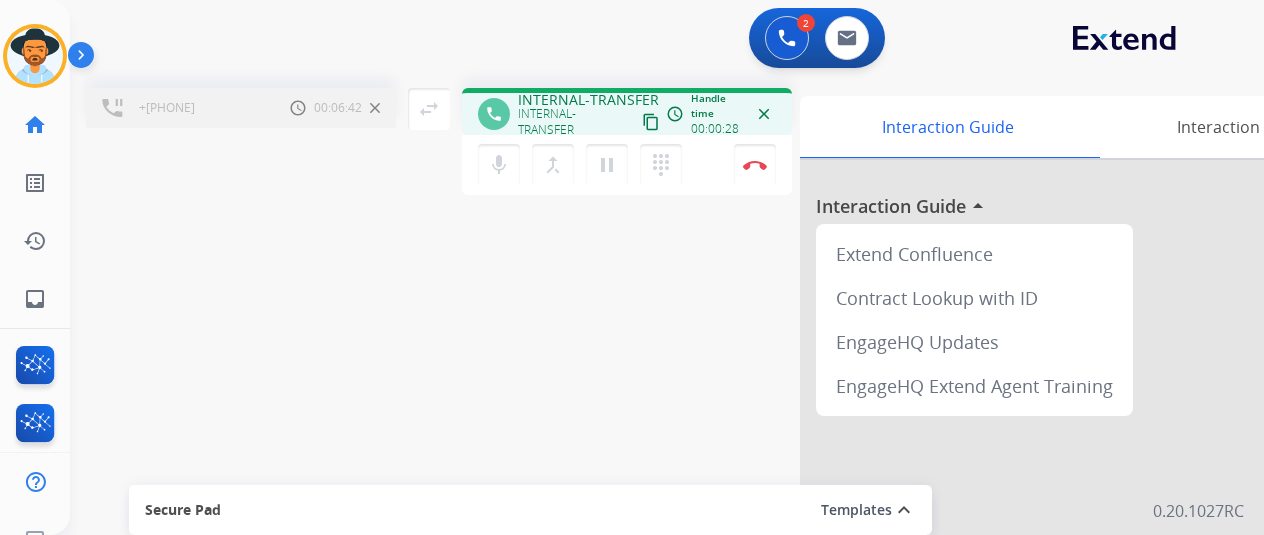 click on "+[PHONE] Call metrics Hold   00:06:42 00:06:42" at bounding box center (241, 108) 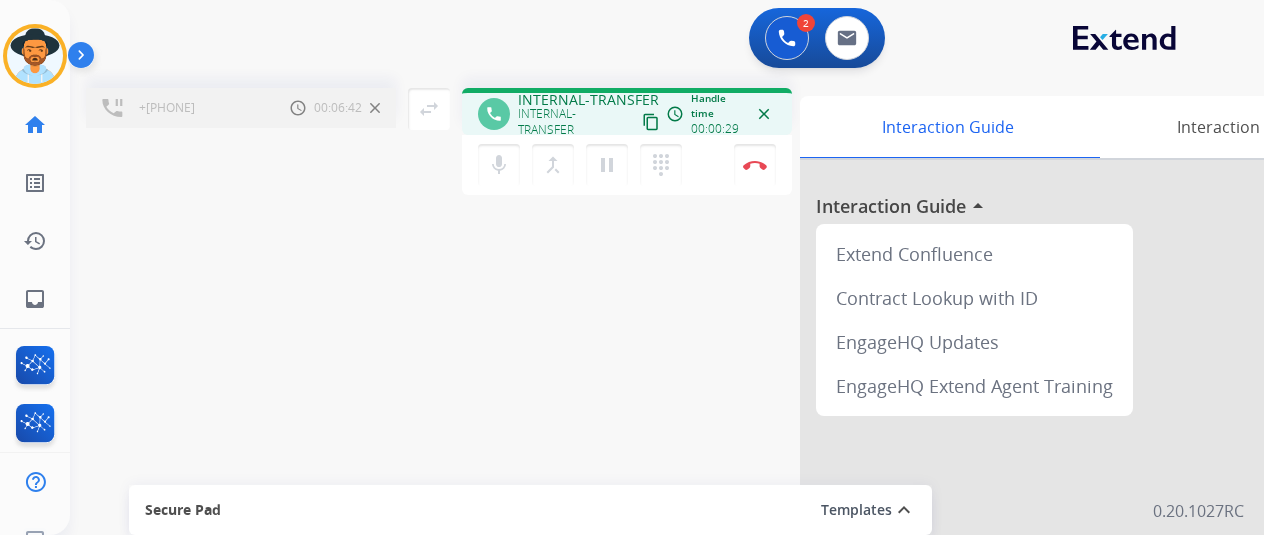 click on "+[PHONE] Call metrics Hold   00:06:42 00:06:42" at bounding box center (241, 108) 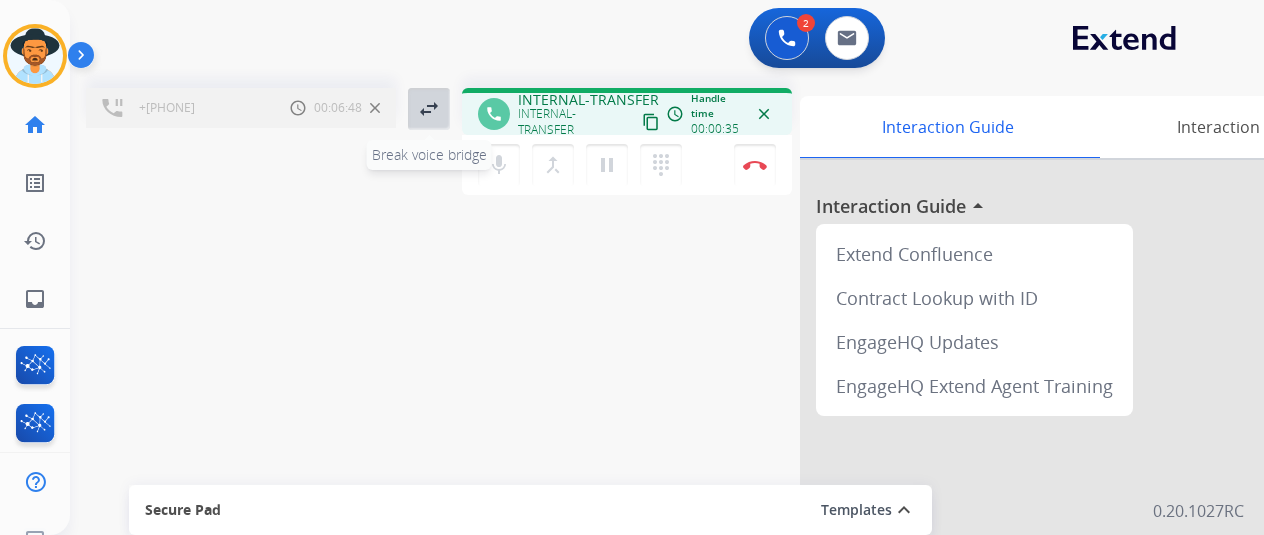 click on "swap_horiz Break voice bridge" at bounding box center (429, 109) 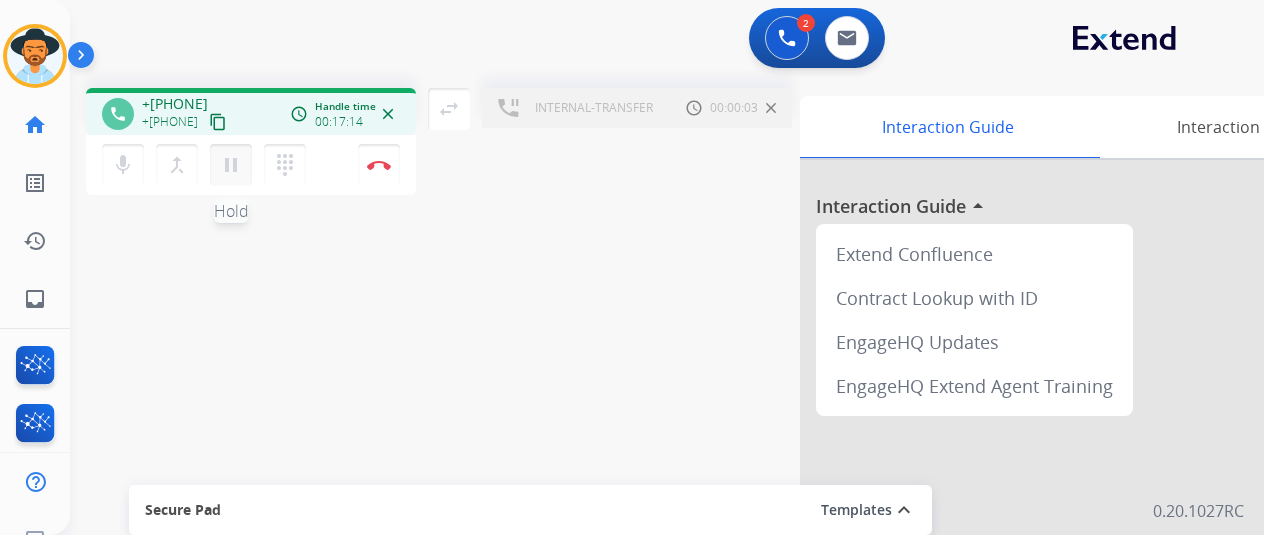 click on "pause" at bounding box center (231, 165) 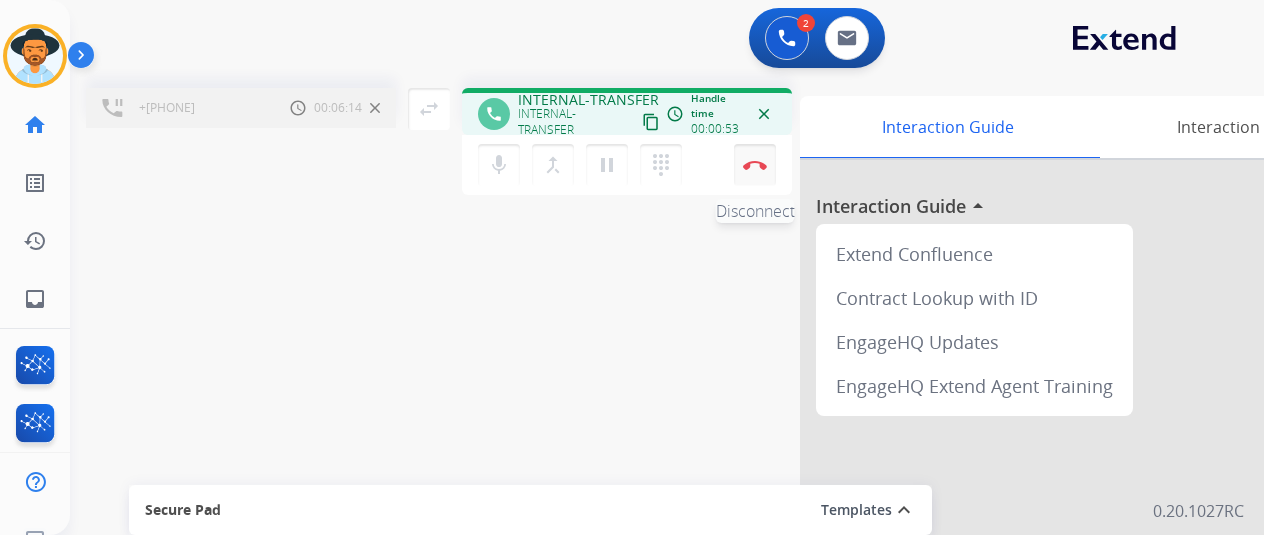 click on "Disconnect" at bounding box center [755, 165] 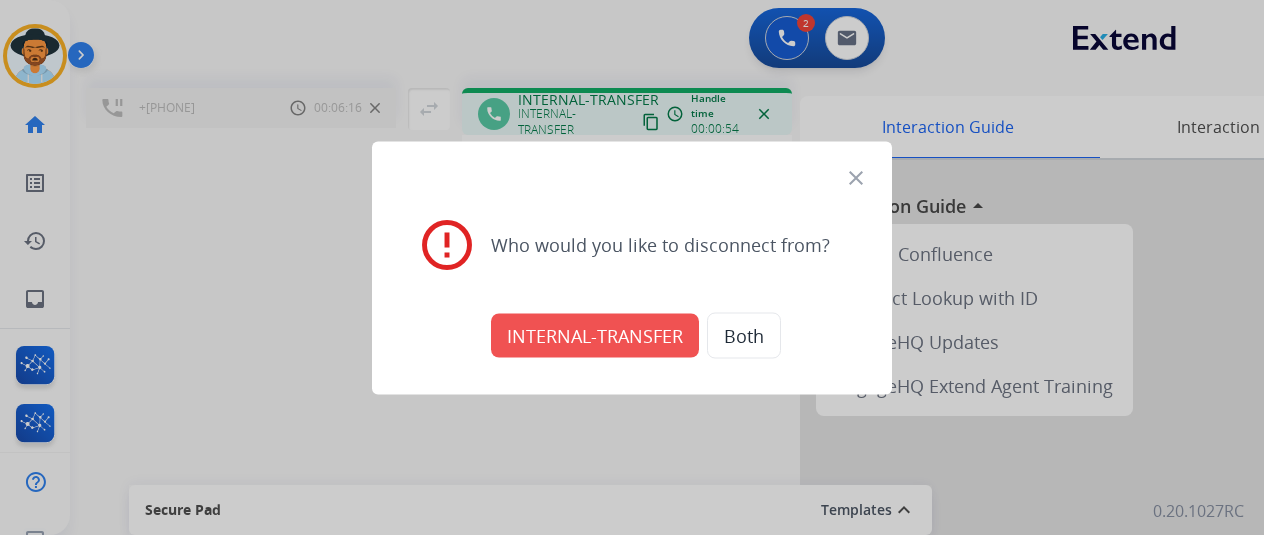click on "INTERNAL-TRANSFER" at bounding box center [595, 335] 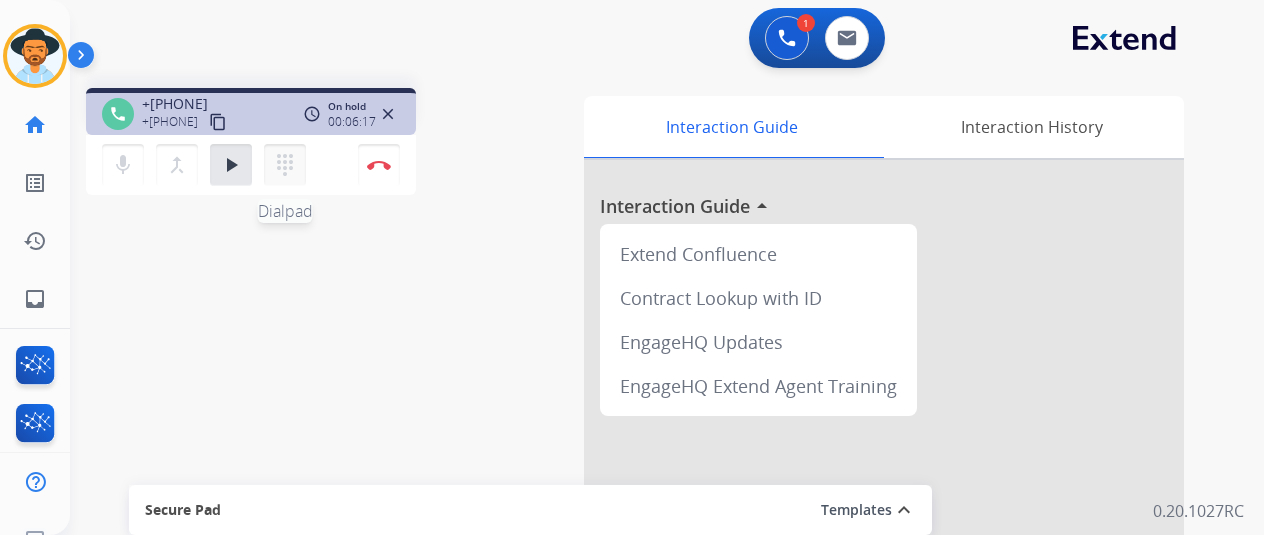 click on "dialpad" at bounding box center [285, 165] 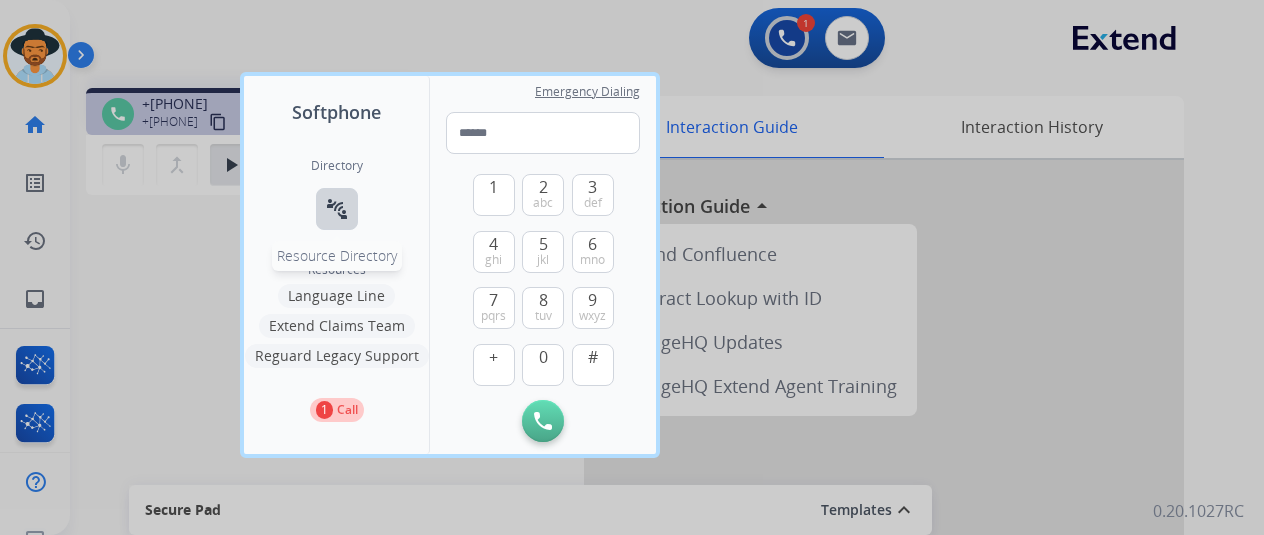 click on "connect_without_contact" at bounding box center [337, 209] 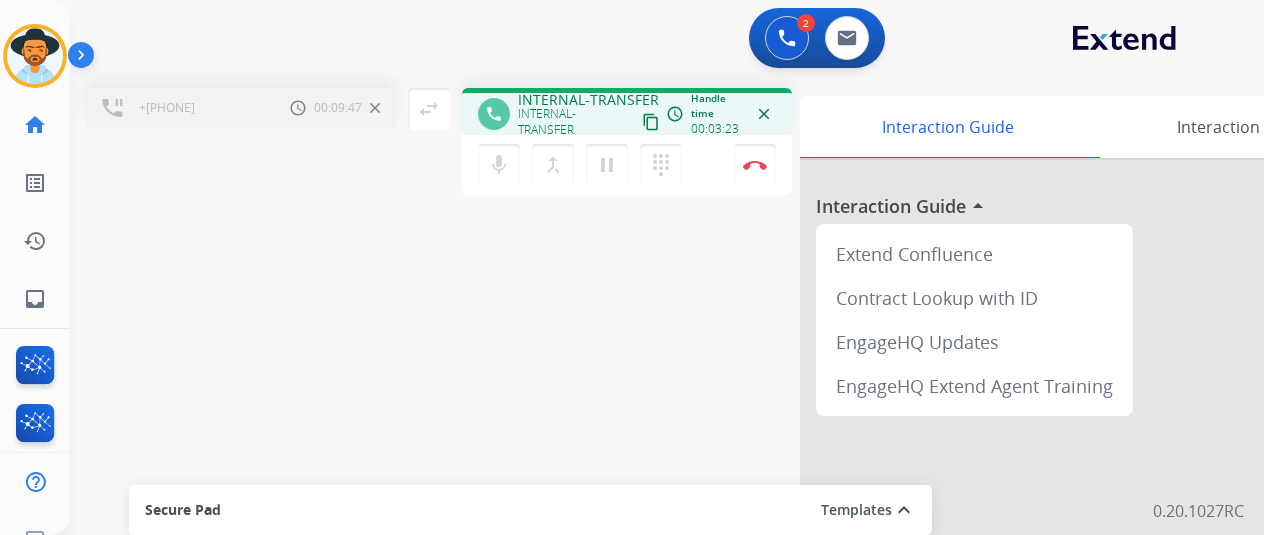 click on "mic Mute merge_type Bridge pause Hold dialpad Dialpad Disconnect" at bounding box center [627, 165] 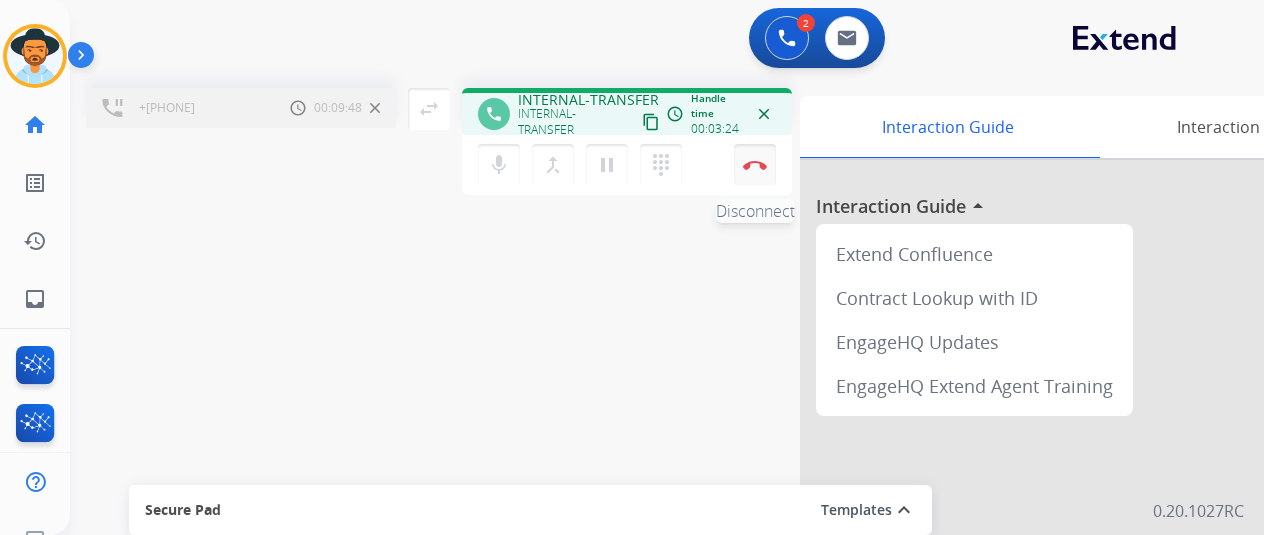 click on "Disconnect" at bounding box center [755, 165] 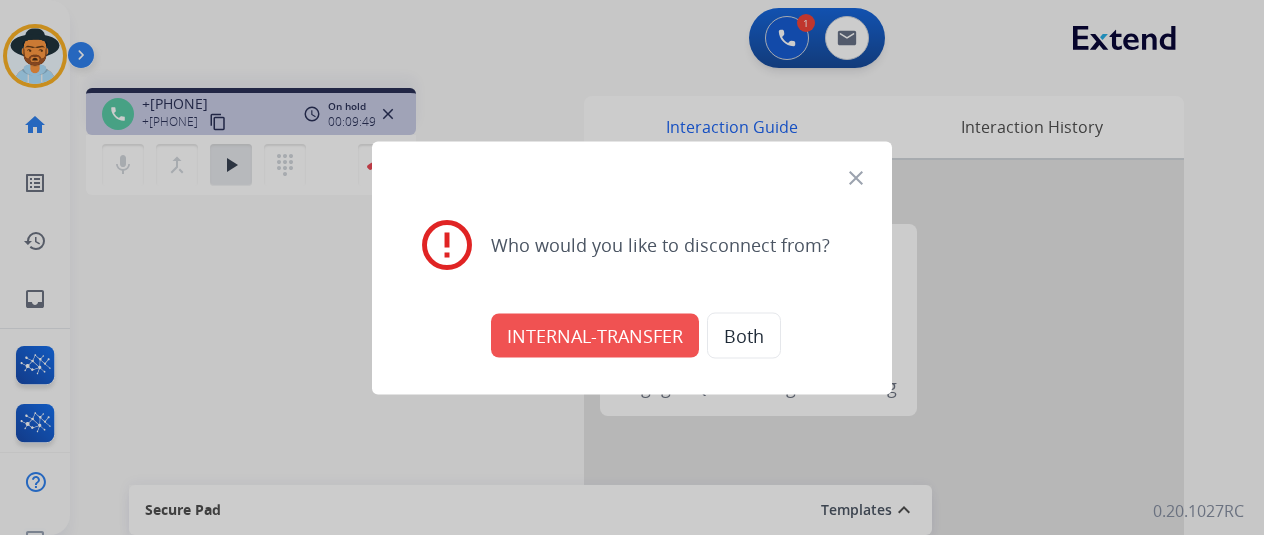 drag, startPoint x: 650, startPoint y: 339, endPoint x: 682, endPoint y: 334, distance: 32.38827 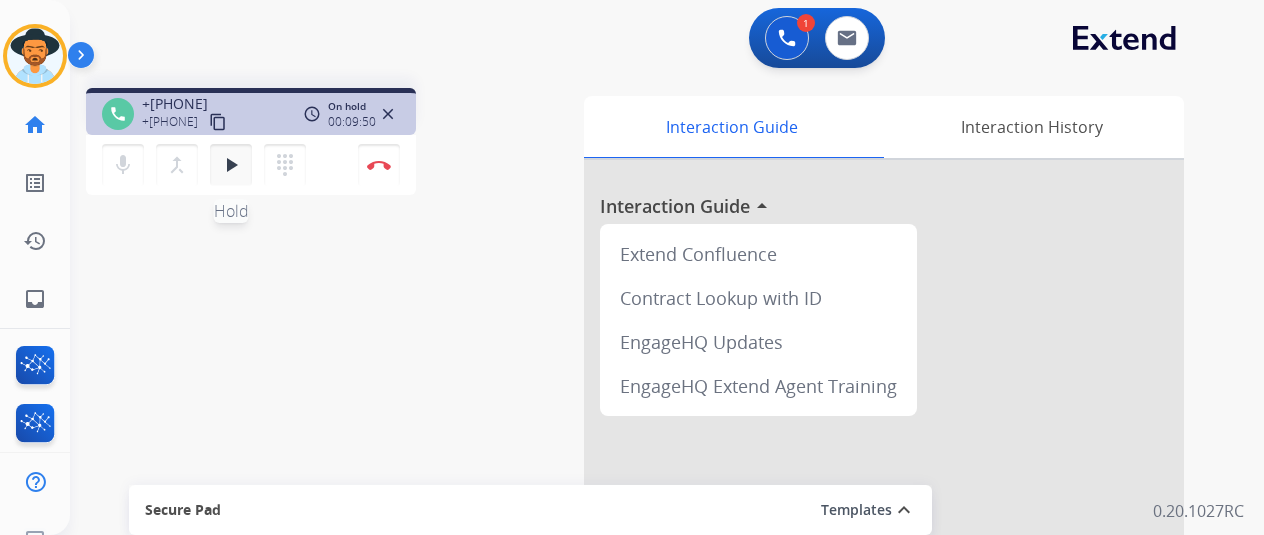 click on "play_arrow Hold" at bounding box center [231, 165] 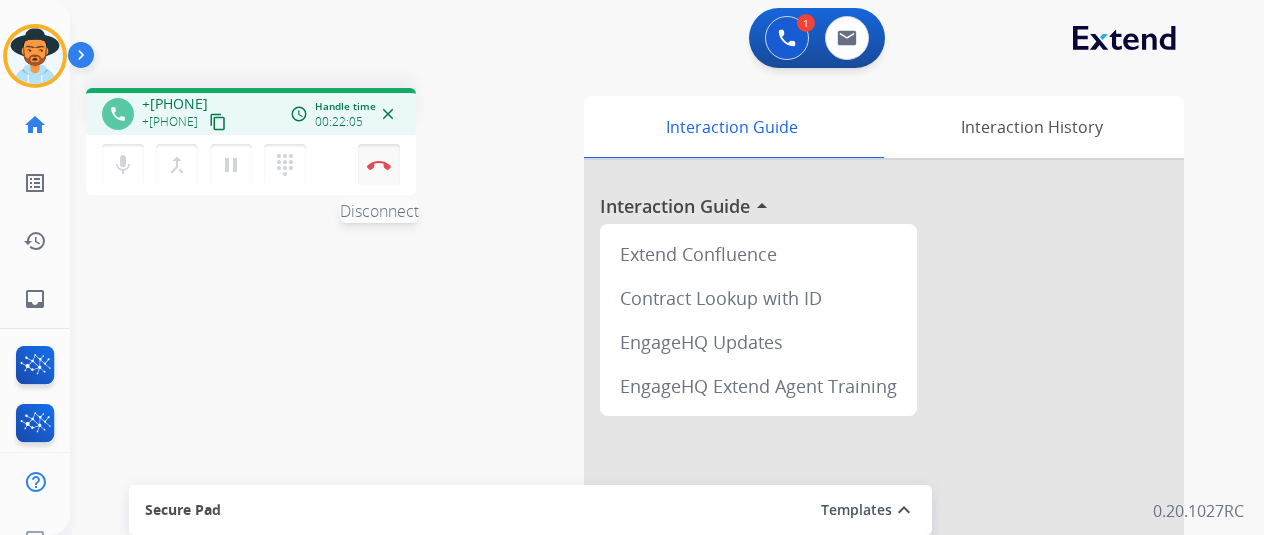 click on "Disconnect" at bounding box center (379, 165) 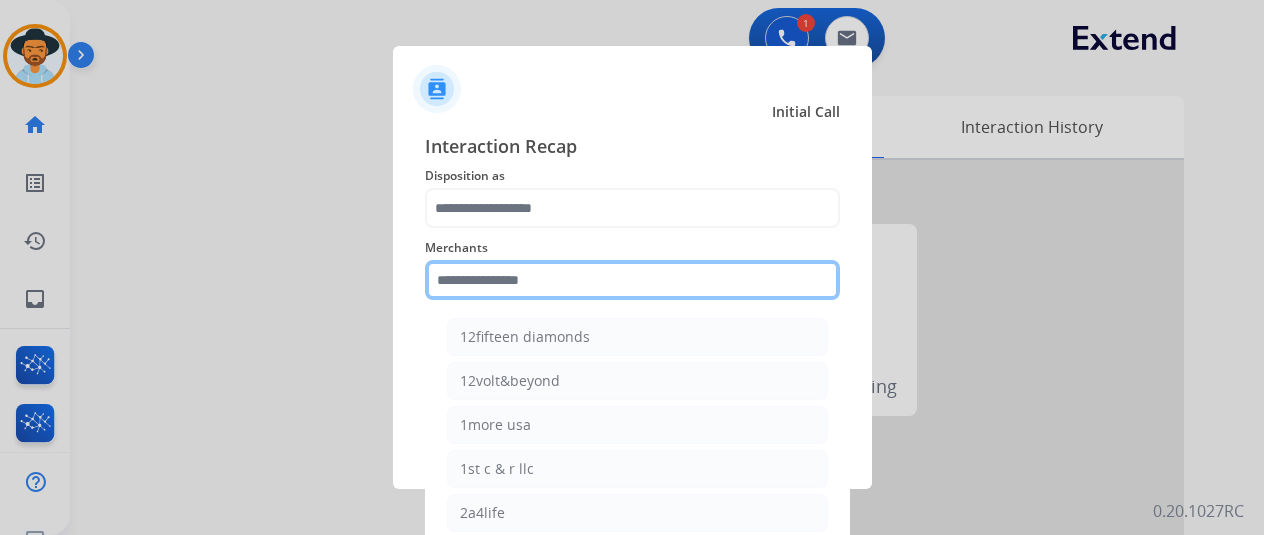 click 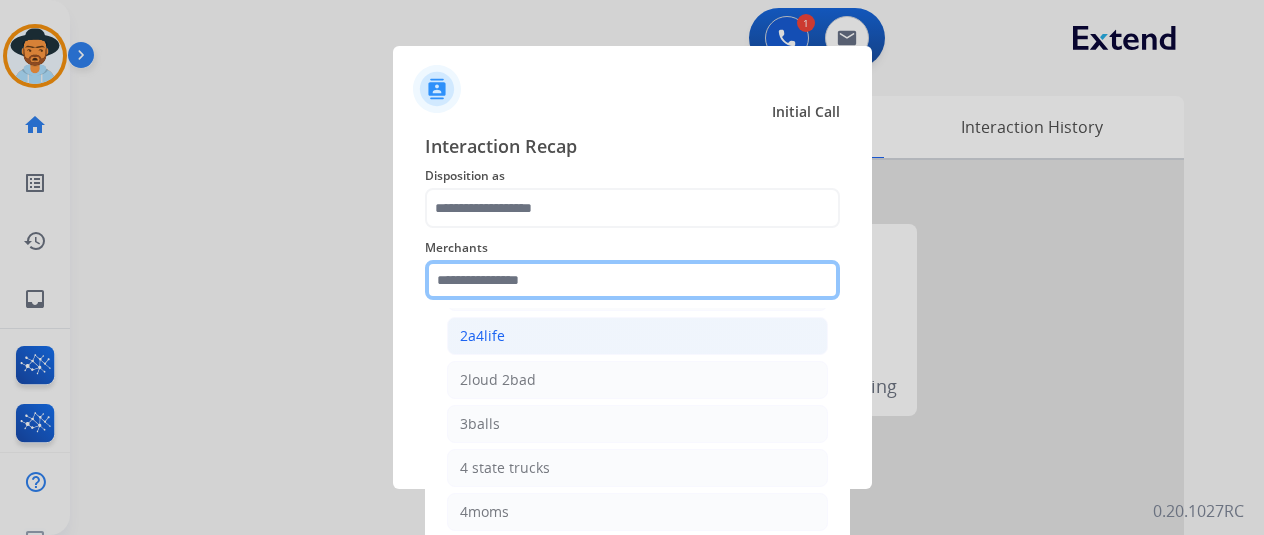 scroll, scrollTop: 400, scrollLeft: 0, axis: vertical 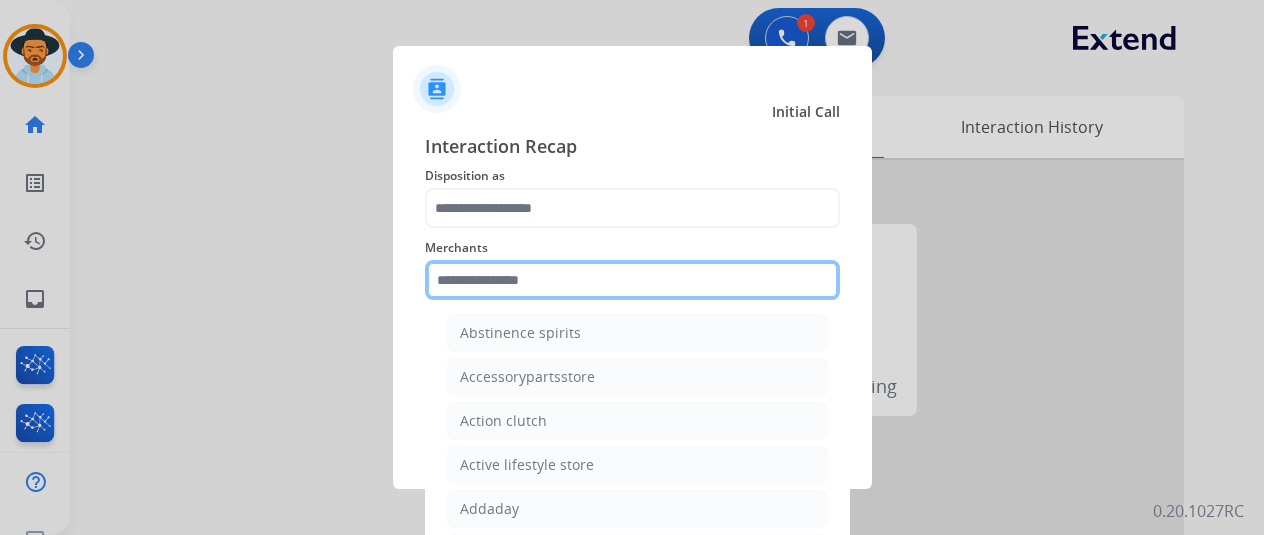 click 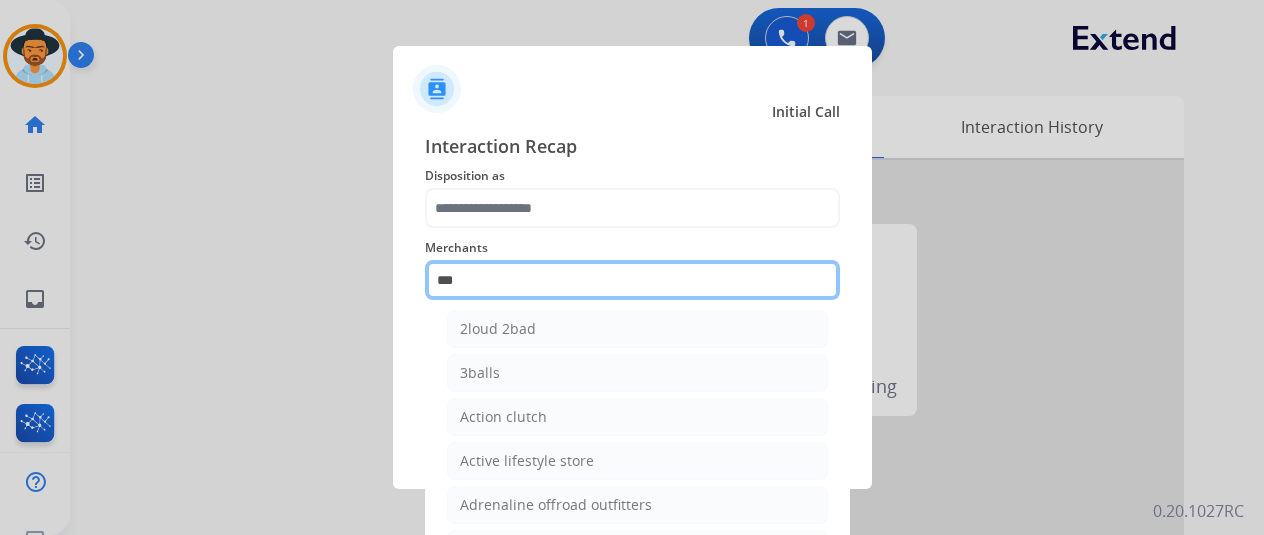 scroll, scrollTop: 0, scrollLeft: 0, axis: both 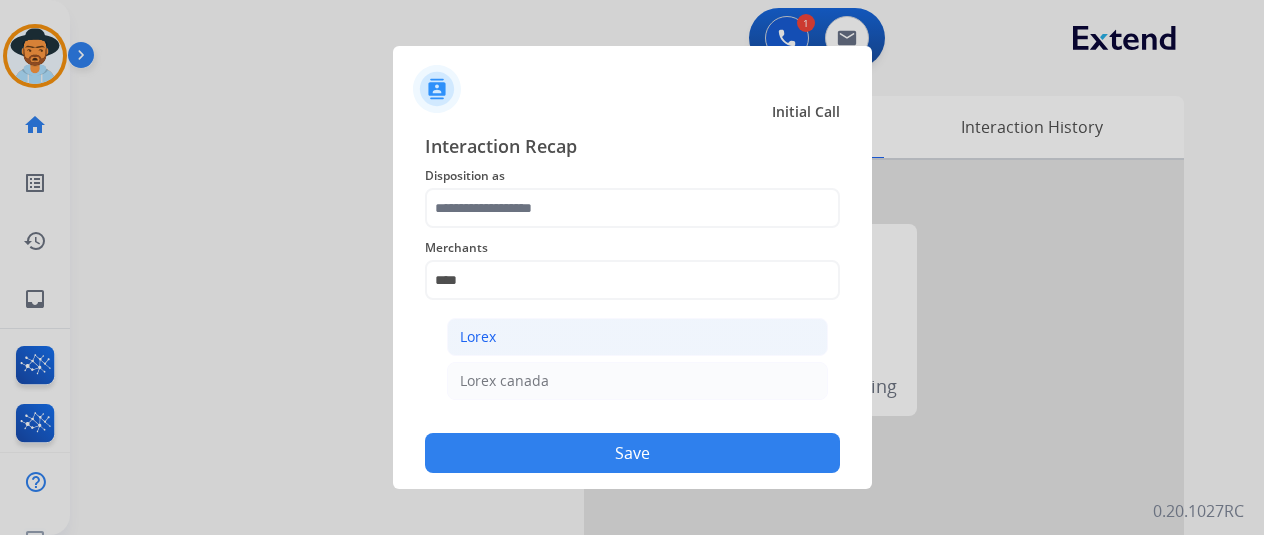 click on "Lorex" 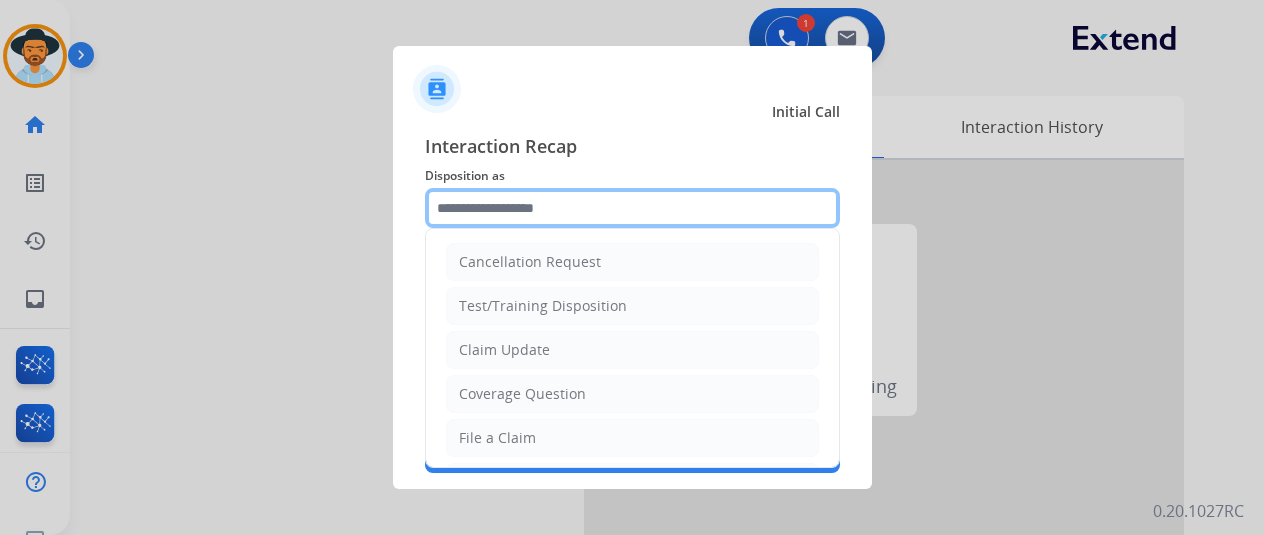 click 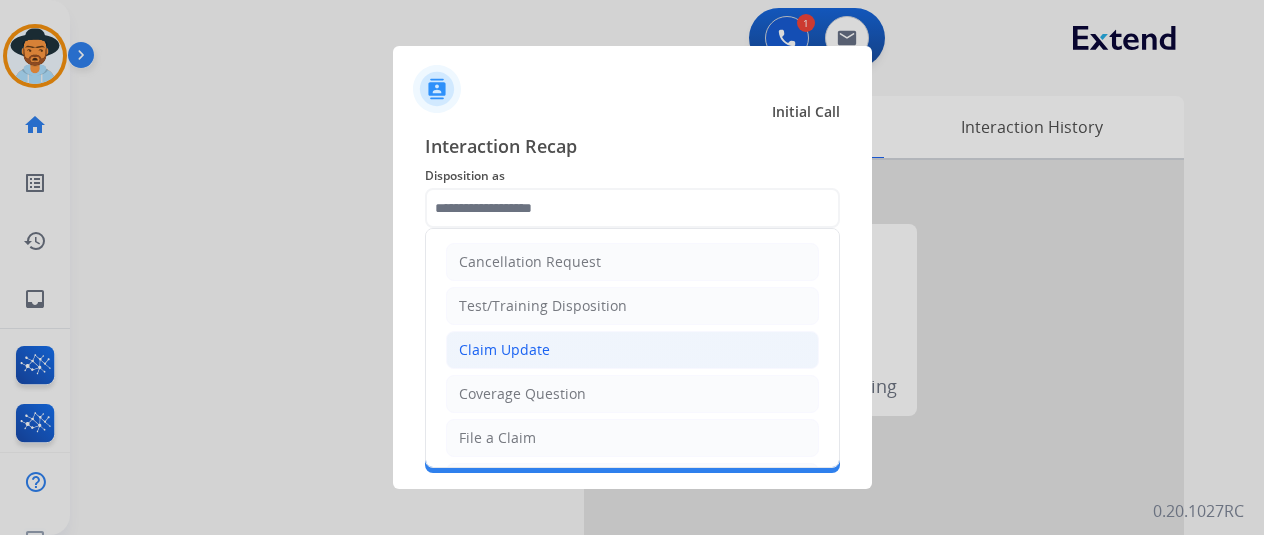 click on "Claim Update" 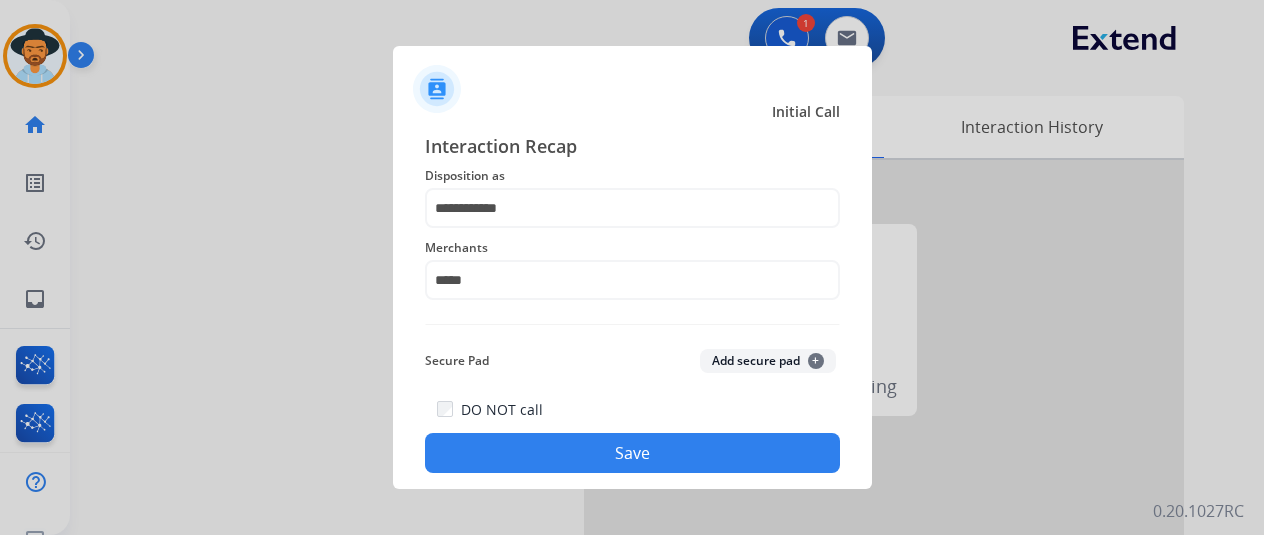 click on "Save" 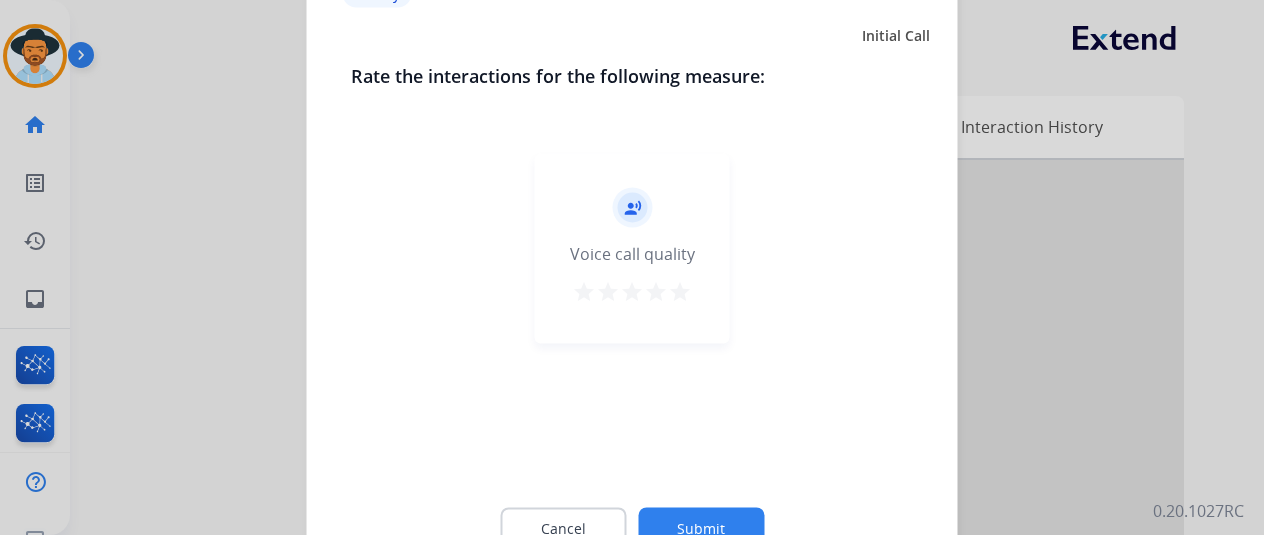 click on "star" at bounding box center (680, 291) 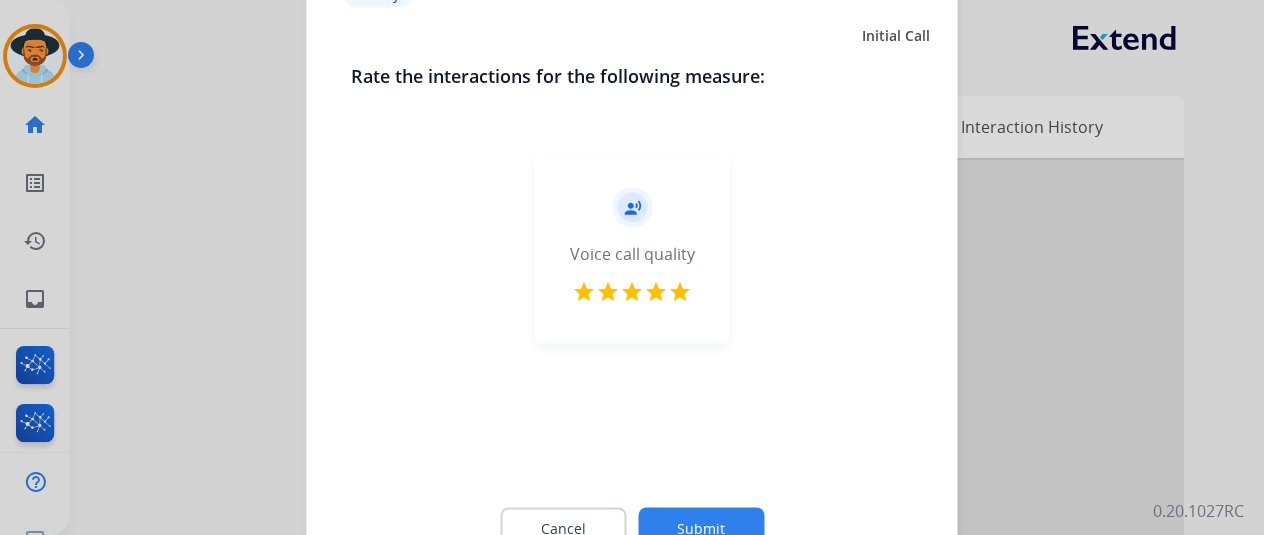 click on "Submit" 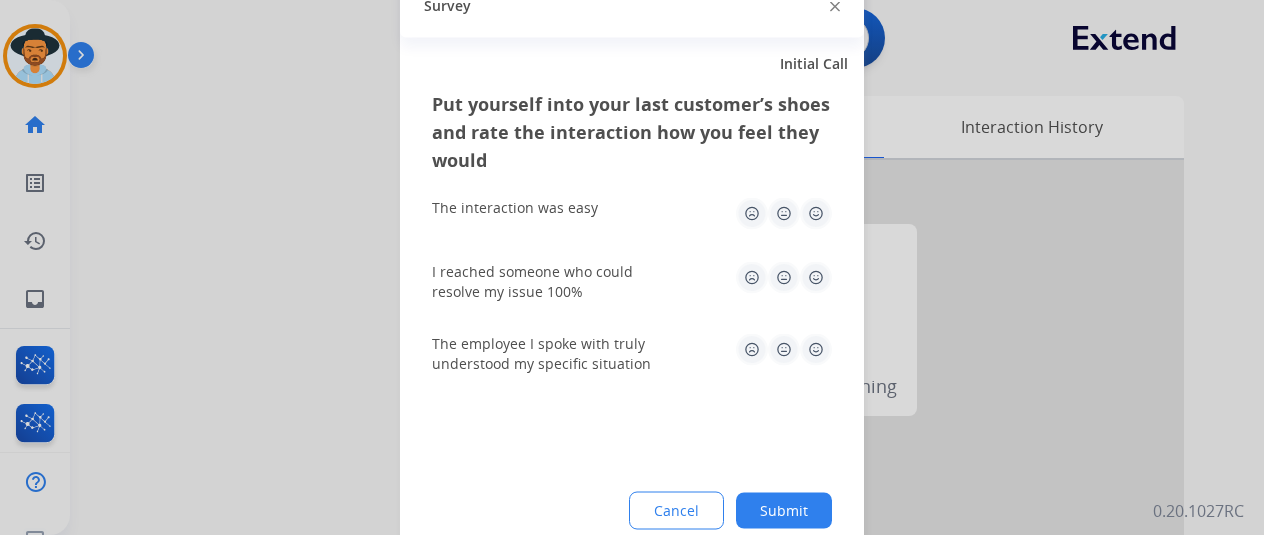 click on "Put yourself into your last customer’s shoes and rate the interaction how you feel they would  The interaction was easy   I reached someone who could resolve my issue 100%   The employee I spoke with truly understood my specific situation  Cancel Submit" 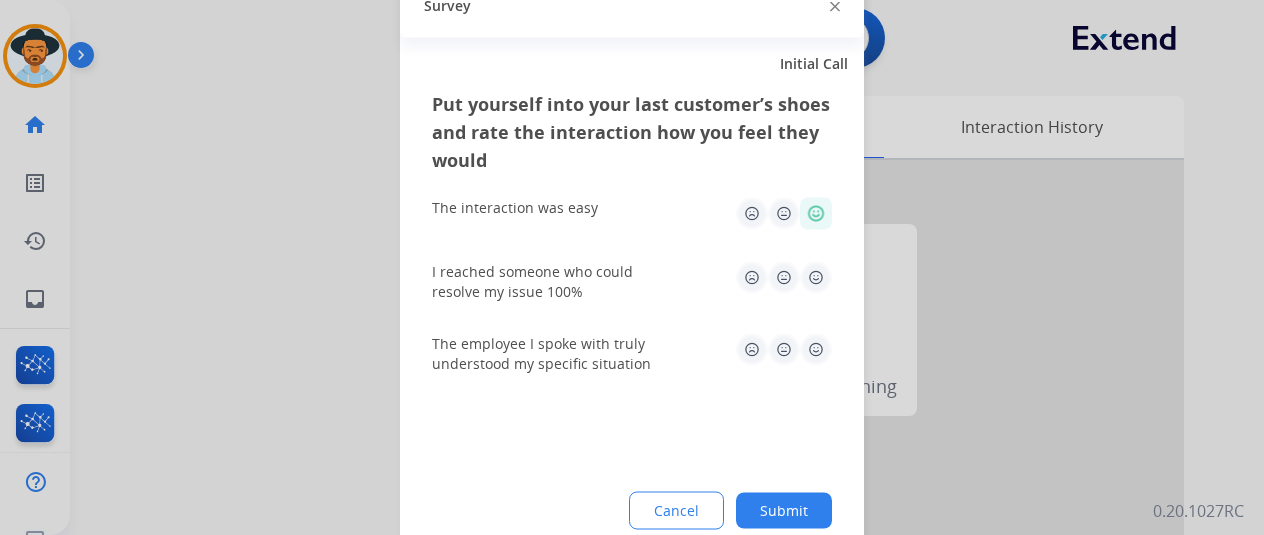 click 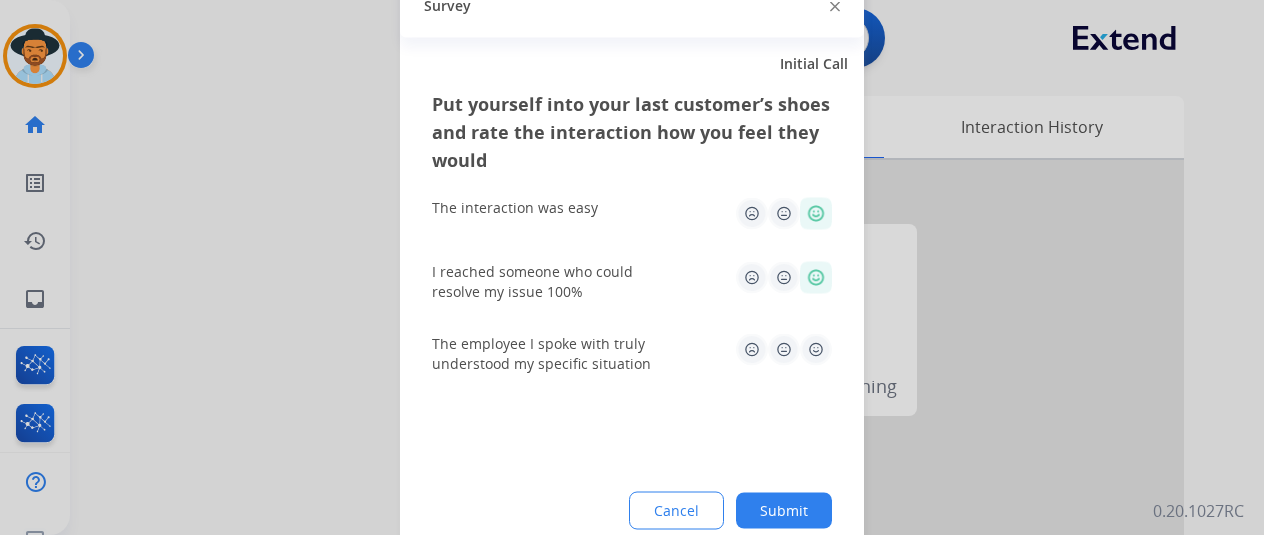 click 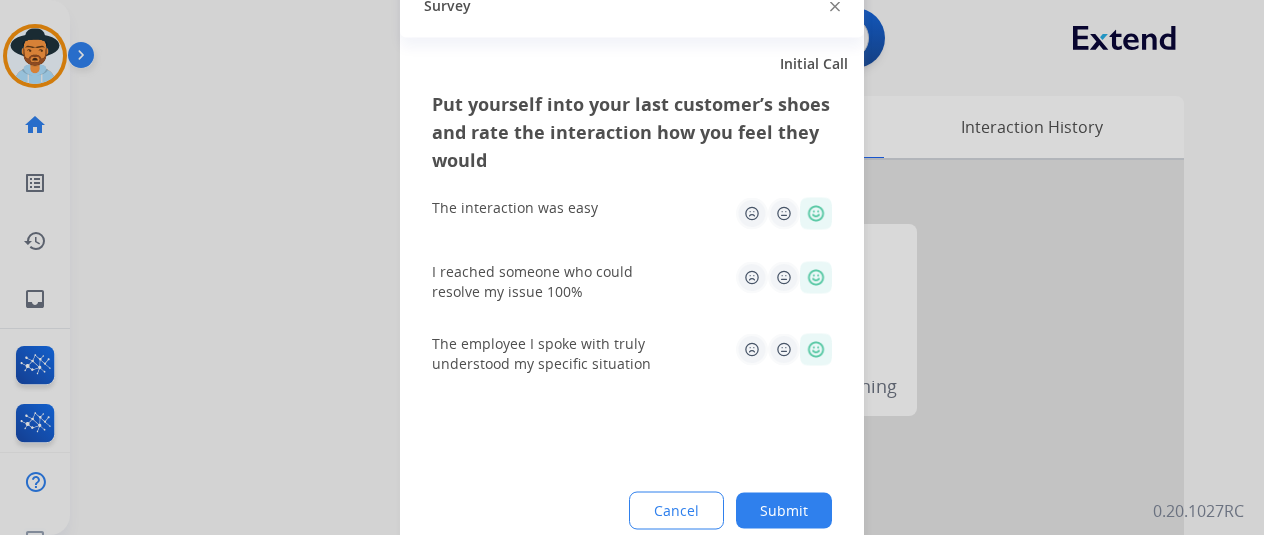click on "Submit" 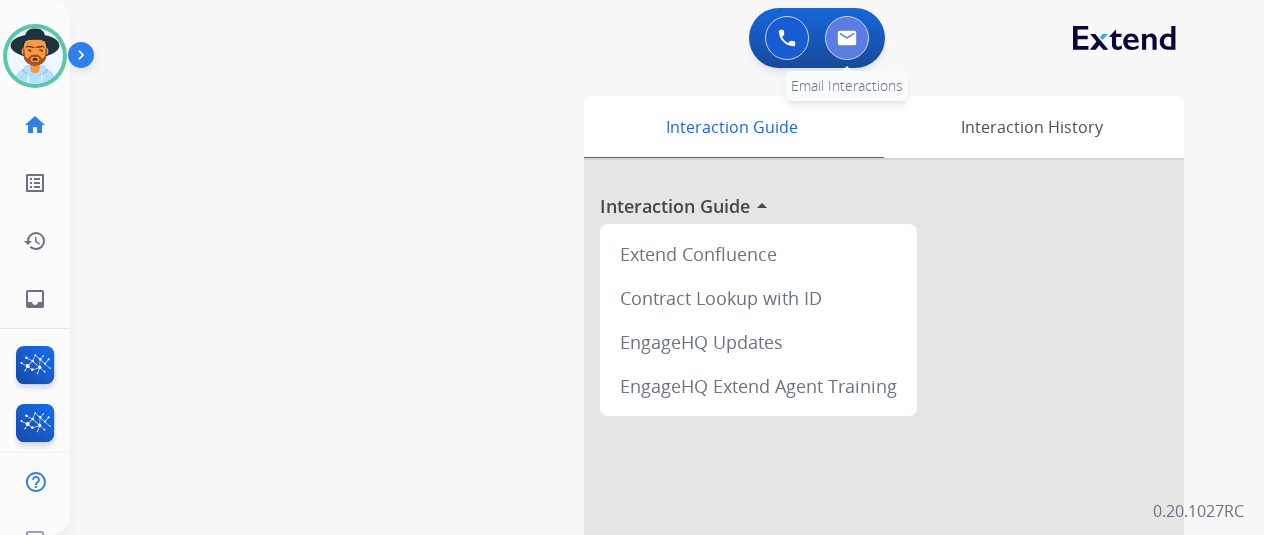 click at bounding box center [847, 38] 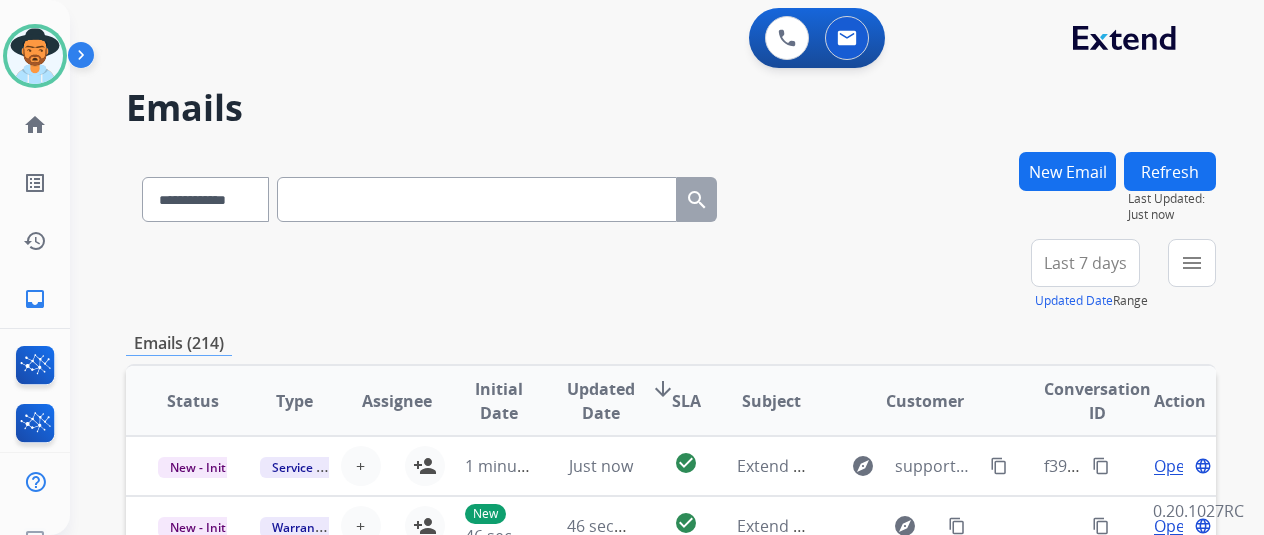 click at bounding box center [477, 199] 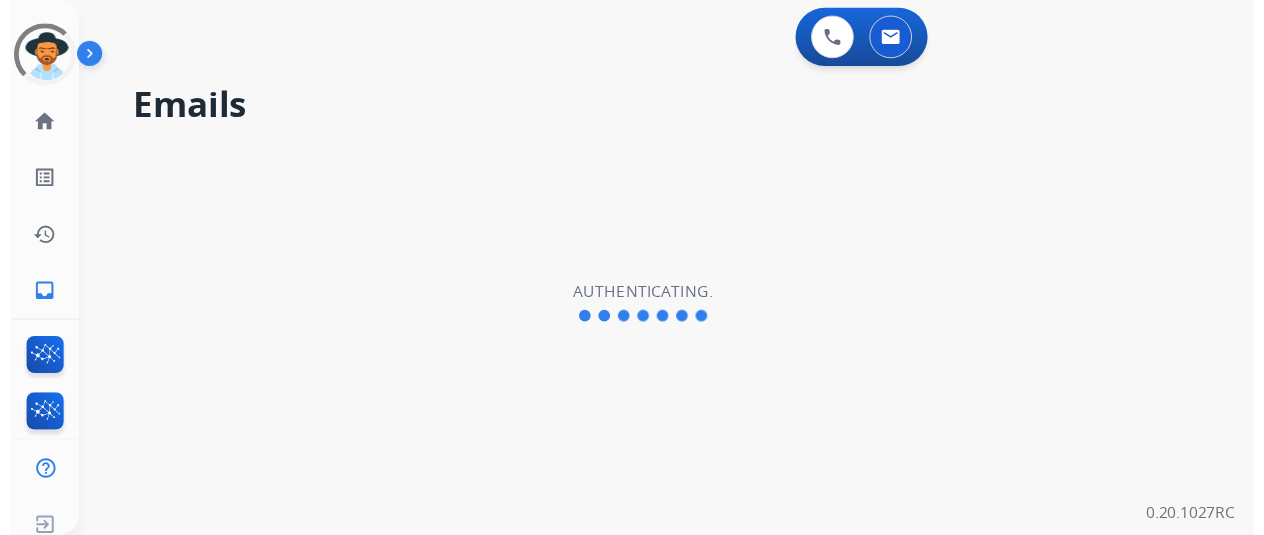 scroll, scrollTop: 0, scrollLeft: 0, axis: both 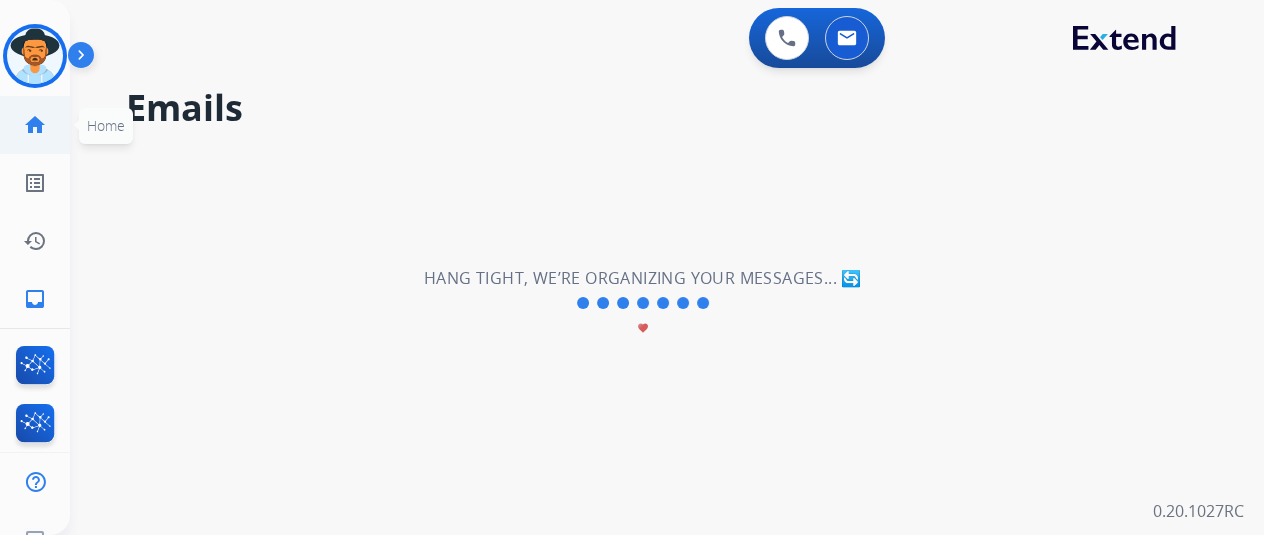 click on "home" 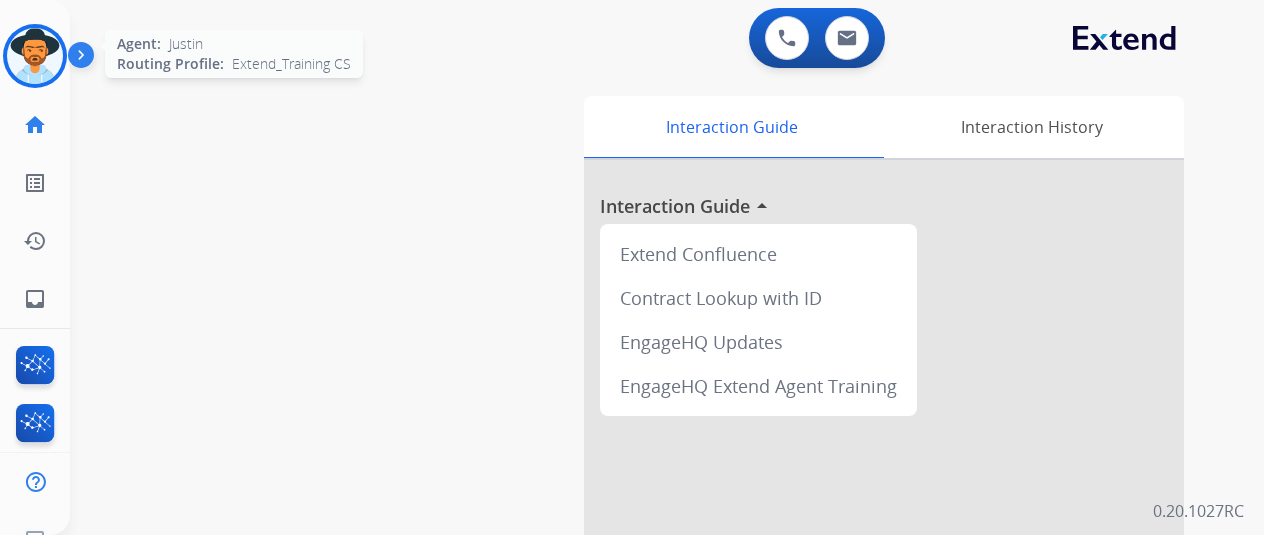 click at bounding box center (35, 56) 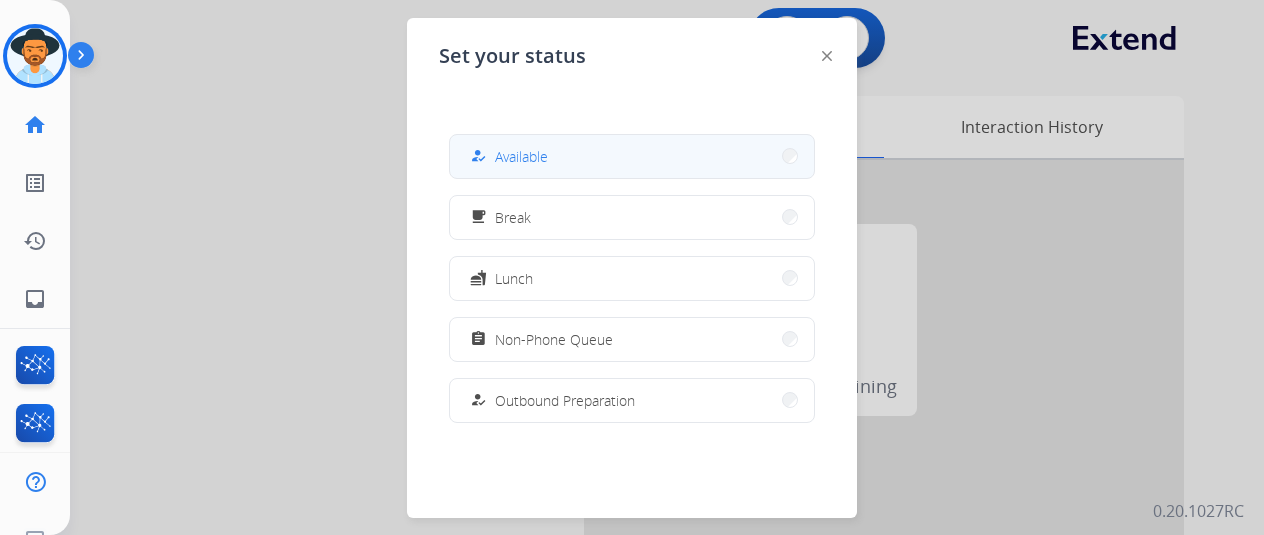 click on "how_to_reg Available" at bounding box center (632, 156) 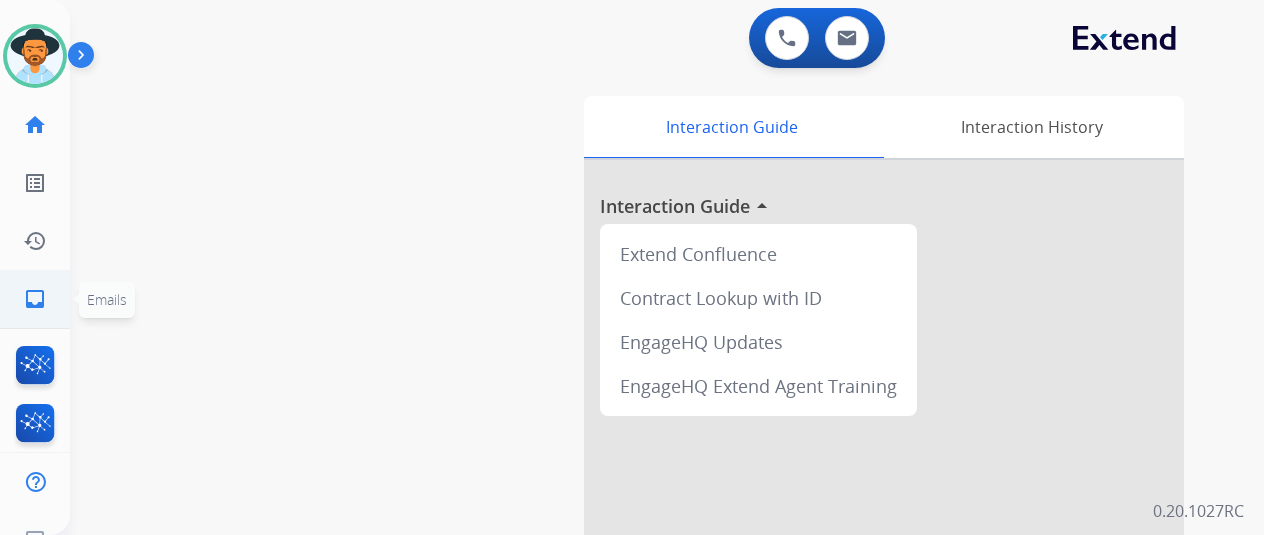 click on "inbox" 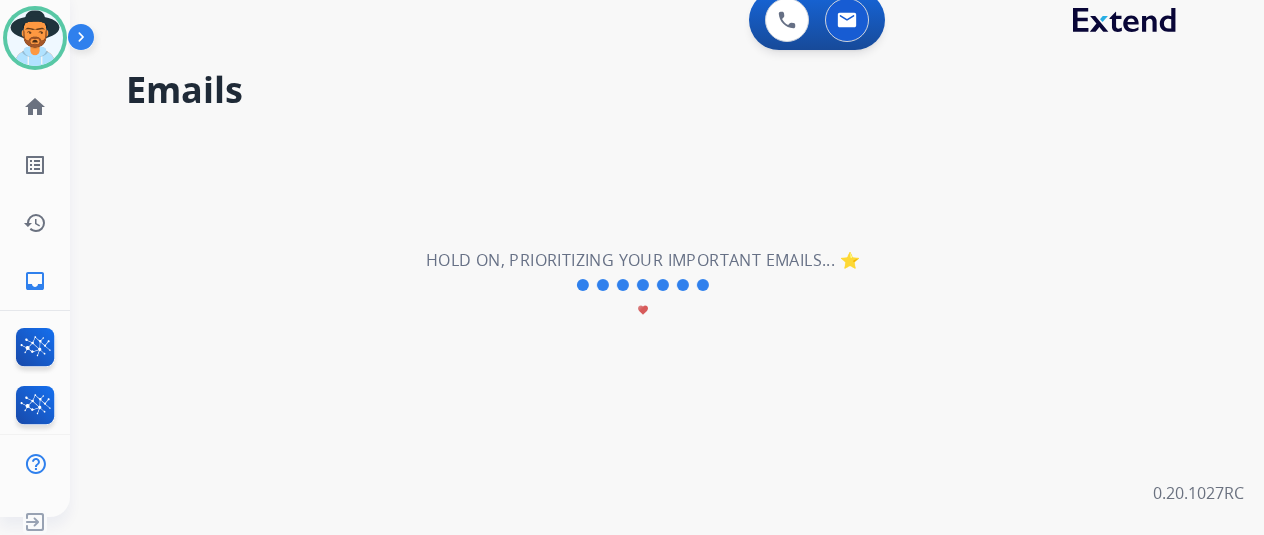 scroll, scrollTop: 24, scrollLeft: 0, axis: vertical 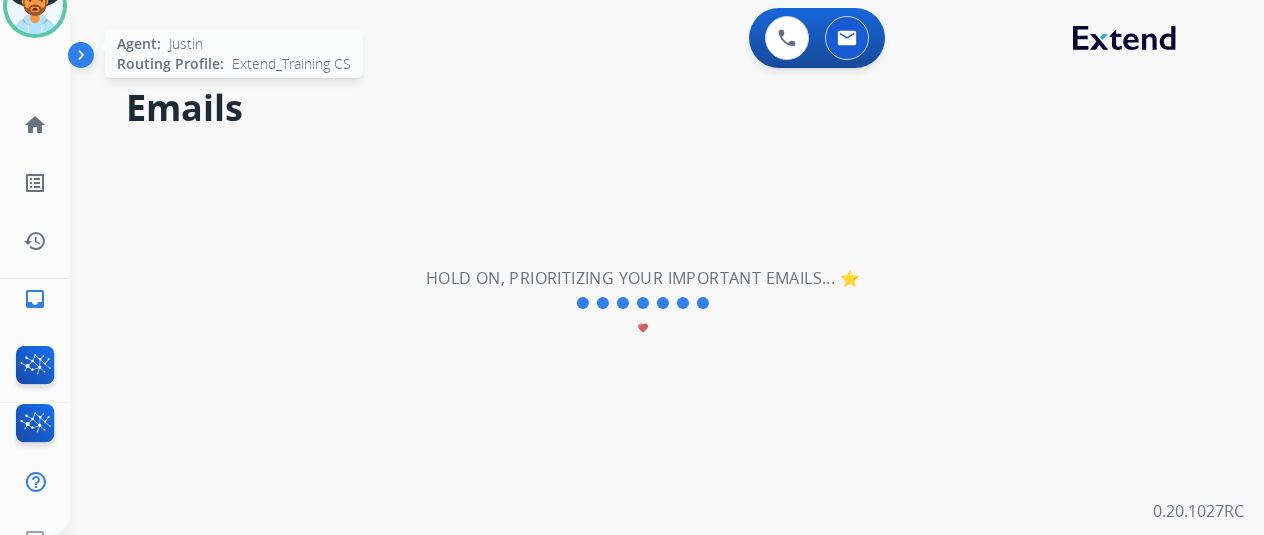 click at bounding box center [35, 6] 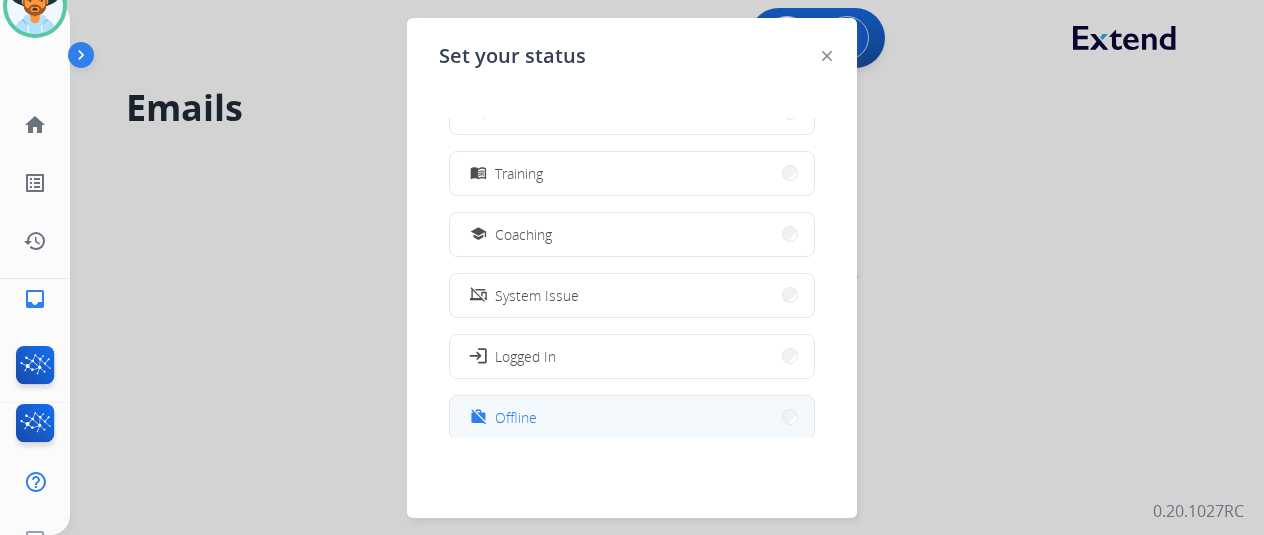 scroll, scrollTop: 376, scrollLeft: 0, axis: vertical 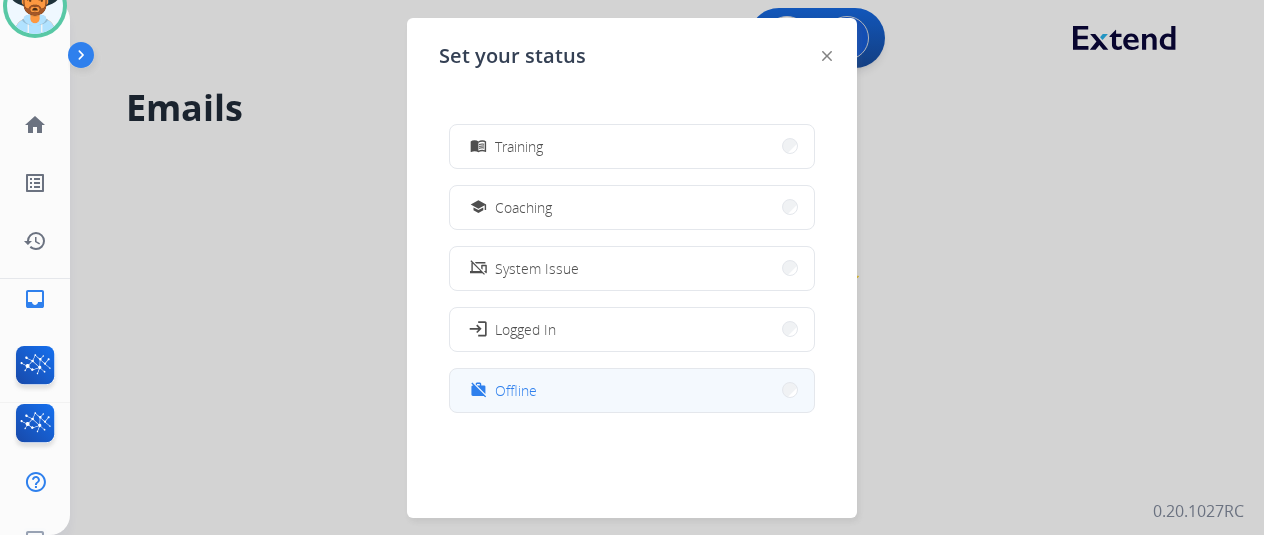 click on "work_off Offline" at bounding box center [632, 390] 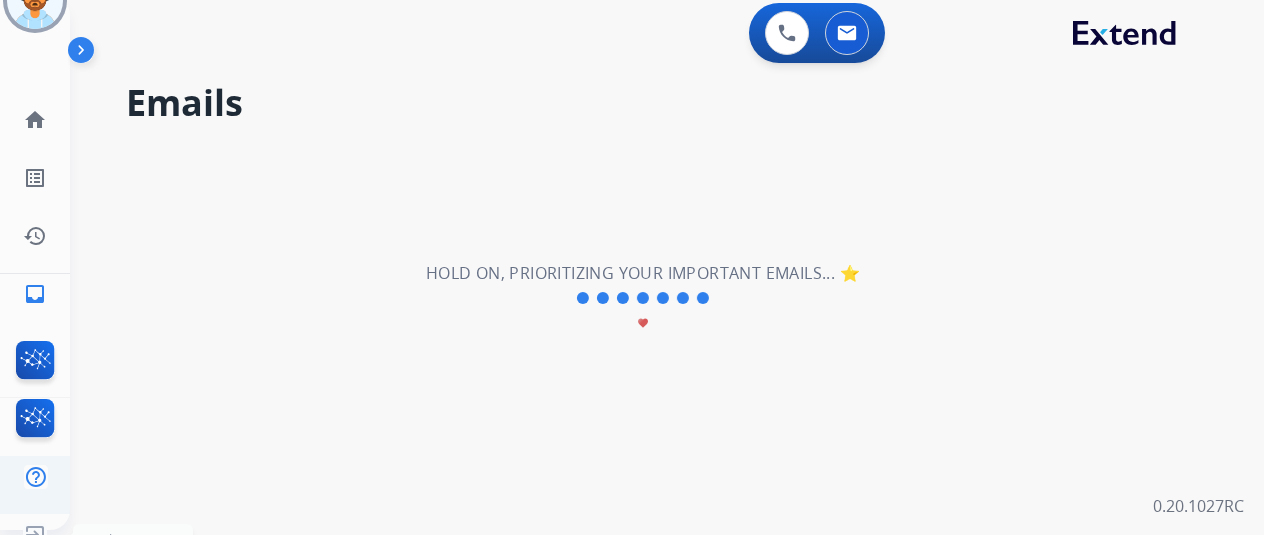 scroll, scrollTop: 24, scrollLeft: 0, axis: vertical 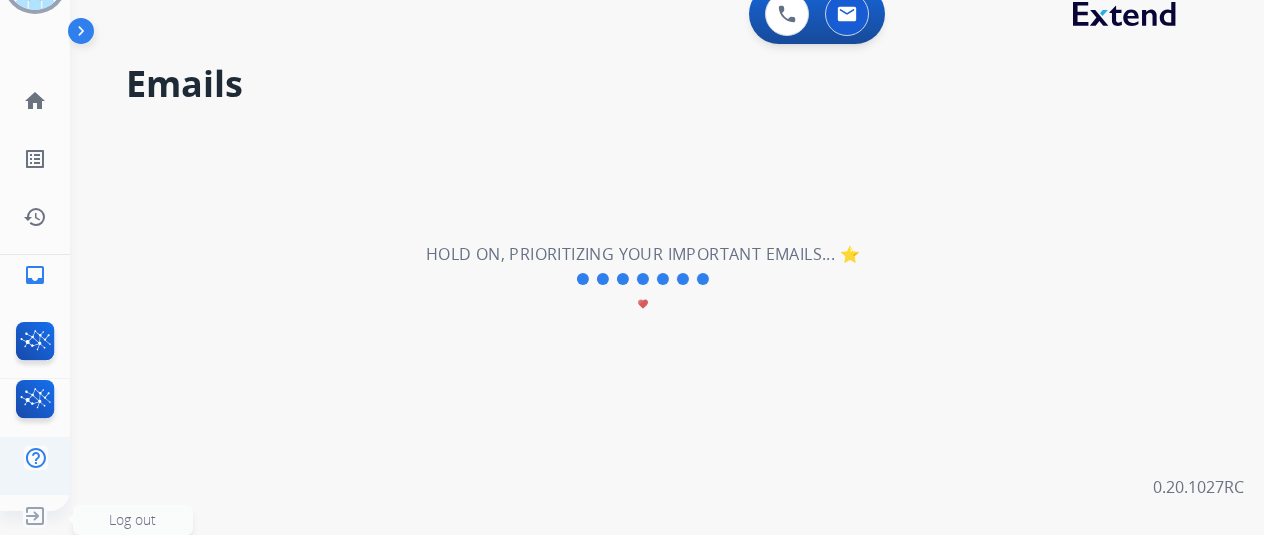 click 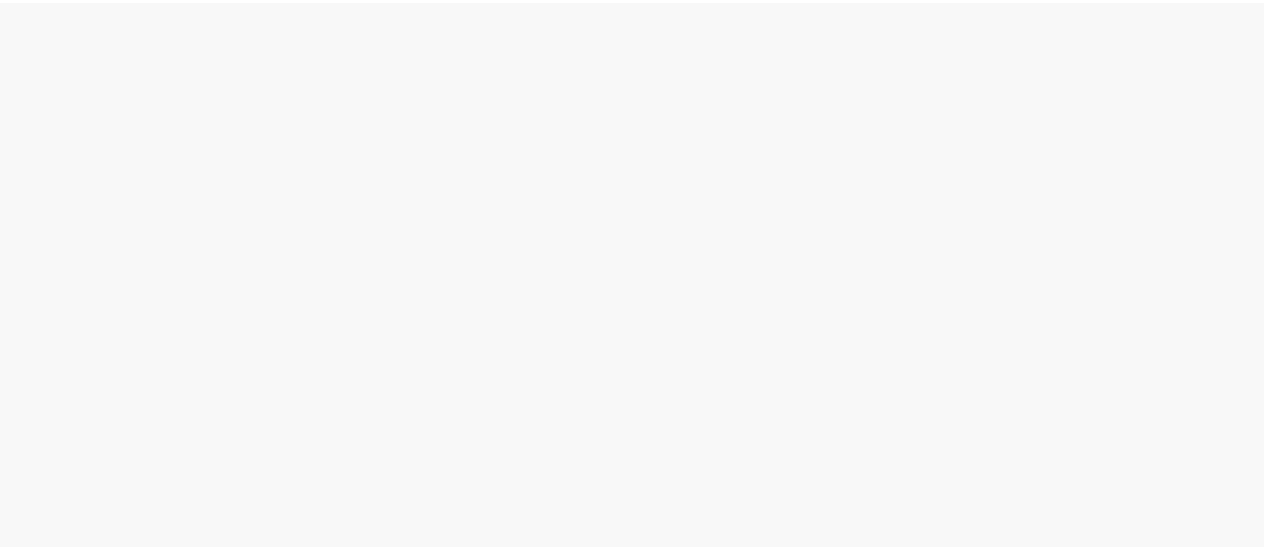scroll, scrollTop: 0, scrollLeft: 0, axis: both 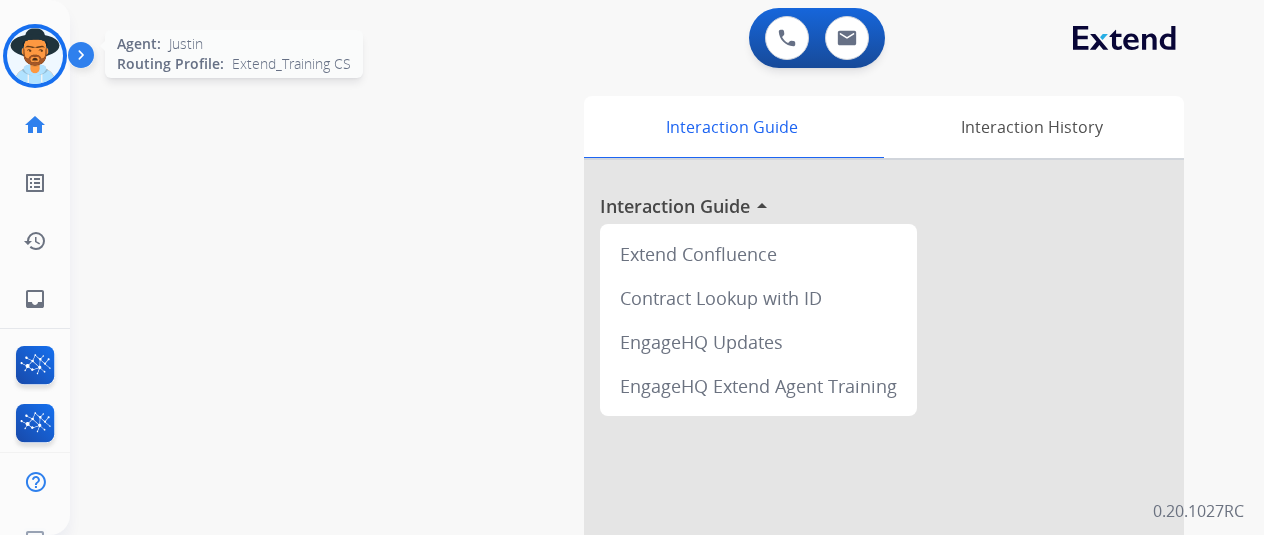 click at bounding box center (35, 56) 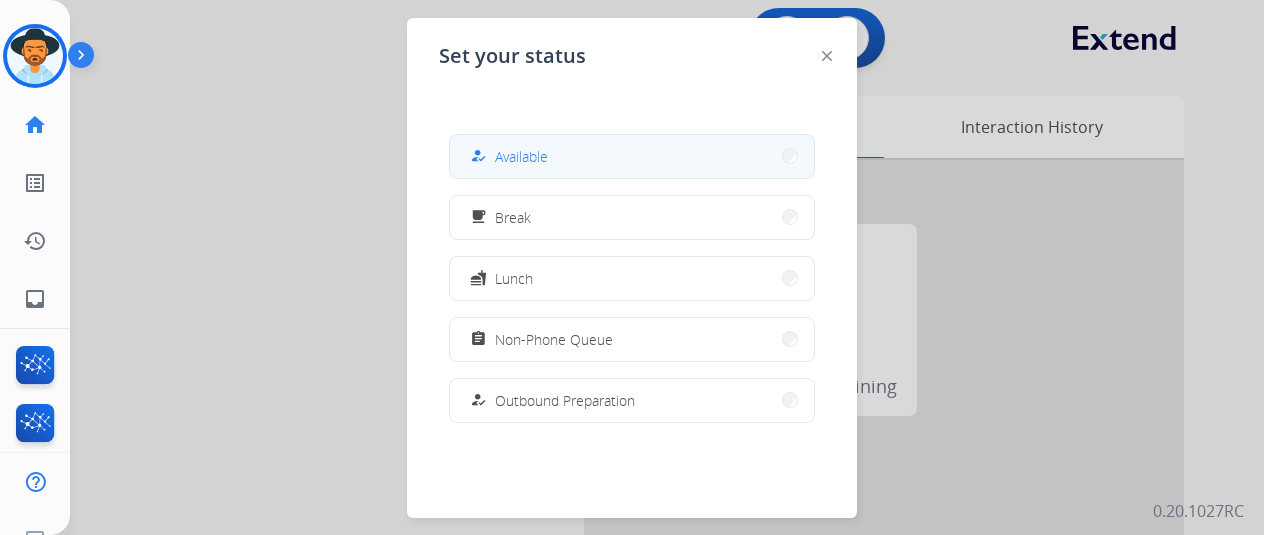 click on "how_to_reg Available" at bounding box center (632, 156) 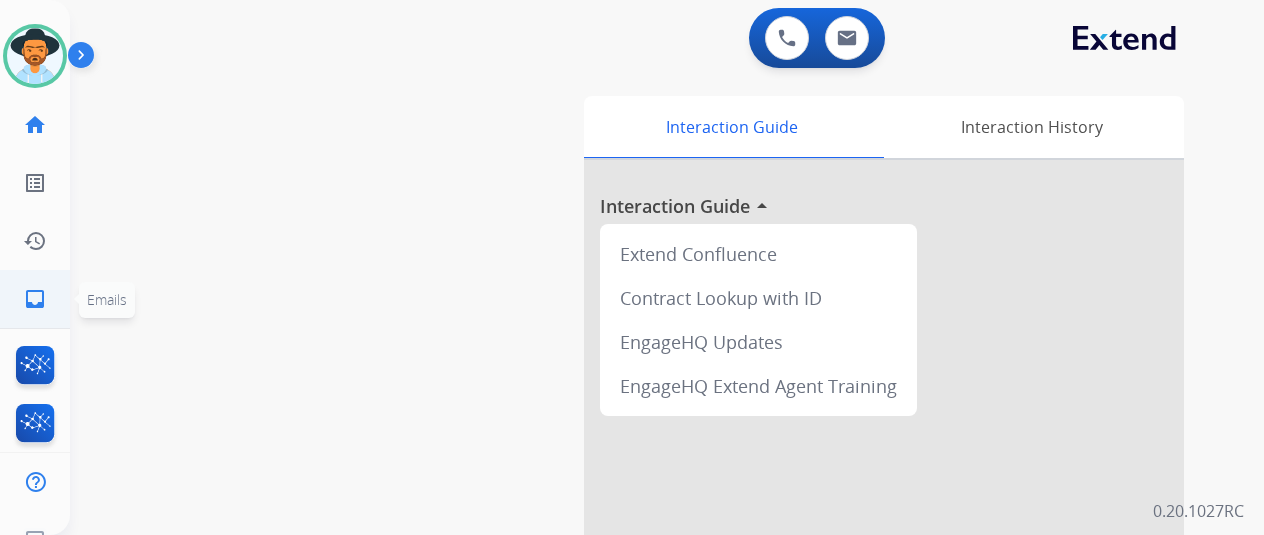 click on "inbox" 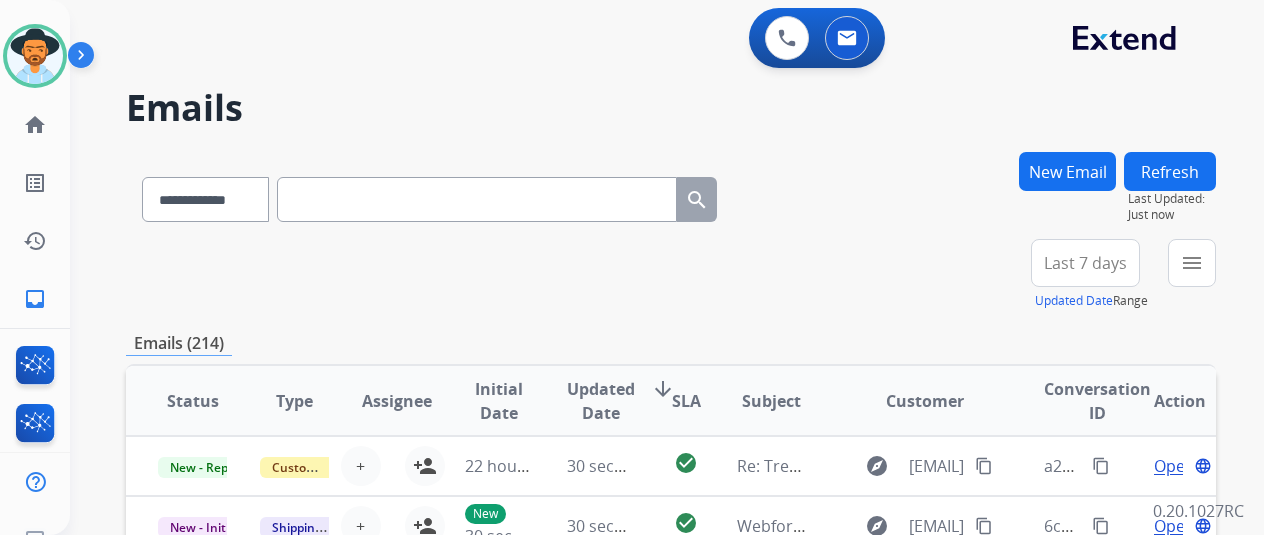 click on "**********" at bounding box center [429, 195] 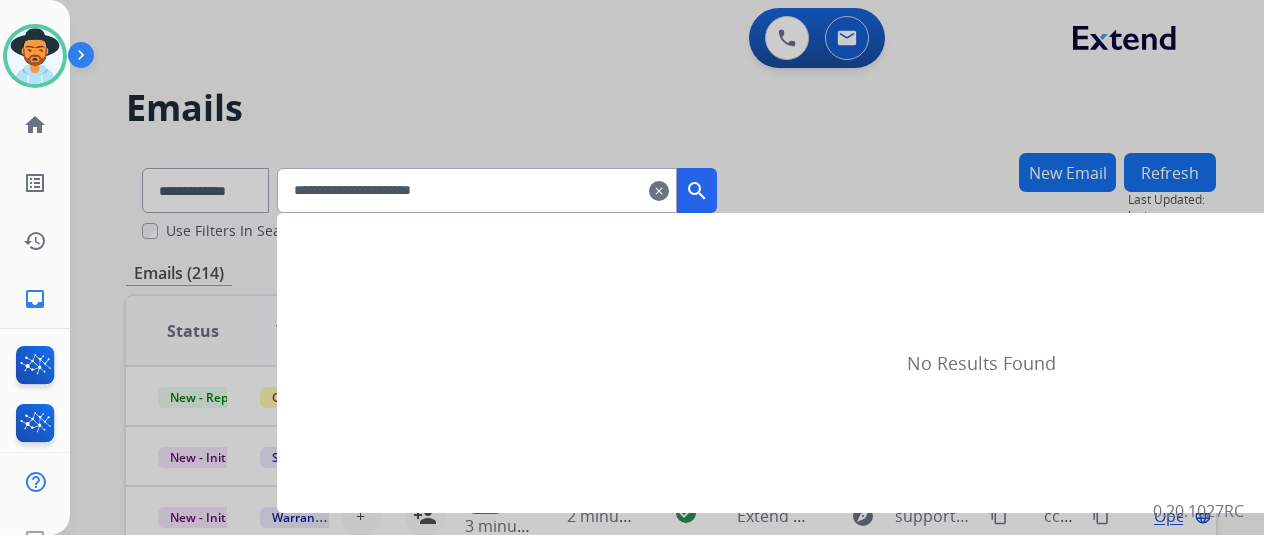 type on "**********" 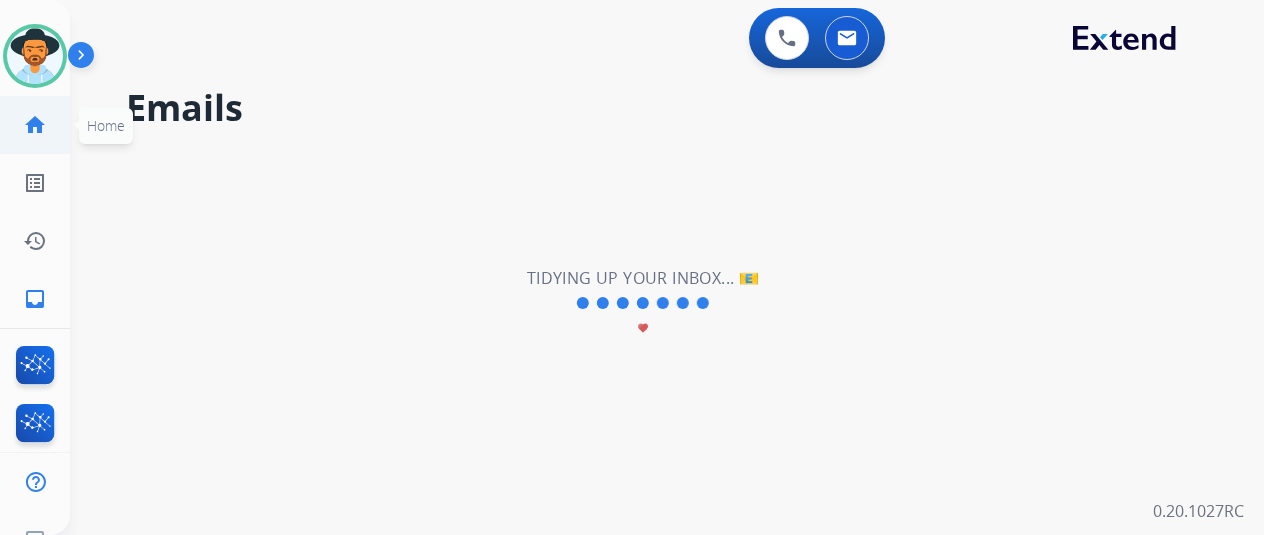 click on "home" 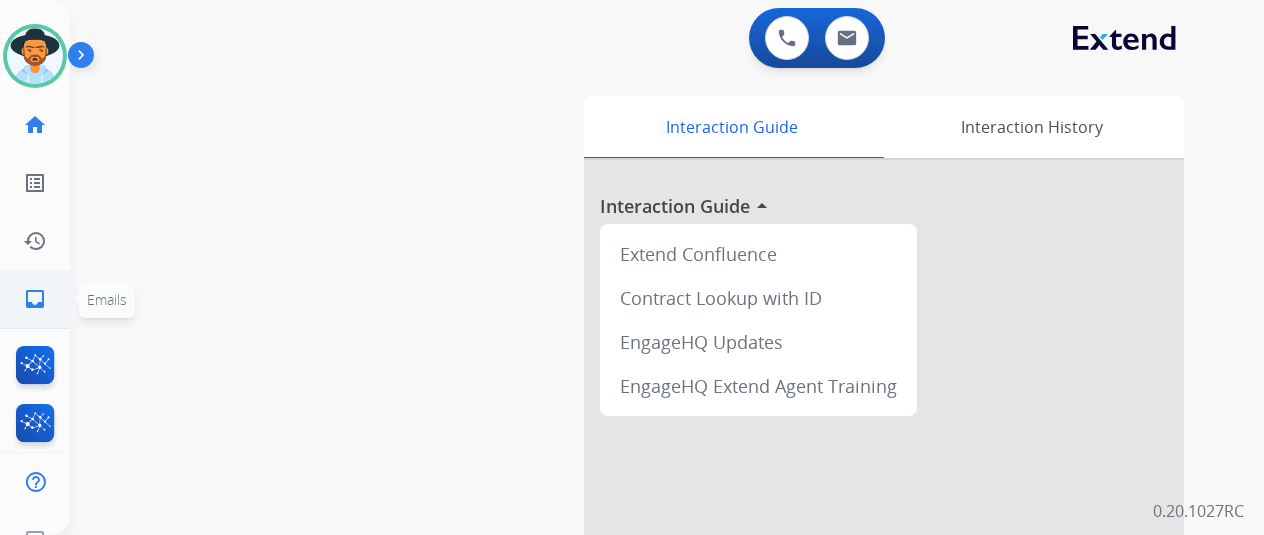 click on "inbox  Emails" 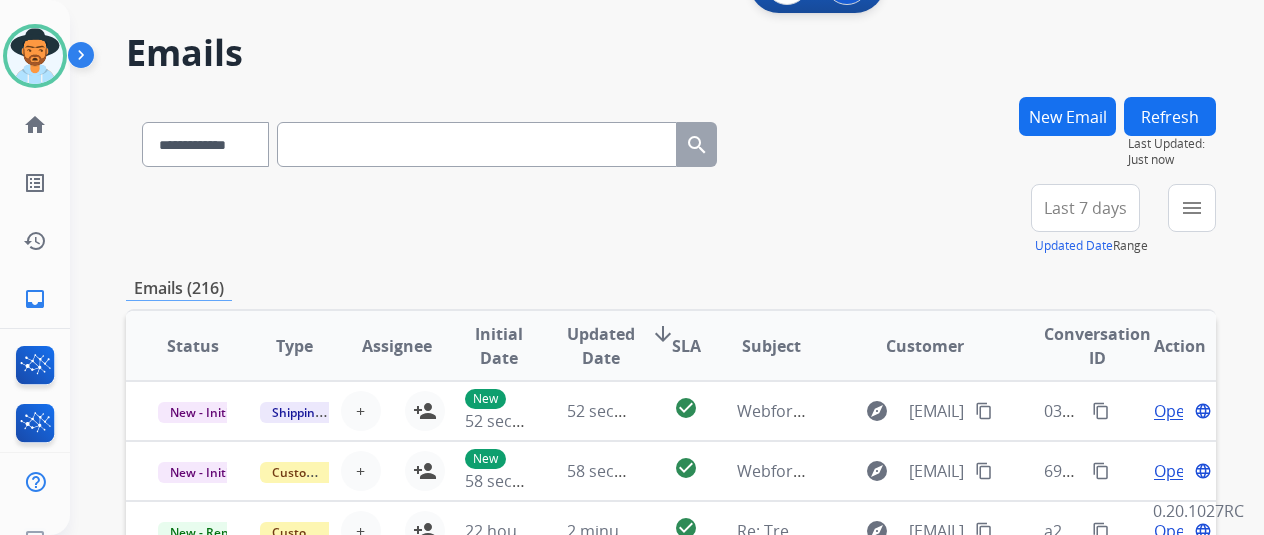 scroll, scrollTop: 0, scrollLeft: 0, axis: both 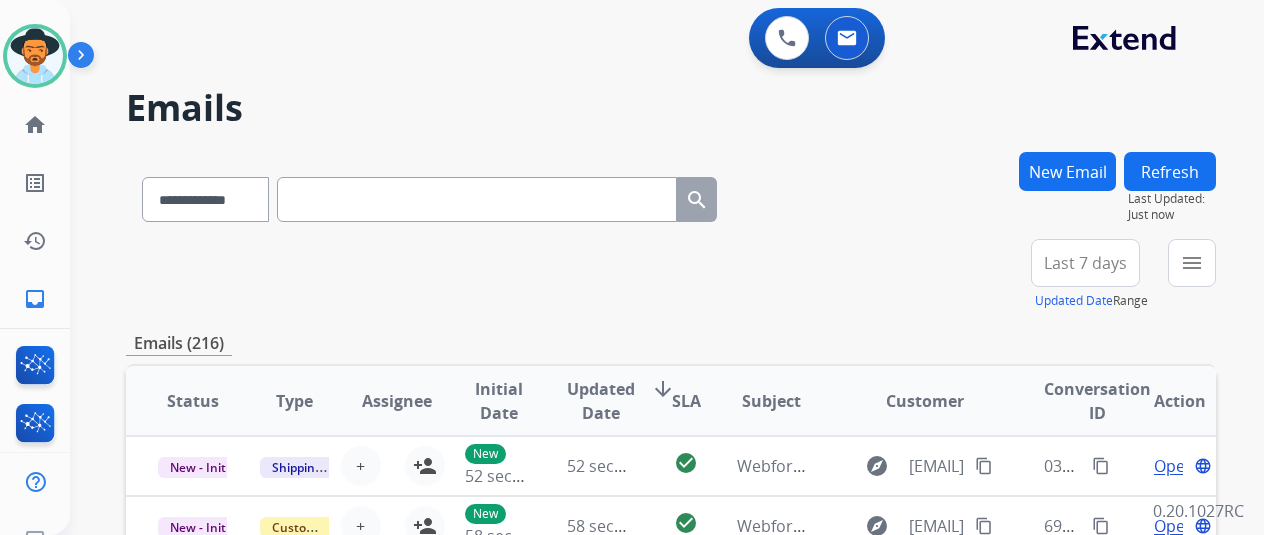 click at bounding box center [477, 199] 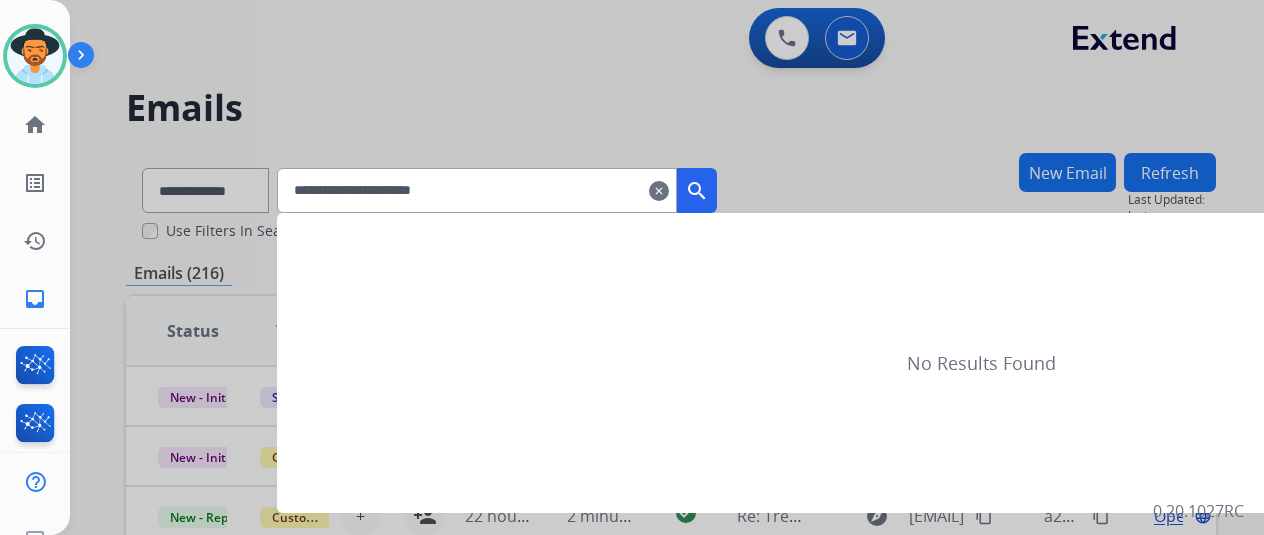 type on "**********" 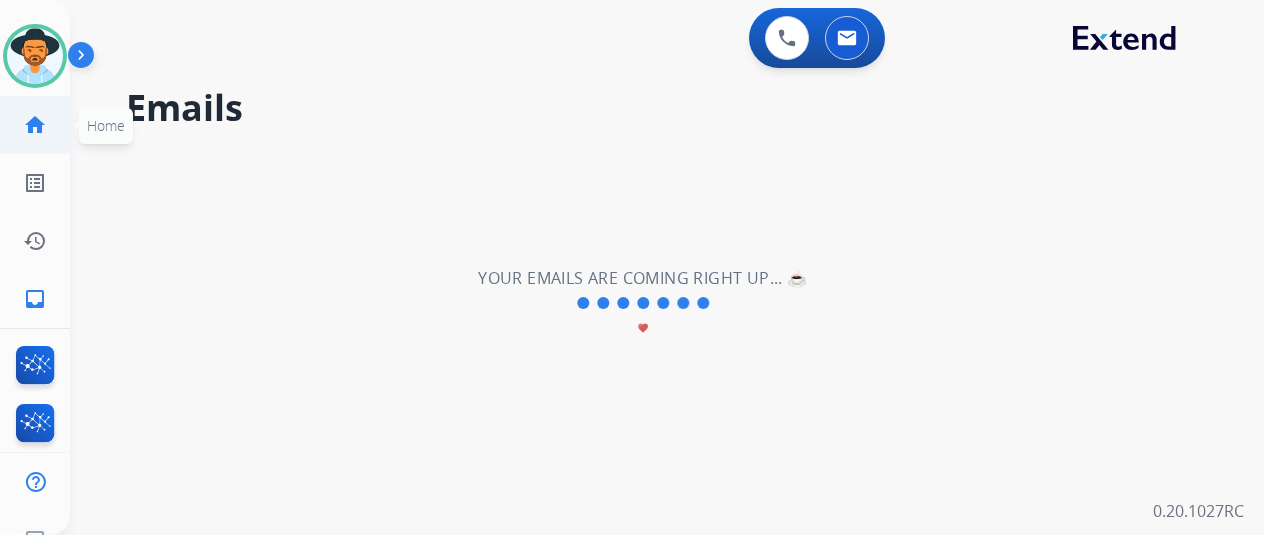 click on "home  Home" 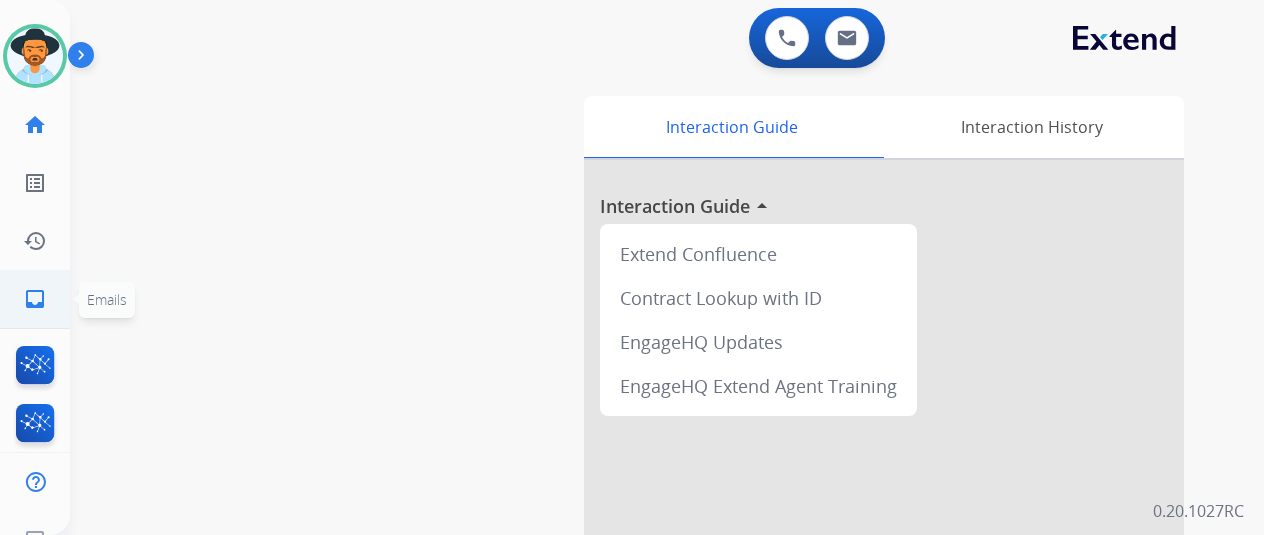 click on "inbox  Emails  Emails" 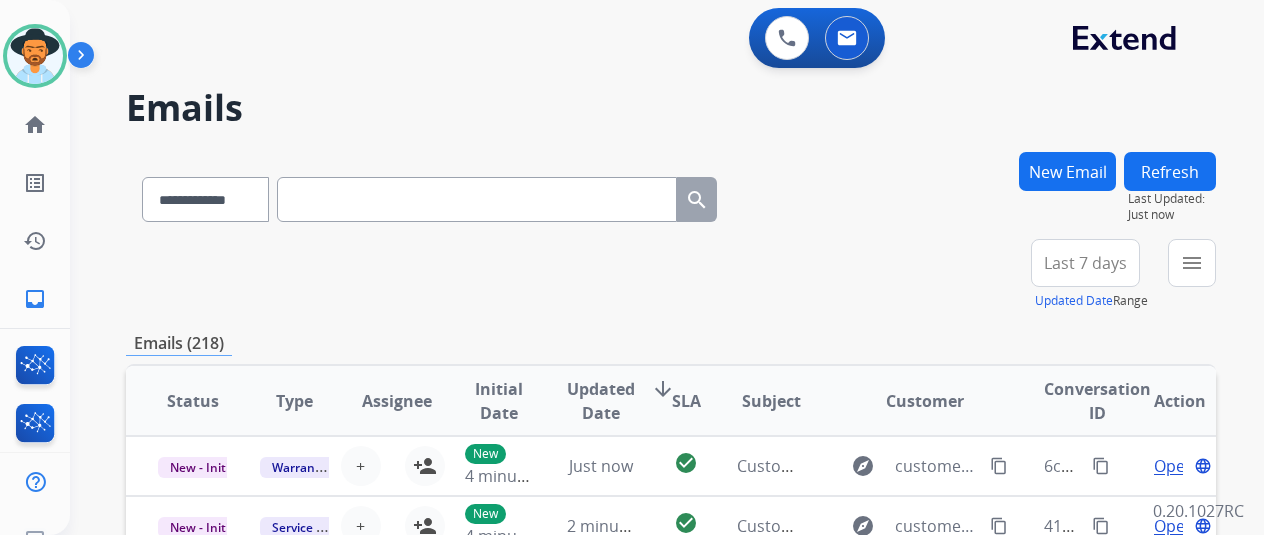 click at bounding box center (477, 199) 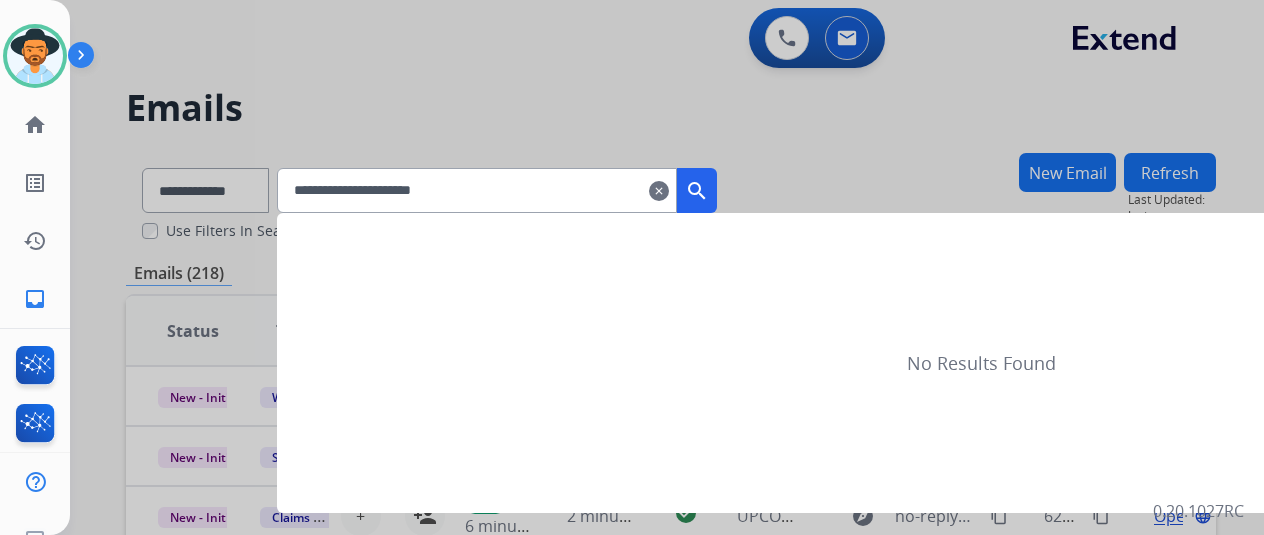 type on "**********" 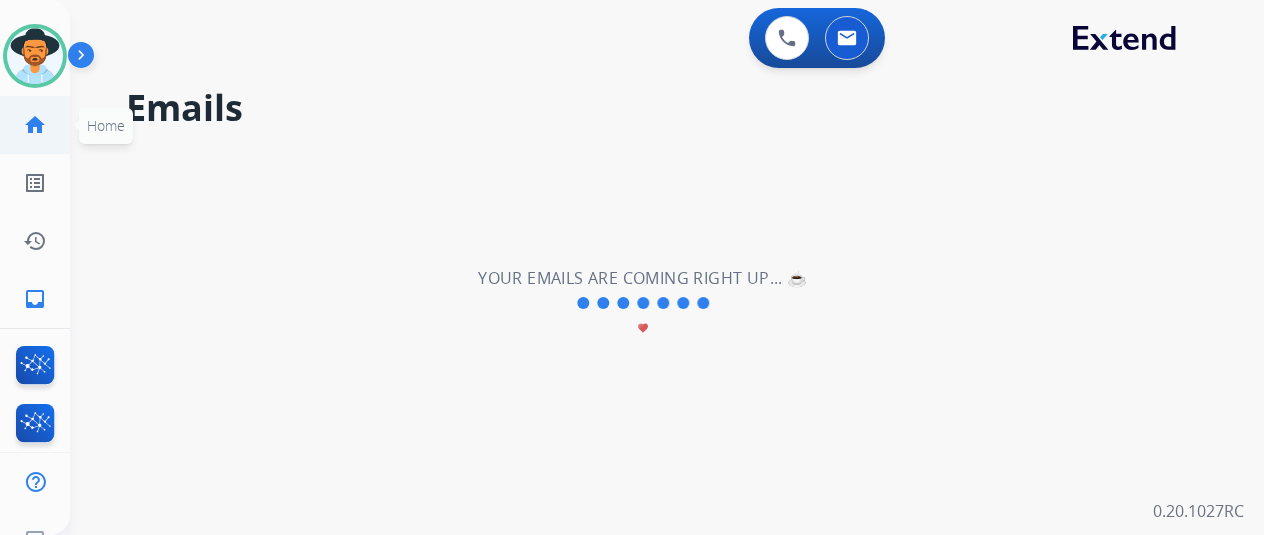 click on "home" 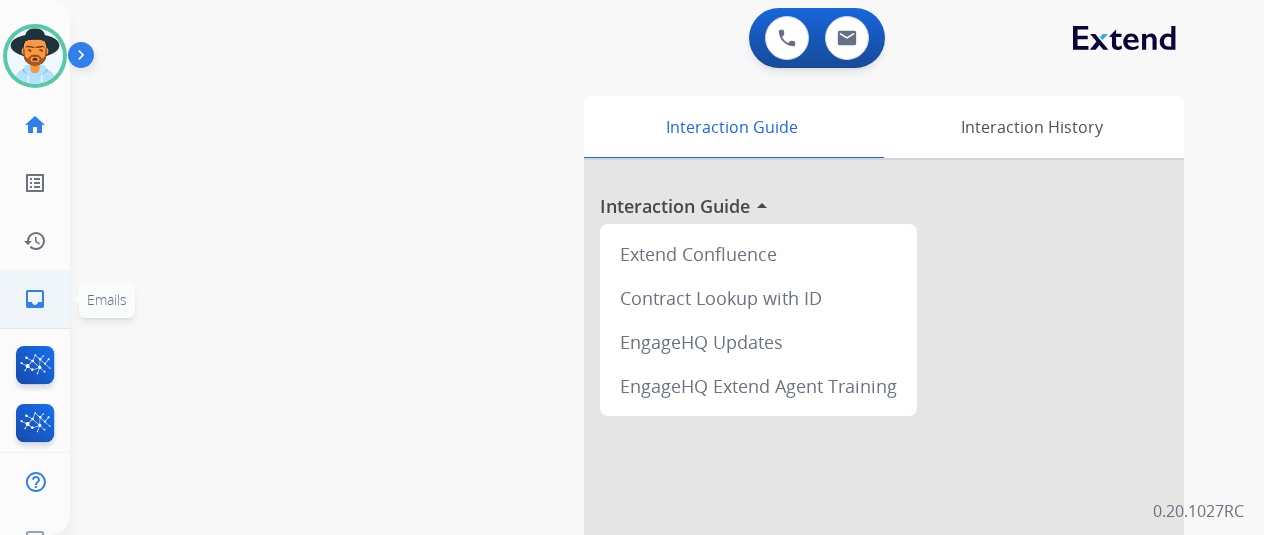 click on "inbox  Emails" 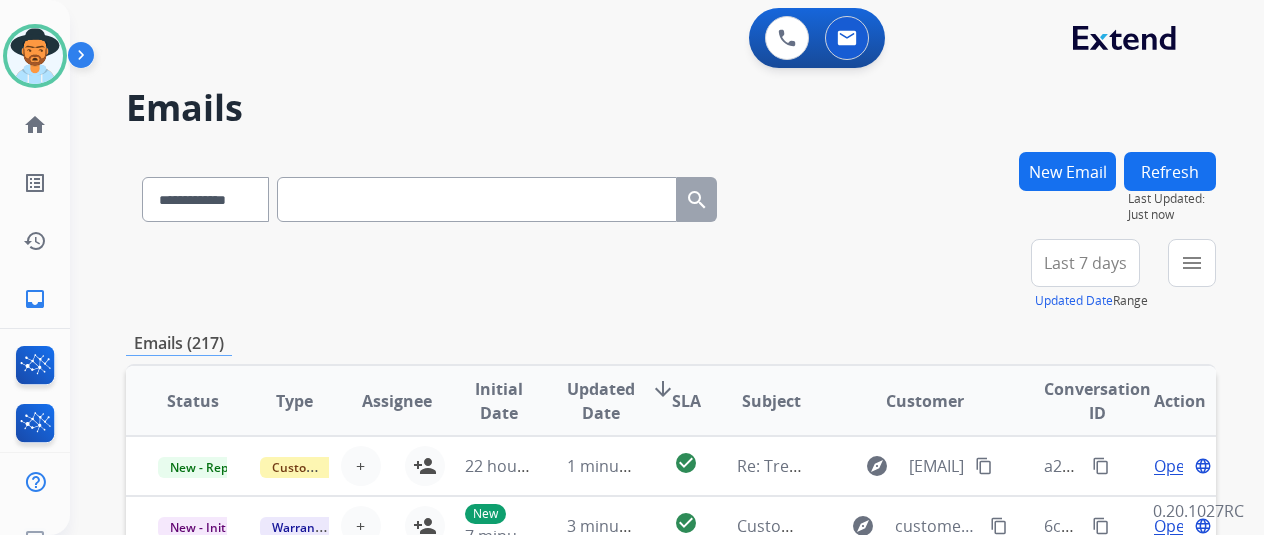 click at bounding box center (477, 199) 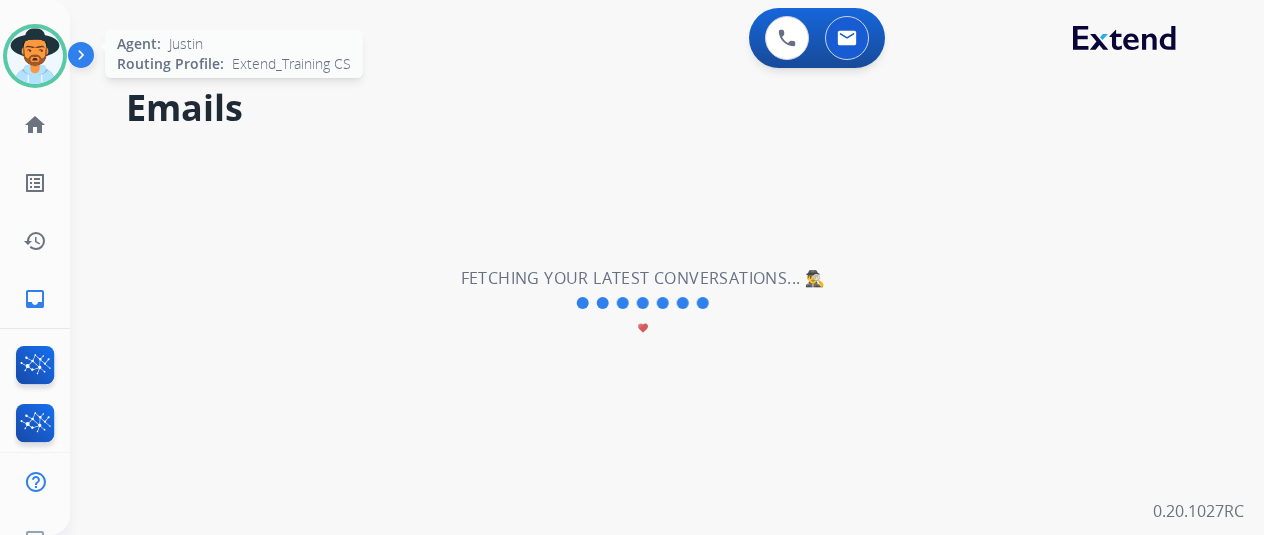 click at bounding box center (35, 56) 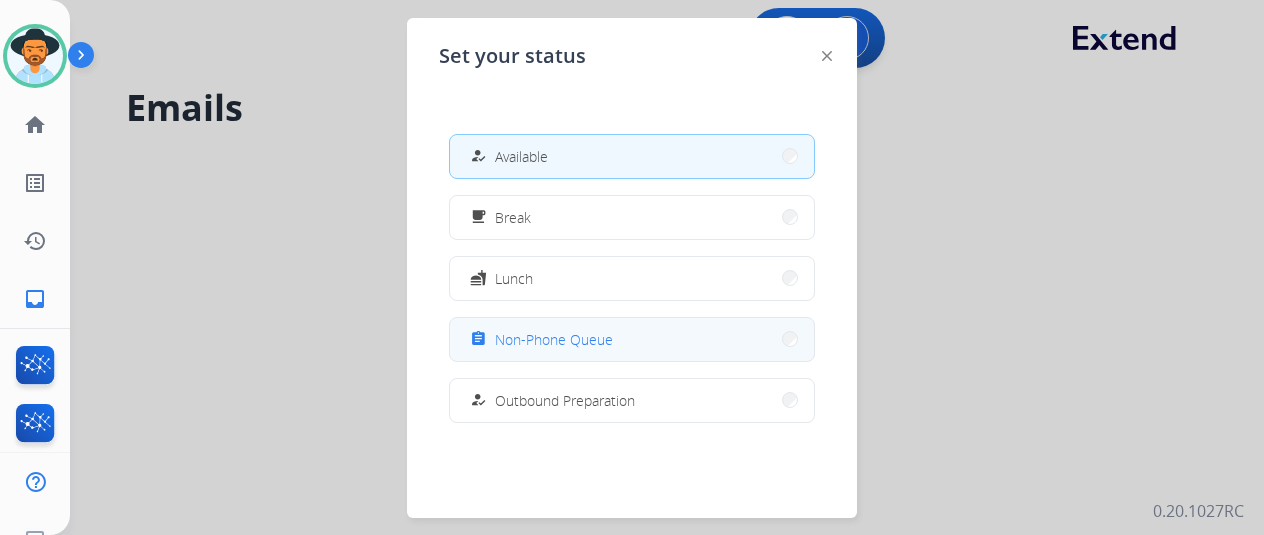 click on "assignment Non-Phone Queue" at bounding box center (632, 339) 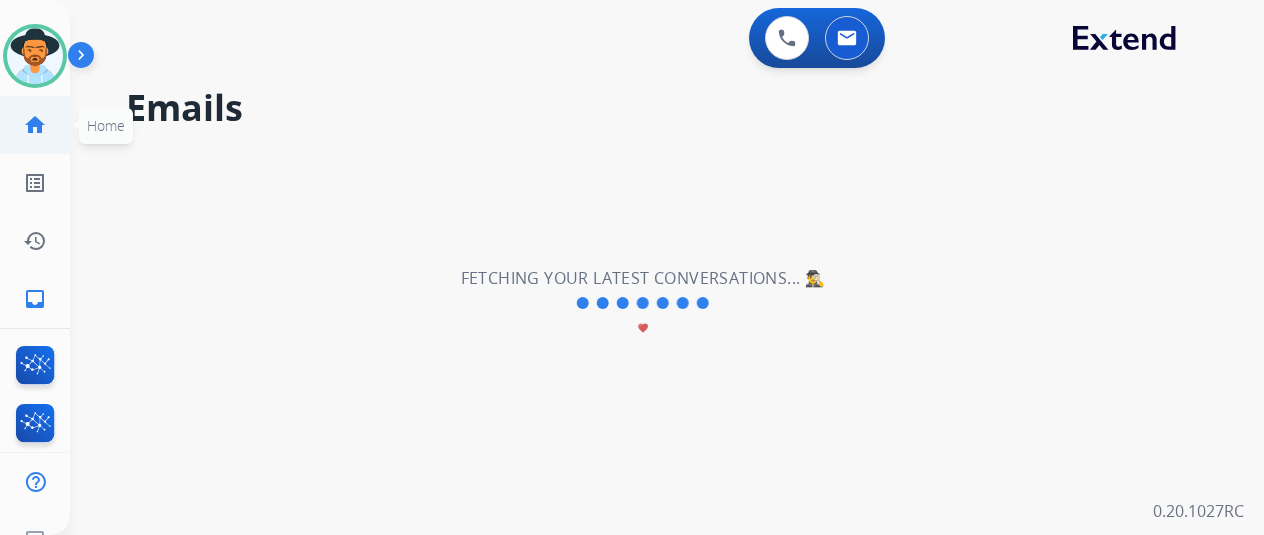 click on "home" 